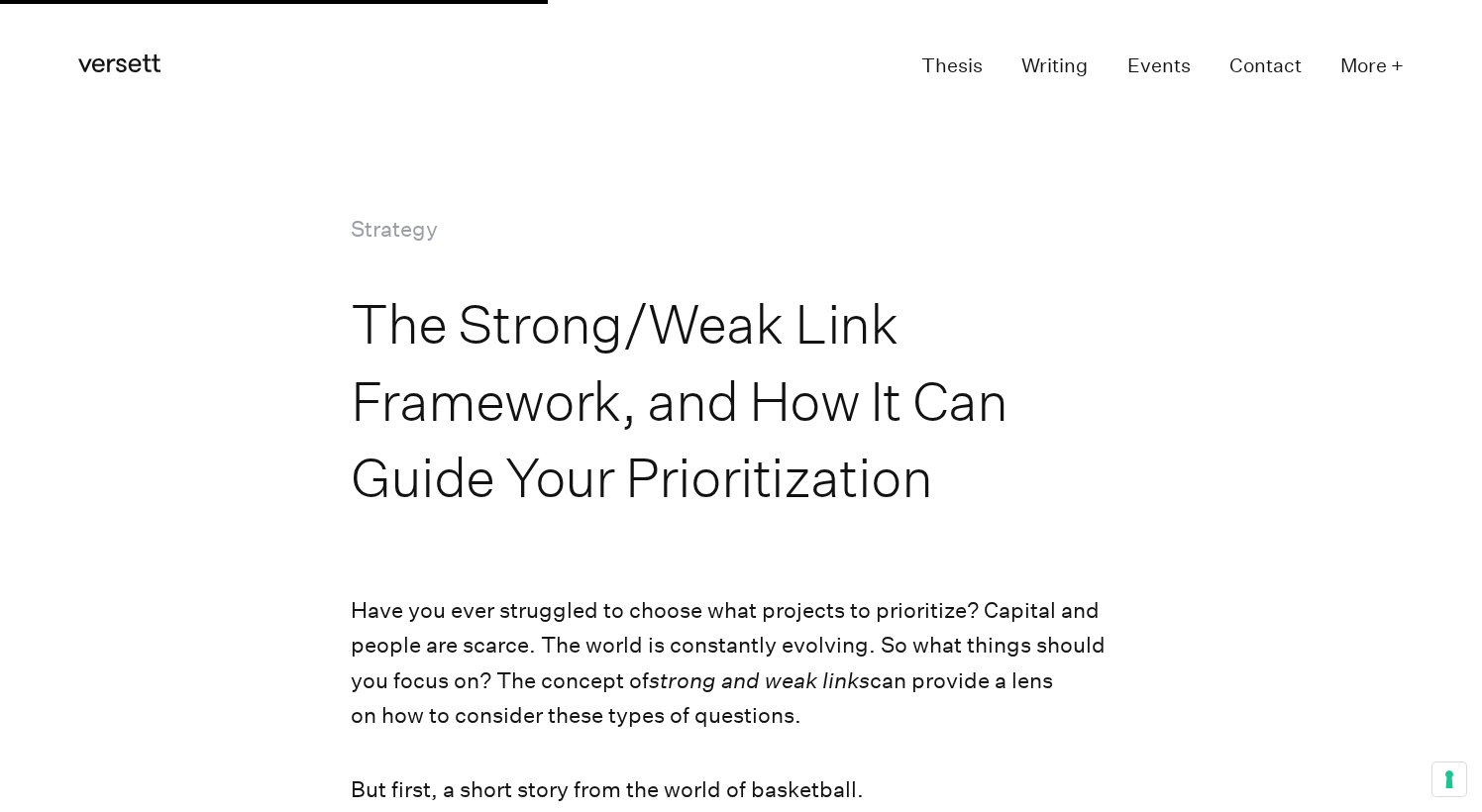 scroll, scrollTop: 2543, scrollLeft: 0, axis: vertical 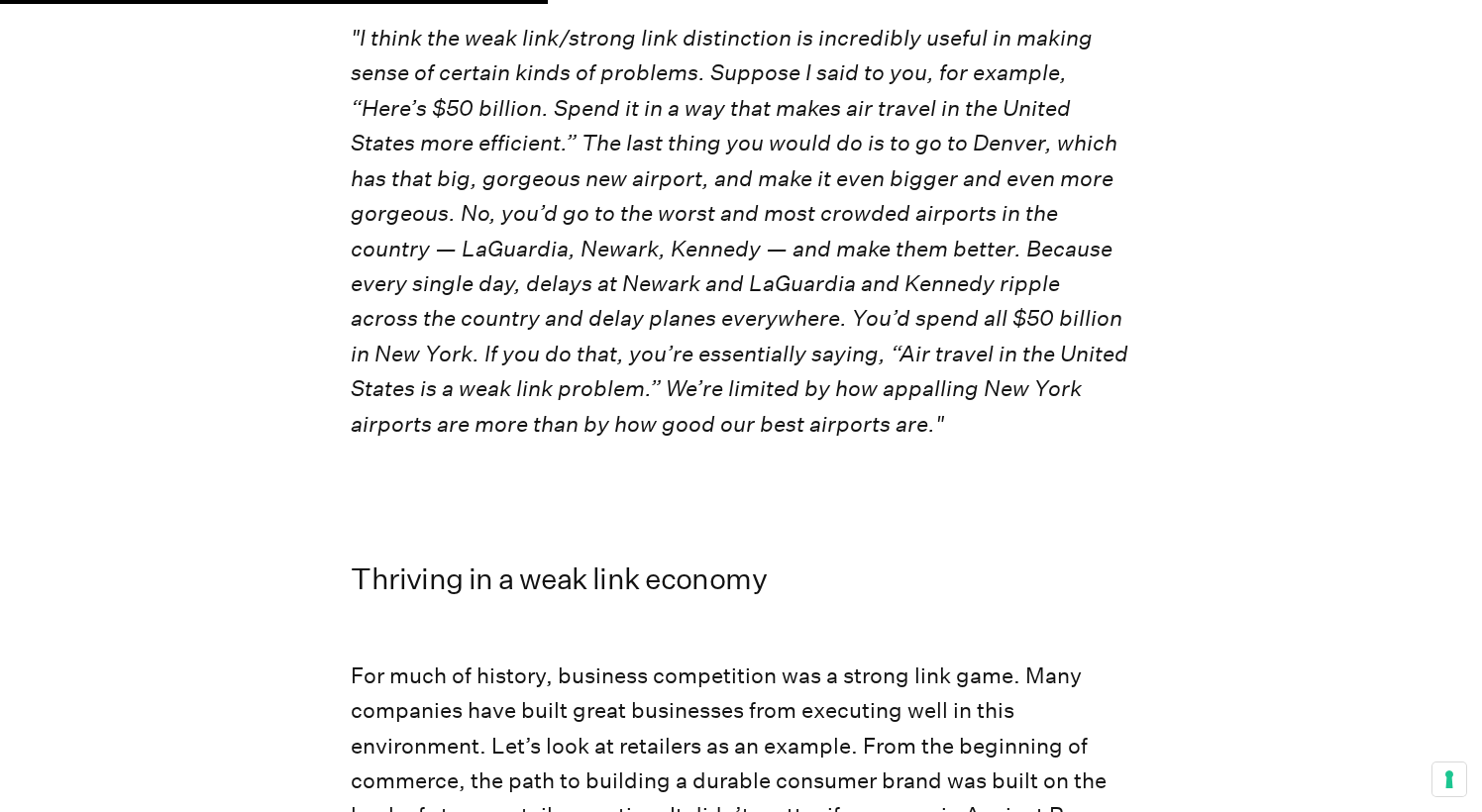 click on "Have you ever struggled to choose what projects to prioritize? Capital and people are scarce. The world is constantly evolving. So what things should you focus on? The concept of strong and weak links can provide a lens on how to consider these types of questions. But first, a short story from the world of basketball. In 2018 the Toronto Raptors finished first in the Eastern Conference with a 59-23 record but for the second straight year, lost early in the playoffs. Team president Masai Uijiri did something radical. He traded his best player and fired the Coach of the Year. We know how it ended. The Toronto Raptors became the first Canadian team in NBA history to win a championship. Ujiri’s bet on the strength of a single player, Leonard, propelled them to victory. Here's what is interesting. The reason why this strategy worked has much more to do with the specific attributes of basketball itself as it does the specific players in the story. Let’s unpack that a bit. In the Numbers Game ." at bounding box center [741, 511] 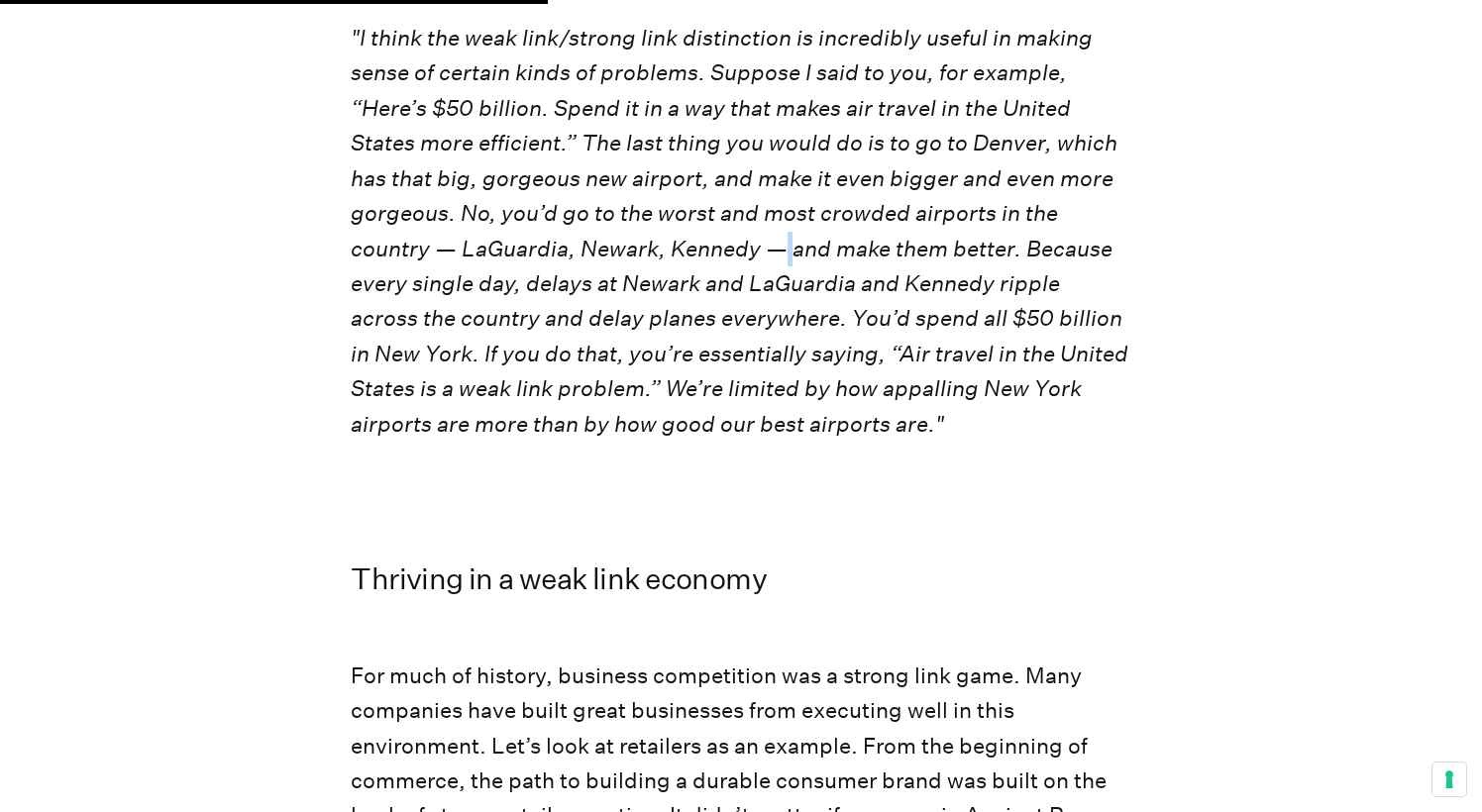 click on "This is a helpful way to look at tricky business problems. Here is Malcom Gladwell explaining further. "I think the weak link/strong link distinction is incredibly useful in making sense of certain kinds of problems. Suppose I said to you, for example, “Here’s $50 billion. Spend it in a way that makes air travel in the United States more efficient.” The last thing you would do is to go to Denver, which has that big, gorgeous new airport, and make it even bigger and even more gorgeous. No, you’d go to the worst and most crowded airports in the country — LaGuardia, Newark, Kennedy — and make them better. Because every single day, delays at Newark and LaGuardia and Kennedy ripple across the country and delay planes everywhere. You’d spend all $50 billion in New York. If you do that, you’re essentially saying, “Air travel in the United States is a weak link problem.” We’re limited by how appalling New York airports are more than by how good our best airports are."" at bounding box center (740, 179) 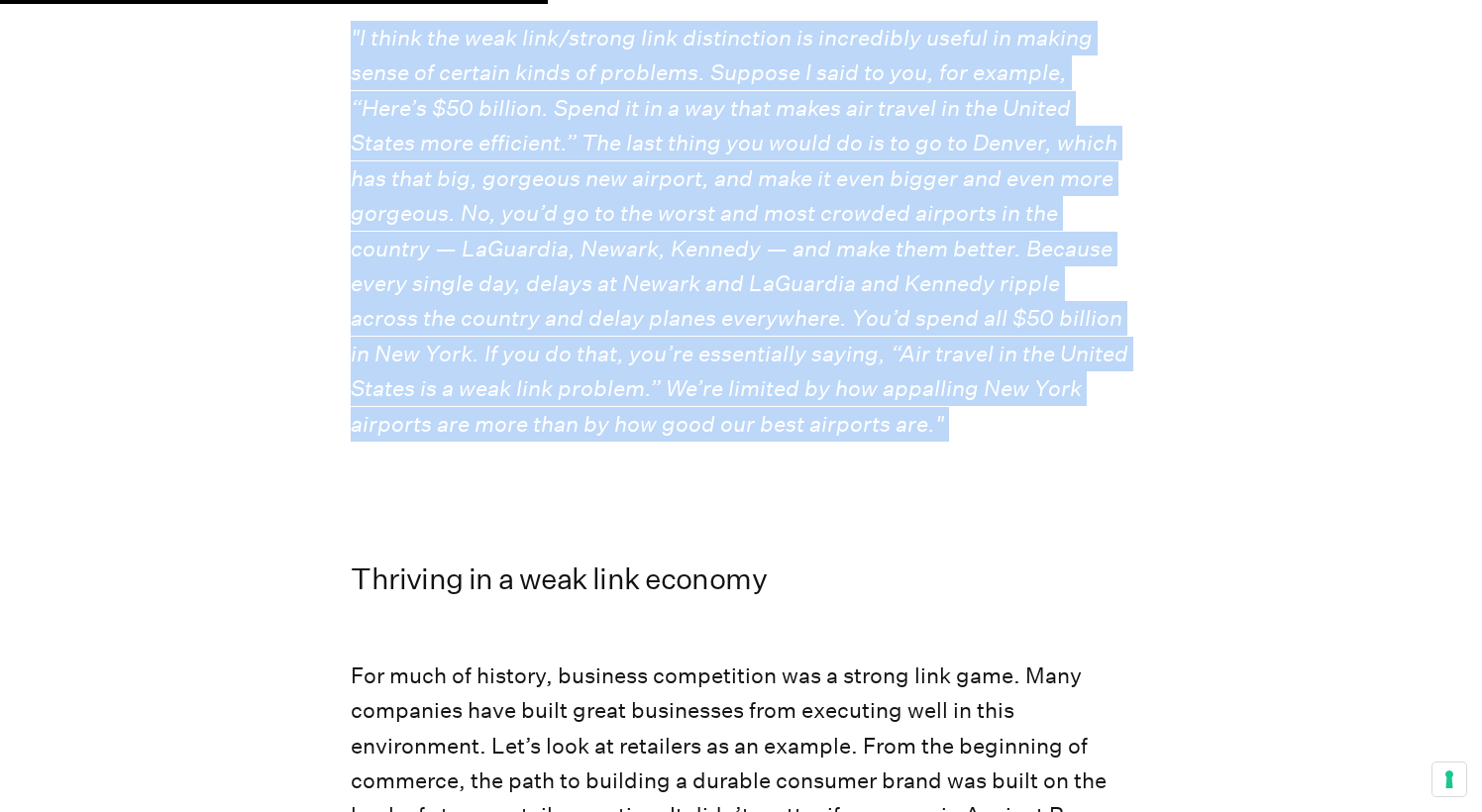 click on ""I think the weak link/strong link distinction is incredibly useful in making sense of certain kinds of problems. Suppose I said to you, for example, “Here’s $50 billion. Spend it in a way that makes air travel in the United States more efficient.” The last thing you would do is to go to Denver, which has that big, gorgeous new airport, and make it even bigger and even more gorgeous. No, you’d go to the worst and most crowded airports in the country — LaGuardia, Newark, Kennedy — and make them better. Because every single day, delays at Newark and LaGuardia and Kennedy ripple across the country and delay planes everywhere. You’d spend all $50 billion in New York. If you do that, you’re essentially saying, “Air travel in the United States is a weak link problem.” We’re limited by how appalling New York airports are more than by how good our best airports are."" at bounding box center (739, 231) 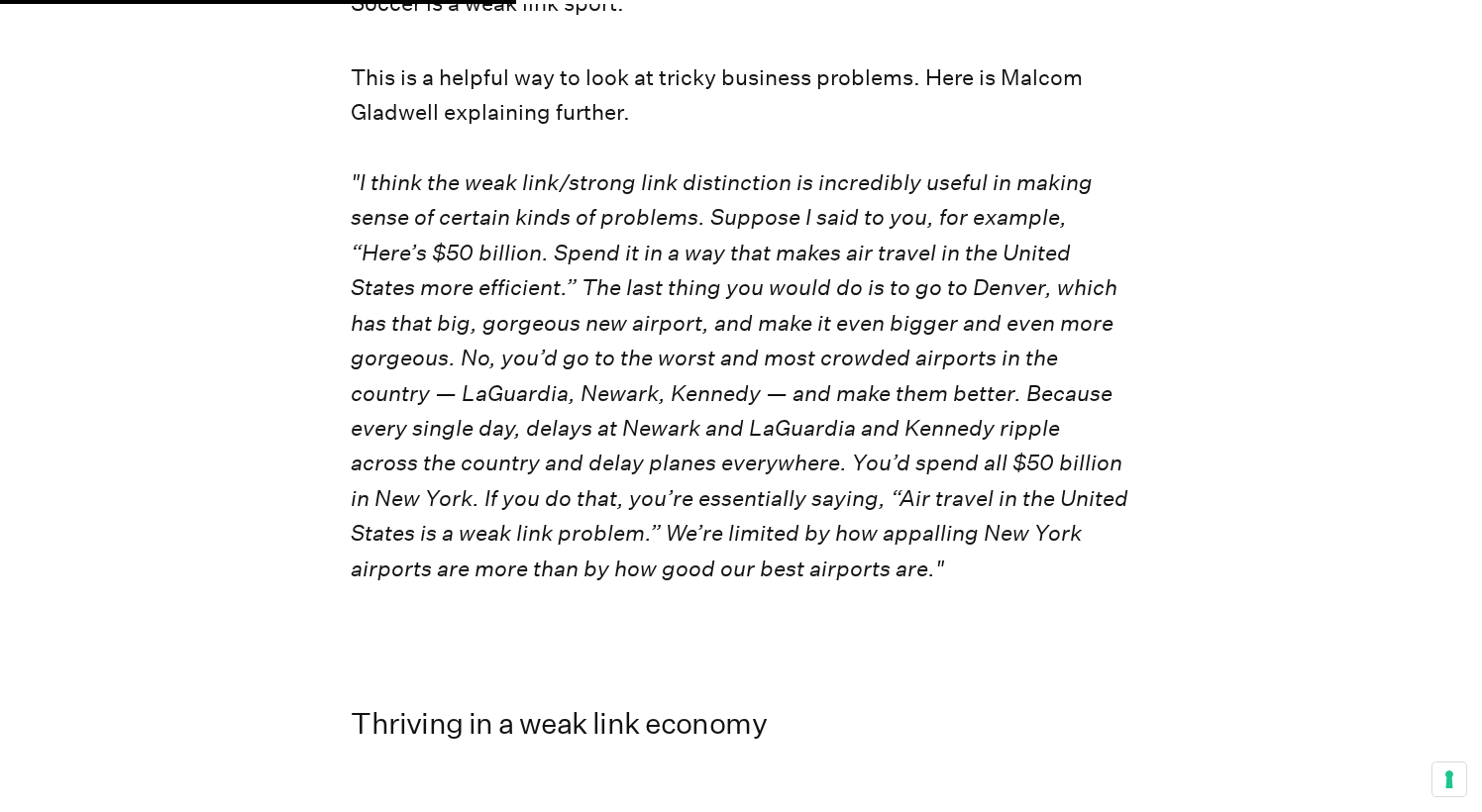 scroll, scrollTop: 2398, scrollLeft: 0, axis: vertical 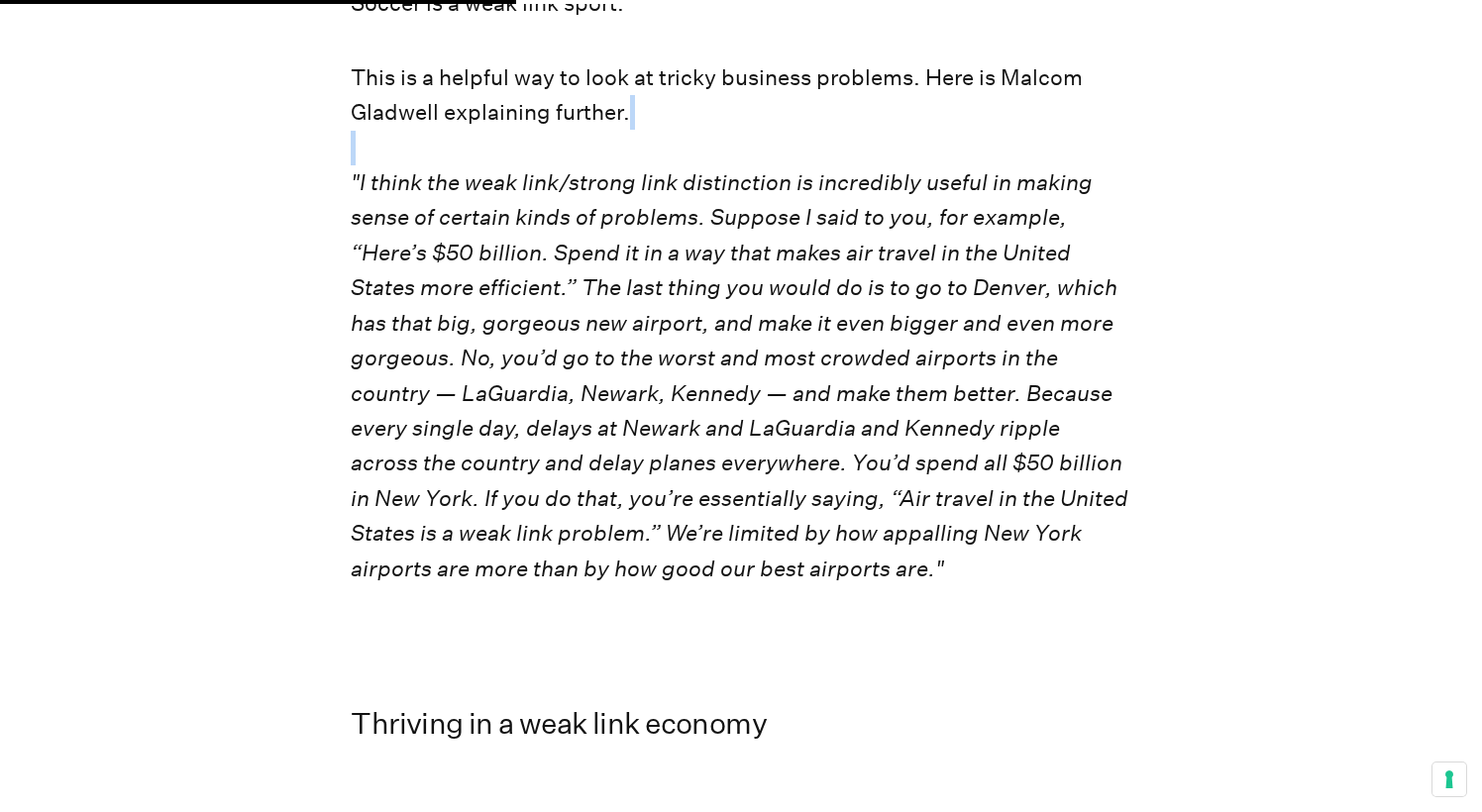 click on "Have you ever struggled to choose what projects to prioritize? Capital and people are scarce. The world is constantly evolving. So what things should you focus on? The concept of strong and weak links can provide a lens on how to consider these types of questions. But first, a short story from the world of basketball. In 2018 the Toronto Raptors finished first in the Eastern Conference with a 59-23 record but for the second straight year, lost early in the playoffs. Team president Masai Uijiri did something radical. He traded his best player and fired the Coach of the Year. We know how it ended. The Toronto Raptors became the first Canadian team in NBA history to win a championship. Ujiri’s bet on the strength of a single player, Leonard, propelled them to victory. Here's what is interesting. The reason why this strategy worked has much more to do with the specific attributes of basketball itself as it does the specific players in the story. Let’s unpack that a bit. In the Numbers Game ." at bounding box center [741, 656] 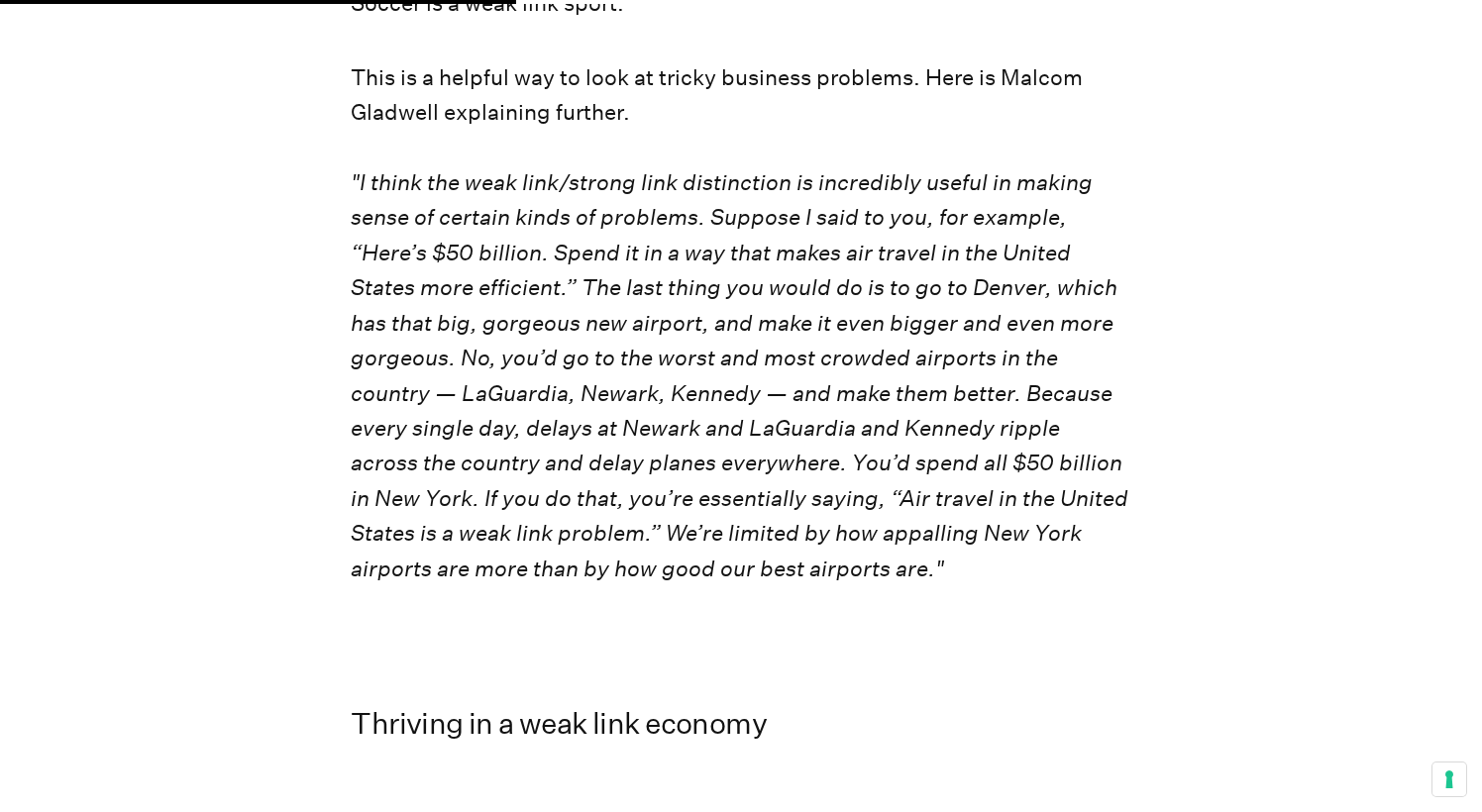 click on "Have you ever struggled to choose what projects to prioritize? Capital and people are scarce. The world is constantly evolving. So what things should you focus on? The concept of strong and weak links can provide a lens on how to consider these types of questions. But first, a short story from the world of basketball. In 2018 the Toronto Raptors finished first in the Eastern Conference with a 59-23 record but for the second straight year, lost early in the playoffs. Team president Masai Uijiri did something radical. He traded his best player and fired the Coach of the Year. We know how it ended. The Toronto Raptors became the first Canadian team in NBA history to win a championship. Ujiri’s bet on the strength of a single player, Leonard, propelled them to victory. Here's what is interesting. The reason why this strategy worked has much more to do with the specific attributes of basketball itself as it does the specific players in the story. Let’s unpack that a bit. In the Numbers Game ." at bounding box center [741, 656] 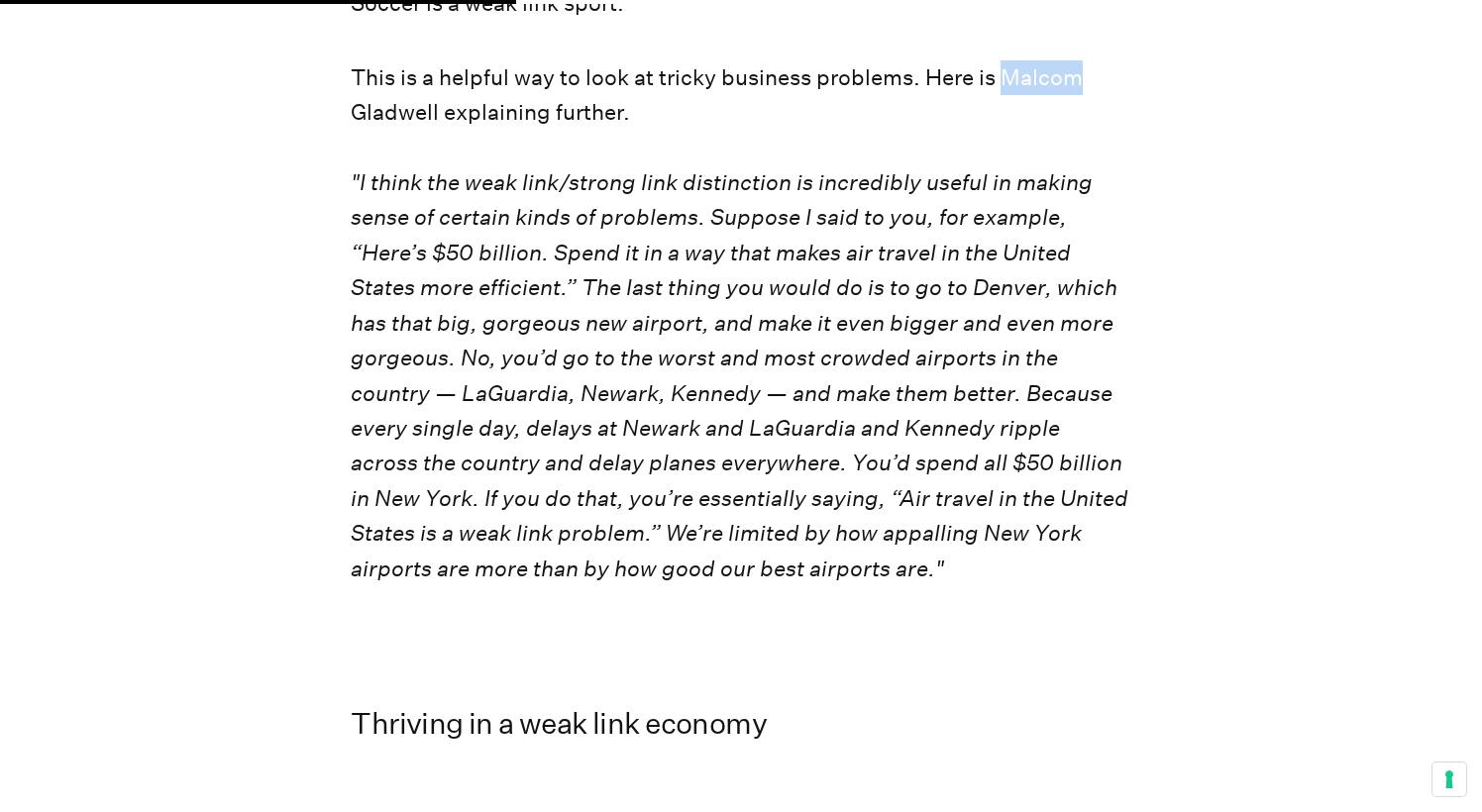 click on "Have you ever struggled to choose what projects to prioritize? Capital and people are scarce. The world is constantly evolving. So what things should you focus on? The concept of strong and weak links can provide a lens on how to consider these types of questions. But first, a short story from the world of basketball. In 2018 the Toronto Raptors finished first in the Eastern Conference with a 59-23 record but for the second straight year, lost early in the playoffs. Team president Masai Uijiri did something radical. He traded his best player and fired the Coach of the Year. We know how it ended. The Toronto Raptors became the first Canadian team in NBA history to win a championship. Ujiri’s bet on the strength of a single player, Leonard, propelled them to victory. Here's what is interesting. The reason why this strategy worked has much more to do with the specific attributes of basketball itself as it does the specific players in the story. Let’s unpack that a bit. In the Numbers Game ." at bounding box center [741, 656] 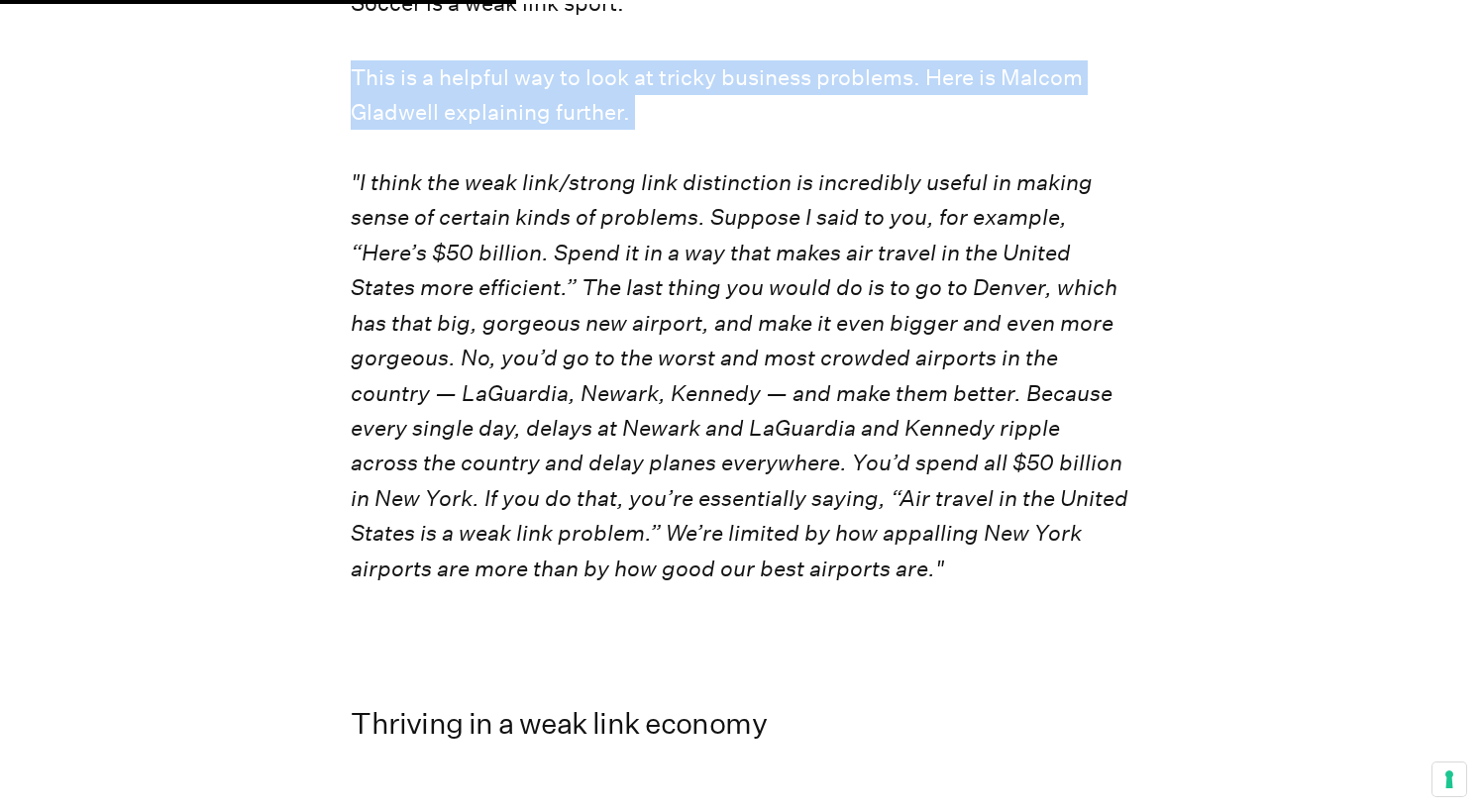 click on "Have you ever struggled to choose what projects to prioritize? Capital and people are scarce. The world is constantly evolving. So what things should you focus on? The concept of strong and weak links can provide a lens on how to consider these types of questions. But first, a short story from the world of basketball. In 2018 the Toronto Raptors finished first in the Eastern Conference with a 59-23 record but for the second straight year, lost early in the playoffs. Team president Masai Uijiri did something radical. He traded his best player and fired the Coach of the Year. We know how it ended. The Toronto Raptors became the first Canadian team in NBA history to win a championship. Ujiri’s bet on the strength of a single player, Leonard, propelled them to victory. Here's what is interesting. The reason why this strategy worked has much more to do with the specific attributes of basketball itself as it does the specific players in the story. Let’s unpack that a bit. In the Numbers Game ." at bounding box center (741, 656) 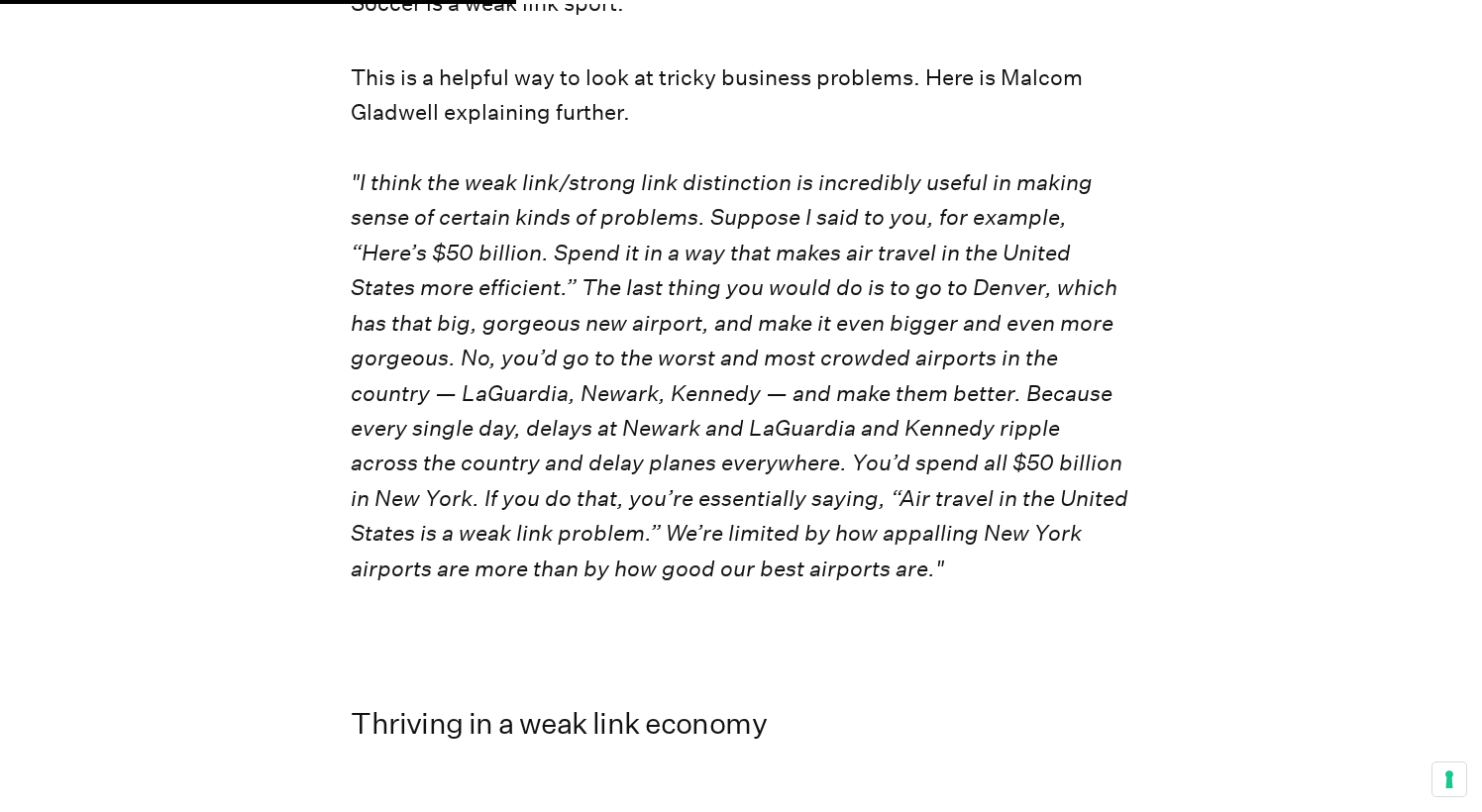 click on "This is a helpful way to look at tricky business problems. Here is Malcom Gladwell explaining further. "I think the weak link/strong link distinction is incredibly useful in making sense of certain kinds of problems. Suppose I said to you, for example, “Here’s $50 billion. Spend it in a way that makes air travel in the United States more efficient.” The last thing you would do is to go to Denver, which has that big, gorgeous new airport, and make it even bigger and even more gorgeous. No, you’d go to the worst and most crowded airports in the country — LaGuardia, Newark, Kennedy — and make them better. Because every single day, delays at Newark and LaGuardia and Kennedy ripple across the country and delay planes everywhere. You’d spend all $50 billion in New York. If you do that, you’re essentially saying, “Air travel in the United States is a weak link problem.” We’re limited by how appalling New York airports are more than by how good our best airports are."" at bounding box center [740, 324] 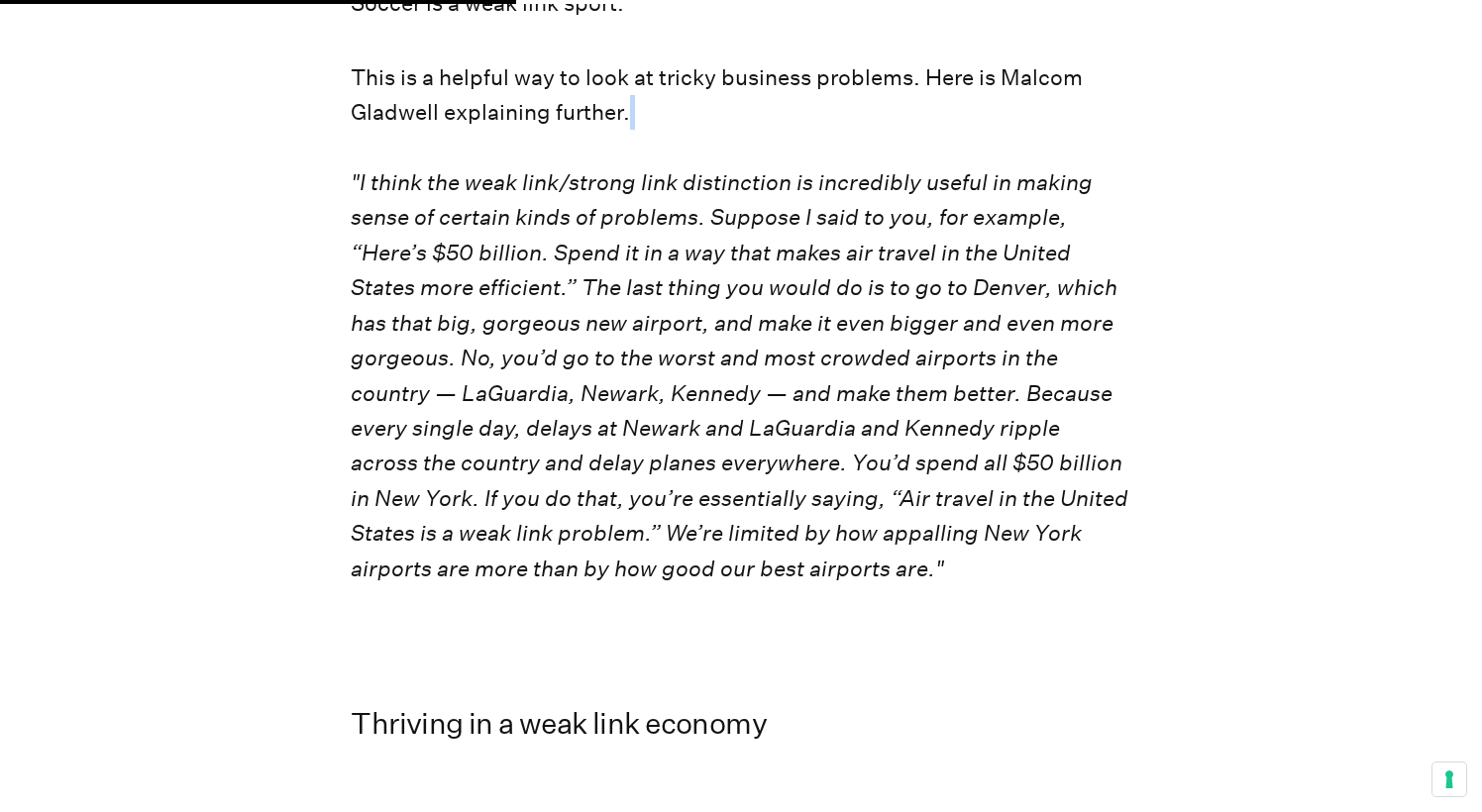 click on "This is a helpful way to look at tricky business problems. Here is Malcom Gladwell explaining further. "I think the weak link/strong link distinction is incredibly useful in making sense of certain kinds of problems. Suppose I said to you, for example, “Here’s $50 billion. Spend it in a way that makes air travel in the United States more efficient.” The last thing you would do is to go to Denver, which has that big, gorgeous new airport, and make it even bigger and even more gorgeous. No, you’d go to the worst and most crowded airports in the country — LaGuardia, Newark, Kennedy — and make them better. Because every single day, delays at Newark and LaGuardia and Kennedy ripple across the country and delay planes everywhere. You’d spend all $50 billion in New York. If you do that, you’re essentially saying, “Air travel in the United States is a weak link problem.” We’re limited by how appalling New York airports are more than by how good our best airports are."" at bounding box center (740, 324) 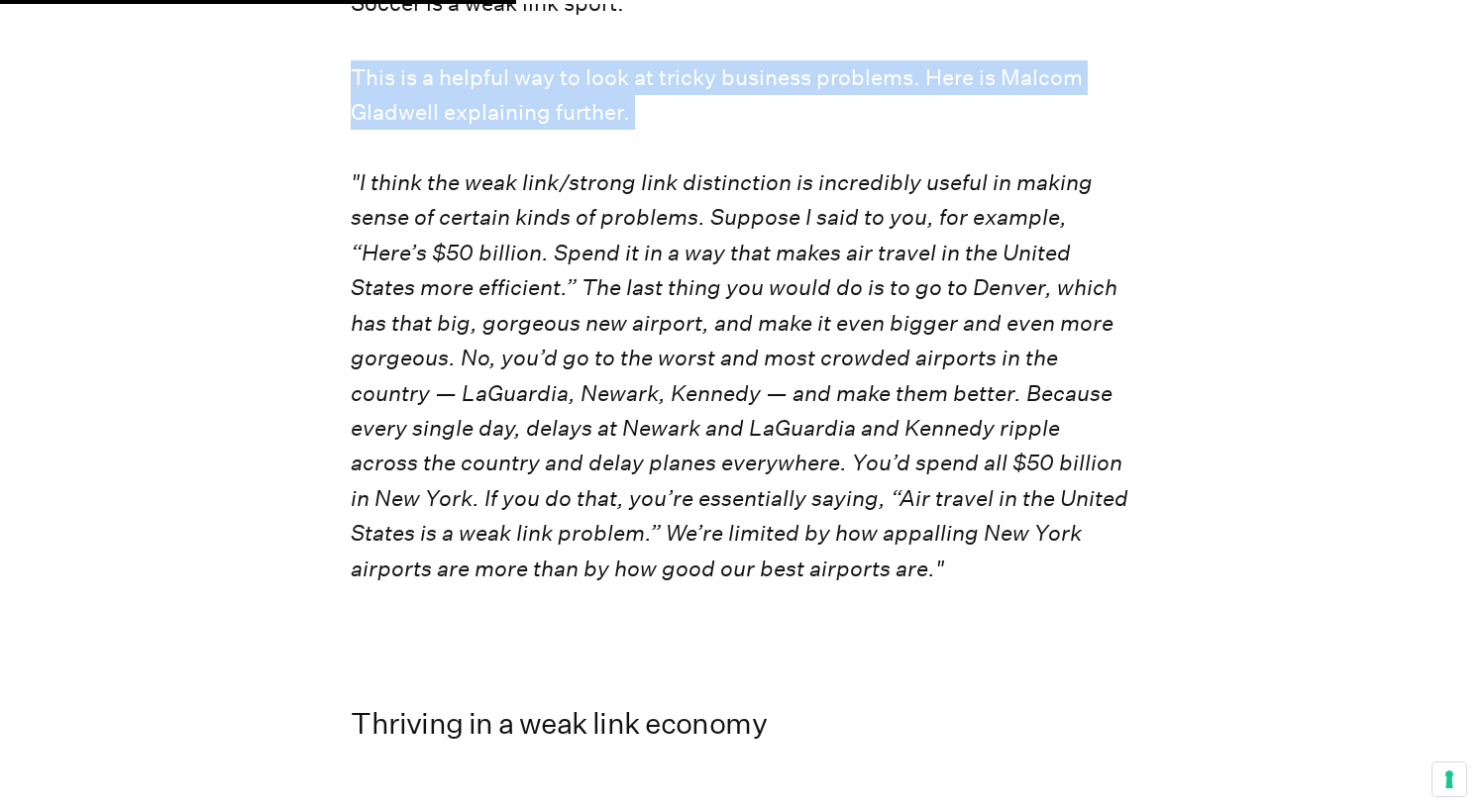 click on "This is a helpful way to look at tricky business problems. Here is Malcom Gladwell explaining further. "I think the weak link/strong link distinction is incredibly useful in making sense of certain kinds of problems. Suppose I said to you, for example, “Here’s $50 billion. Spend it in a way that makes air travel in the United States more efficient.” The last thing you would do is to go to Denver, which has that big, gorgeous new airport, and make it even bigger and even more gorgeous. No, you’d go to the worst and most crowded airports in the country — LaGuardia, Newark, Kennedy — and make them better. Because every single day, delays at Newark and LaGuardia and Kennedy ripple across the country and delay planes everywhere. You’d spend all $50 billion in New York. If you do that, you’re essentially saying, “Air travel in the United States is a weak link problem.” We’re limited by how appalling New York airports are more than by how good our best airports are."" at bounding box center [740, 324] 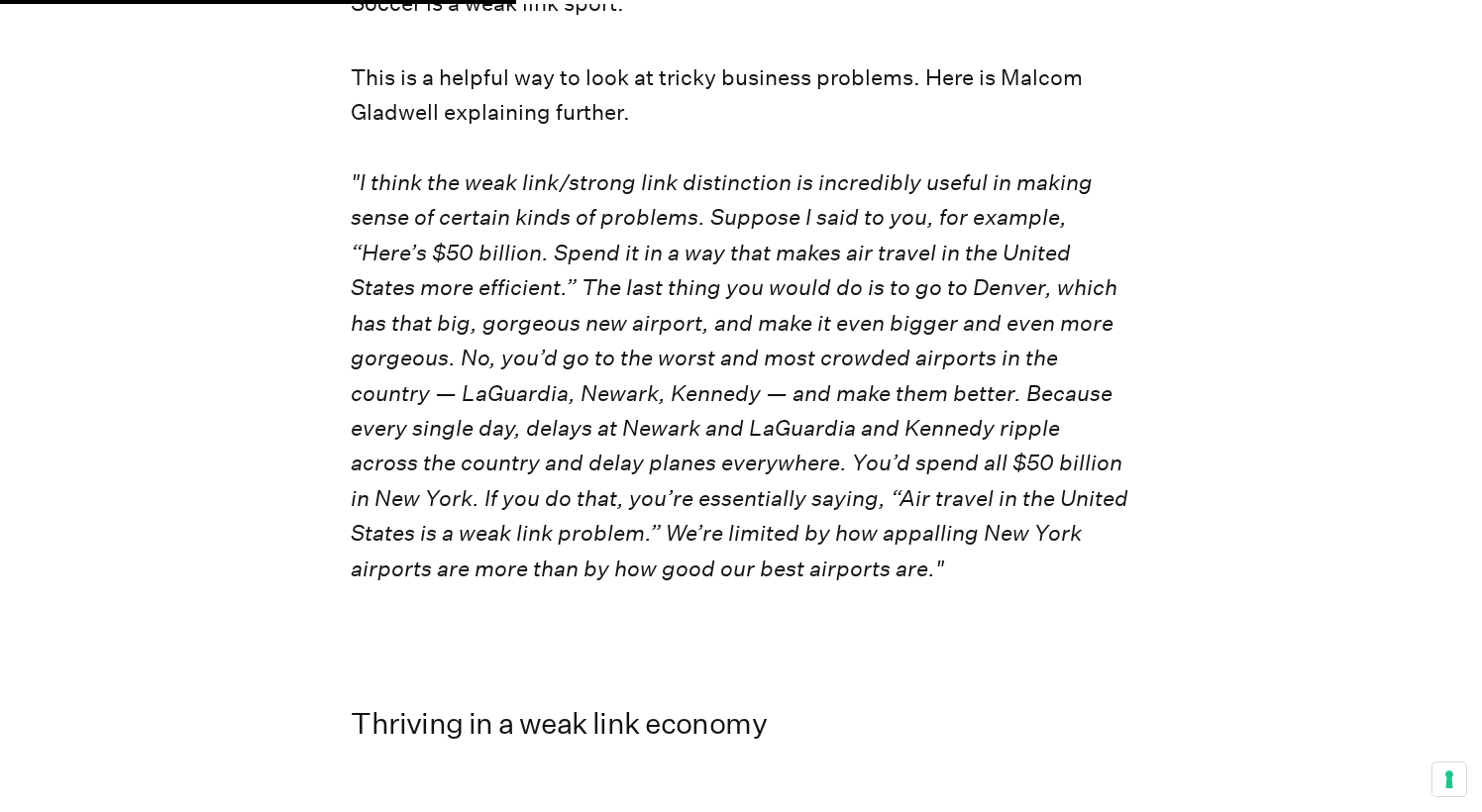 click on "This is a helpful way to look at tricky business problems. Here is Malcom Gladwell explaining further. "I think the weak link/strong link distinction is incredibly useful in making sense of certain kinds of problems. Suppose I said to you, for example, “Here’s $50 billion. Spend it in a way that makes air travel in the United States more efficient.” The last thing you would do is to go to Denver, which has that big, gorgeous new airport, and make it even bigger and even more gorgeous. No, you’d go to the worst and most crowded airports in the country — LaGuardia, Newark, Kennedy — and make them better. Because every single day, delays at Newark and LaGuardia and Kennedy ripple across the country and delay planes everywhere. You’d spend all $50 billion in New York. If you do that, you’re essentially saying, “Air travel in the United States is a weak link problem.” We’re limited by how appalling New York airports are more than by how good our best airports are."" at bounding box center (740, 324) 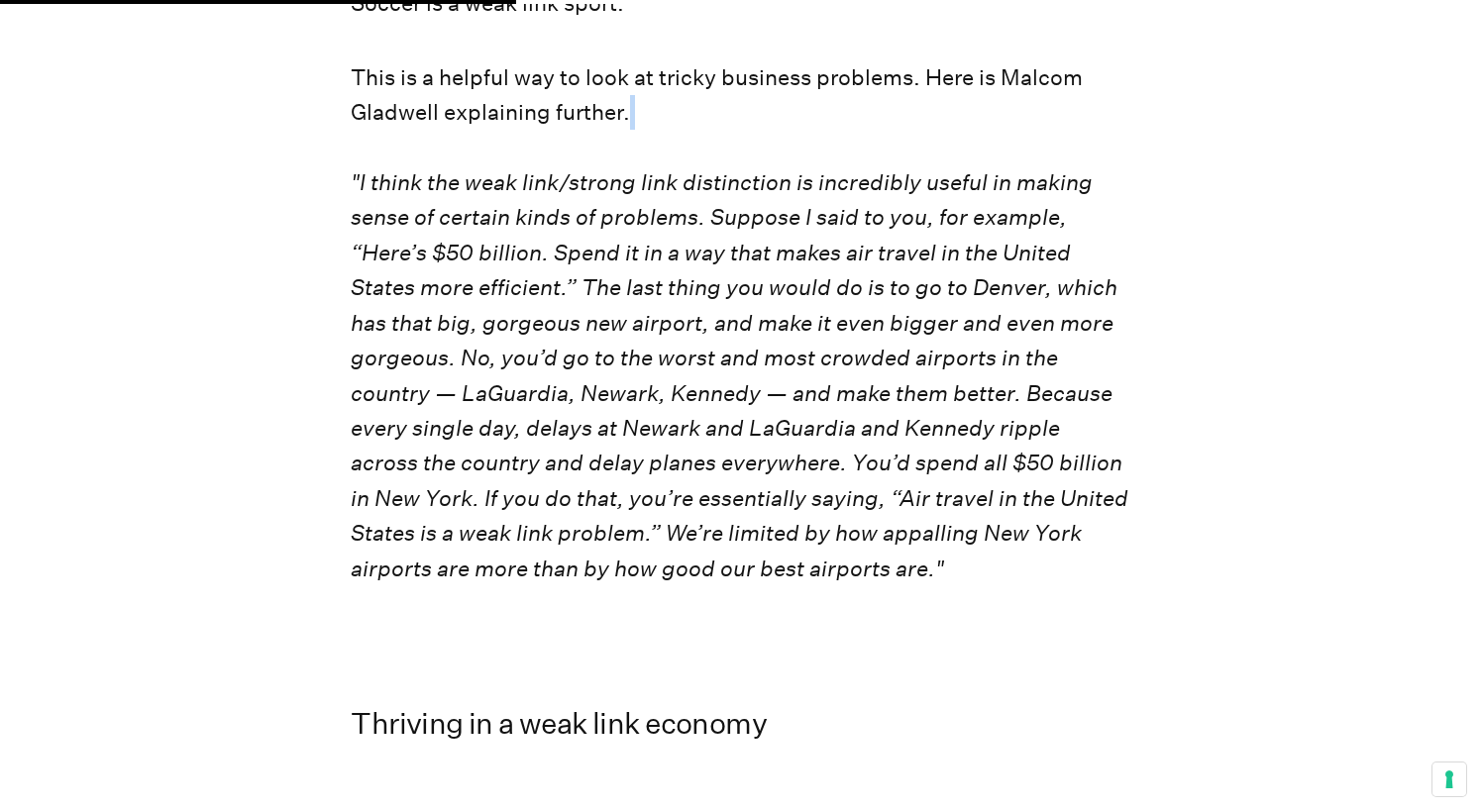 click on "This is a helpful way to look at tricky business problems. Here is Malcom Gladwell explaining further. "I think the weak link/strong link distinction is incredibly useful in making sense of certain kinds of problems. Suppose I said to you, for example, “Here’s $50 billion. Spend it in a way that makes air travel in the United States more efficient.” The last thing you would do is to go to Denver, which has that big, gorgeous new airport, and make it even bigger and even more gorgeous. No, you’d go to the worst and most crowded airports in the country — LaGuardia, Newark, Kennedy — and make them better. Because every single day, delays at Newark and LaGuardia and Kennedy ripple across the country and delay planes everywhere. You’d spend all $50 billion in New York. If you do that, you’re essentially saying, “Air travel in the United States is a weak link problem.” We’re limited by how appalling New York airports are more than by how good our best airports are."" at bounding box center (740, 324) 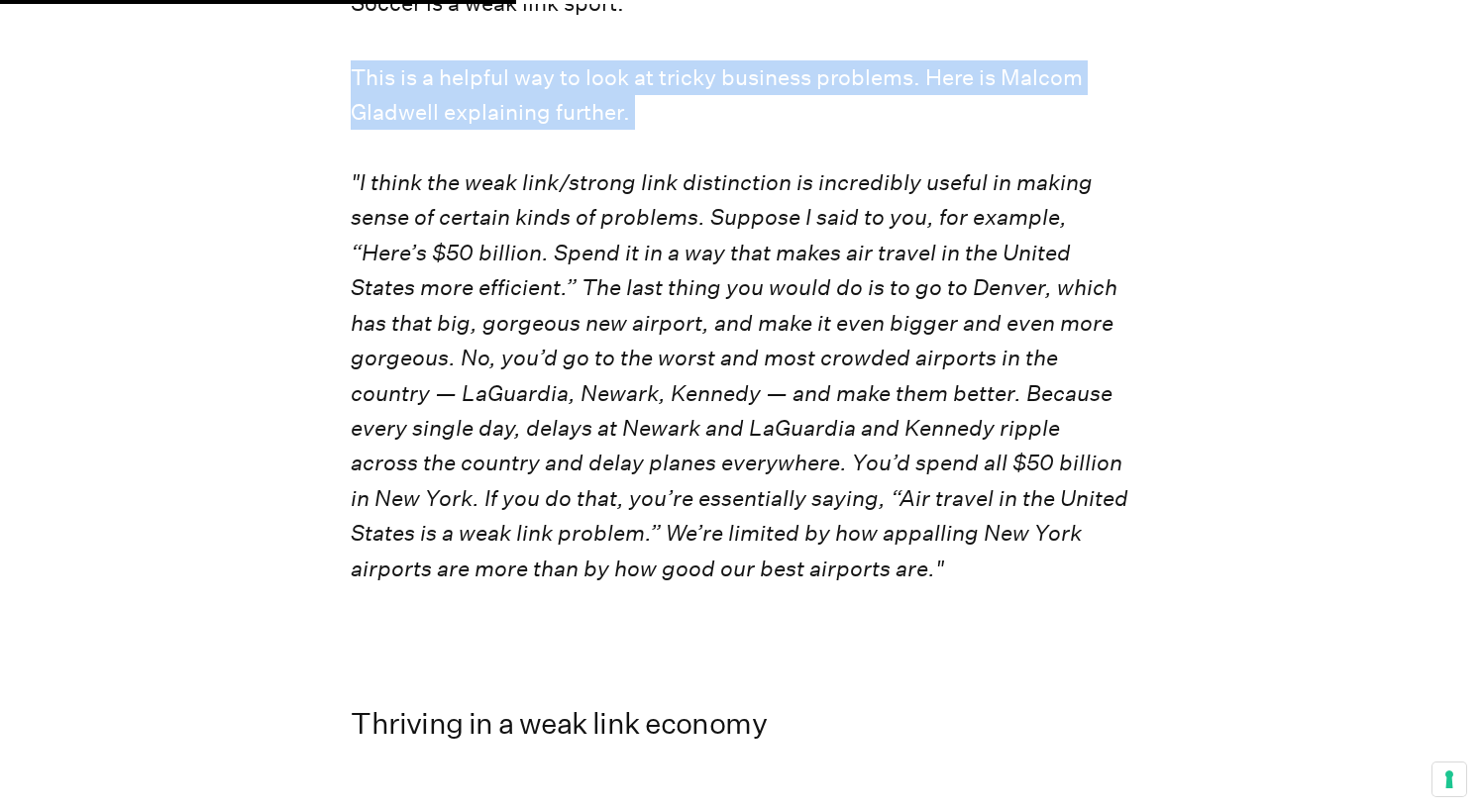 click on "This is a helpful way to look at tricky business problems. Here is Malcom Gladwell explaining further. "I think the weak link/strong link distinction is incredibly useful in making sense of certain kinds of problems. Suppose I said to you, for example, “Here’s $50 billion. Spend it in a way that makes air travel in the United States more efficient.” The last thing you would do is to go to Denver, which has that big, gorgeous new airport, and make it even bigger and even more gorgeous. No, you’d go to the worst and most crowded airports in the country — LaGuardia, Newark, Kennedy — and make them better. Because every single day, delays at Newark and LaGuardia and Kennedy ripple across the country and delay planes everywhere. You’d spend all $50 billion in New York. If you do that, you’re essentially saying, “Air travel in the United States is a weak link problem.” We’re limited by how appalling New York airports are more than by how good our best airports are."" at bounding box center (740, 324) 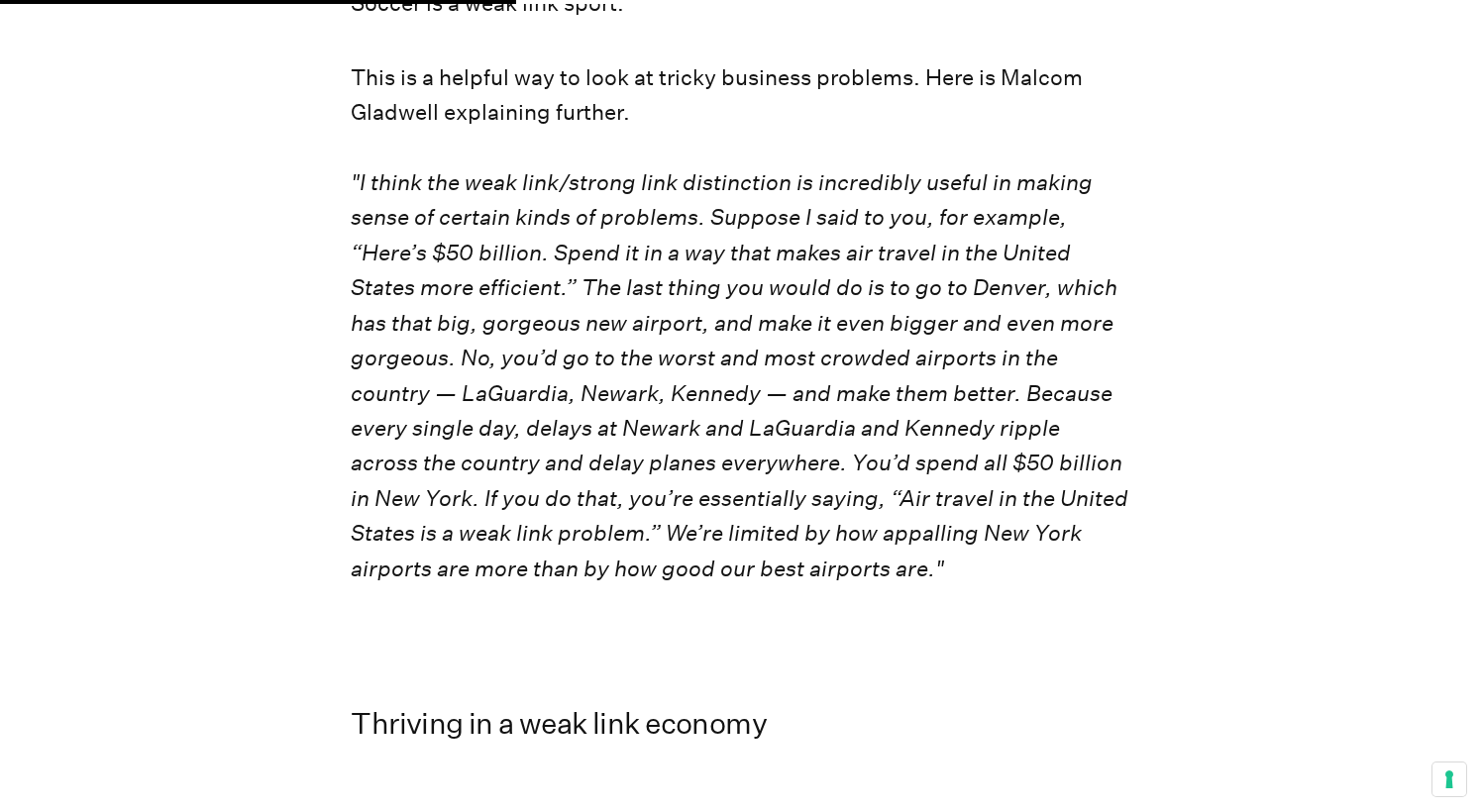 click on "This is a helpful way to look at tricky business problems. Here is Malcom Gladwell explaining further. "I think the weak link/strong link distinction is incredibly useful in making sense of certain kinds of problems. Suppose I said to you, for example, “Here’s $50 billion. Spend it in a way that makes air travel in the United States more efficient.” The last thing you would do is to go to Denver, which has that big, gorgeous new airport, and make it even bigger and even more gorgeous. No, you’d go to the worst and most crowded airports in the country — LaGuardia, Newark, Kennedy — and make them better. Because every single day, delays at Newark and LaGuardia and Kennedy ripple across the country and delay planes everywhere. You’d spend all $50 billion in New York. If you do that, you’re essentially saying, “Air travel in the United States is a weak link problem.” We’re limited by how appalling New York airports are more than by how good our best airports are."" at bounding box center [740, 324] 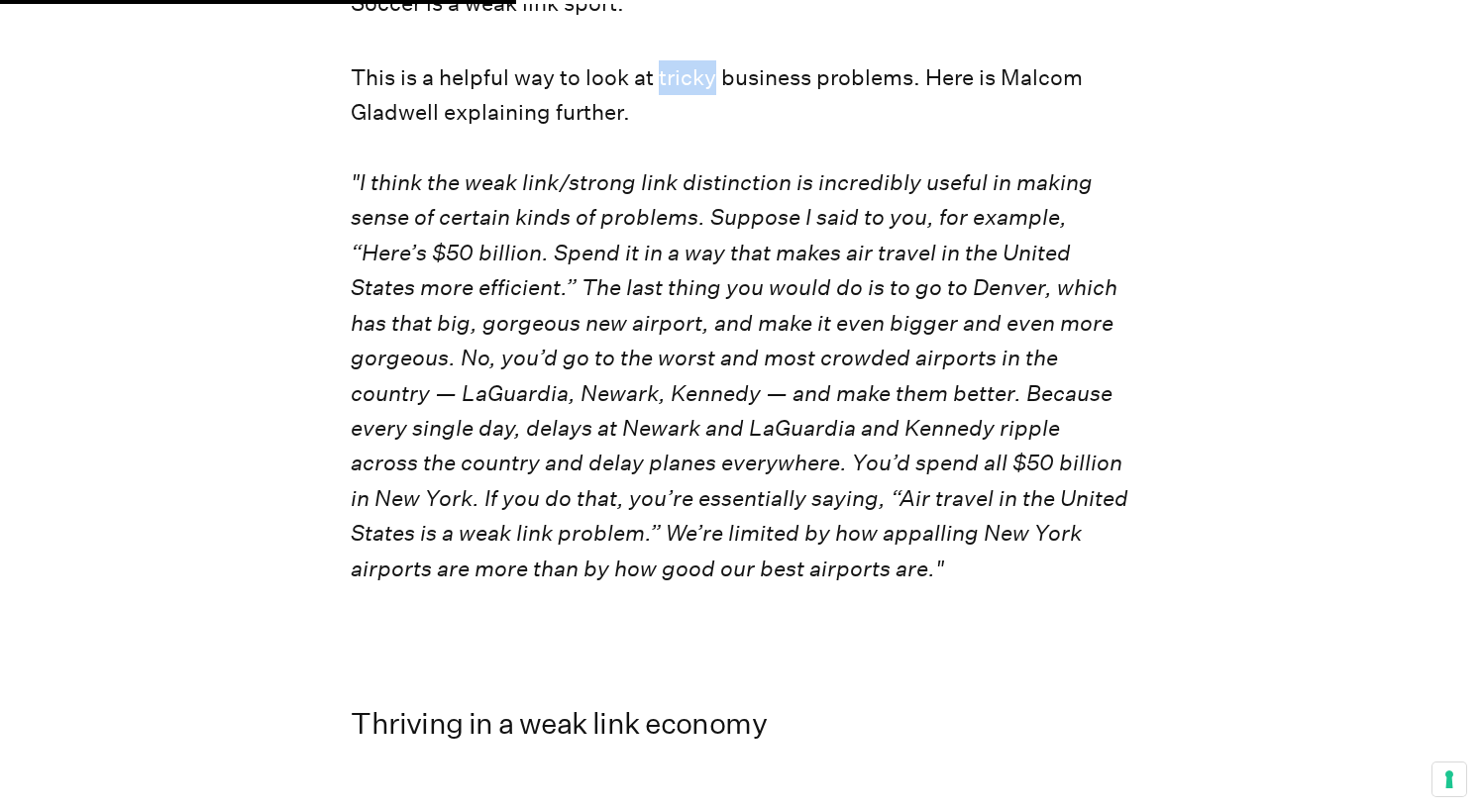 click on "This is a helpful way to look at tricky business problems. Here is Malcom Gladwell explaining further. "I think the weak link/strong link distinction is incredibly useful in making sense of certain kinds of problems. Suppose I said to you, for example, “Here’s $50 billion. Spend it in a way that makes air travel in the United States more efficient.” The last thing you would do is to go to Denver, which has that big, gorgeous new airport, and make it even bigger and even more gorgeous. No, you’d go to the worst and most crowded airports in the country — LaGuardia, Newark, Kennedy — and make them better. Because every single day, delays at Newark and LaGuardia and Kennedy ripple across the country and delay planes everywhere. You’d spend all $50 billion in New York. If you do that, you’re essentially saying, “Air travel in the United States is a weak link problem.” We’re limited by how appalling New York airports are more than by how good our best airports are."" at bounding box center [740, 324] 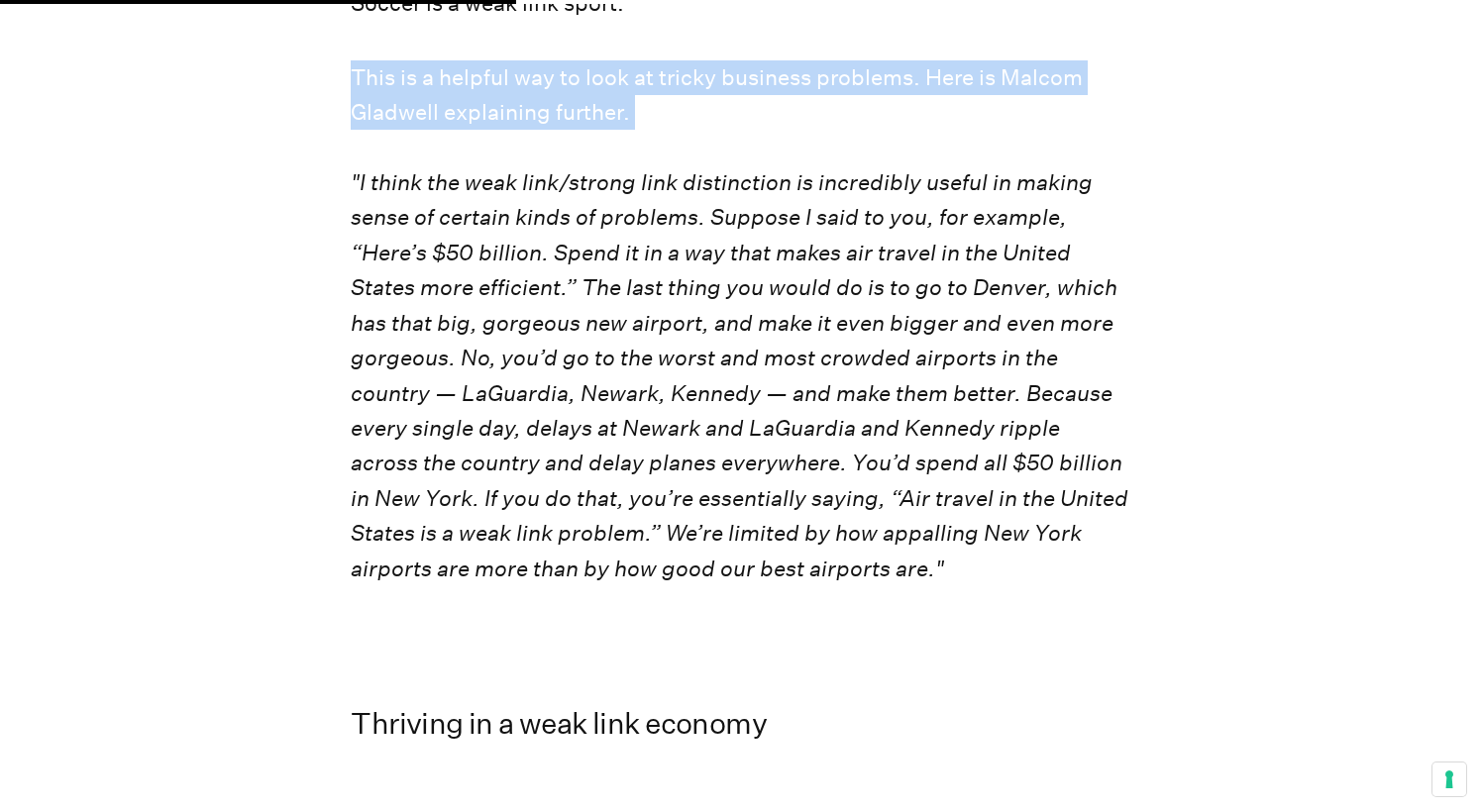 click on "This is a helpful way to look at tricky business problems. Here is Malcom Gladwell explaining further. "I think the weak link/strong link distinction is incredibly useful in making sense of certain kinds of problems. Suppose I said to you, for example, “Here’s $50 billion. Spend it in a way that makes air travel in the United States more efficient.” The last thing you would do is to go to Denver, which has that big, gorgeous new airport, and make it even bigger and even more gorgeous. No, you’d go to the worst and most crowded airports in the country — LaGuardia, Newark, Kennedy — and make them better. Because every single day, delays at Newark and LaGuardia and Kennedy ripple across the country and delay planes everywhere. You’d spend all $50 billion in New York. If you do that, you’re essentially saying, “Air travel in the United States is a weak link problem.” We’re limited by how appalling New York airports are more than by how good our best airports are."" at bounding box center (740, 324) 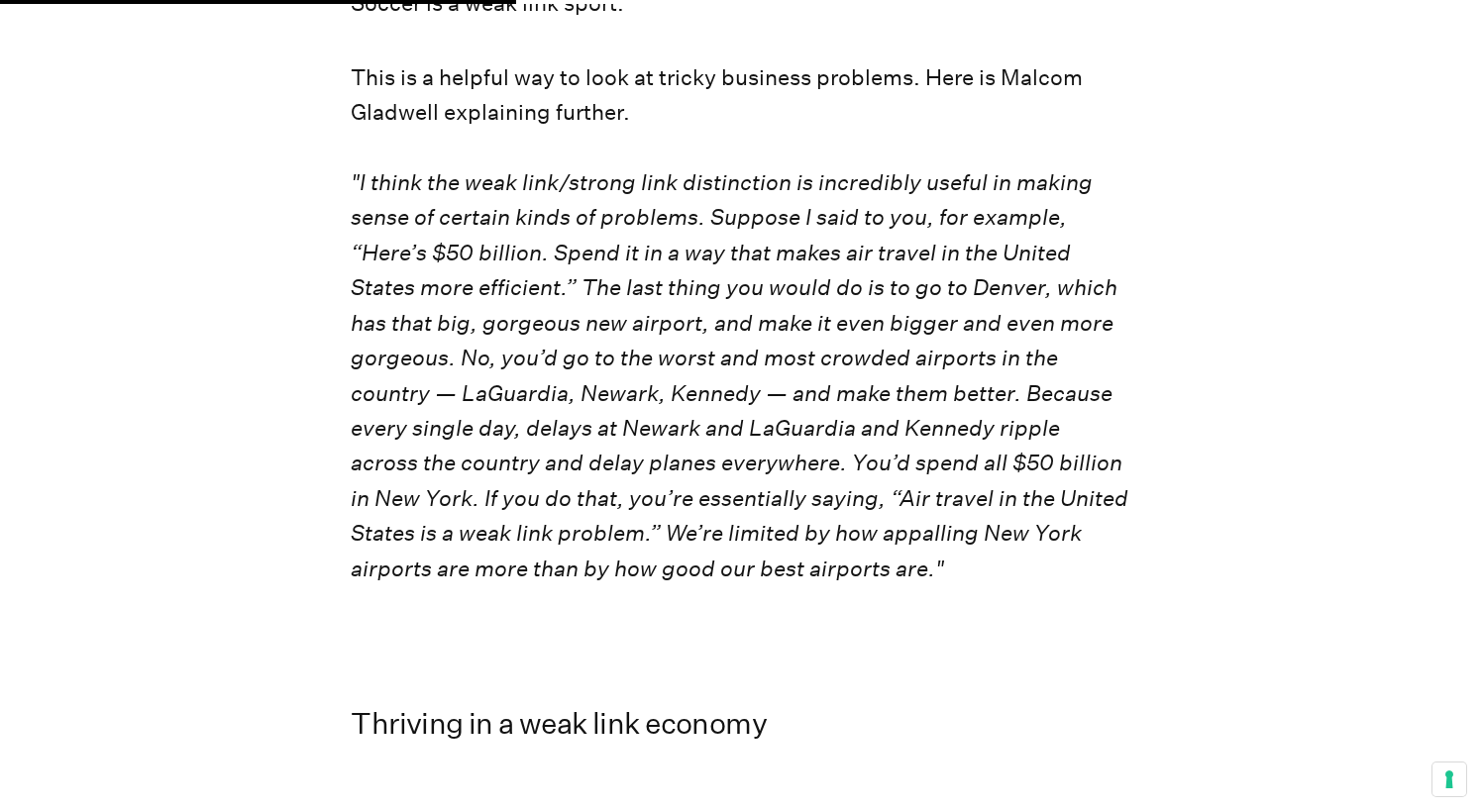 click on "This is a helpful way to look at tricky business problems. Here is Malcom Gladwell explaining further. "I think the weak link/strong link distinction is incredibly useful in making sense of certain kinds of problems. Suppose I said to you, for example, “Here’s $50 billion. Spend it in a way that makes air travel in the United States more efficient.” The last thing you would do is to go to Denver, which has that big, gorgeous new airport, and make it even bigger and even more gorgeous. No, you’d go to the worst and most crowded airports in the country — LaGuardia, Newark, Kennedy — and make them better. Because every single day, delays at Newark and LaGuardia and Kennedy ripple across the country and delay planes everywhere. You’d spend all $50 billion in New York. If you do that, you’re essentially saying, “Air travel in the United States is a weak link problem.” We’re limited by how appalling New York airports are more than by how good our best airports are."" at bounding box center [740, 324] 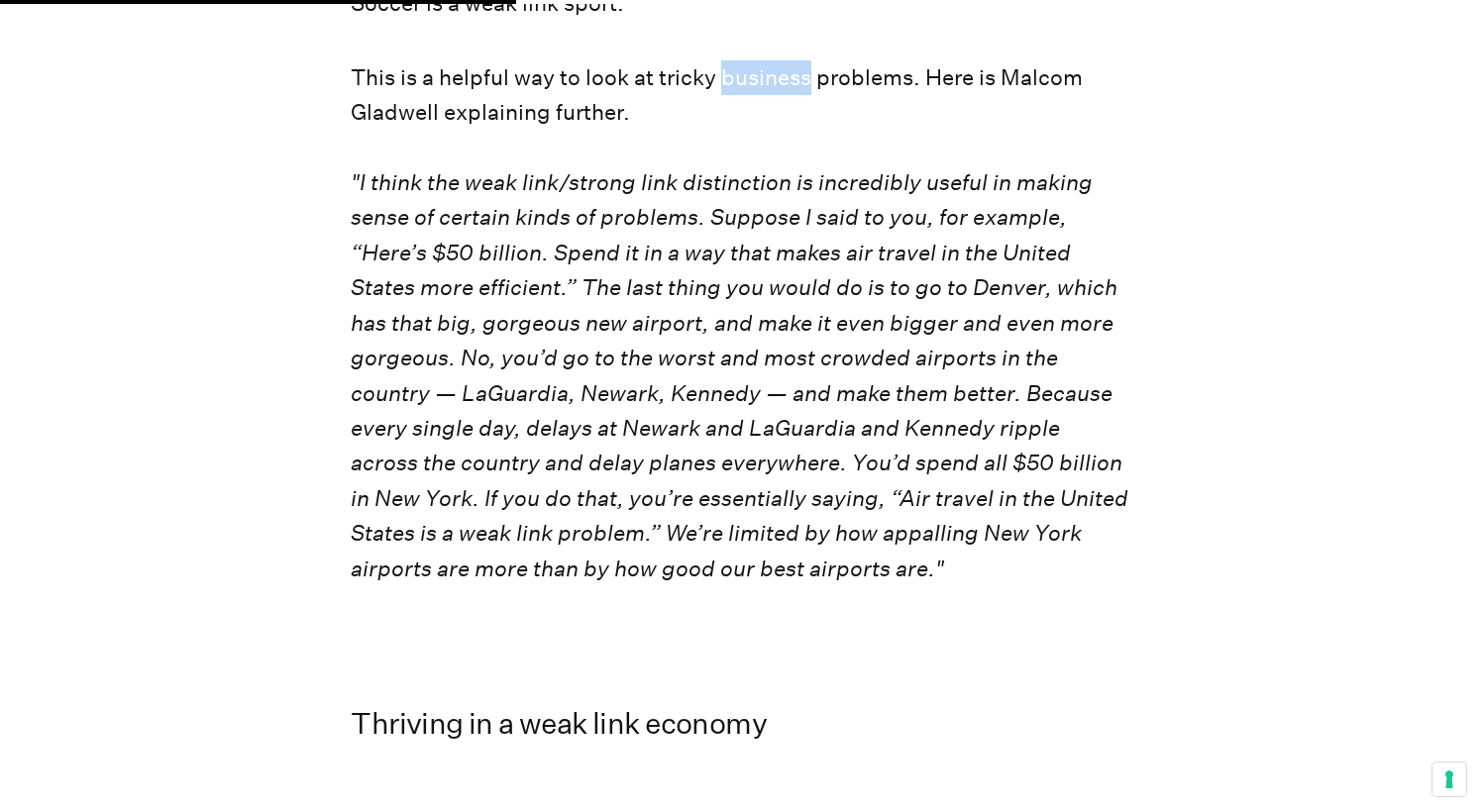 click on "This is a helpful way to look at tricky business problems. Here is Malcom Gladwell explaining further. "I think the weak link/strong link distinction is incredibly useful in making sense of certain kinds of problems. Suppose I said to you, for example, “Here’s $50 billion. Spend it in a way that makes air travel in the United States more efficient.” The last thing you would do is to go to Denver, which has that big, gorgeous new airport, and make it even bigger and even more gorgeous. No, you’d go to the worst and most crowded airports in the country — LaGuardia, Newark, Kennedy — and make them better. Because every single day, delays at Newark and LaGuardia and Kennedy ripple across the country and delay planes everywhere. You’d spend all $50 billion in New York. If you do that, you’re essentially saying, “Air travel in the United States is a weak link problem.” We’re limited by how appalling New York airports are more than by how good our best airports are."" at bounding box center (740, 324) 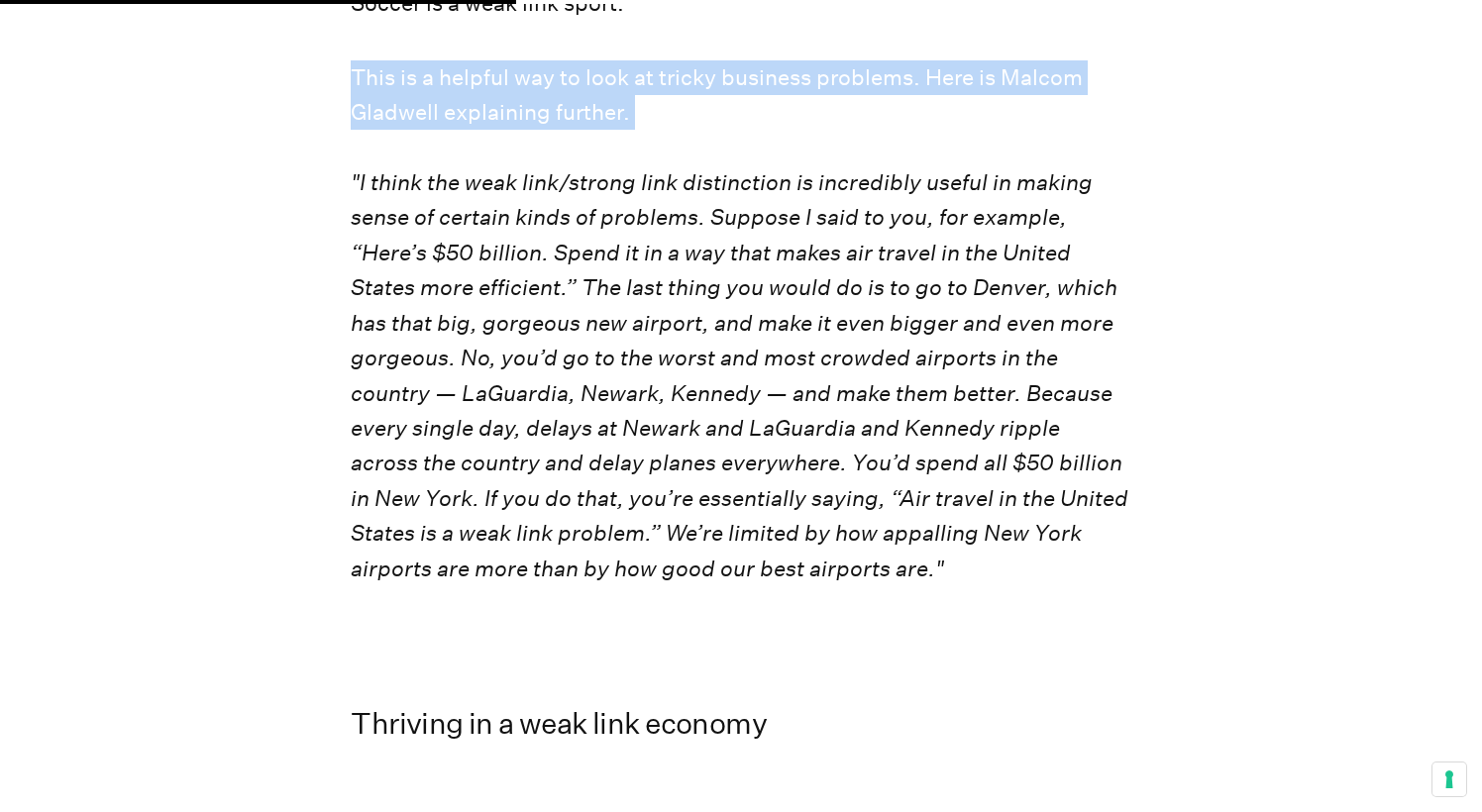 click on "This is a helpful way to look at tricky business problems. Here is Malcom Gladwell explaining further. "I think the weak link/strong link distinction is incredibly useful in making sense of certain kinds of problems. Suppose I said to you, for example, “Here’s $50 billion. Spend it in a way that makes air travel in the United States more efficient.” The last thing you would do is to go to Denver, which has that big, gorgeous new airport, and make it even bigger and even more gorgeous. No, you’d go to the worst and most crowded airports in the country — LaGuardia, Newark, Kennedy — and make them better. Because every single day, delays at Newark and LaGuardia and Kennedy ripple across the country and delay planes everywhere. You’d spend all $50 billion in New York. If you do that, you’re essentially saying, “Air travel in the United States is a weak link problem.” We’re limited by how appalling New York airports are more than by how good our best airports are."" at bounding box center (740, 324) 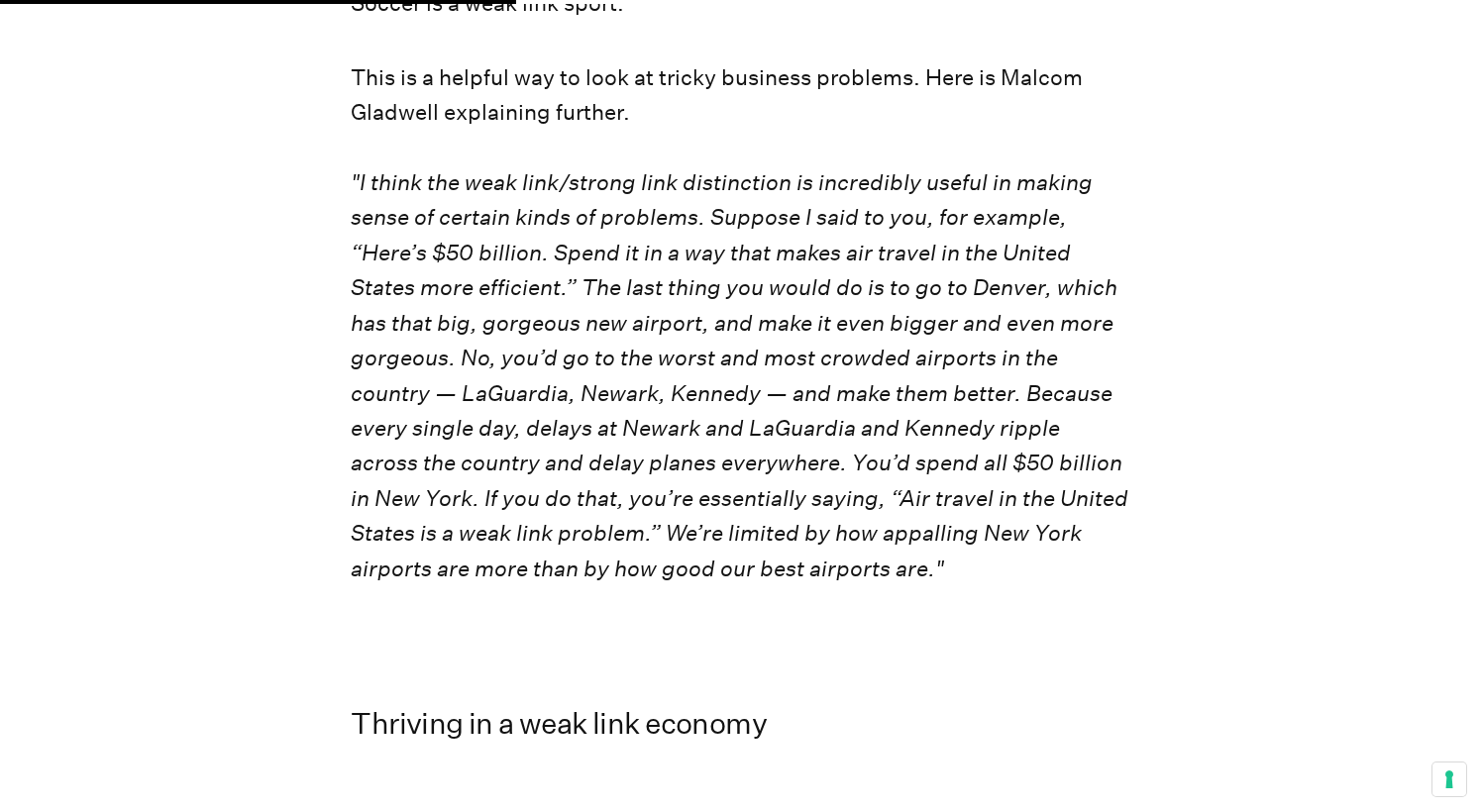 click on "This is a helpful way to look at tricky business problems. Here is Malcom Gladwell explaining further. "I think the weak link/strong link distinction is incredibly useful in making sense of certain kinds of problems. Suppose I said to you, for example, “Here’s $50 billion. Spend it in a way that makes air travel in the United States more efficient.” The last thing you would do is to go to Denver, which has that big, gorgeous new airport, and make it even bigger and even more gorgeous. No, you’d go to the worst and most crowded airports in the country — LaGuardia, Newark, Kennedy — and make them better. Because every single day, delays at Newark and LaGuardia and Kennedy ripple across the country and delay planes everywhere. You’d spend all $50 billion in New York. If you do that, you’re essentially saying, “Air travel in the United States is a weak link problem.” We’re limited by how appalling New York airports are more than by how good our best airports are."" at bounding box center [740, 324] 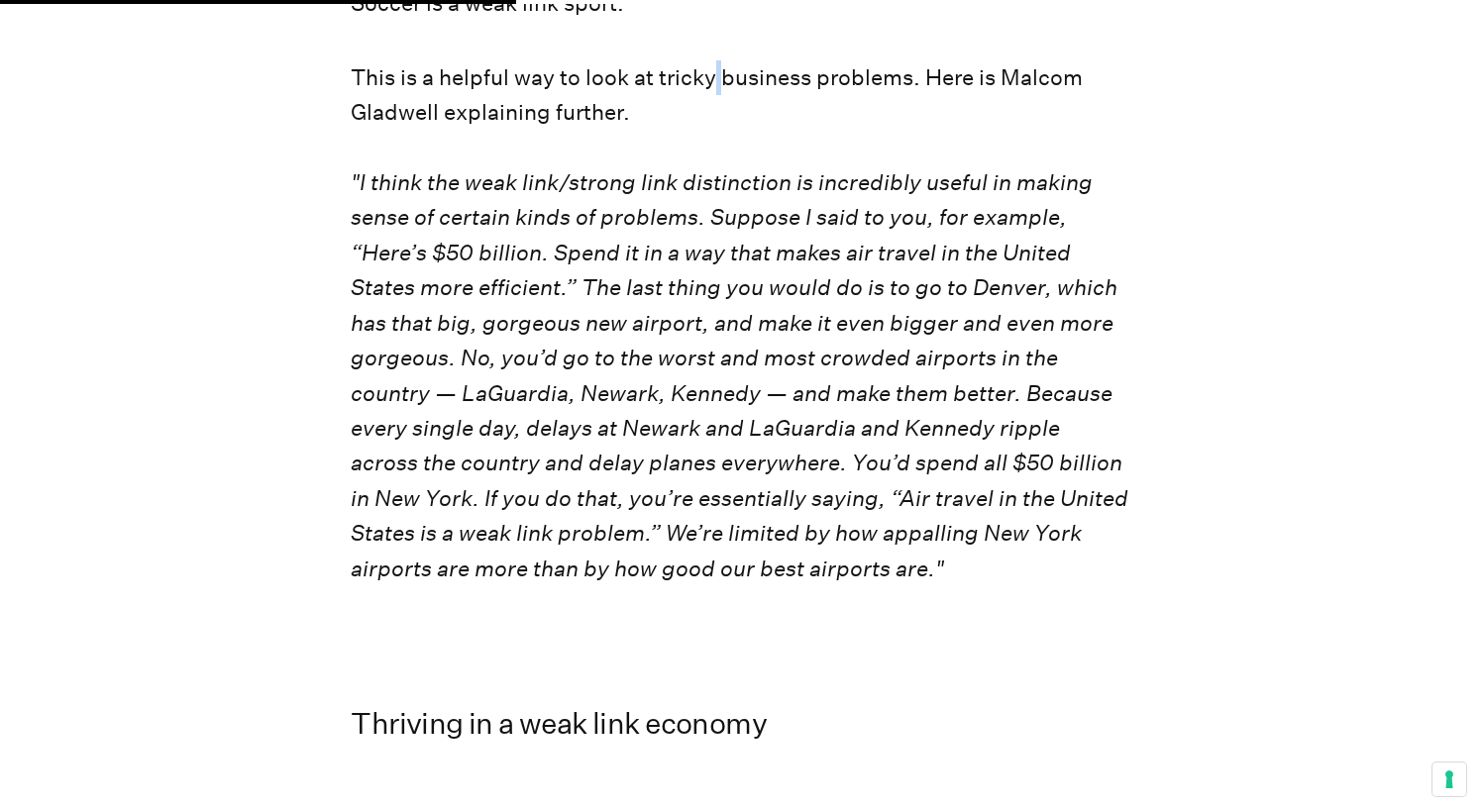 click on "This is a helpful way to look at tricky business problems. Here is Malcom Gladwell explaining further. "I think the weak link/strong link distinction is incredibly useful in making sense of certain kinds of problems. Suppose I said to you, for example, “Here’s $50 billion. Spend it in a way that makes air travel in the United States more efficient.” The last thing you would do is to go to Denver, which has that big, gorgeous new airport, and make it even bigger and even more gorgeous. No, you’d go to the worst and most crowded airports in the country — LaGuardia, Newark, Kennedy — and make them better. Because every single day, delays at Newark and LaGuardia and Kennedy ripple across the country and delay planes everywhere. You’d spend all $50 billion in New York. If you do that, you’re essentially saying, “Air travel in the United States is a weak link problem.” We’re limited by how appalling New York airports are more than by how good our best airports are."" at bounding box center (740, 324) 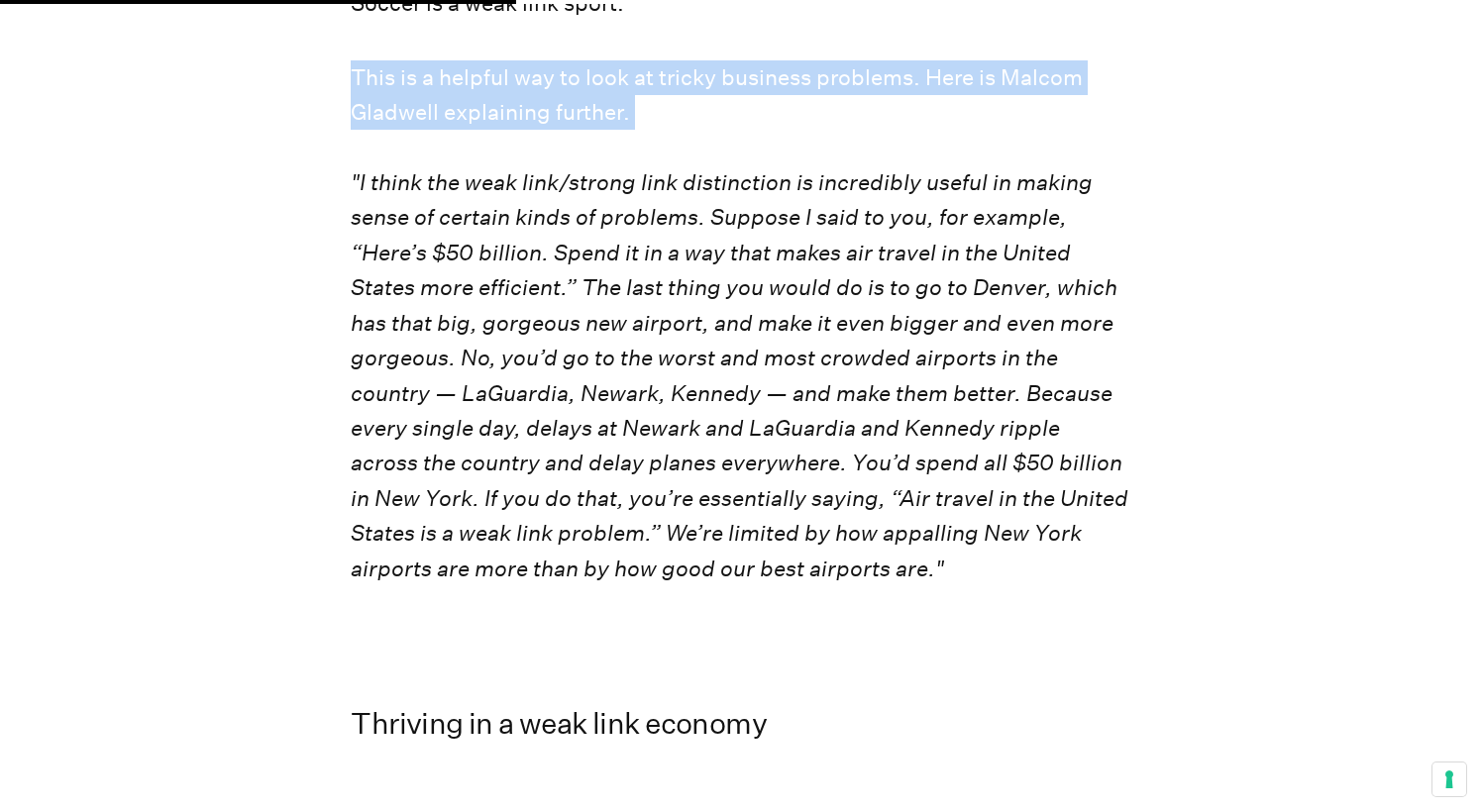 click on "This is a helpful way to look at tricky business problems. Here is Malcom Gladwell explaining further. "I think the weak link/strong link distinction is incredibly useful in making sense of certain kinds of problems. Suppose I said to you, for example, “Here’s $50 billion. Spend it in a way that makes air travel in the United States more efficient.” The last thing you would do is to go to Denver, which has that big, gorgeous new airport, and make it even bigger and even more gorgeous. No, you’d go to the worst and most crowded airports in the country — LaGuardia, Newark, Kennedy — and make them better. Because every single day, delays at Newark and LaGuardia and Kennedy ripple across the country and delay planes everywhere. You’d spend all $50 billion in New York. If you do that, you’re essentially saying, “Air travel in the United States is a weak link problem.” We’re limited by how appalling New York airports are more than by how good our best airports are."" at bounding box center [740, 324] 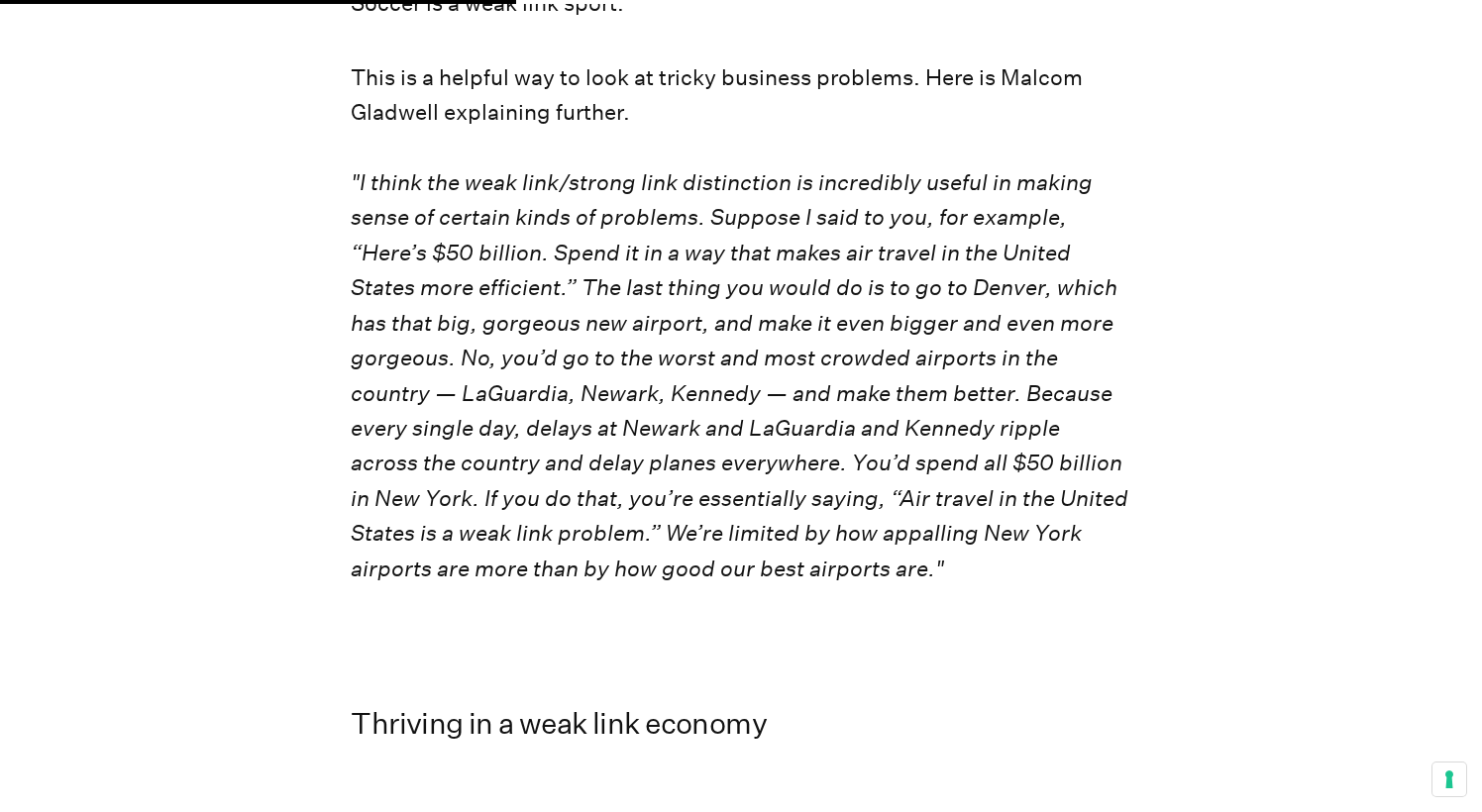 click on "This is a helpful way to look at tricky business problems. Here is Malcom Gladwell explaining further. "I think the weak link/strong link distinction is incredibly useful in making sense of certain kinds of problems. Suppose I said to you, for example, “Here’s $50 billion. Spend it in a way that makes air travel in the United States more efficient.” The last thing you would do is to go to Denver, which has that big, gorgeous new airport, and make it even bigger and even more gorgeous. No, you’d go to the worst and most crowded airports in the country — LaGuardia, Newark, Kennedy — and make them better. Because every single day, delays at Newark and LaGuardia and Kennedy ripple across the country and delay planes everywhere. You’d spend all $50 billion in New York. If you do that, you’re essentially saying, “Air travel in the United States is a weak link problem.” We’re limited by how appalling New York airports are more than by how good our best airports are."" at bounding box center (740, 324) 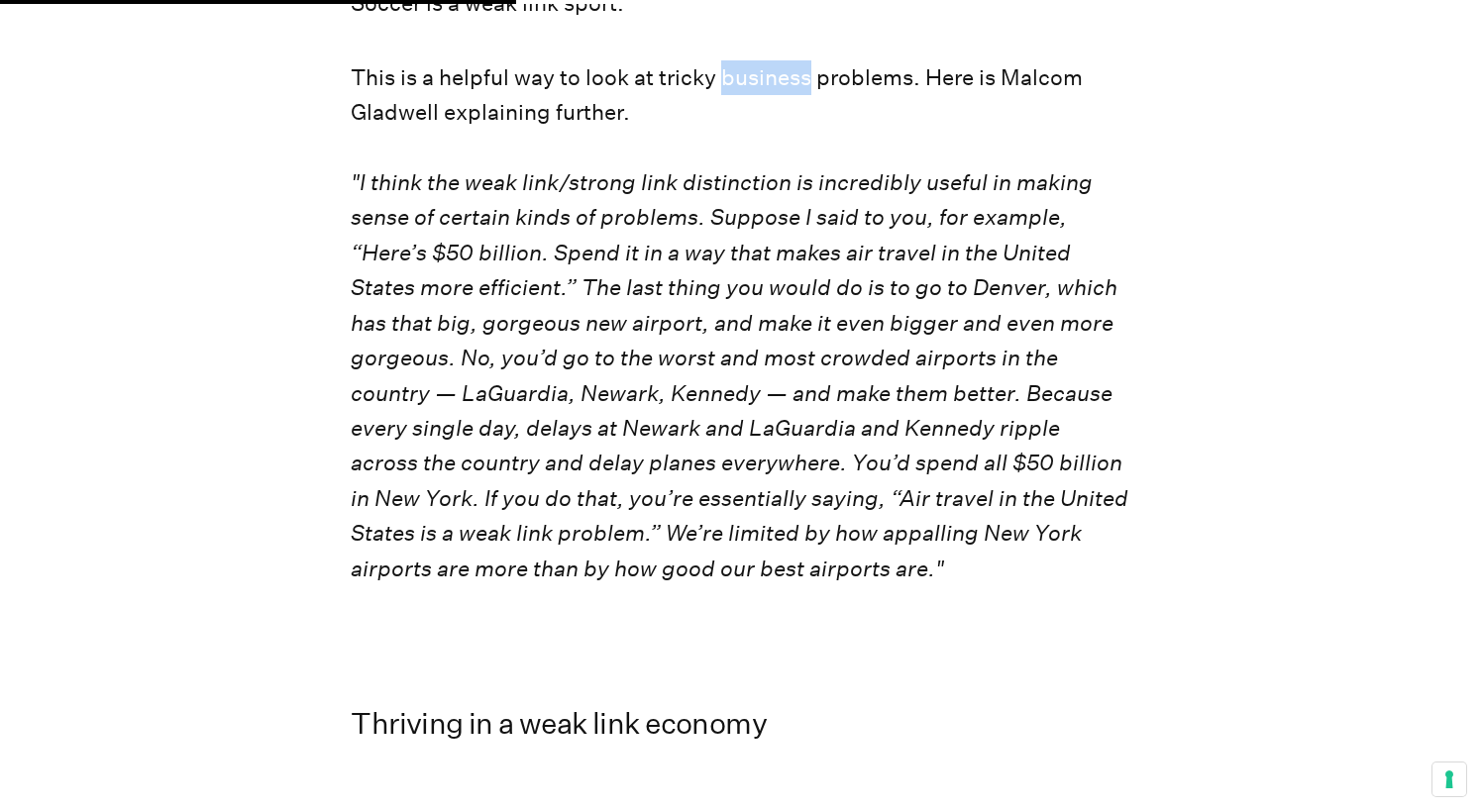 click on "This is a helpful way to look at tricky business problems. Here is Malcom Gladwell explaining further. "I think the weak link/strong link distinction is incredibly useful in making sense of certain kinds of problems. Suppose I said to you, for example, “Here’s $50 billion. Spend it in a way that makes air travel in the United States more efficient.” The last thing you would do is to go to Denver, which has that big, gorgeous new airport, and make it even bigger and even more gorgeous. No, you’d go to the worst and most crowded airports in the country — LaGuardia, Newark, Kennedy — and make them better. Because every single day, delays at Newark and LaGuardia and Kennedy ripple across the country and delay planes everywhere. You’d spend all $50 billion in New York. If you do that, you’re essentially saying, “Air travel in the United States is a weak link problem.” We’re limited by how appalling New York airports are more than by how good our best airports are."" at bounding box center (740, 324) 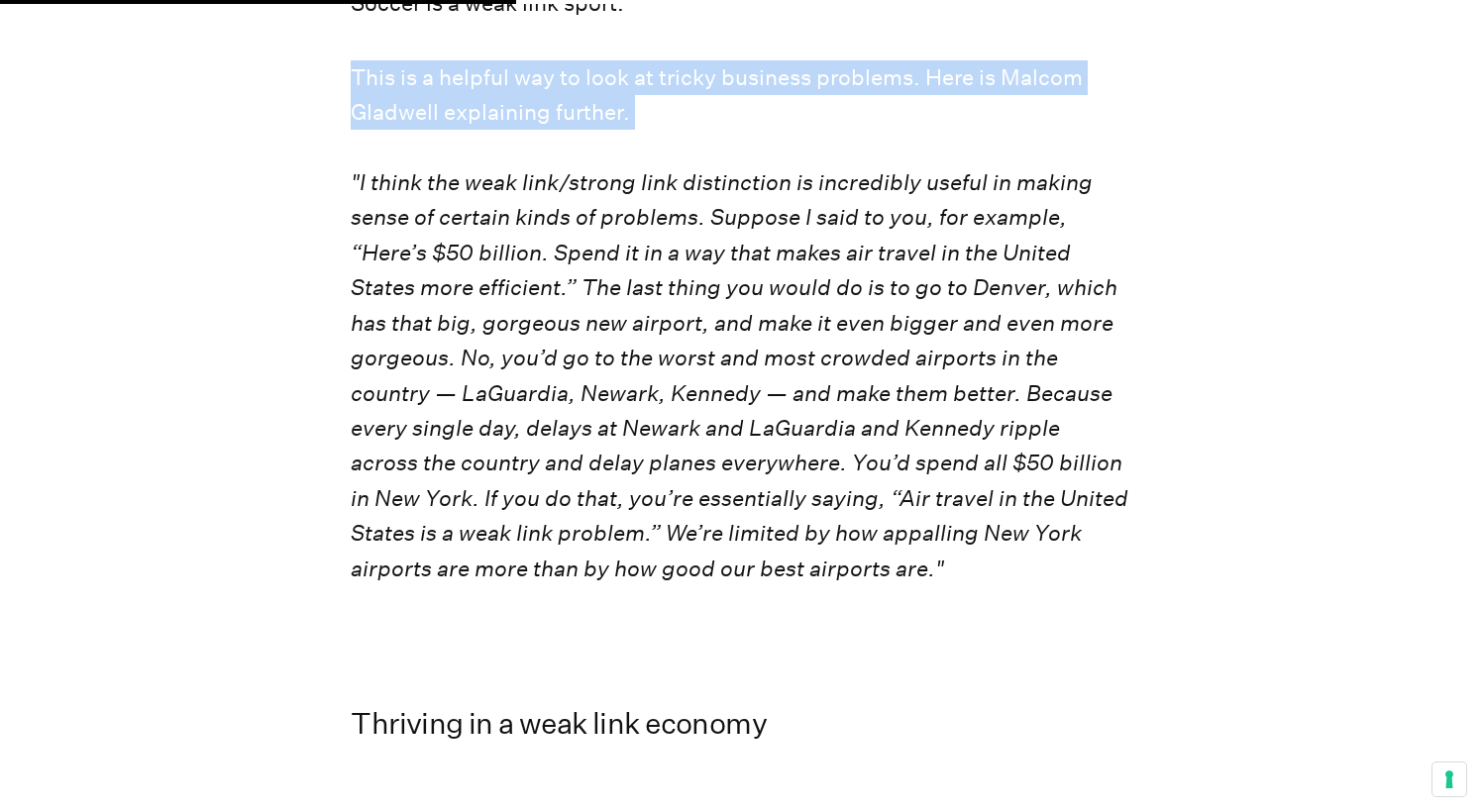 click on "This is a helpful way to look at tricky business problems. Here is Malcom Gladwell explaining further. "I think the weak link/strong link distinction is incredibly useful in making sense of certain kinds of problems. Suppose I said to you, for example, “Here’s $50 billion. Spend it in a way that makes air travel in the United States more efficient.” The last thing you would do is to go to Denver, which has that big, gorgeous new airport, and make it even bigger and even more gorgeous. No, you’d go to the worst and most crowded airports in the country — LaGuardia, Newark, Kennedy — and make them better. Because every single day, delays at Newark and LaGuardia and Kennedy ripple across the country and delay planes everywhere. You’d spend all $50 billion in New York. If you do that, you’re essentially saying, “Air travel in the United States is a weak link problem.” We’re limited by how appalling New York airports are more than by how good our best airports are."" at bounding box center (740, 324) 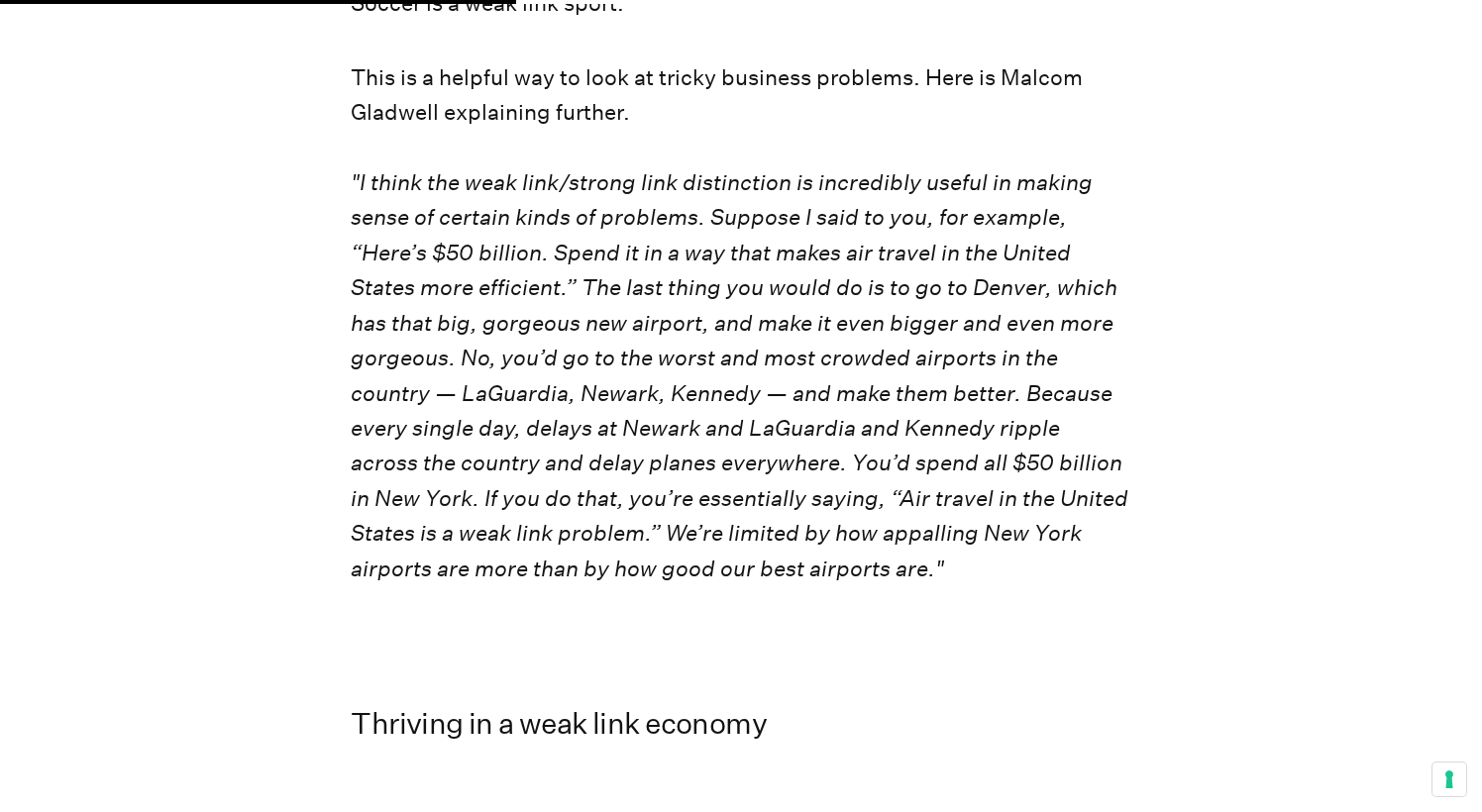 click on "This is a helpful way to look at tricky business problems. Here is Malcom Gladwell explaining further. "I think the weak link/strong link distinction is incredibly useful in making sense of certain kinds of problems. Suppose I said to you, for example, “Here’s $50 billion. Spend it in a way that makes air travel in the United States more efficient.” The last thing you would do is to go to Denver, which has that big, gorgeous new airport, and make it even bigger and even more gorgeous. No, you’d go to the worst and most crowded airports in the country — LaGuardia, Newark, Kennedy — and make them better. Because every single day, delays at Newark and LaGuardia and Kennedy ripple across the country and delay planes everywhere. You’d spend all $50 billion in New York. If you do that, you’re essentially saying, “Air travel in the United States is a weak link problem.” We’re limited by how appalling New York airports are more than by how good our best airports are."" at bounding box center (740, 324) 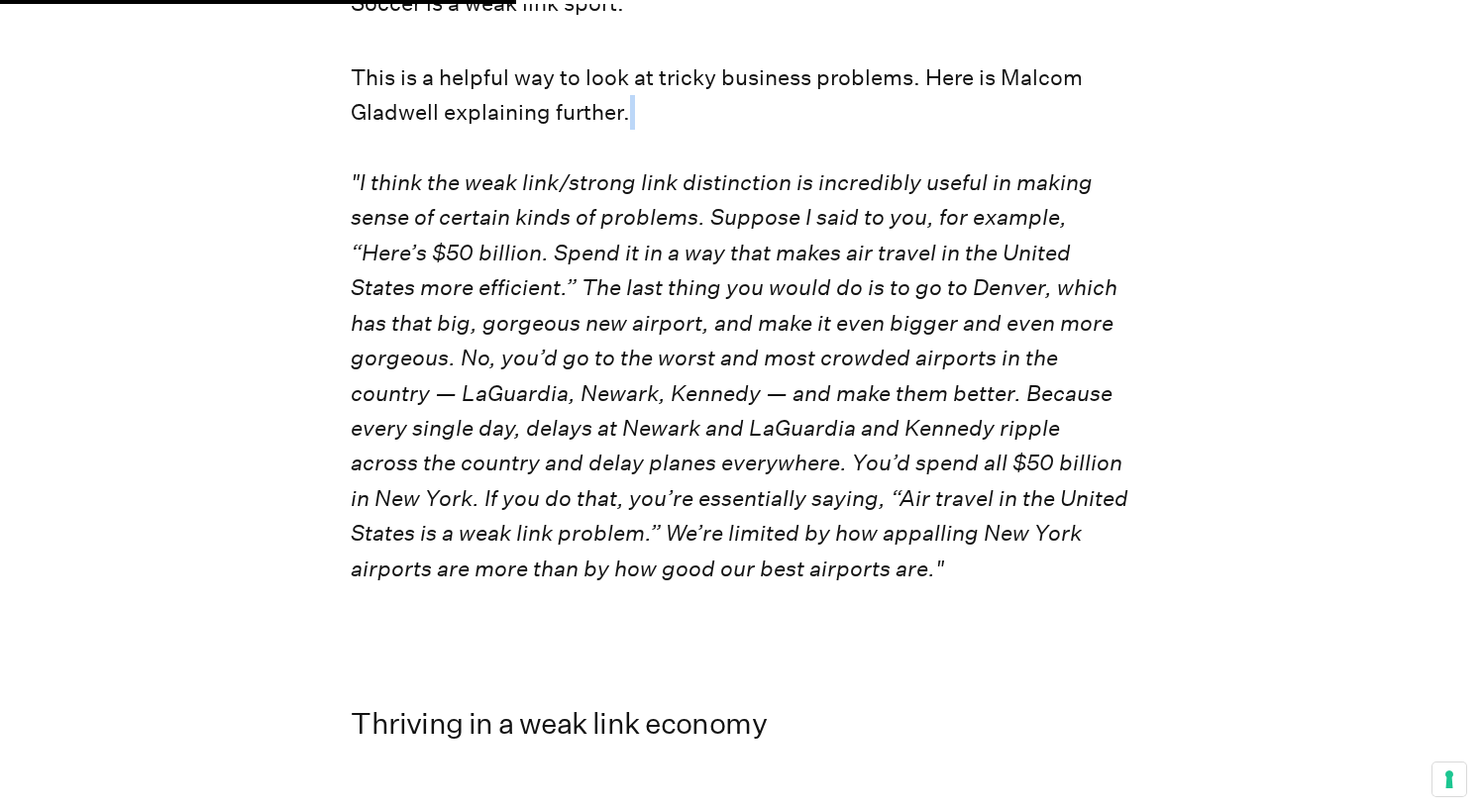 click on "This is a helpful way to look at tricky business problems. Here is Malcom Gladwell explaining further. "I think the weak link/strong link distinction is incredibly useful in making sense of certain kinds of problems. Suppose I said to you, for example, “Here’s $50 billion. Spend it in a way that makes air travel in the United States more efficient.” The last thing you would do is to go to Denver, which has that big, gorgeous new airport, and make it even bigger and even more gorgeous. No, you’d go to the worst and most crowded airports in the country — LaGuardia, Newark, Kennedy — and make them better. Because every single day, delays at Newark and LaGuardia and Kennedy ripple across the country and delay planes everywhere. You’d spend all $50 billion in New York. If you do that, you’re essentially saying, “Air travel in the United States is a weak link problem.” We’re limited by how appalling New York airports are more than by how good our best airports are."" at bounding box center [740, 324] 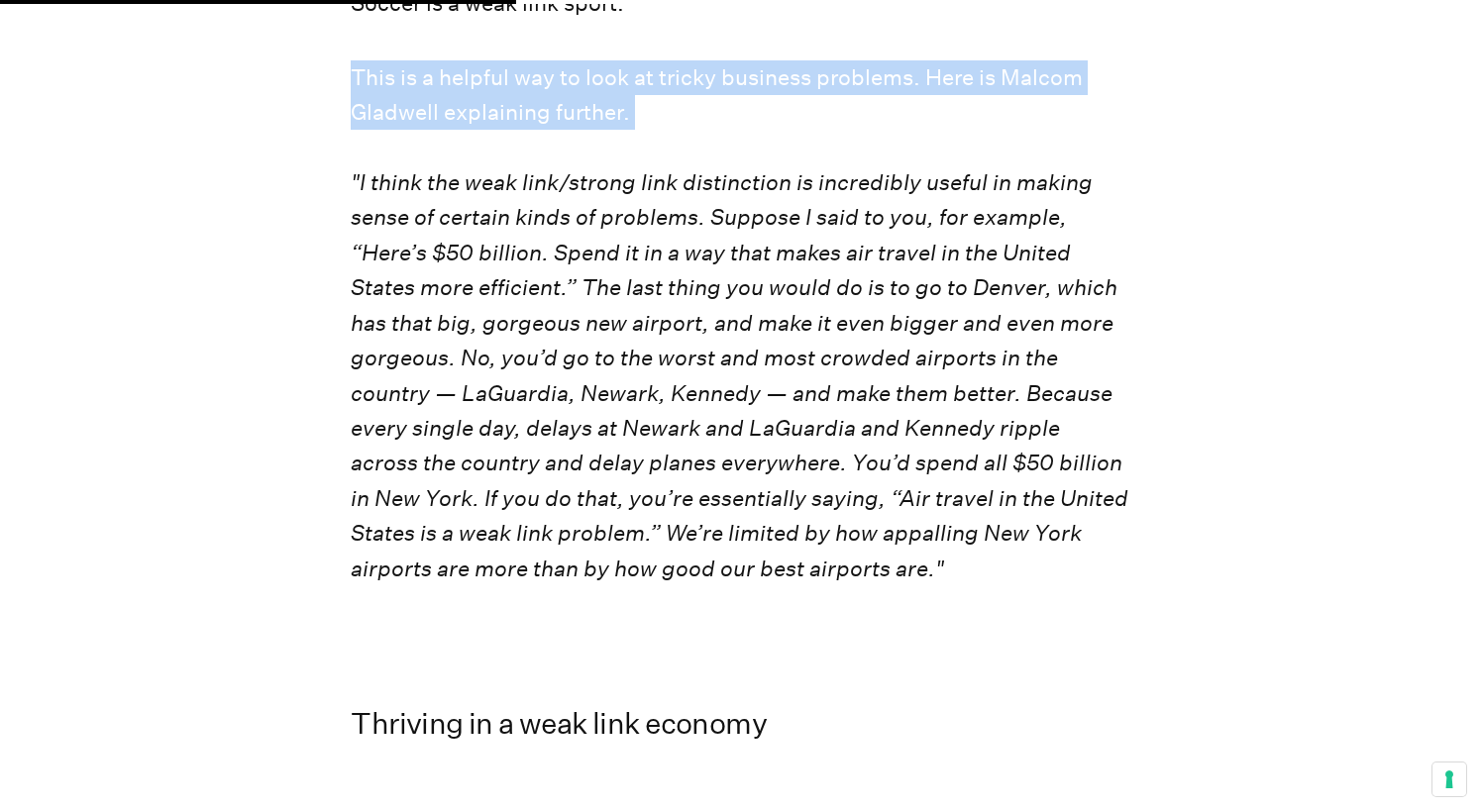 click on "This is a helpful way to look at tricky business problems. Here is Malcom Gladwell explaining further. "I think the weak link/strong link distinction is incredibly useful in making sense of certain kinds of problems. Suppose I said to you, for example, “Here’s $50 billion. Spend it in a way that makes air travel in the United States more efficient.” The last thing you would do is to go to Denver, which has that big, gorgeous new airport, and make it even bigger and even more gorgeous. No, you’d go to the worst and most crowded airports in the country — LaGuardia, Newark, Kennedy — and make them better. Because every single day, delays at Newark and LaGuardia and Kennedy ripple across the country and delay planes everywhere. You’d spend all $50 billion in New York. If you do that, you’re essentially saying, “Air travel in the United States is a weak link problem.” We’re limited by how appalling New York airports are more than by how good our best airports are."" at bounding box center [740, 324] 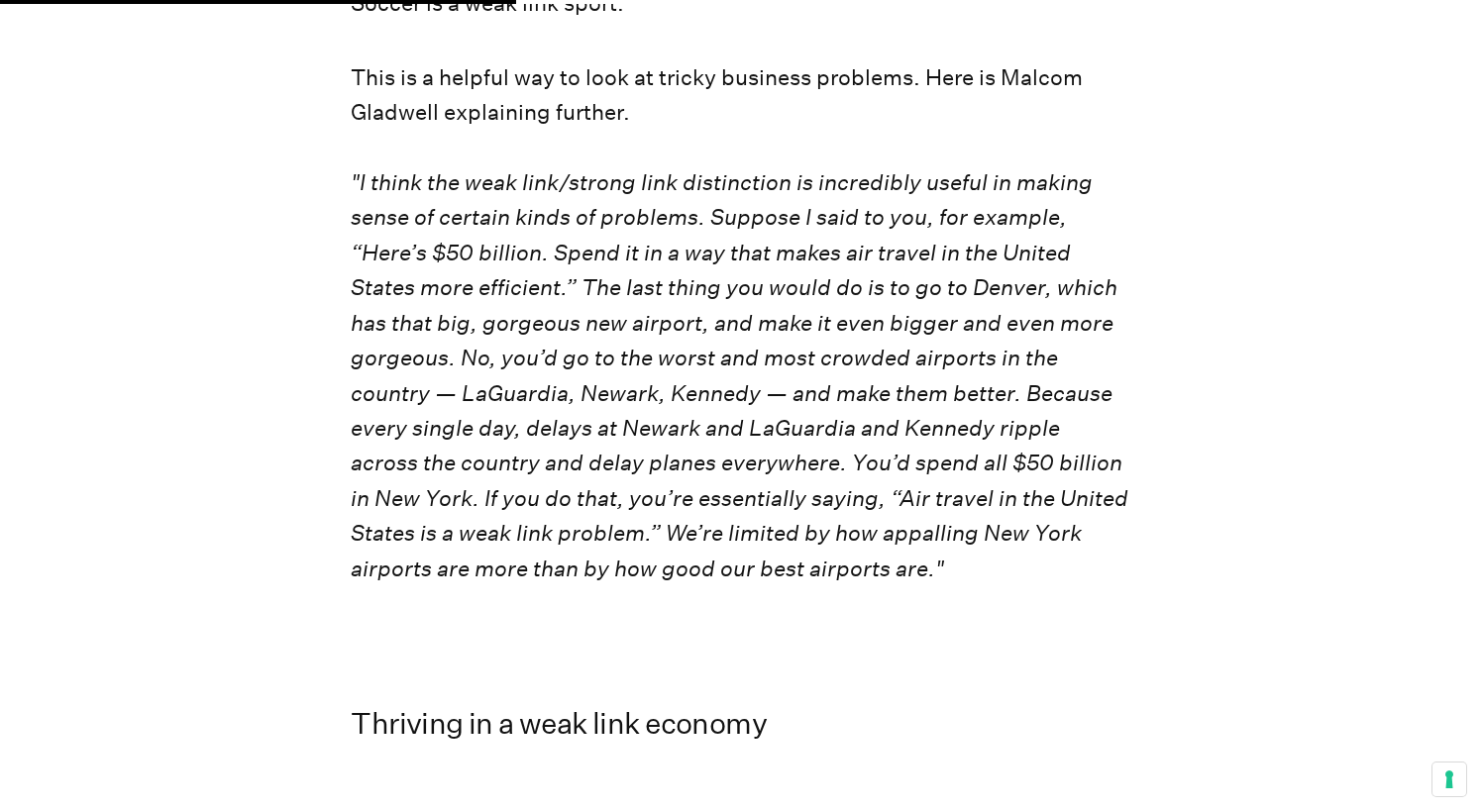 click on "This is a helpful way to look at tricky business problems. Here is Malcom Gladwell explaining further. "I think the weak link/strong link distinction is incredibly useful in making sense of certain kinds of problems. Suppose I said to you, for example, “Here’s $50 billion. Spend it in a way that makes air travel in the United States more efficient.” The last thing you would do is to go to Denver, which has that big, gorgeous new airport, and make it even bigger and even more gorgeous. No, you’d go to the worst and most crowded airports in the country — LaGuardia, Newark, Kennedy — and make them better. Because every single day, delays at Newark and LaGuardia and Kennedy ripple across the country and delay planes everywhere. You’d spend all $50 billion in New York. If you do that, you’re essentially saying, “Air travel in the United States is a weak link problem.” We’re limited by how appalling New York airports are more than by how good our best airports are."" at bounding box center (740, 324) 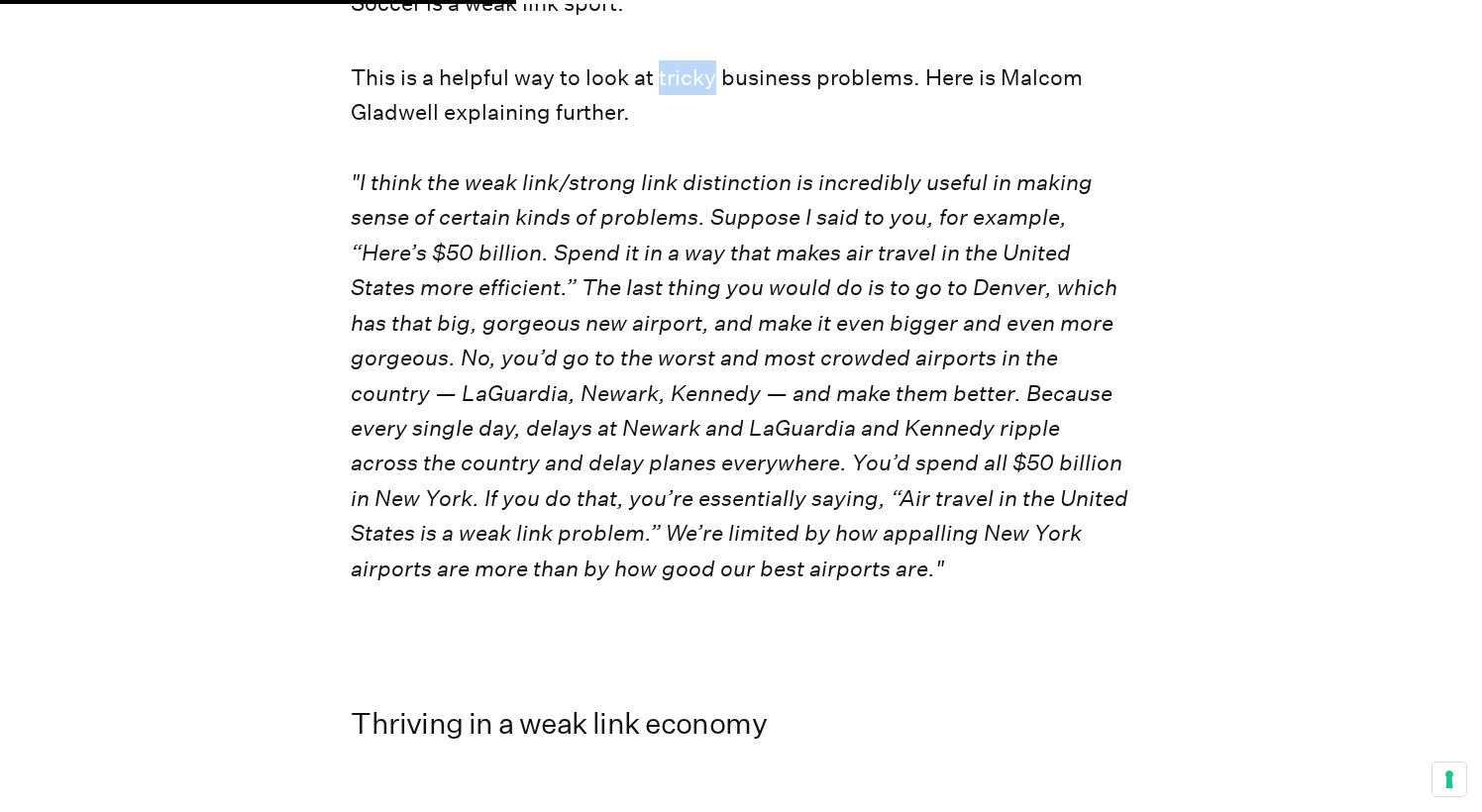 click on "This is a helpful way to look at tricky business problems. Here is Malcom Gladwell explaining further. "I think the weak link/strong link distinction is incredibly useful in making sense of certain kinds of problems. Suppose I said to you, for example, “Here’s $50 billion. Spend it in a way that makes air travel in the United States more efficient.” The last thing you would do is to go to Denver, which has that big, gorgeous new airport, and make it even bigger and even more gorgeous. No, you’d go to the worst and most crowded airports in the country — LaGuardia, Newark, Kennedy — and make them better. Because every single day, delays at Newark and LaGuardia and Kennedy ripple across the country and delay planes everywhere. You’d spend all $50 billion in New York. If you do that, you’re essentially saying, “Air travel in the United States is a weak link problem.” We’re limited by how appalling New York airports are more than by how good our best airports are."" at bounding box center [740, 324] 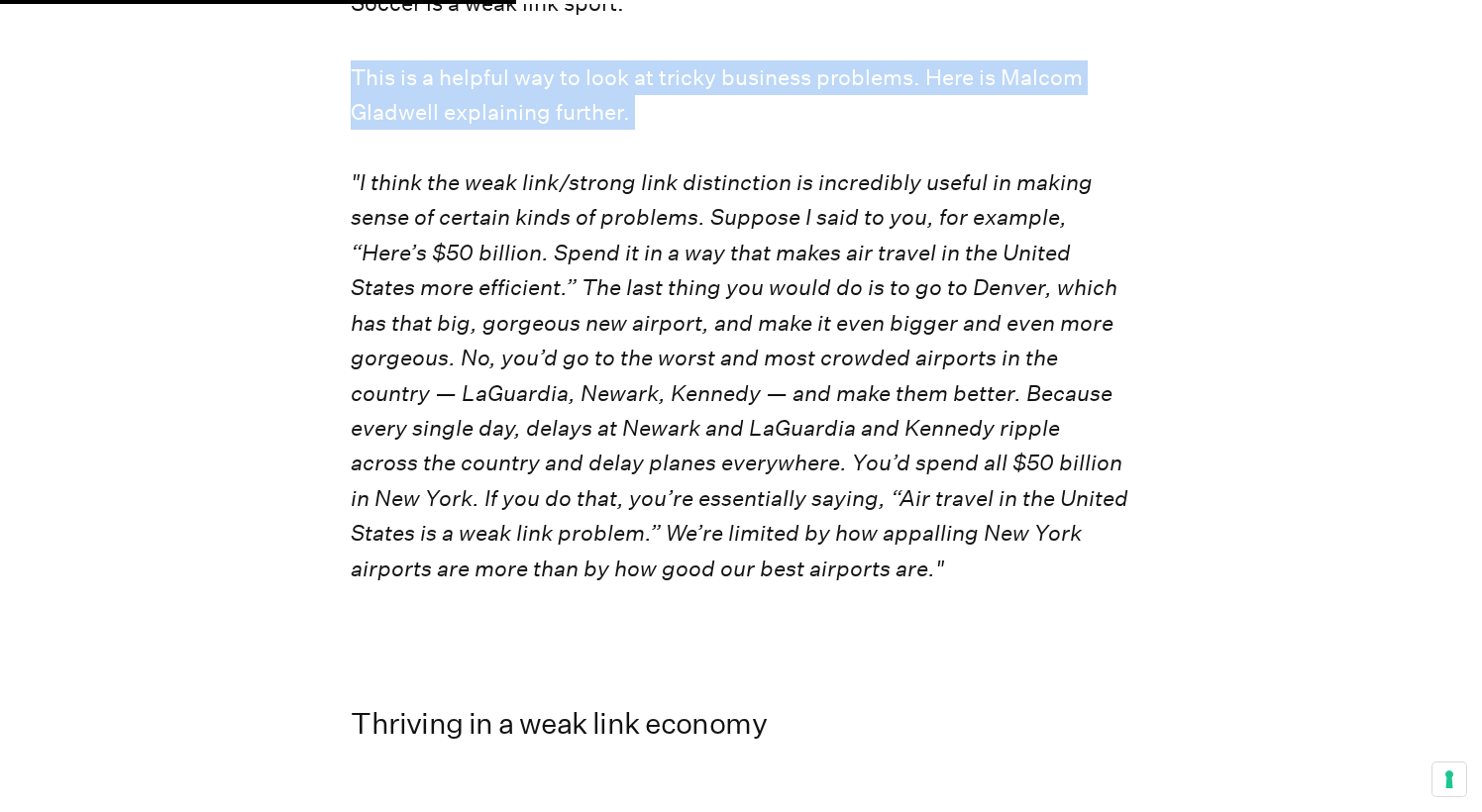 click on "This is a helpful way to look at tricky business problems. Here is Malcom Gladwell explaining further. "I think the weak link/strong link distinction is incredibly useful in making sense of certain kinds of problems. Suppose I said to you, for example, “Here’s $50 billion. Spend it in a way that makes air travel in the United States more efficient.” The last thing you would do is to go to Denver, which has that big, gorgeous new airport, and make it even bigger and even more gorgeous. No, you’d go to the worst and most crowded airports in the country — LaGuardia, Newark, Kennedy — and make them better. Because every single day, delays at Newark and LaGuardia and Kennedy ripple across the country and delay planes everywhere. You’d spend all $50 billion in New York. If you do that, you’re essentially saying, “Air travel in the United States is a weak link problem.” We’re limited by how appalling New York airports are more than by how good our best airports are."" at bounding box center (740, 324) 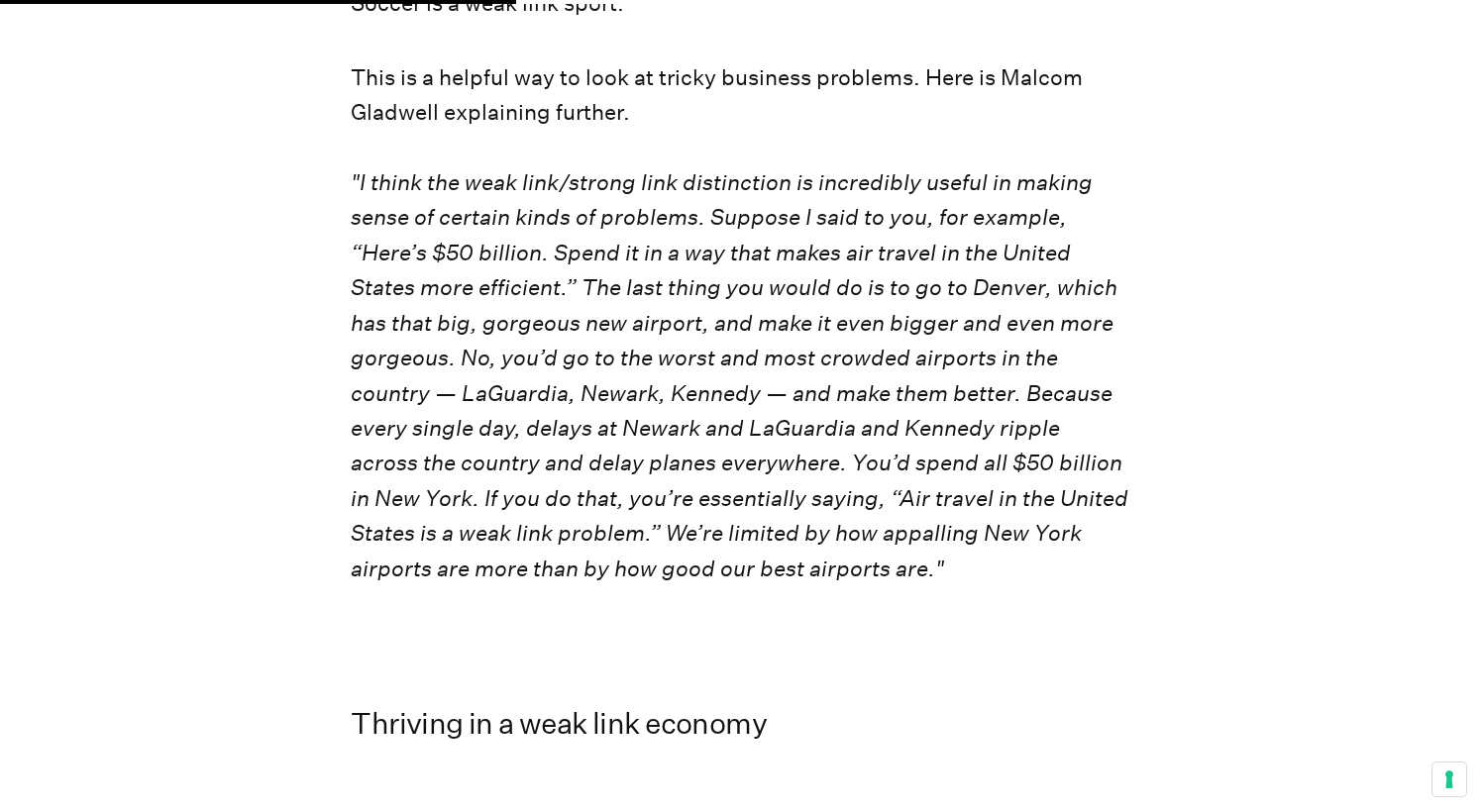 click on "This is a helpful way to look at tricky business problems. Here is Malcom Gladwell explaining further. "I think the weak link/strong link distinction is incredibly useful in making sense of certain kinds of problems. Suppose I said to you, for example, “Here’s $50 billion. Spend it in a way that makes air travel in the United States more efficient.” The last thing you would do is to go to Denver, which has that big, gorgeous new airport, and make it even bigger and even more gorgeous. No, you’d go to the worst and most crowded airports in the country — LaGuardia, Newark, Kennedy — and make them better. Because every single day, delays at Newark and LaGuardia and Kennedy ripple across the country and delay planes everywhere. You’d spend all $50 billion in New York. If you do that, you’re essentially saying, “Air travel in the United States is a weak link problem.” We’re limited by how appalling New York airports are more than by how good our best airports are."" at bounding box center [740, 324] 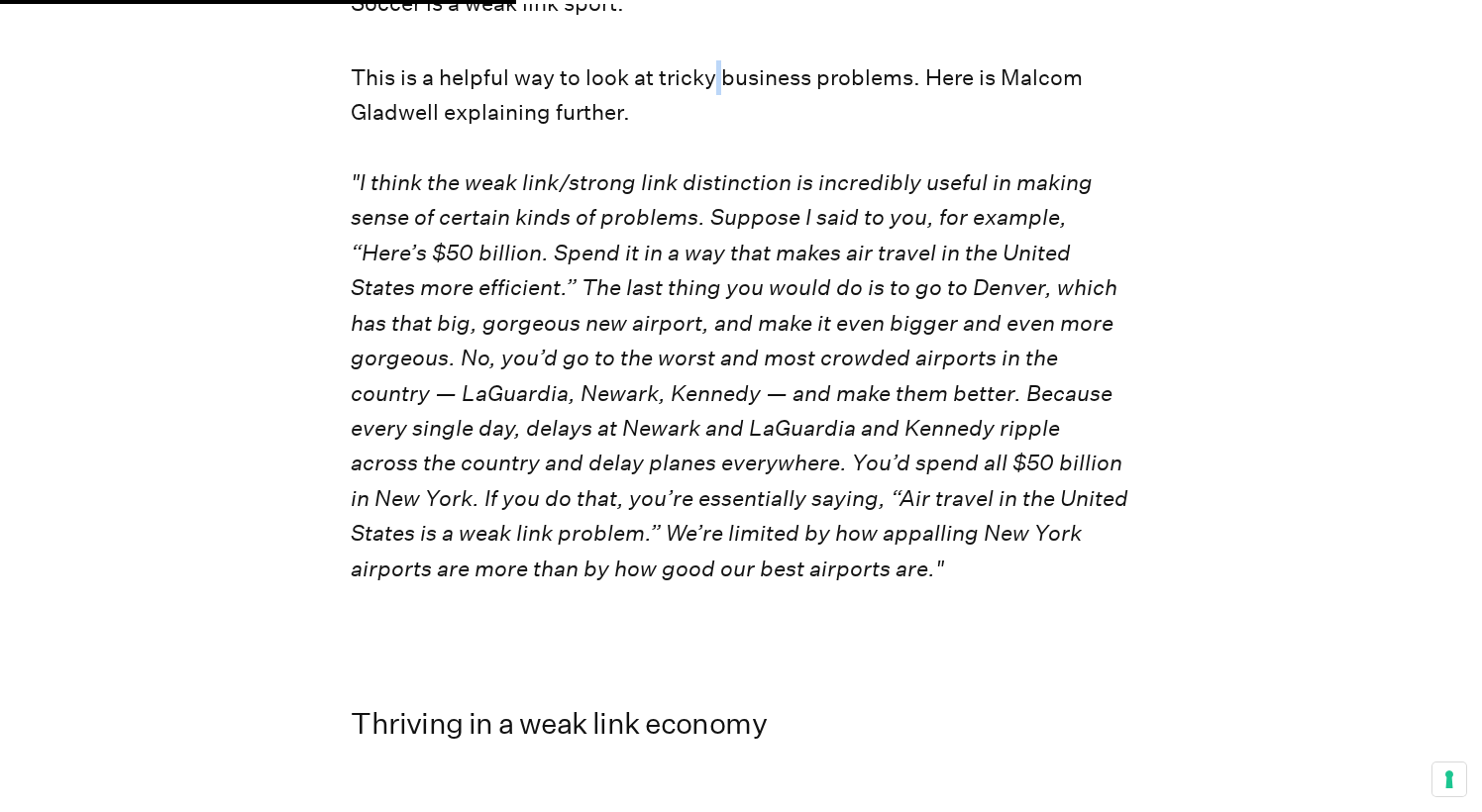 click on "This is a helpful way to look at tricky business problems. Here is Malcom Gladwell explaining further. "I think the weak link/strong link distinction is incredibly useful in making sense of certain kinds of problems. Suppose I said to you, for example, “Here’s $50 billion. Spend it in a way that makes air travel in the United States more efficient.” The last thing you would do is to go to Denver, which has that big, gorgeous new airport, and make it even bigger and even more gorgeous. No, you’d go to the worst and most crowded airports in the country — LaGuardia, Newark, Kennedy — and make them better. Because every single day, delays at Newark and LaGuardia and Kennedy ripple across the country and delay planes everywhere. You’d spend all $50 billion in New York. If you do that, you’re essentially saying, “Air travel in the United States is a weak link problem.” We’re limited by how appalling New York airports are more than by how good our best airports are."" at bounding box center [740, 324] 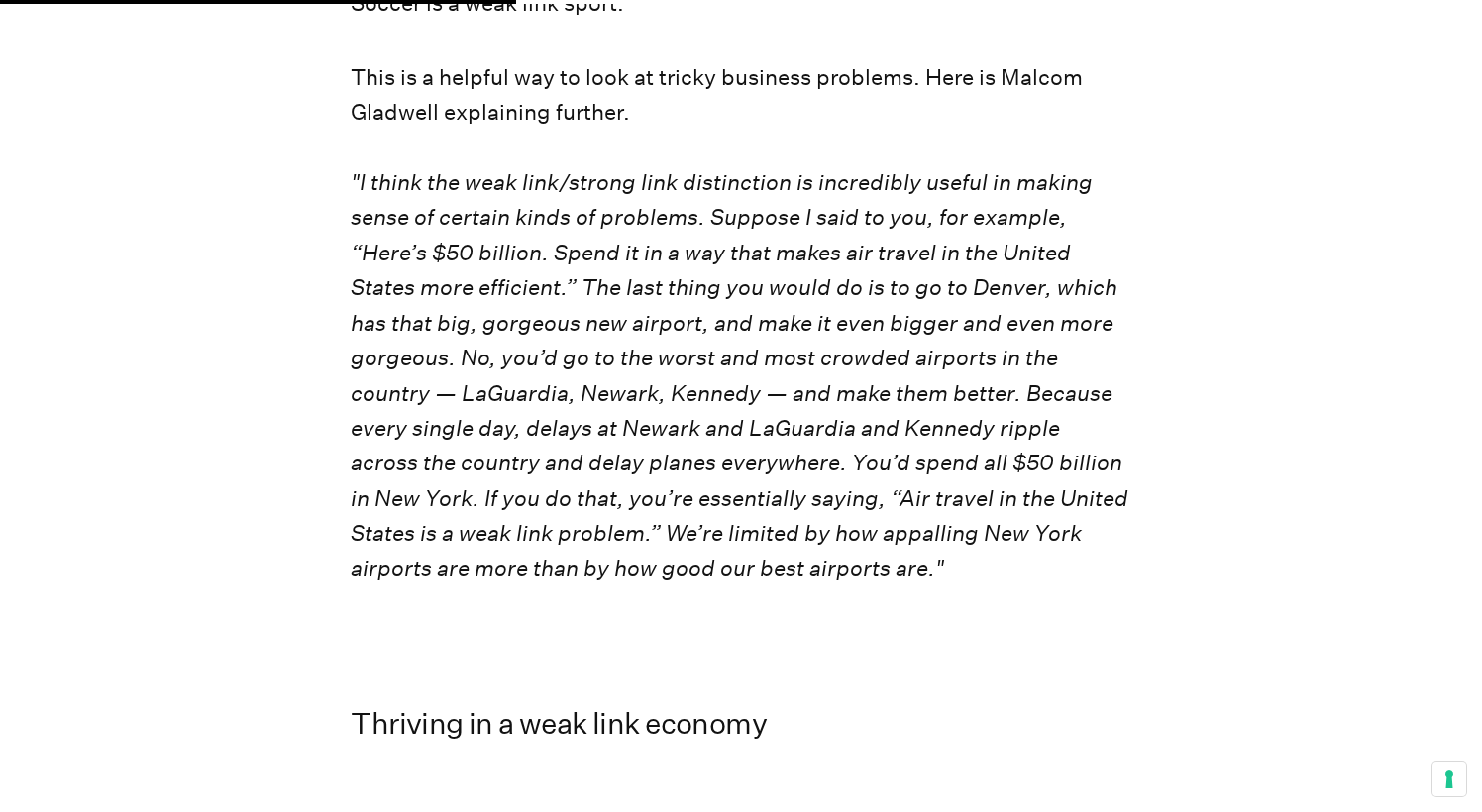 click on "This is a helpful way to look at tricky business problems. Here is Malcom Gladwell explaining further. "I think the weak link/strong link distinction is incredibly useful in making sense of certain kinds of problems. Suppose I said to you, for example, “Here’s $50 billion. Spend it in a way that makes air travel in the United States more efficient.” The last thing you would do is to go to Denver, which has that big, gorgeous new airport, and make it even bigger and even more gorgeous. No, you’d go to the worst and most crowded airports in the country — LaGuardia, Newark, Kennedy — and make them better. Because every single day, delays at Newark and LaGuardia and Kennedy ripple across the country and delay planes everywhere. You’d spend all $50 billion in New York. If you do that, you’re essentially saying, “Air travel in the United States is a weak link problem.” We’re limited by how appalling New York airports are more than by how good our best airports are."" at bounding box center (740, 324) 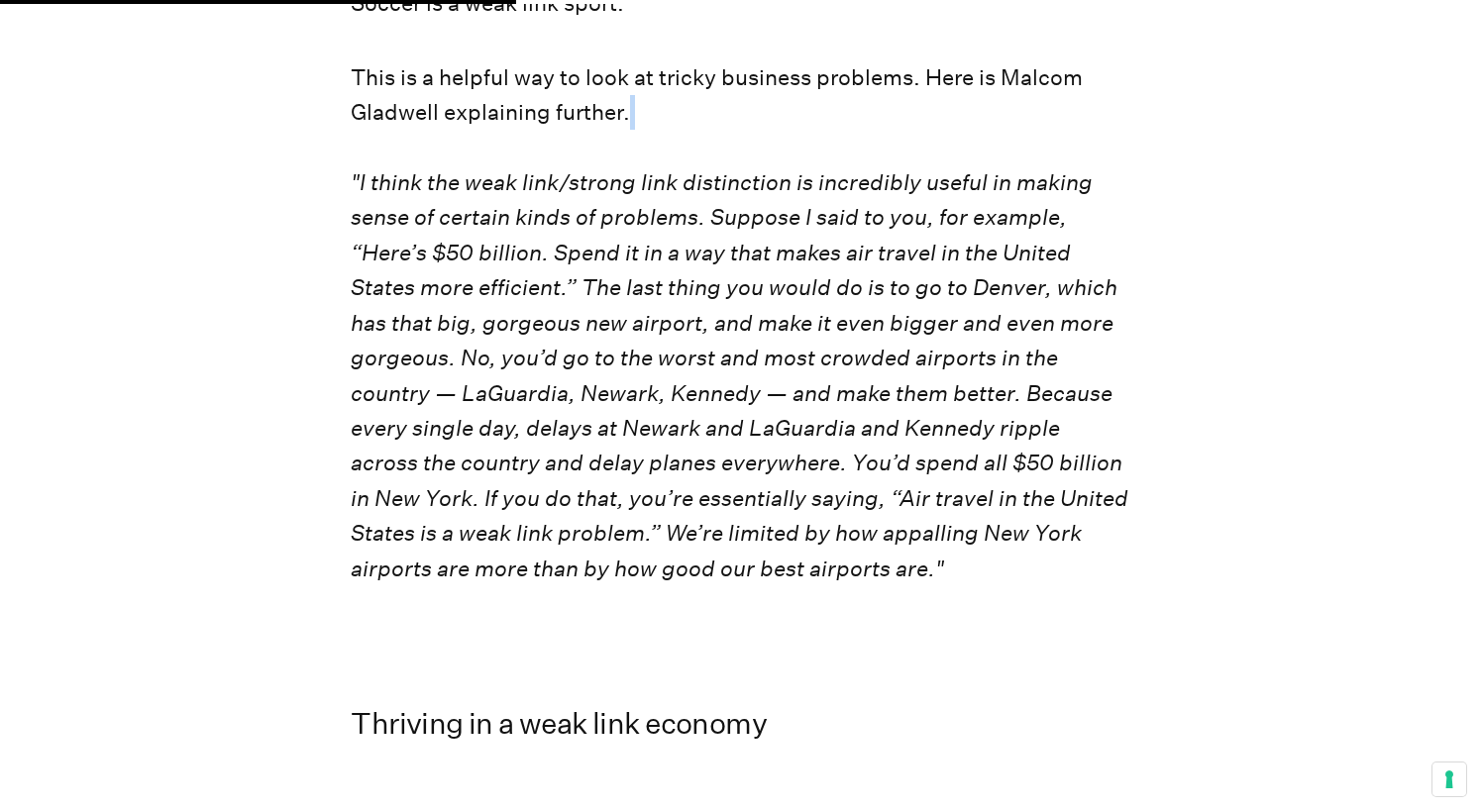 click on "This is a helpful way to look at tricky business problems. Here is Malcom Gladwell explaining further. "I think the weak link/strong link distinction is incredibly useful in making sense of certain kinds of problems. Suppose I said to you, for example, “Here’s $50 billion. Spend it in a way that makes air travel in the United States more efficient.” The last thing you would do is to go to Denver, which has that big, gorgeous new airport, and make it even bigger and even more gorgeous. No, you’d go to the worst and most crowded airports in the country — LaGuardia, Newark, Kennedy — and make them better. Because every single day, delays at Newark and LaGuardia and Kennedy ripple across the country and delay planes everywhere. You’d spend all $50 billion in New York. If you do that, you’re essentially saying, “Air travel in the United States is a weak link problem.” We’re limited by how appalling New York airports are more than by how good our best airports are."" at bounding box center [740, 324] 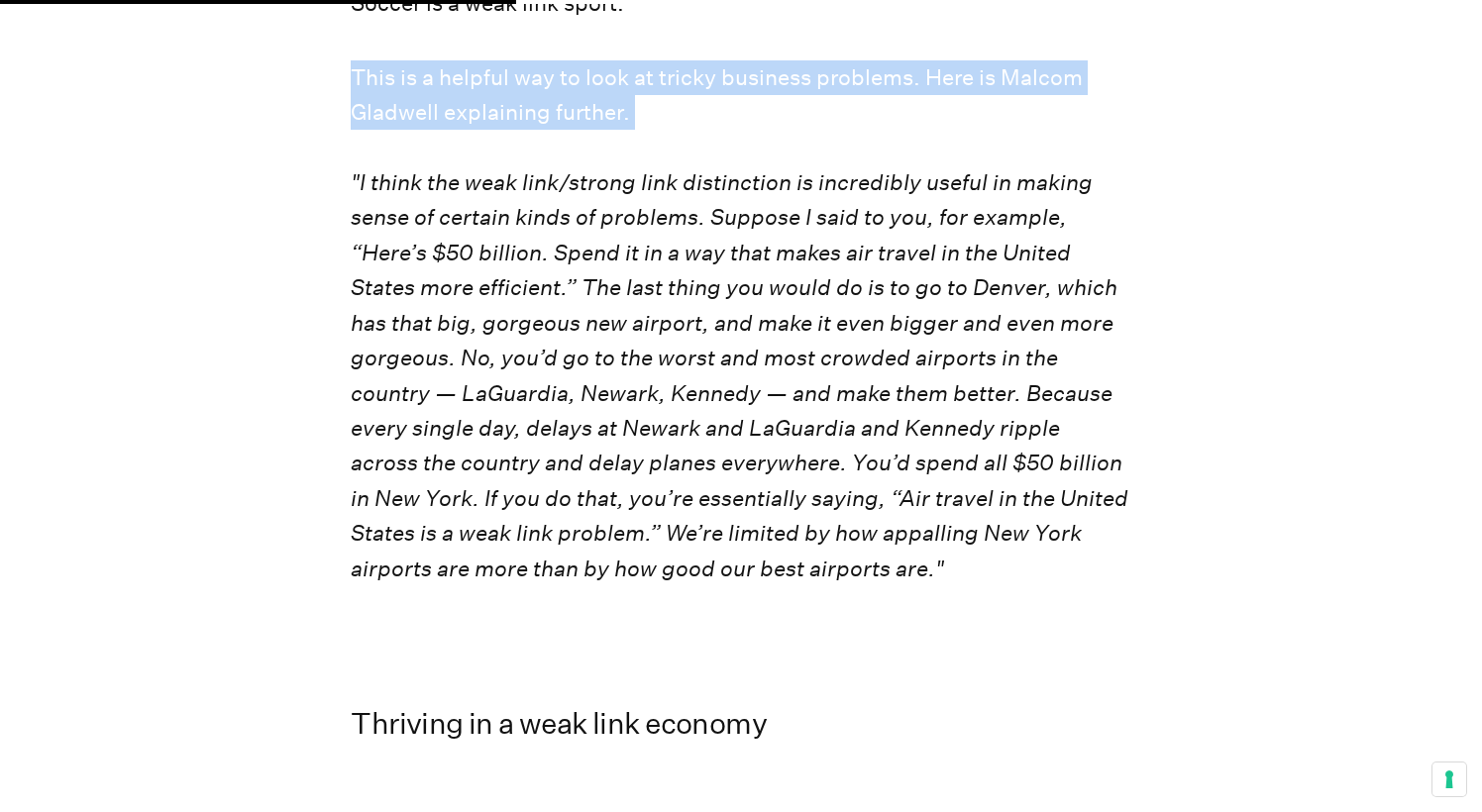 click on "This is a helpful way to look at tricky business problems. Here is Malcom Gladwell explaining further. "I think the weak link/strong link distinction is incredibly useful in making sense of certain kinds of problems. Suppose I said to you, for example, “Here’s $50 billion. Spend it in a way that makes air travel in the United States more efficient.” The last thing you would do is to go to Denver, which has that big, gorgeous new airport, and make it even bigger and even more gorgeous. No, you’d go to the worst and most crowded airports in the country — LaGuardia, Newark, Kennedy — and make them better. Because every single day, delays at Newark and LaGuardia and Kennedy ripple across the country and delay planes everywhere. You’d spend all $50 billion in New York. If you do that, you’re essentially saying, “Air travel in the United States is a weak link problem.” We’re limited by how appalling New York airports are more than by how good our best airports are."" at bounding box center [740, 324] 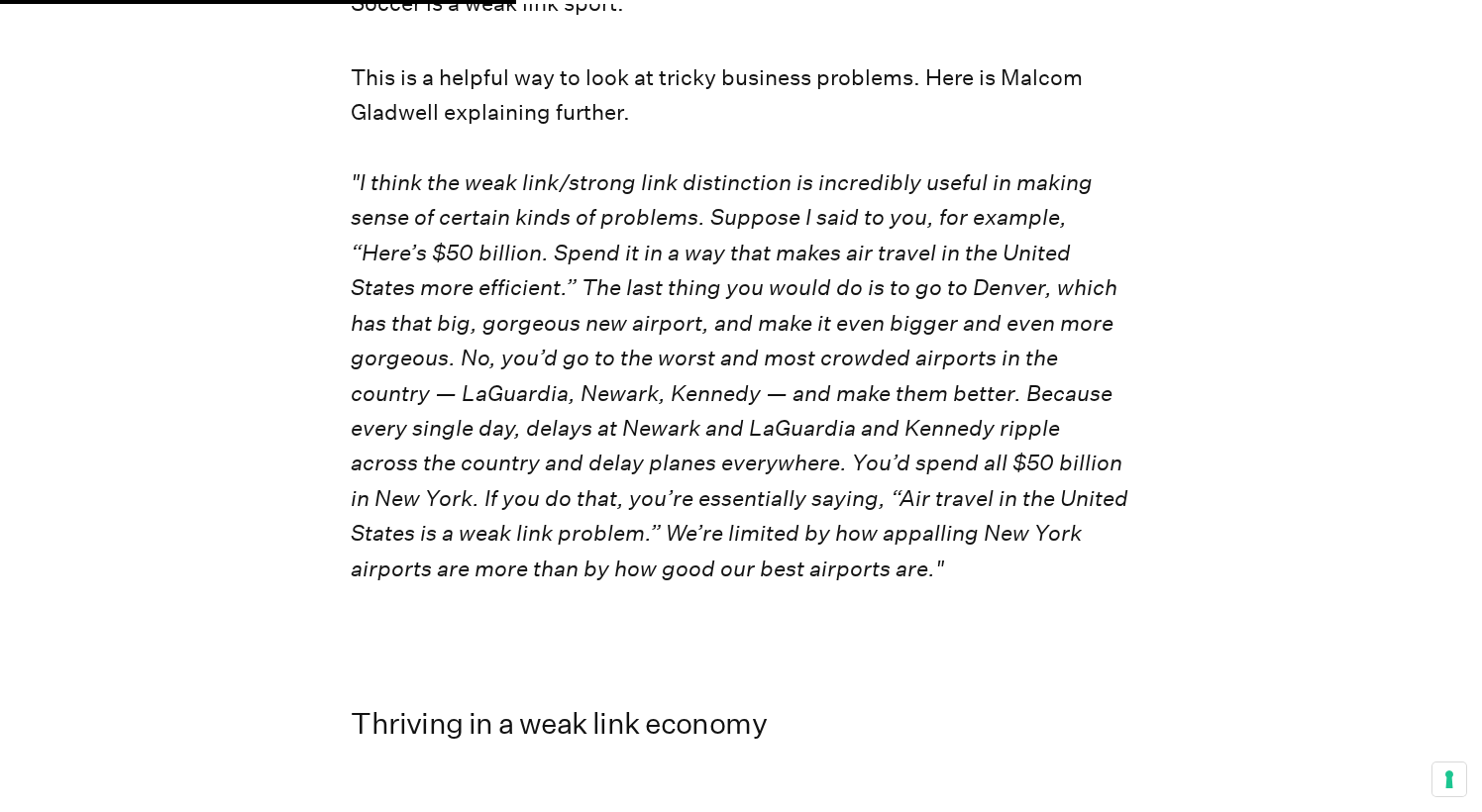click on "This is a helpful way to look at tricky business problems. Here is Malcom Gladwell explaining further. "I think the weak link/strong link distinction is incredibly useful in making sense of certain kinds of problems. Suppose I said to you, for example, “Here’s $50 billion. Spend it in a way that makes air travel in the United States more efficient.” The last thing you would do is to go to Denver, which has that big, gorgeous new airport, and make it even bigger and even more gorgeous. No, you’d go to the worst and most crowded airports in the country — LaGuardia, Newark, Kennedy — and make them better. Because every single day, delays at Newark and LaGuardia and Kennedy ripple across the country and delay planes everywhere. You’d spend all $50 billion in New York. If you do that, you’re essentially saying, “Air travel in the United States is a weak link problem.” We’re limited by how appalling New York airports are more than by how good our best airports are."" at bounding box center (740, 324) 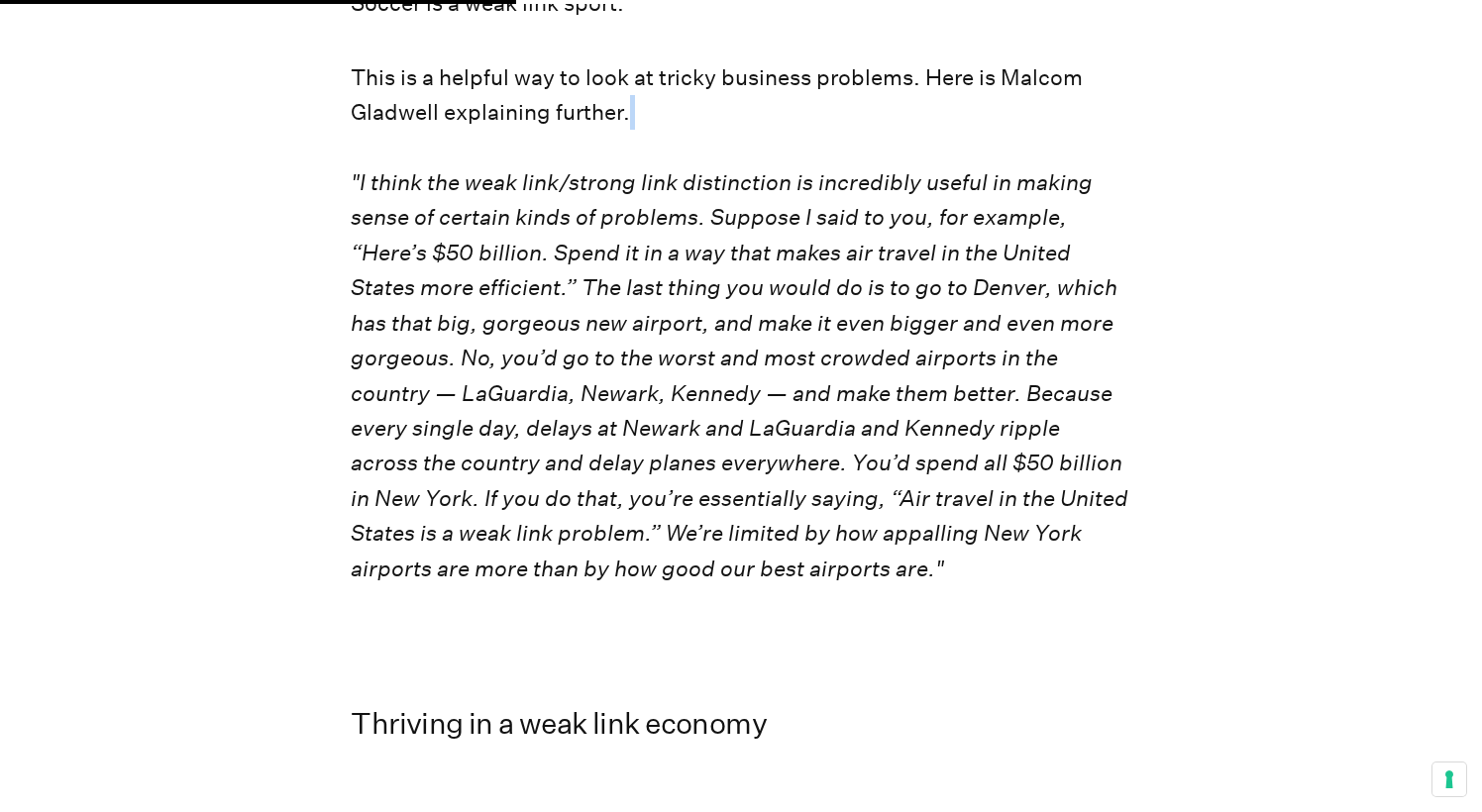 click on "This is a helpful way to look at tricky business problems. Here is Malcom Gladwell explaining further. "I think the weak link/strong link distinction is incredibly useful in making sense of certain kinds of problems. Suppose I said to you, for example, “Here’s $50 billion. Spend it in a way that makes air travel in the United States more efficient.” The last thing you would do is to go to Denver, which has that big, gorgeous new airport, and make it even bigger and even more gorgeous. No, you’d go to the worst and most crowded airports in the country — LaGuardia, Newark, Kennedy — and make them better. Because every single day, delays at Newark and LaGuardia and Kennedy ripple across the country and delay planes everywhere. You’d spend all $50 billion in New York. If you do that, you’re essentially saying, “Air travel in the United States is a weak link problem.” We’re limited by how appalling New York airports are more than by how good our best airports are."" at bounding box center (740, 324) 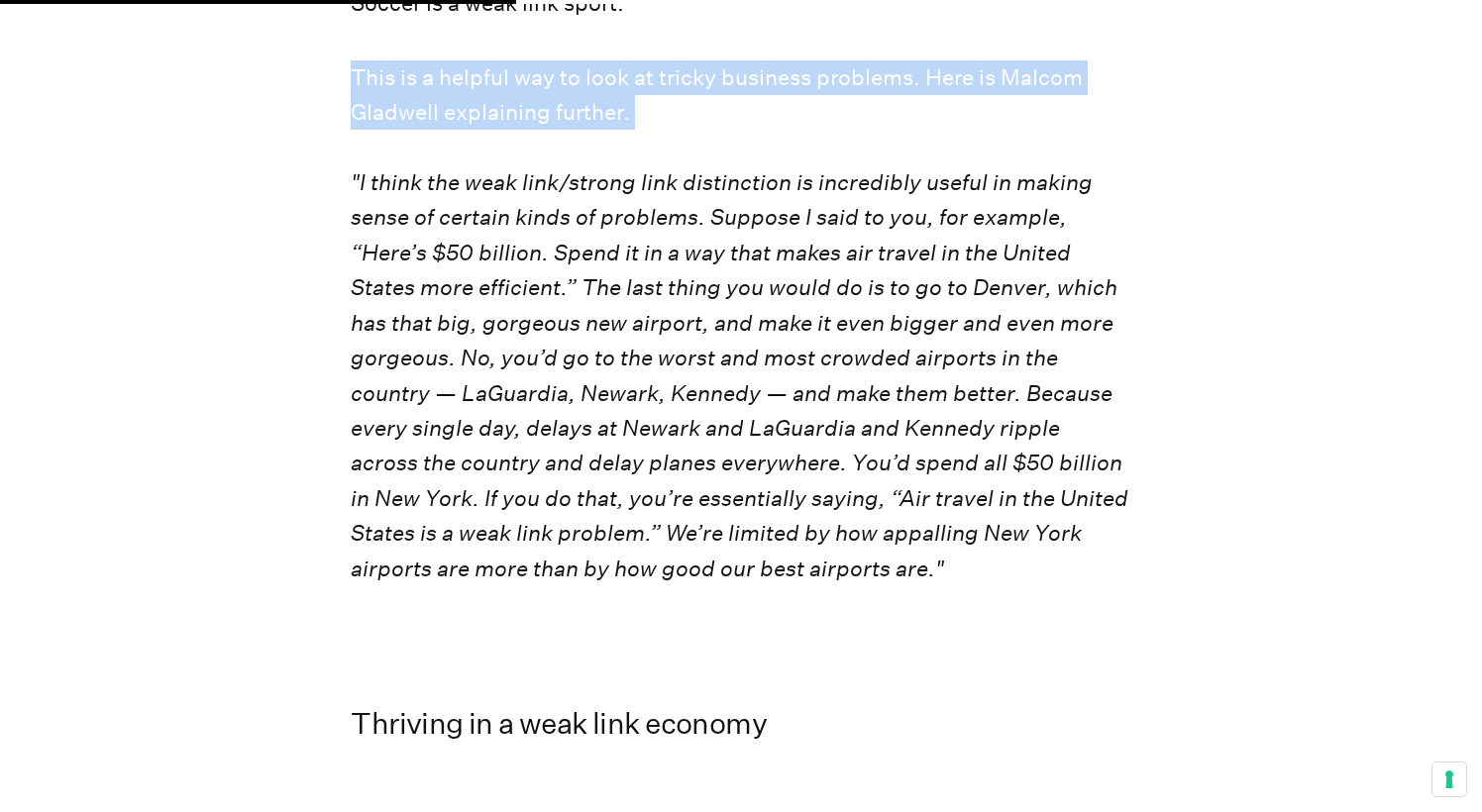 click on "This is a helpful way to look at tricky business problems. Here is Malcom Gladwell explaining further. "I think the weak link/strong link distinction is incredibly useful in making sense of certain kinds of problems. Suppose I said to you, for example, “Here’s $50 billion. Spend it in a way that makes air travel in the United States more efficient.” The last thing you would do is to go to Denver, which has that big, gorgeous new airport, and make it even bigger and even more gorgeous. No, you’d go to the worst and most crowded airports in the country — LaGuardia, Newark, Kennedy — and make them better. Because every single day, delays at Newark and LaGuardia and Kennedy ripple across the country and delay planes everywhere. You’d spend all $50 billion in New York. If you do that, you’re essentially saying, “Air travel in the United States is a weak link problem.” We’re limited by how appalling New York airports are more than by how good our best airports are."" at bounding box center (740, 324) 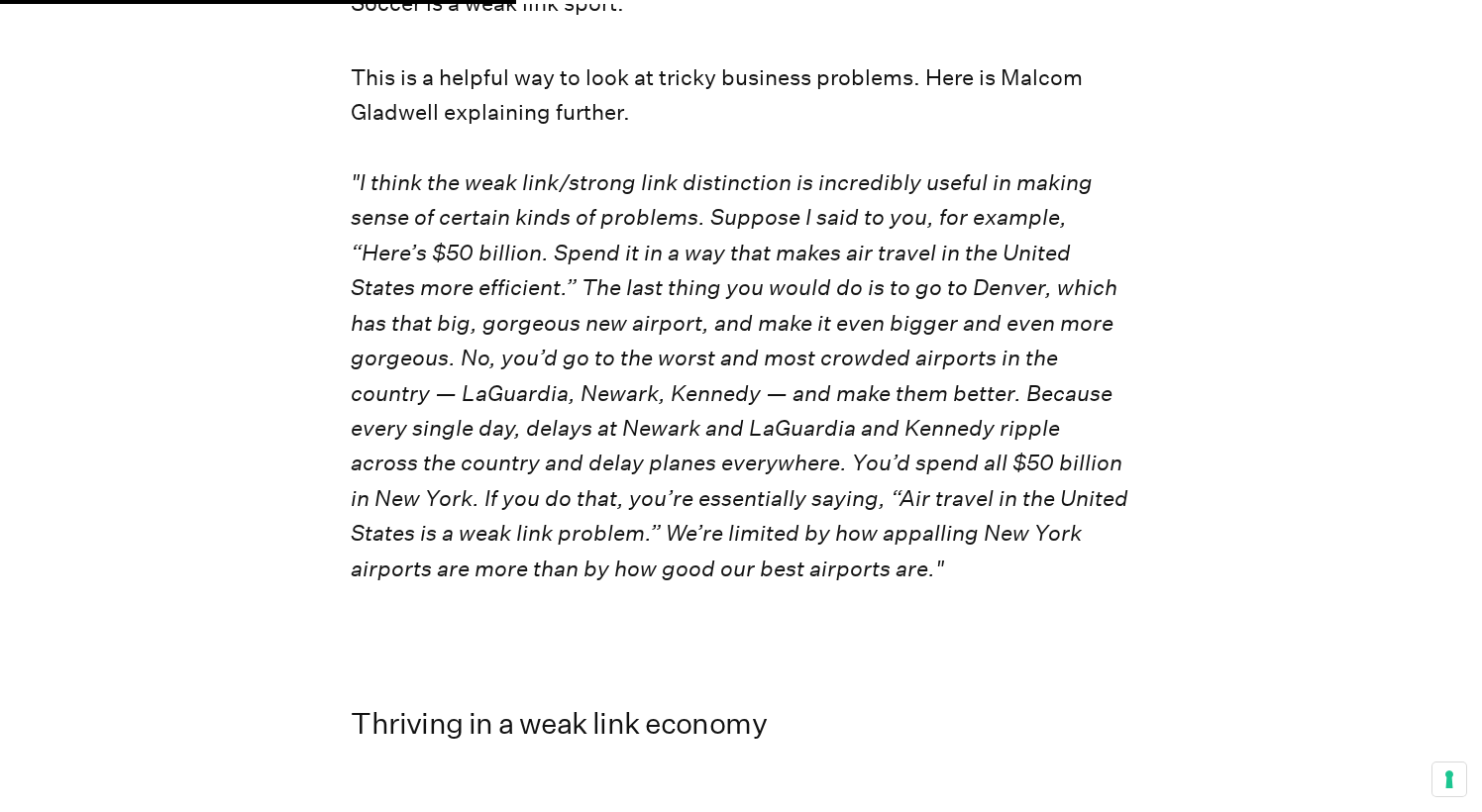 click on "This is a helpful way to look at tricky business problems. Here is Malcom Gladwell explaining further. "I think the weak link/strong link distinction is incredibly useful in making sense of certain kinds of problems. Suppose I said to you, for example, “Here’s $50 billion. Spend it in a way that makes air travel in the United States more efficient.” The last thing you would do is to go to Denver, which has that big, gorgeous new airport, and make it even bigger and even more gorgeous. No, you’d go to the worst and most crowded airports in the country — LaGuardia, Newark, Kennedy — and make them better. Because every single day, delays at Newark and LaGuardia and Kennedy ripple across the country and delay planes everywhere. You’d spend all $50 billion in New York. If you do that, you’re essentially saying, “Air travel in the United States is a weak link problem.” We’re limited by how appalling New York airports are more than by how good our best airports are."" at bounding box center (740, 324) 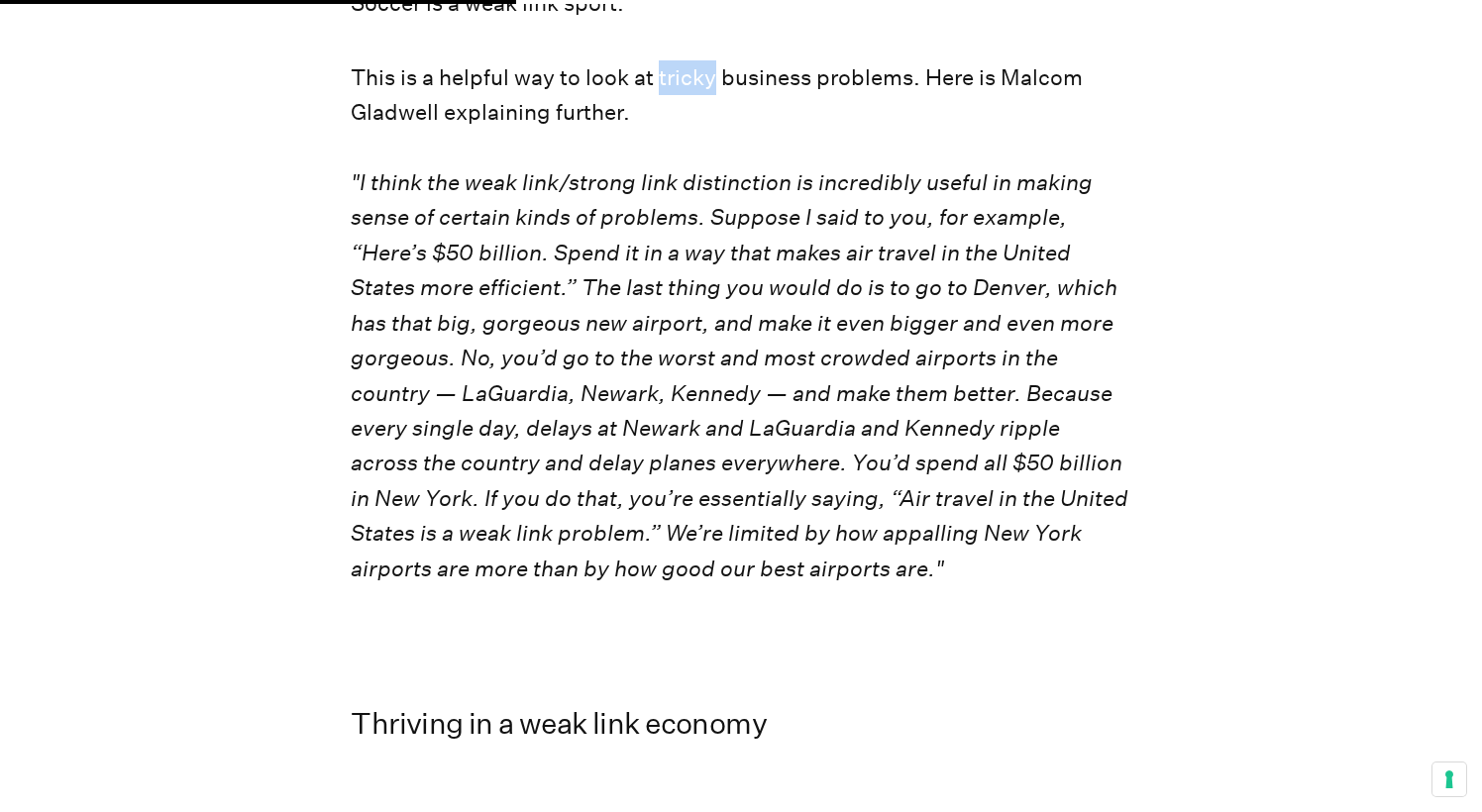 click on "This is a helpful way to look at tricky business problems. Here is Malcom Gladwell explaining further. "I think the weak link/strong link distinction is incredibly useful in making sense of certain kinds of problems. Suppose I said to you, for example, “Here’s $50 billion. Spend it in a way that makes air travel in the United States more efficient.” The last thing you would do is to go to Denver, which has that big, gorgeous new airport, and make it even bigger and even more gorgeous. No, you’d go to the worst and most crowded airports in the country — LaGuardia, Newark, Kennedy — and make them better. Because every single day, delays at Newark and LaGuardia and Kennedy ripple across the country and delay planes everywhere. You’d spend all $50 billion in New York. If you do that, you’re essentially saying, “Air travel in the United States is a weak link problem.” We’re limited by how appalling New York airports are more than by how good our best airports are."" at bounding box center [740, 324] 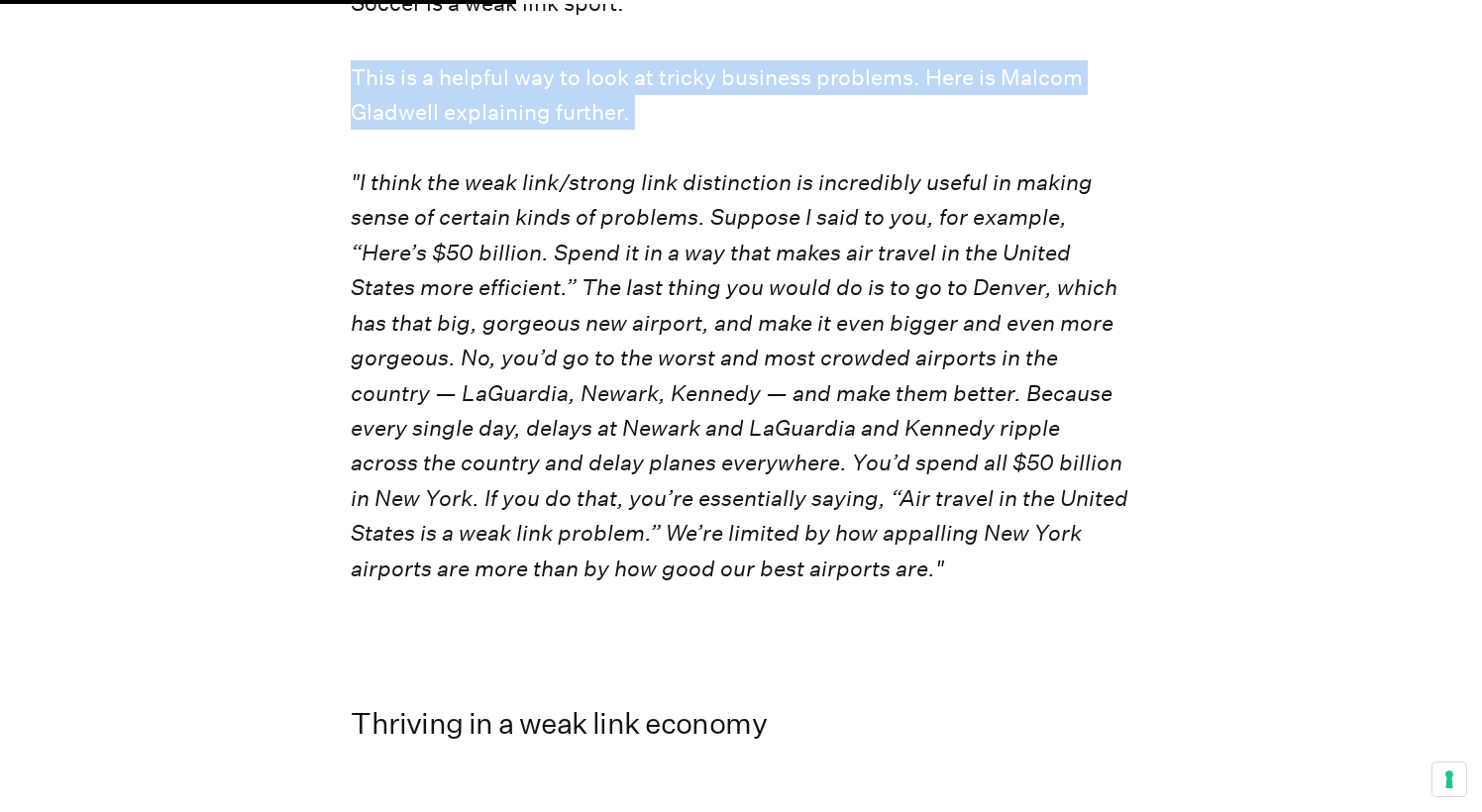 click on "This is a helpful way to look at tricky business problems. Here is Malcom Gladwell explaining further. "I think the weak link/strong link distinction is incredibly useful in making sense of certain kinds of problems. Suppose I said to you, for example, “Here’s $50 billion. Spend it in a way that makes air travel in the United States more efficient.” The last thing you would do is to go to Denver, which has that big, gorgeous new airport, and make it even bigger and even more gorgeous. No, you’d go to the worst and most crowded airports in the country — LaGuardia, Newark, Kennedy — and make them better. Because every single day, delays at Newark and LaGuardia and Kennedy ripple across the country and delay planes everywhere. You’d spend all $50 billion in New York. If you do that, you’re essentially saying, “Air travel in the United States is a weak link problem.” We’re limited by how appalling New York airports are more than by how good our best airports are."" at bounding box center (740, 324) 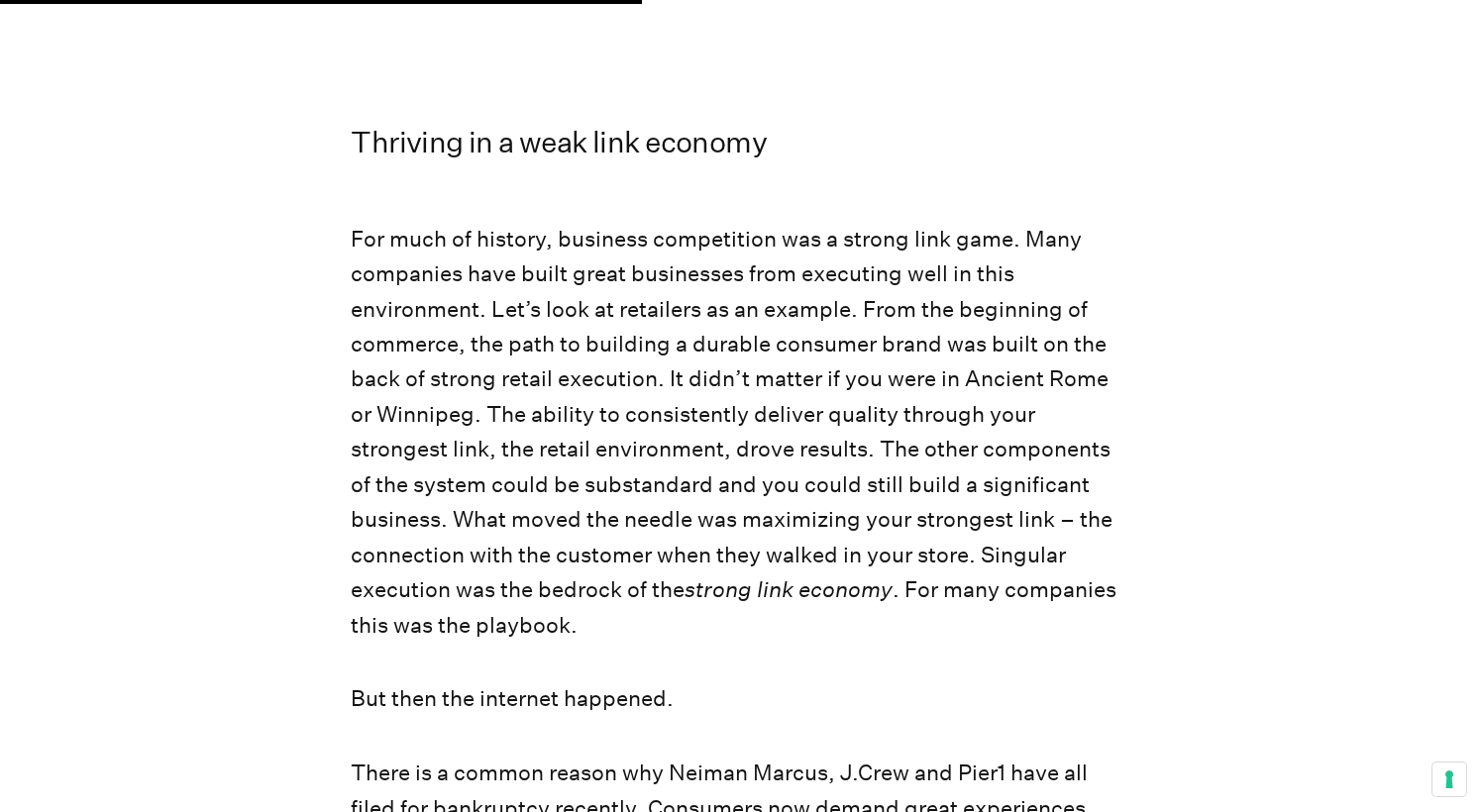 scroll, scrollTop: 2975, scrollLeft: 0, axis: vertical 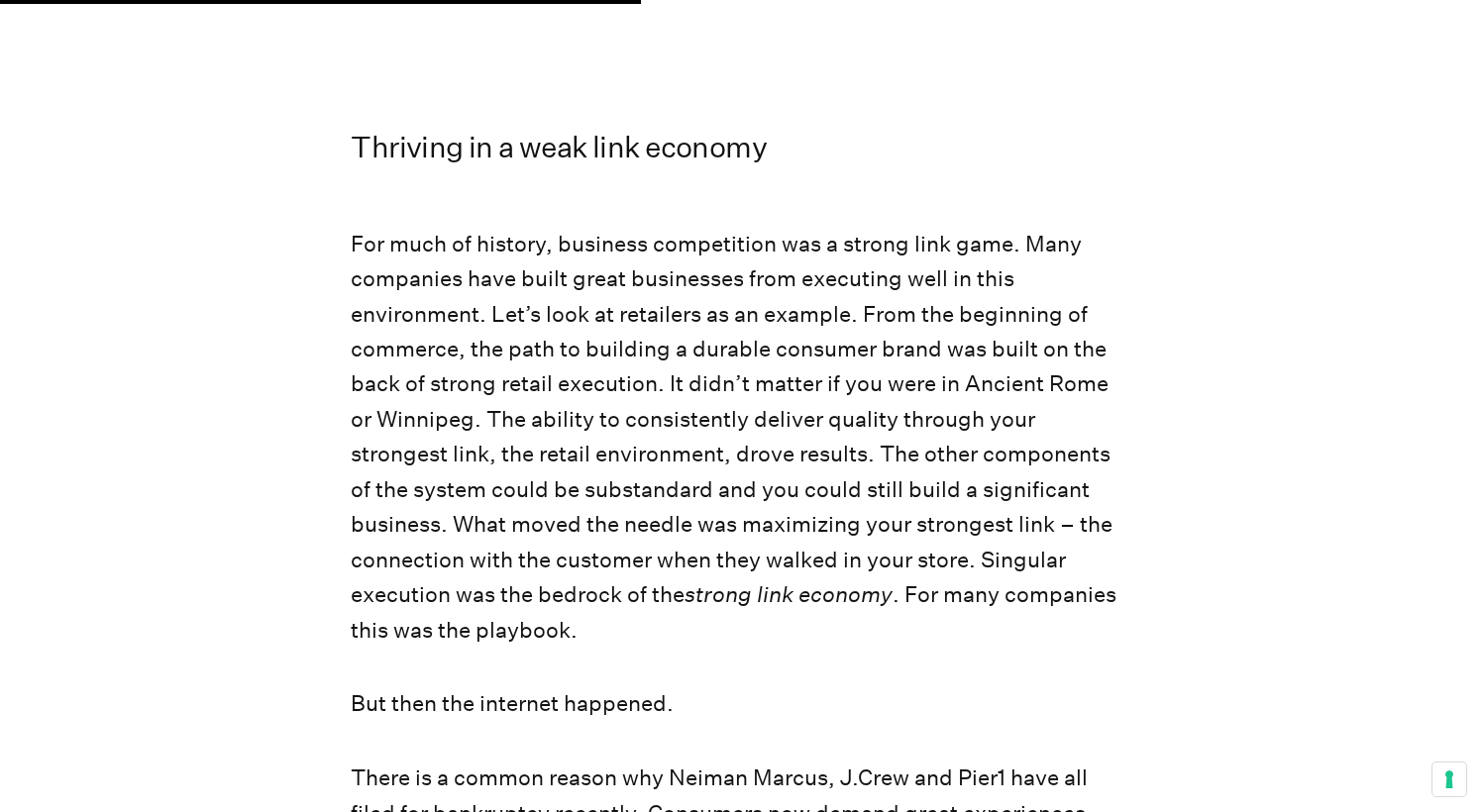 click on "For much of history, business competition was a strong link game. Many companies have built great businesses from executing well in this environment. Let’s look at retailers as an example. From the beginning of commerce, the path to building a durable consumer brand was built on the back of strong retail execution. It didn’t matter if you were in Ancient Rome or Winnipeg. The ability to consistently deliver quality through your strongest link, the retail environment, drove results. The other components of the system could be substandard and you could still build a significant business. What moved the needle was maximizing your strongest link – the connection with the customer when they walked in your store. Singular execution was the bedrock of the strong link economy . For many companies this was the playbook." at bounding box center [740, 437] 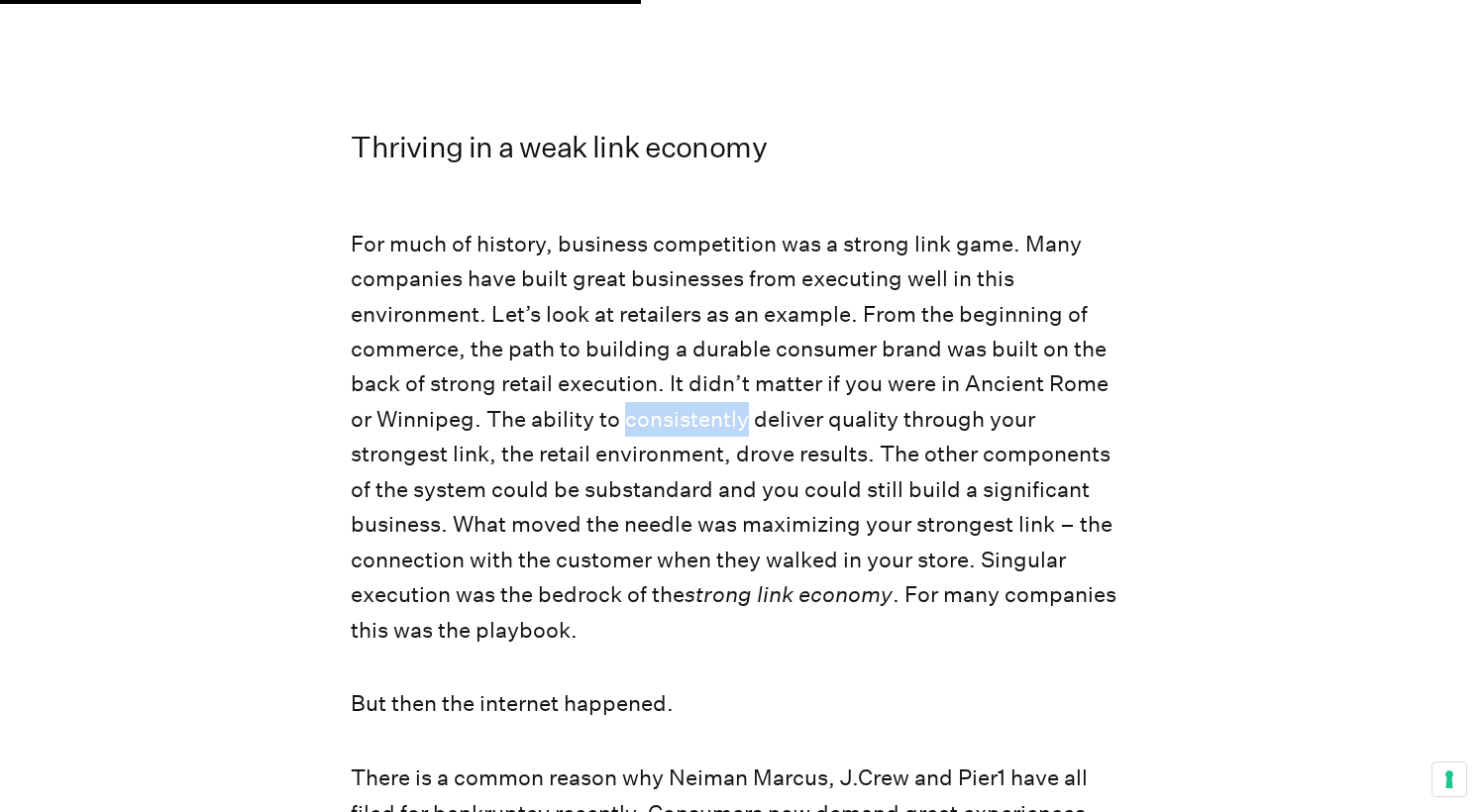 click on "For much of history, business competition was a strong link game. Many companies have built great businesses from executing well in this environment. Let’s look at retailers as an example. From the beginning of commerce, the path to building a durable consumer brand was built on the back of strong retail execution. It didn’t matter if you were in Ancient Rome or Winnipeg. The ability to consistently deliver quality through your strongest link, the retail environment, drove results. The other components of the system could be substandard and you could still build a significant business. What moved the needle was maximizing your strongest link – the connection with the customer when they walked in your store. Singular execution was the bedrock of the strong link economy . For many companies this was the playbook." at bounding box center [740, 437] 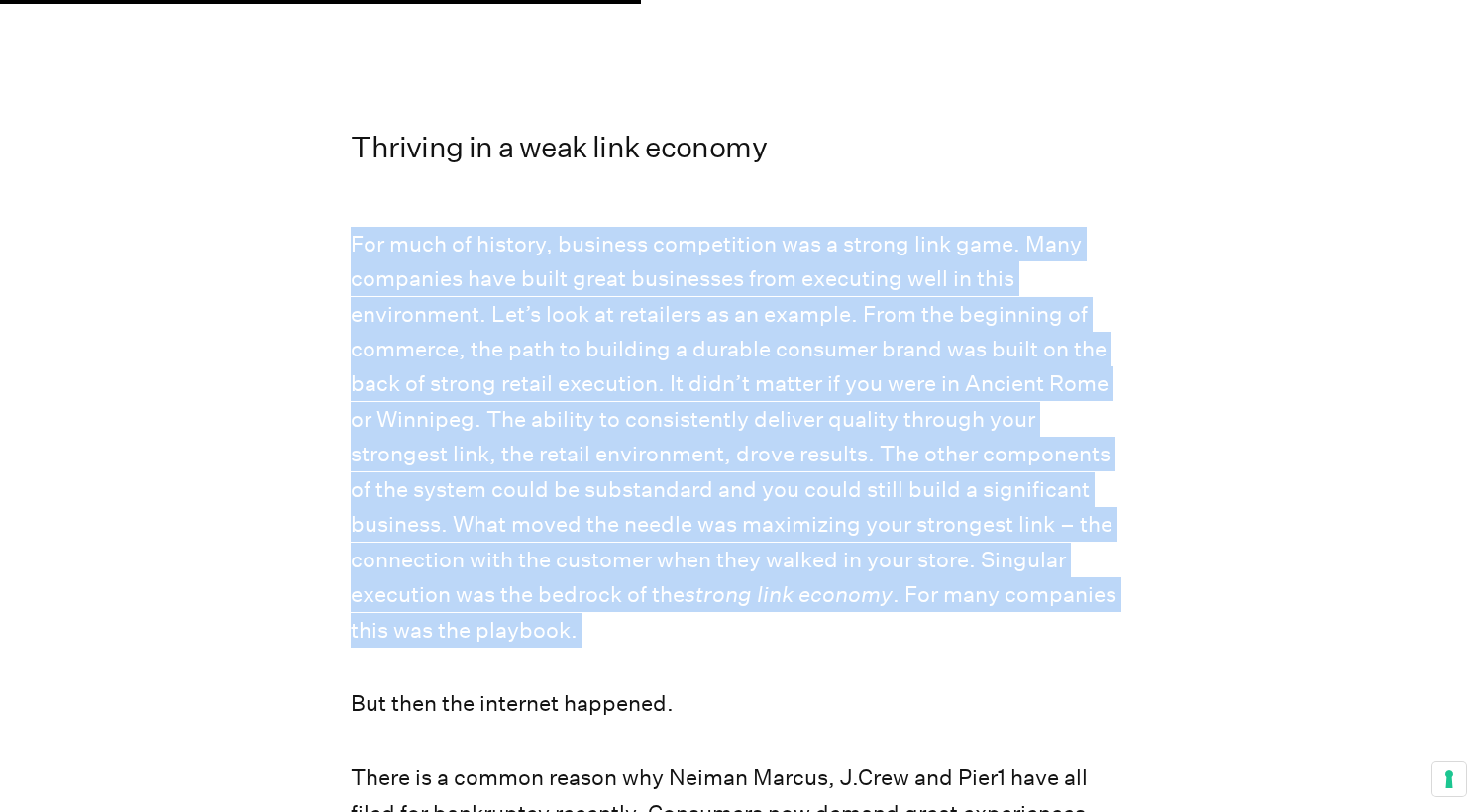 click on "For much of history, business competition was a strong link game. Many companies have built great businesses from executing well in this environment. Let’s look at retailers as an example. From the beginning of commerce, the path to building a durable consumer brand was built on the back of strong retail execution. It didn’t matter if you were in Ancient Rome or Winnipeg. The ability to consistently deliver quality through your strongest link, the retail environment, drove results. The other components of the system could be substandard and you could still build a significant business. What moved the needle was maximizing your strongest link – the connection with the customer when they walked in your store. Singular execution was the bedrock of the strong link economy . For many companies this was the playbook." at bounding box center (740, 437) 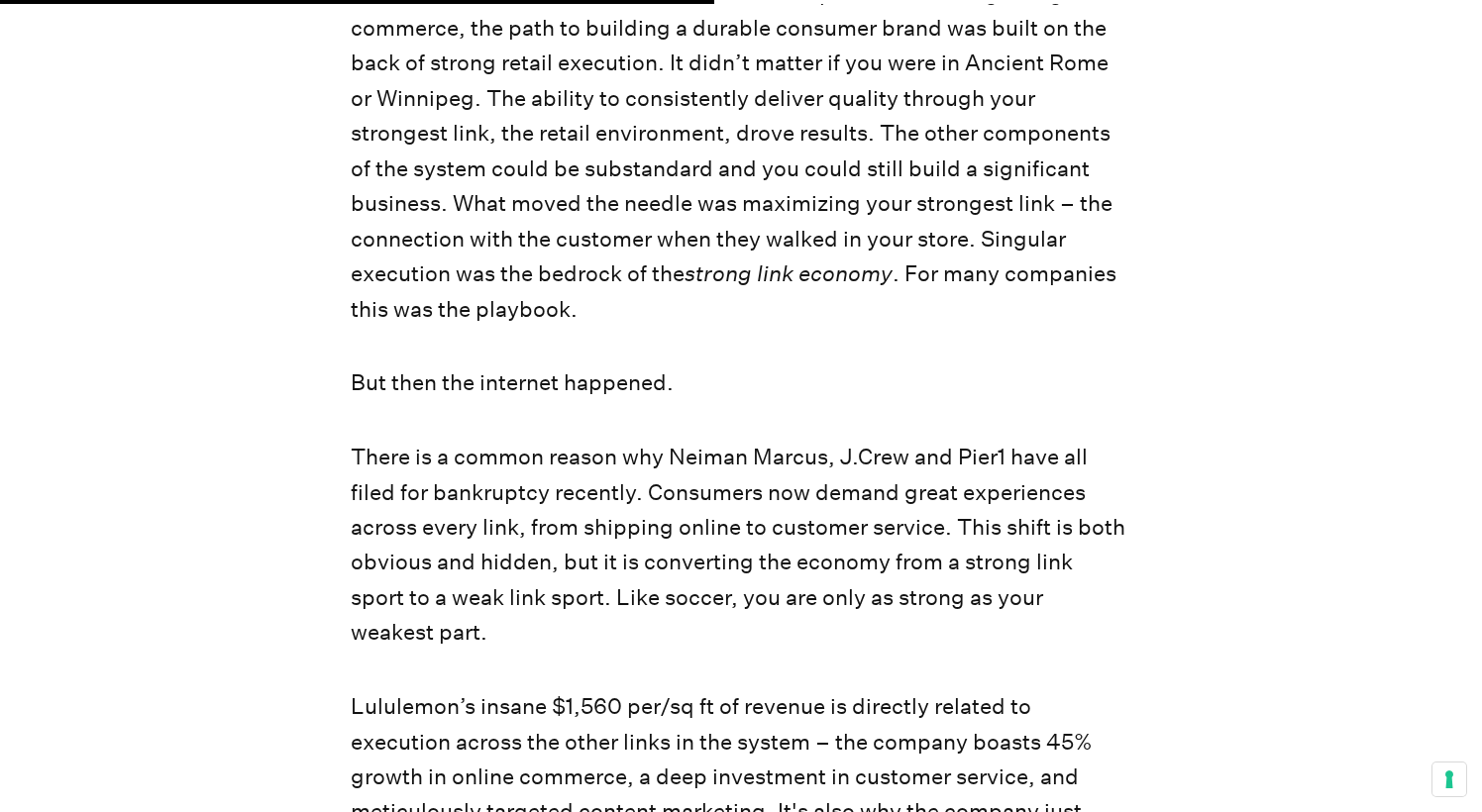 scroll, scrollTop: 3318, scrollLeft: 0, axis: vertical 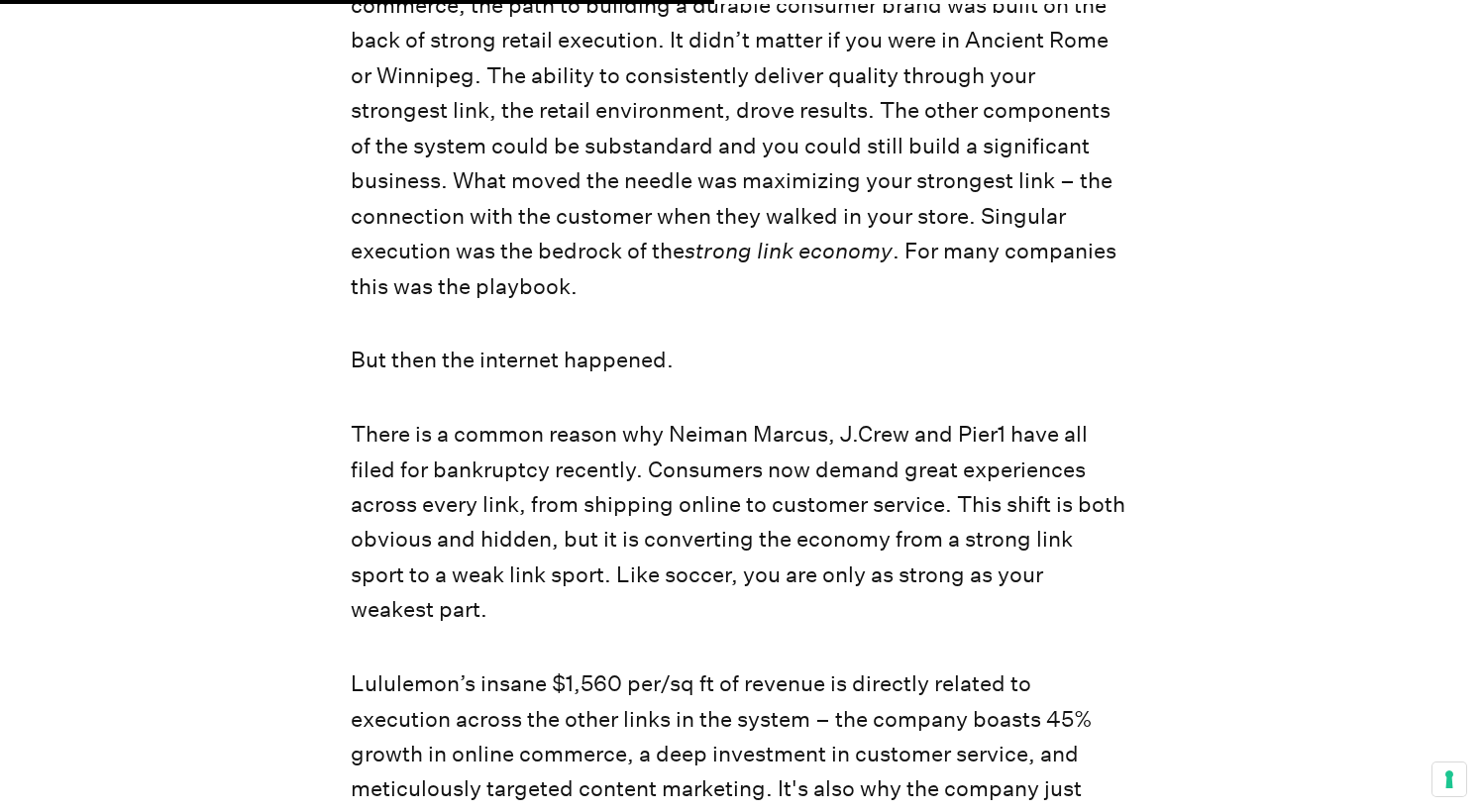 click on "There is a common reason why Neiman Marcus, J.Crew and Pier1 have all filed for bankruptcy recently. Consumers now demand great experiences across every link, from shipping online to customer service. This shift is both obvious and hidden, but it is converting the economy from a strong link sport to a weak link sport. Like soccer, you are only as strong as your weakest part." at bounding box center [740, 522] 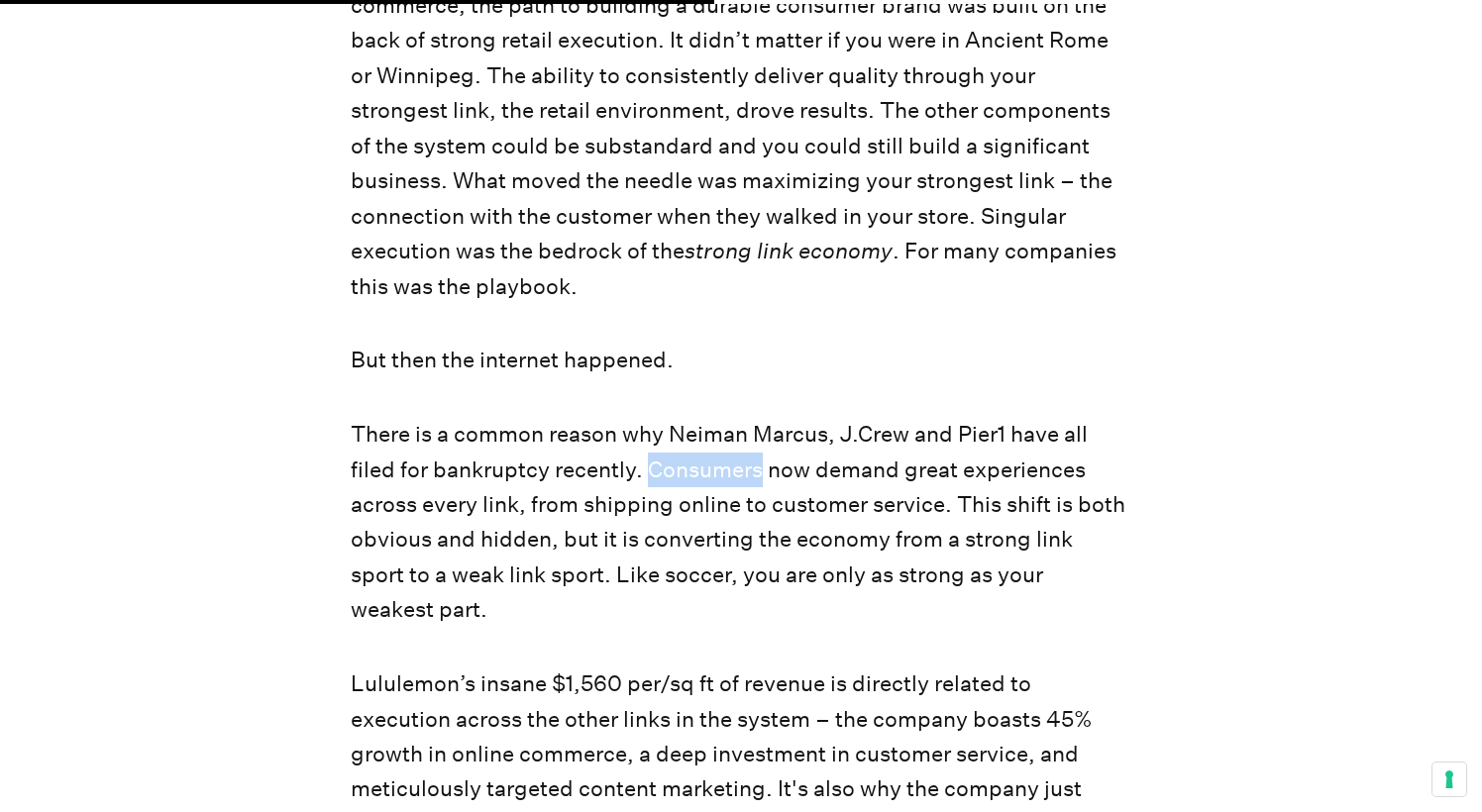 click on "There is a common reason why Neiman Marcus, J.Crew and Pier1 have all filed for bankruptcy recently. Consumers now demand great experiences across every link, from shipping online to customer service. This shift is both obvious and hidden, but it is converting the economy from a strong link sport to a weak link sport. Like soccer, you are only as strong as your weakest part." at bounding box center [740, 522] 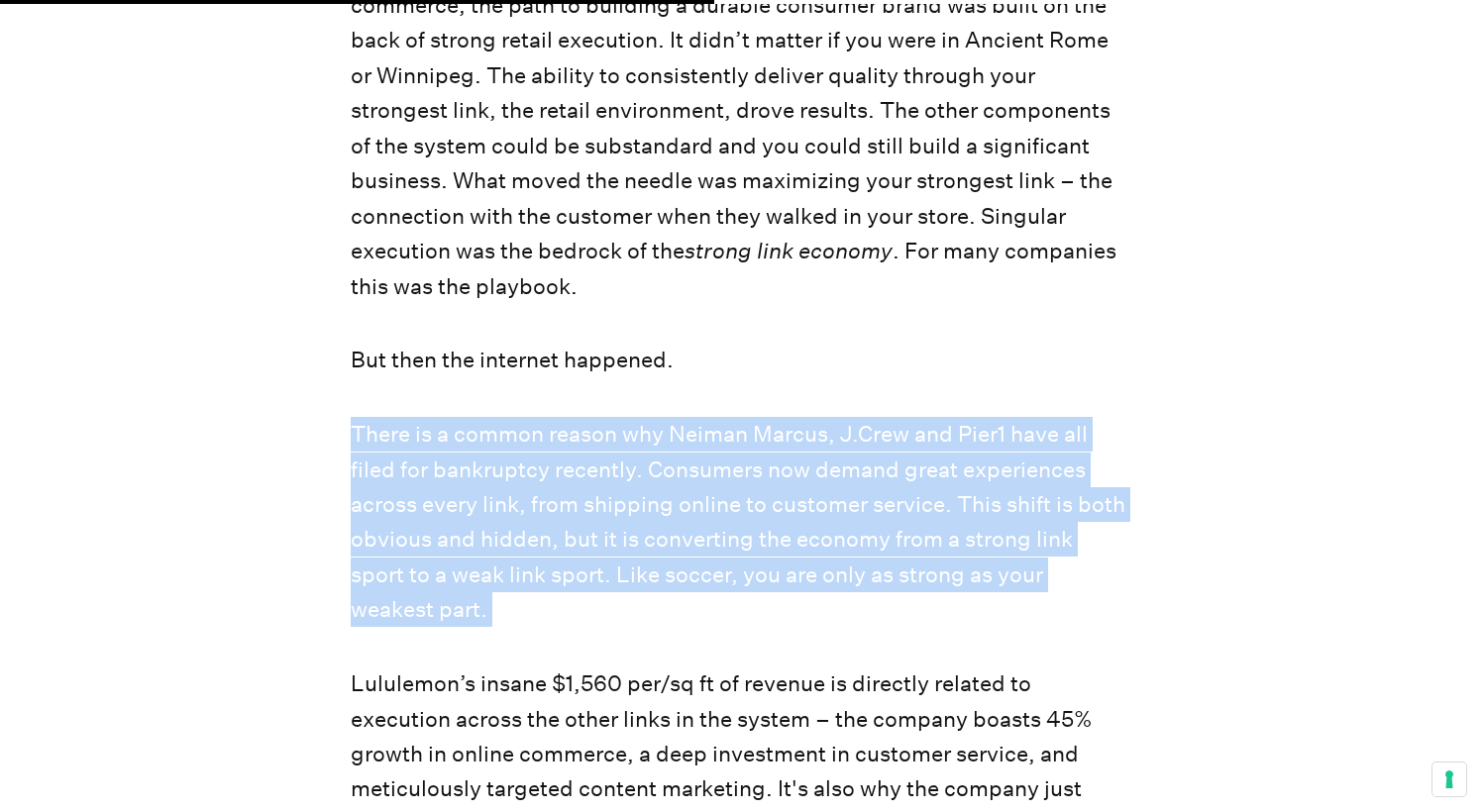 click on "There is a common reason why Neiman Marcus, J.Crew and Pier1 have all filed for bankruptcy recently. Consumers now demand great experiences across every link, from shipping online to customer service. This shift is both obvious and hidden, but it is converting the economy from a strong link sport to a weak link sport. Like soccer, you are only as strong as your weakest part." at bounding box center [740, 522] 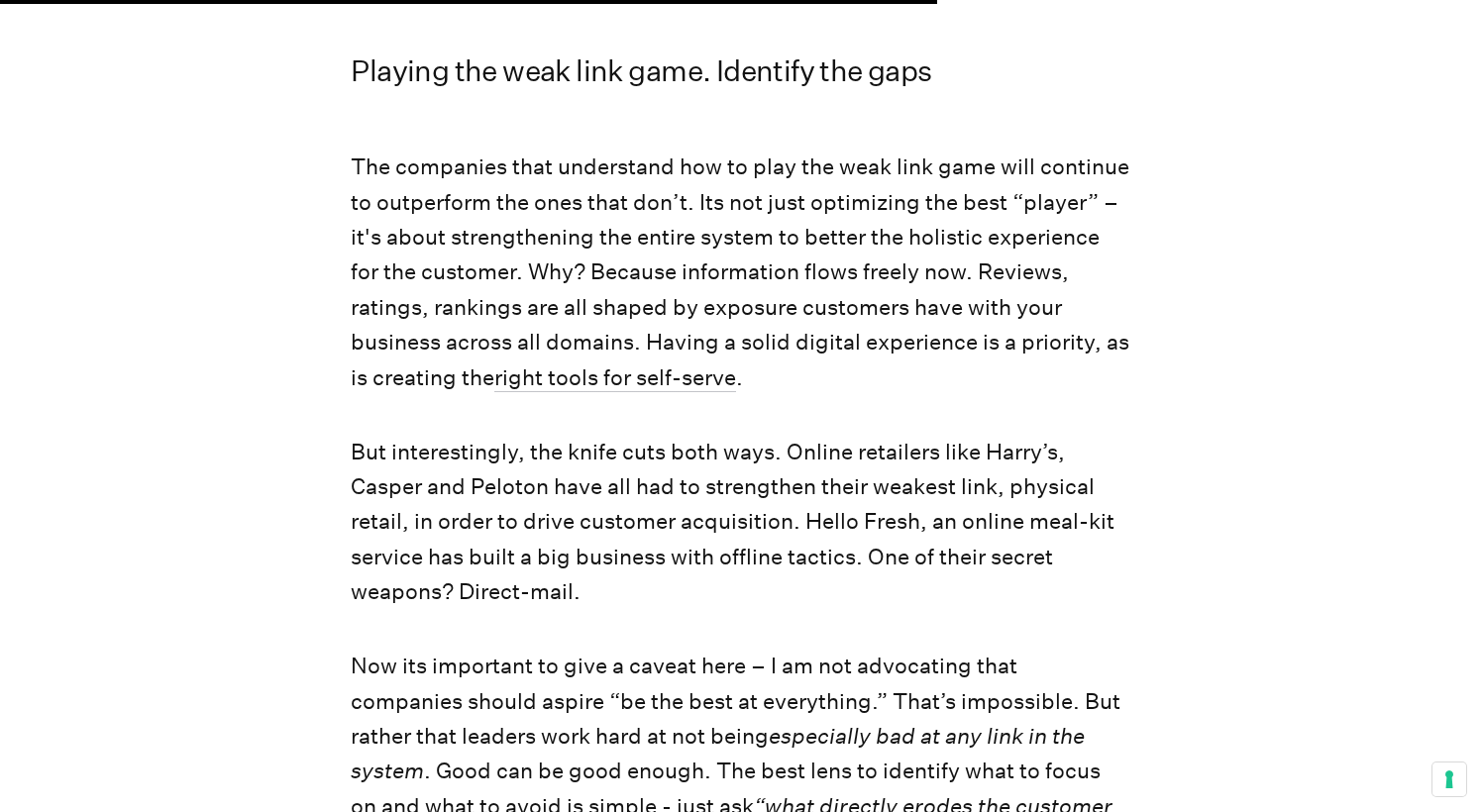 scroll, scrollTop: 4317, scrollLeft: 0, axis: vertical 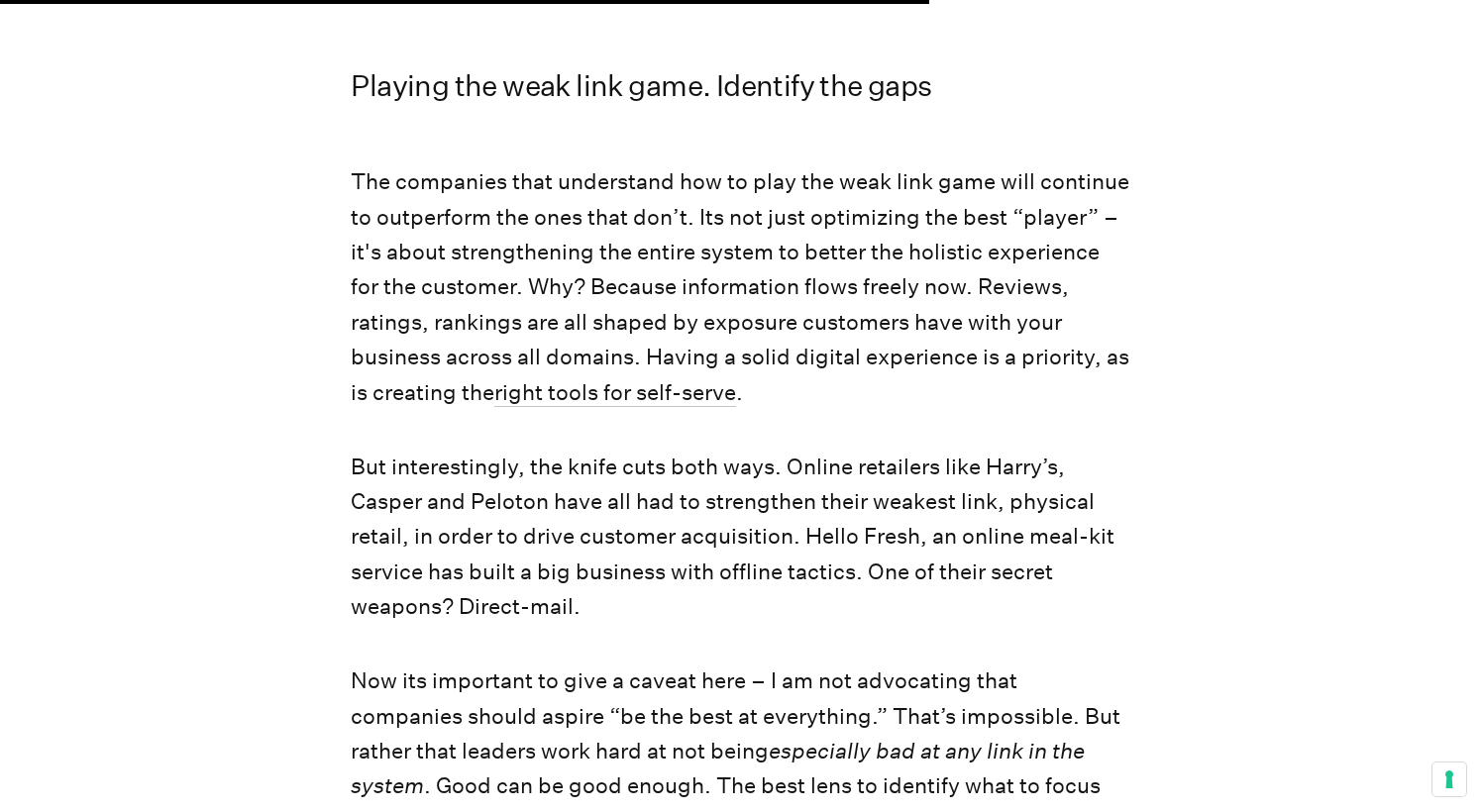 click on "The companies that understand how to play the weak link game will continue to outperform the ones that don’t. Its not just optimizing the best “player” – it's about strengthening the entire system to better the holistic experience for the customer. Why? Because information flows freely now. Reviews, ratings, rankings are all shaped by exposure customers have with your business across all domains. Having a solid digital experience is a priority, as is creating the" at bounding box center [740, 287] 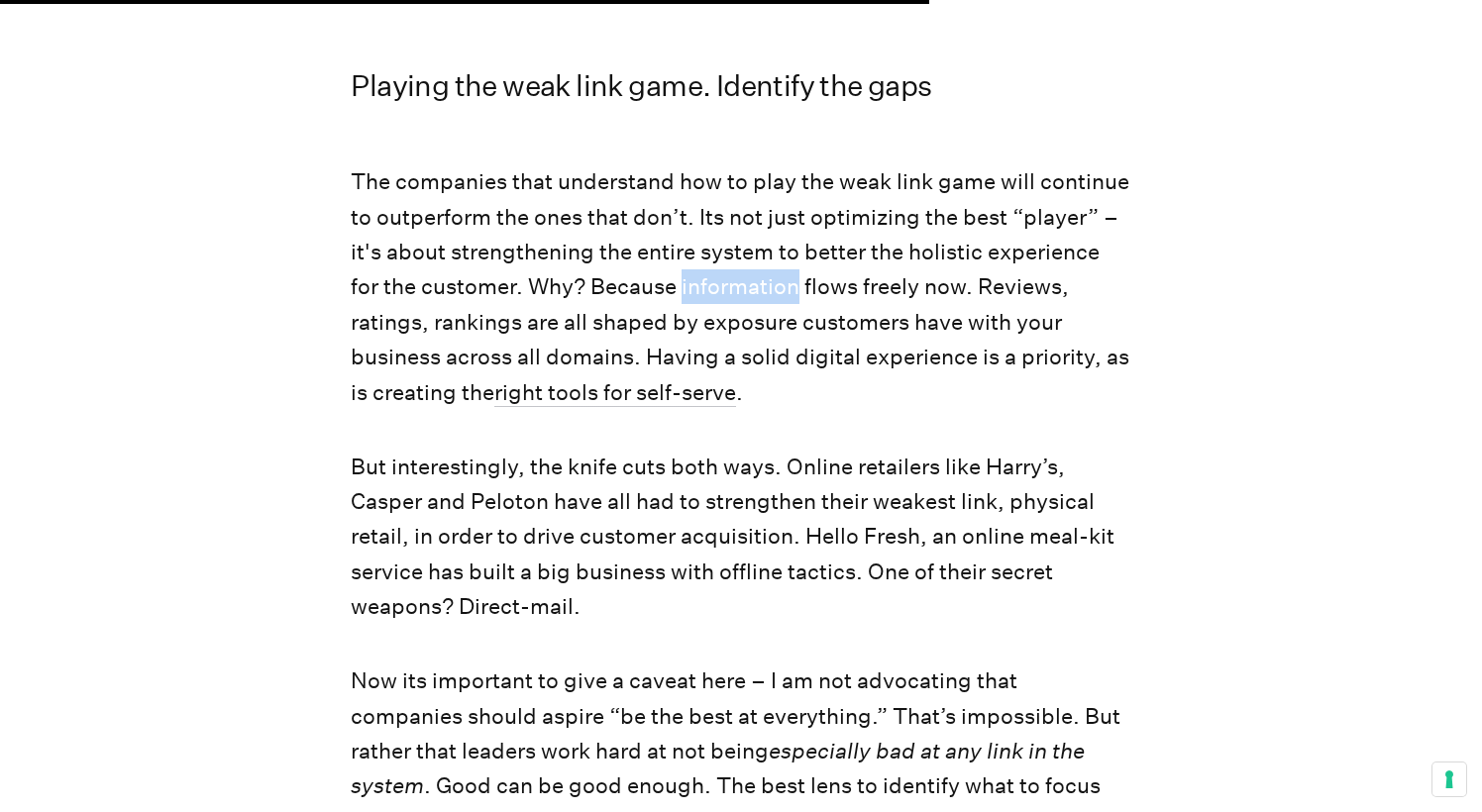 click on "The companies that understand how to play the weak link game will continue to outperform the ones that don’t. Its not just optimizing the best “player” – it's about strengthening the entire system to better the holistic experience for the customer. Why? Because information flows freely now. Reviews, ratings, rankings are all shaped by exposure customers have with your business across all domains. Having a solid digital experience is a priority, as is creating the" at bounding box center [740, 287] 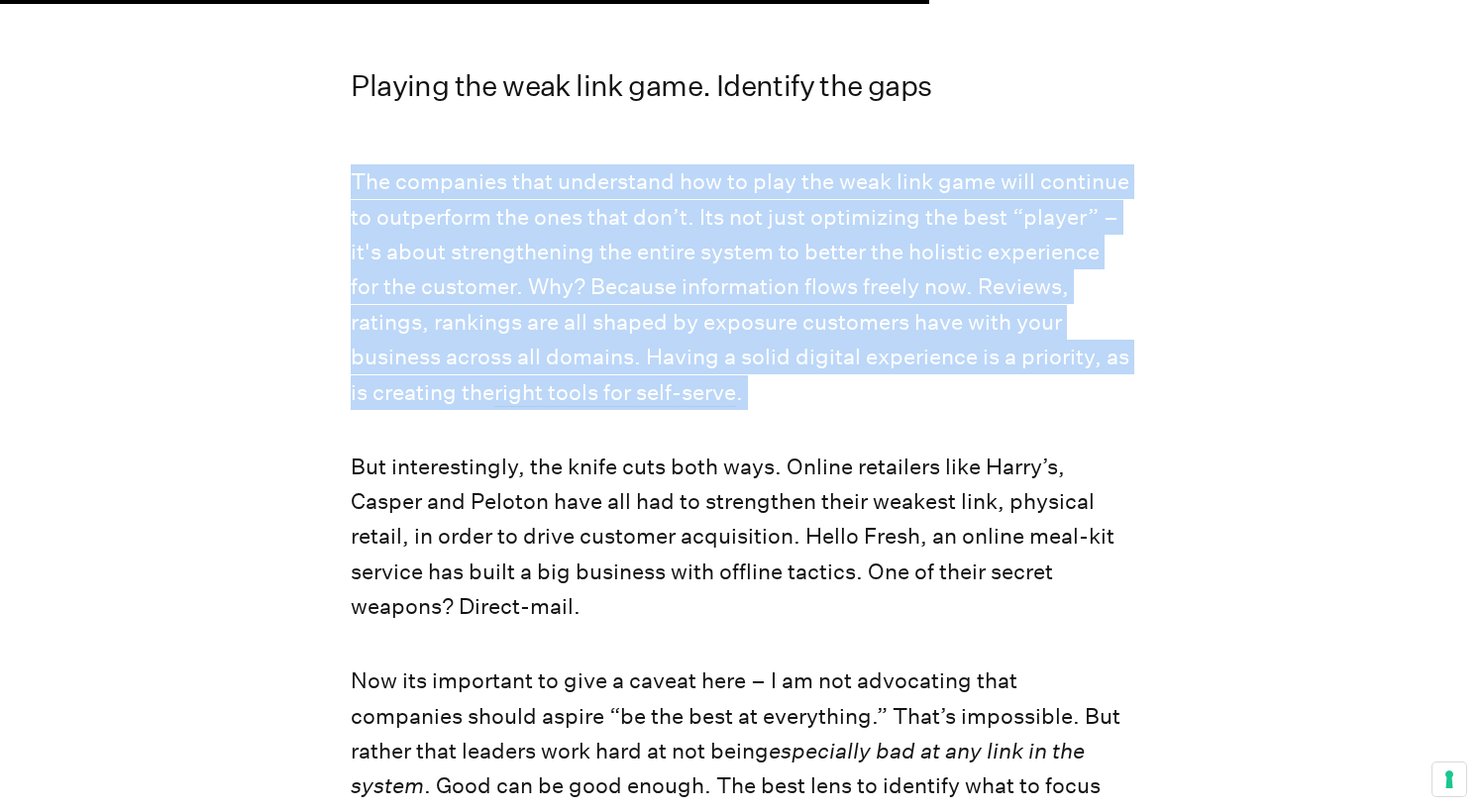 click on "The companies that understand how to play the weak link game will continue to outperform the ones that don’t. Its not just optimizing the best “player” – it's about strengthening the entire system to better the holistic experience for the customer. Why? Because information flows freely now. Reviews, ratings, rankings are all shaped by exposure customers have with your business across all domains. Having a solid digital experience is a priority, as is creating the" at bounding box center (740, 287) 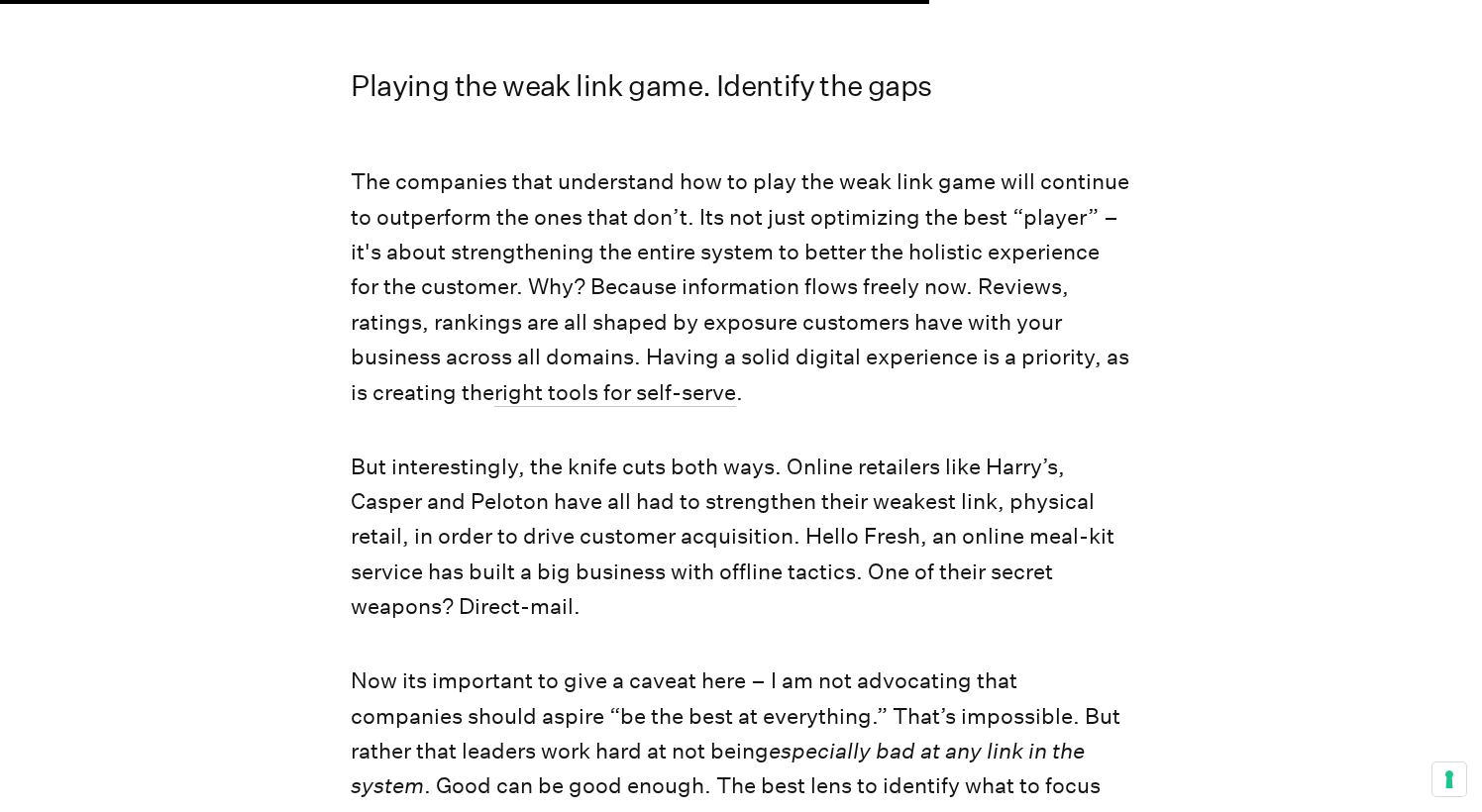 click on "But interestingly, the knife cuts both ways. Online retailers like Harry’s, Casper and Peloton have all had to strengthen their weakest link, physical retail, in order to drive customer acquisition. Hello Fresh, an online meal-kit service has built a big business with offline tactics. One of their secret weapons? Direct-mail." at bounding box center [740, 537] 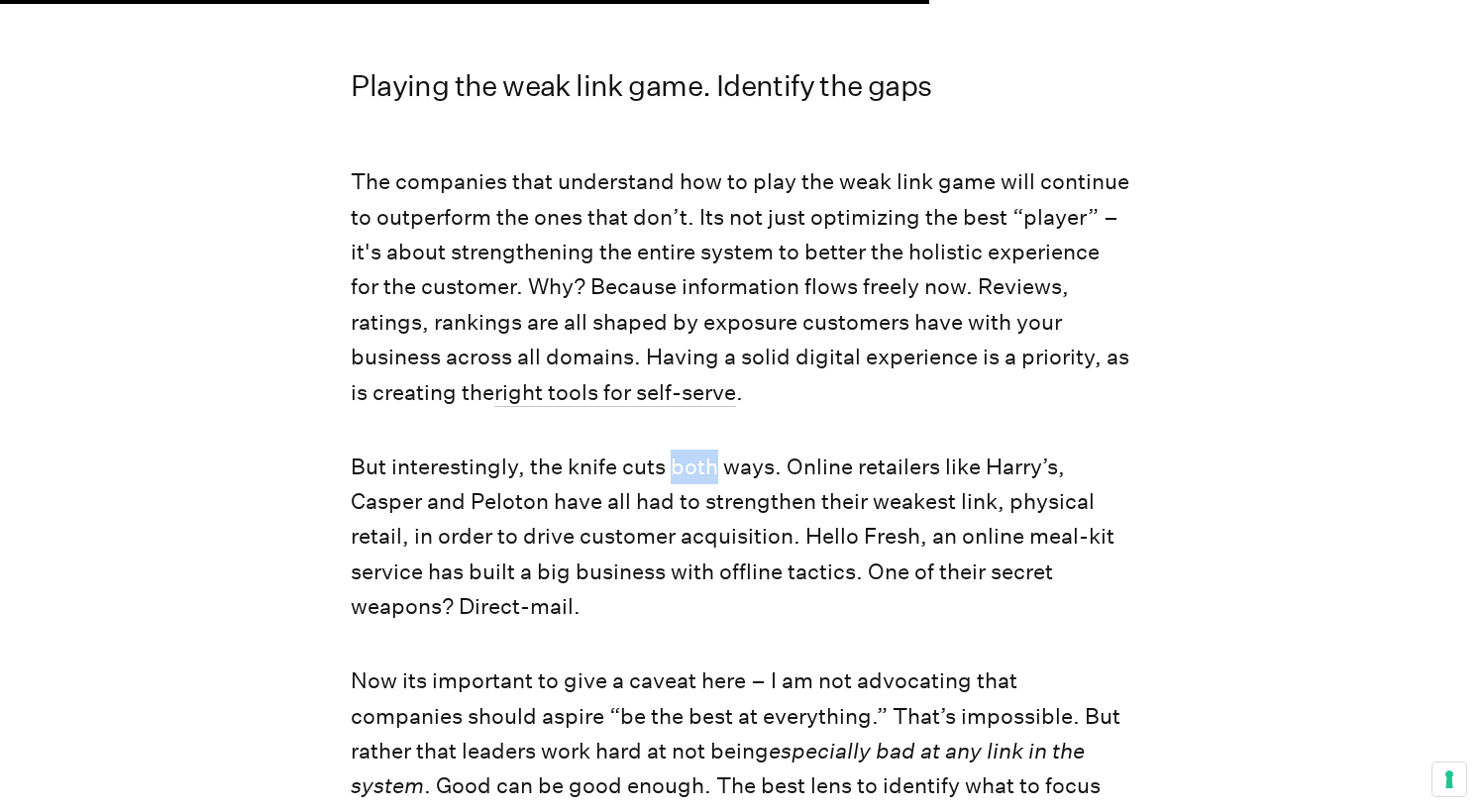 click on "But interestingly, the knife cuts both ways. Online retailers like Harry’s, Casper and Peloton have all had to strengthen their weakest link, physical retail, in order to drive customer acquisition. Hello Fresh, an online meal-kit service has built a big business with offline tactics. One of their secret weapons? Direct-mail." at bounding box center (740, 537) 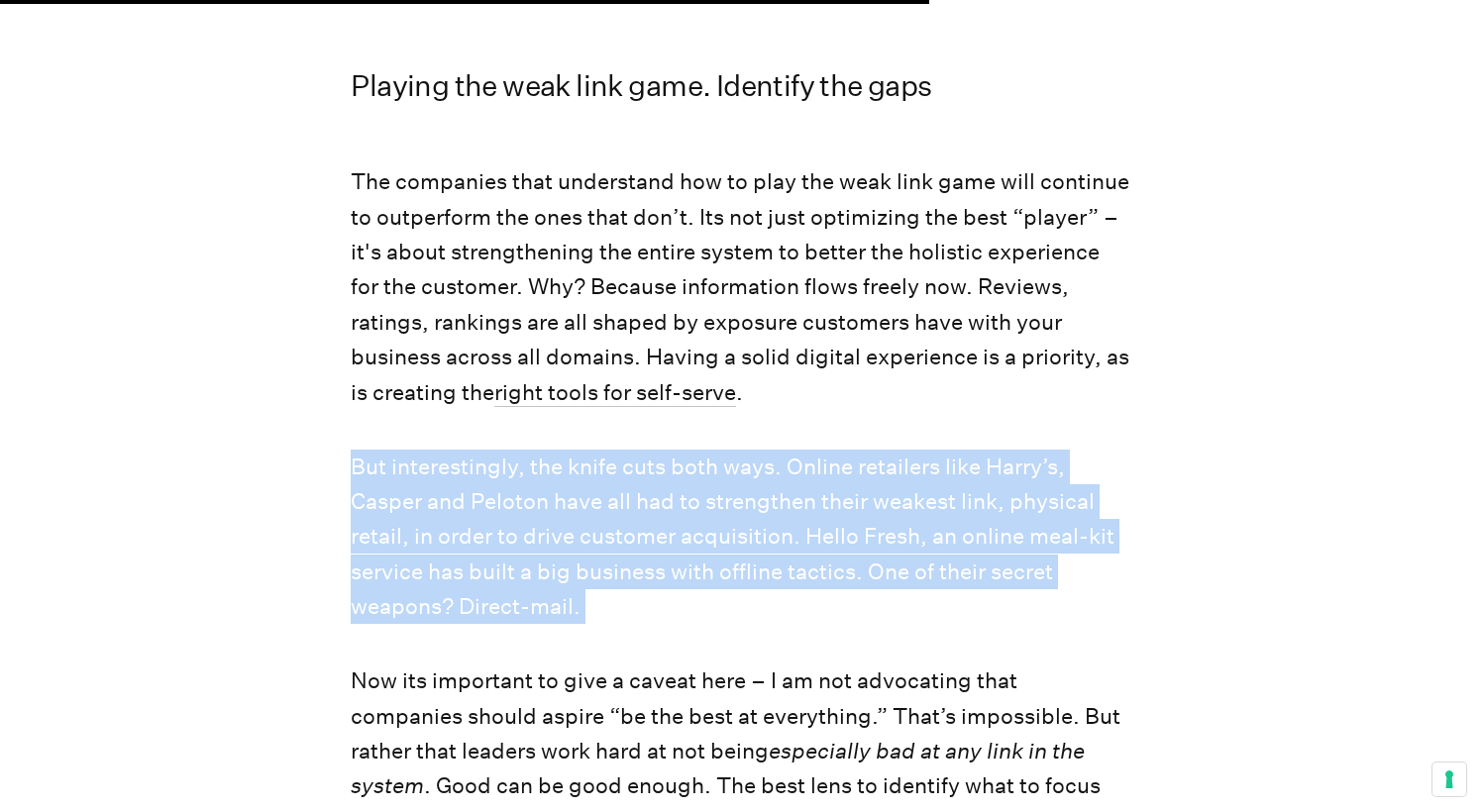 click on "But interestingly, the knife cuts both ways. Online retailers like Harry’s, Casper and Peloton have all had to strengthen their weakest link, physical retail, in order to drive customer acquisition. Hello Fresh, an online meal-kit service has built a big business with offline tactics. One of their secret weapons? Direct-mail." at bounding box center (740, 537) 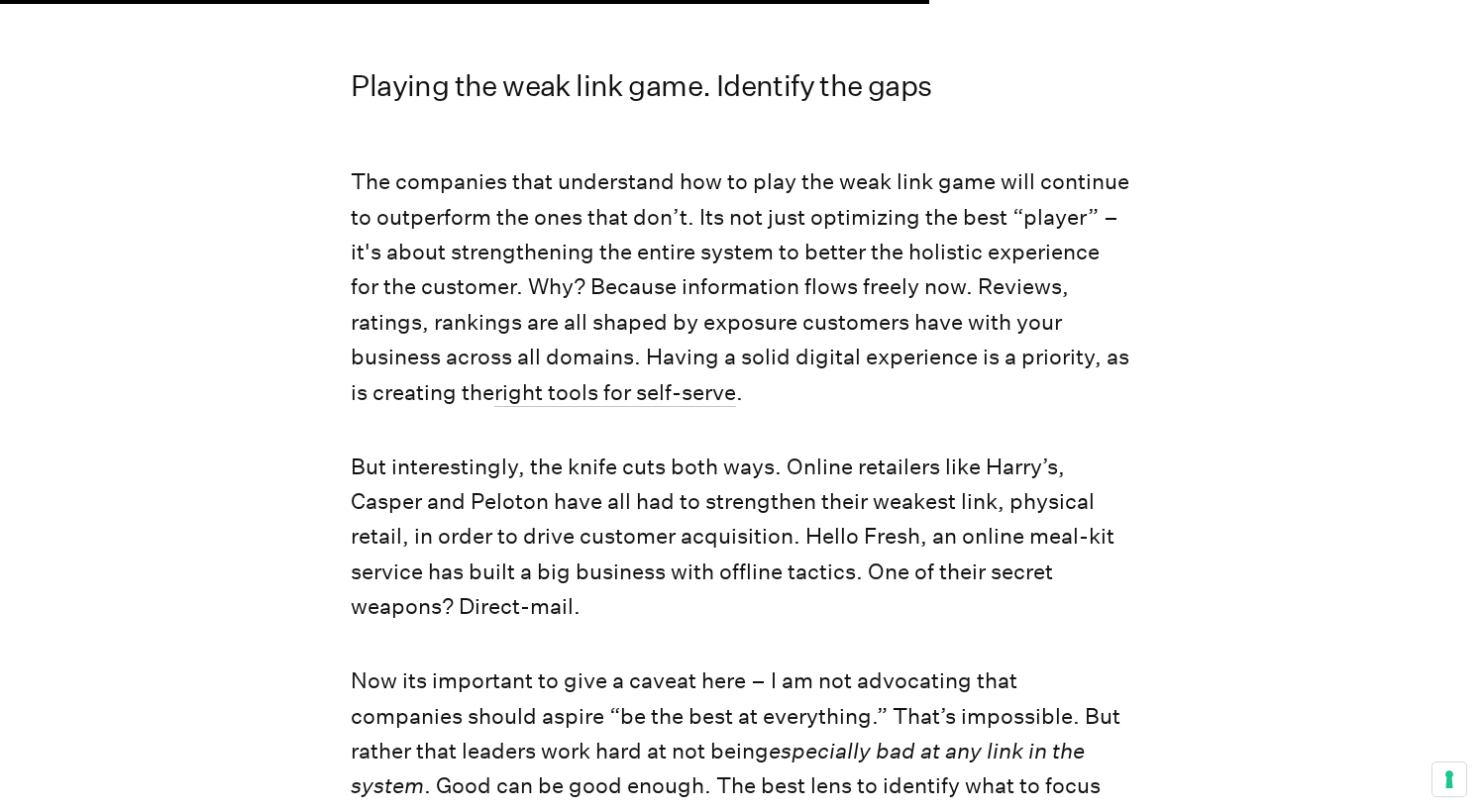 click on "But interestingly, the knife cuts both ways. Online retailers like Harry’s, Casper and Peloton have all had to strengthen their weakest link, physical retail, in order to drive customer acquisition. Hello Fresh, an online meal-kit service has built a big business with offline tactics. One of their secret weapons? Direct-mail." at bounding box center [740, 537] 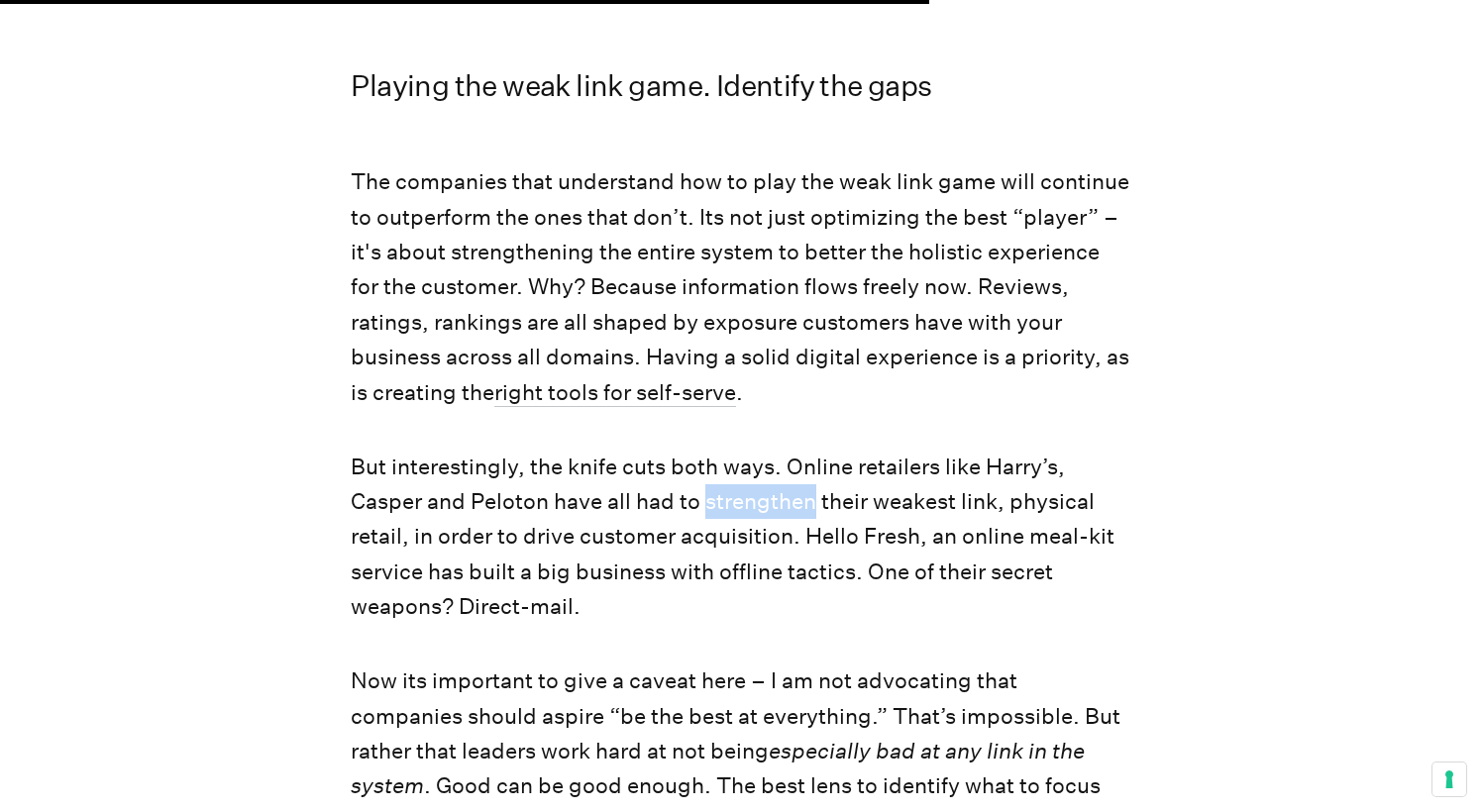 click on "But interestingly, the knife cuts both ways. Online retailers like Harry’s, Casper and Peloton have all had to strengthen their weakest link, physical retail, in order to drive customer acquisition. Hello Fresh, an online meal-kit service has built a big business with offline tactics. One of their secret weapons? Direct-mail." at bounding box center [740, 537] 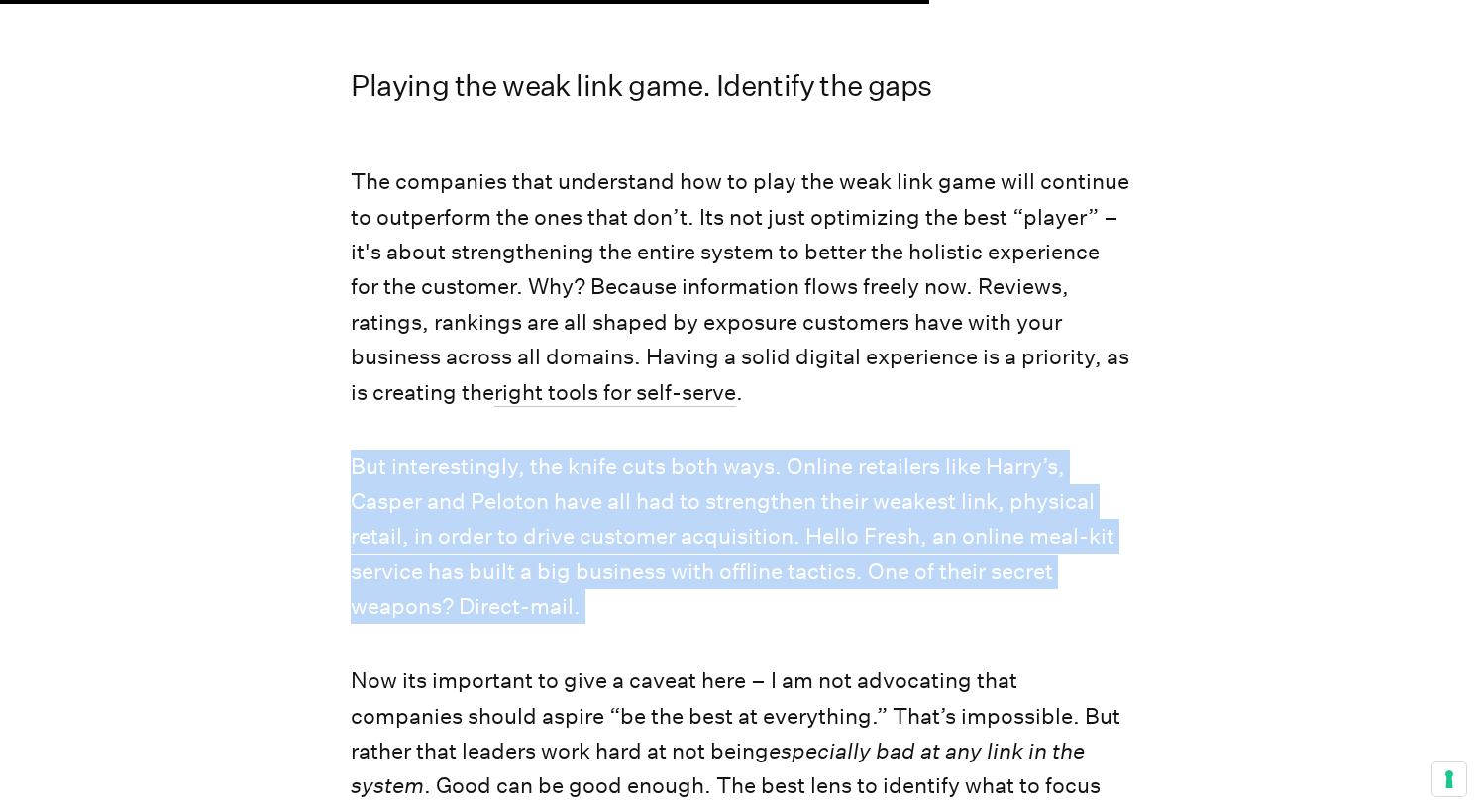 click on "But interestingly, the knife cuts both ways. Online retailers like Harry’s, Casper and Peloton have all had to strengthen their weakest link, physical retail, in order to drive customer acquisition. Hello Fresh, an online meal-kit service has built a big business with offline tactics. One of their secret weapons? Direct-mail." at bounding box center [740, 537] 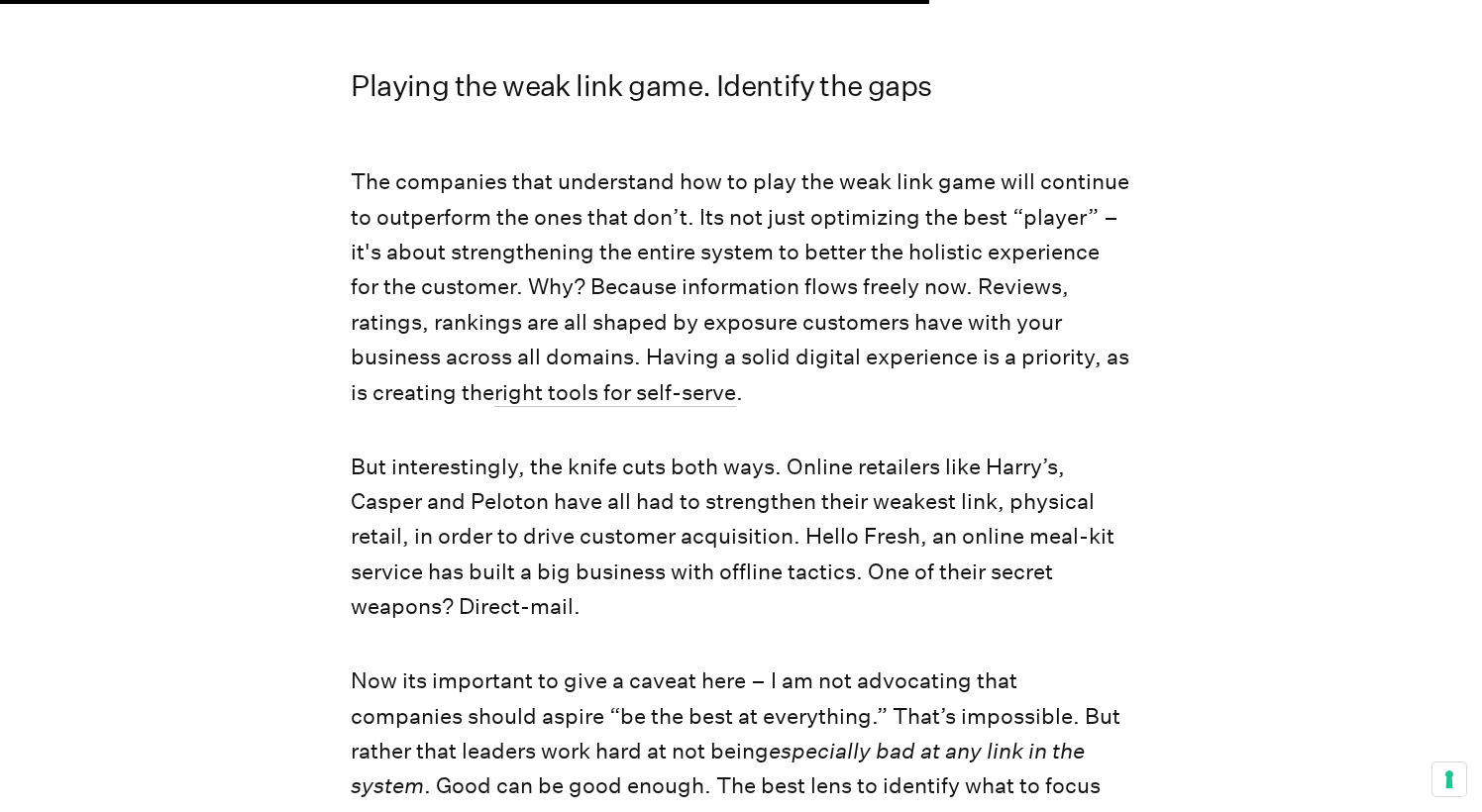 click on "But interestingly, the knife cuts both ways. Online retailers like Harry’s, Casper and Peloton have all had to strengthen their weakest link, physical retail, in order to drive customer acquisition. Hello Fresh, an online meal-kit service has built a big business with offline tactics. One of their secret weapons? Direct-mail." at bounding box center (740, 537) 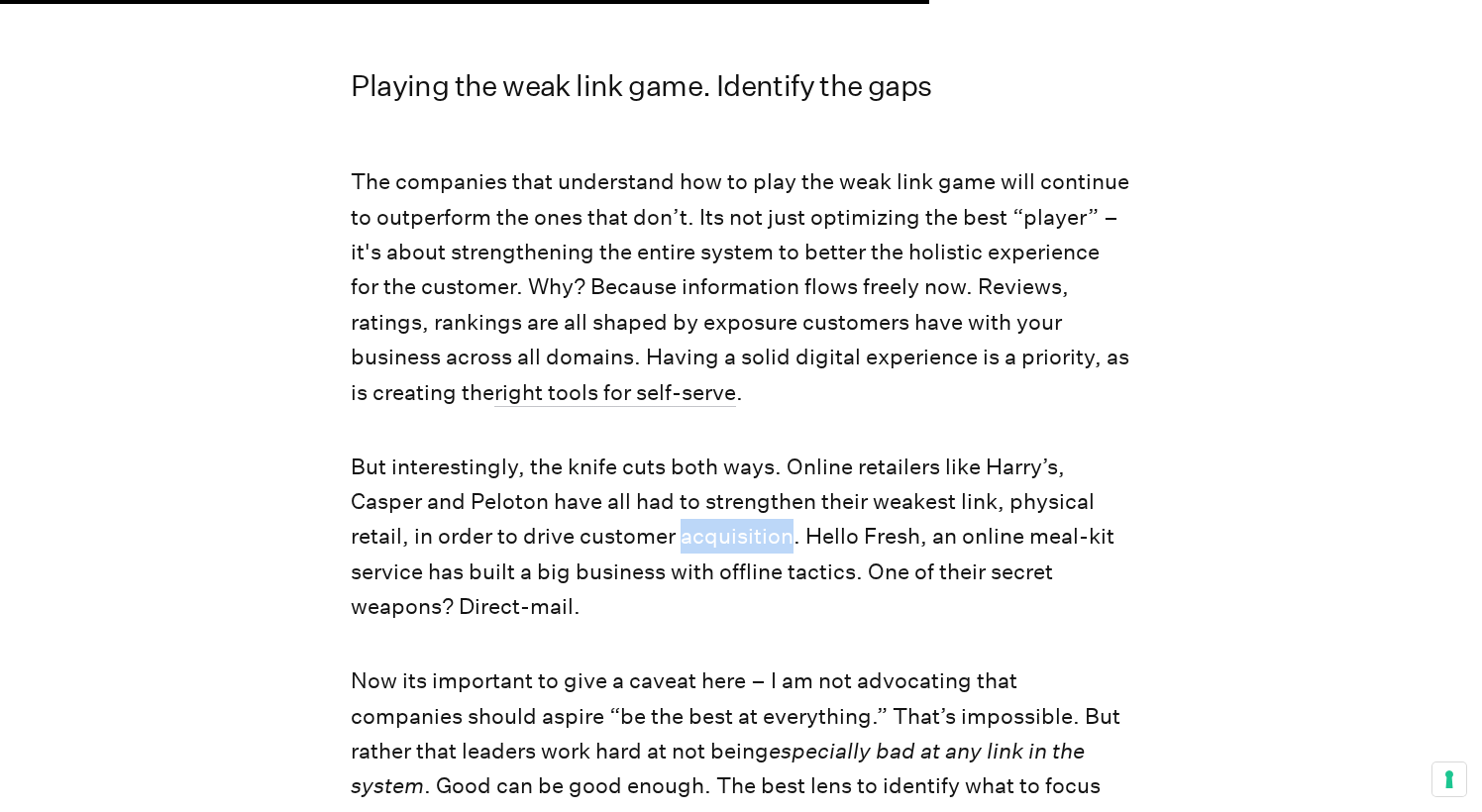 click on "But interestingly, the knife cuts both ways. Online retailers like Harry’s, Casper and Peloton have all had to strengthen their weakest link, physical retail, in order to drive customer acquisition. Hello Fresh, an online meal-kit service has built a big business with offline tactics. One of their secret weapons? Direct-mail." at bounding box center [740, 537] 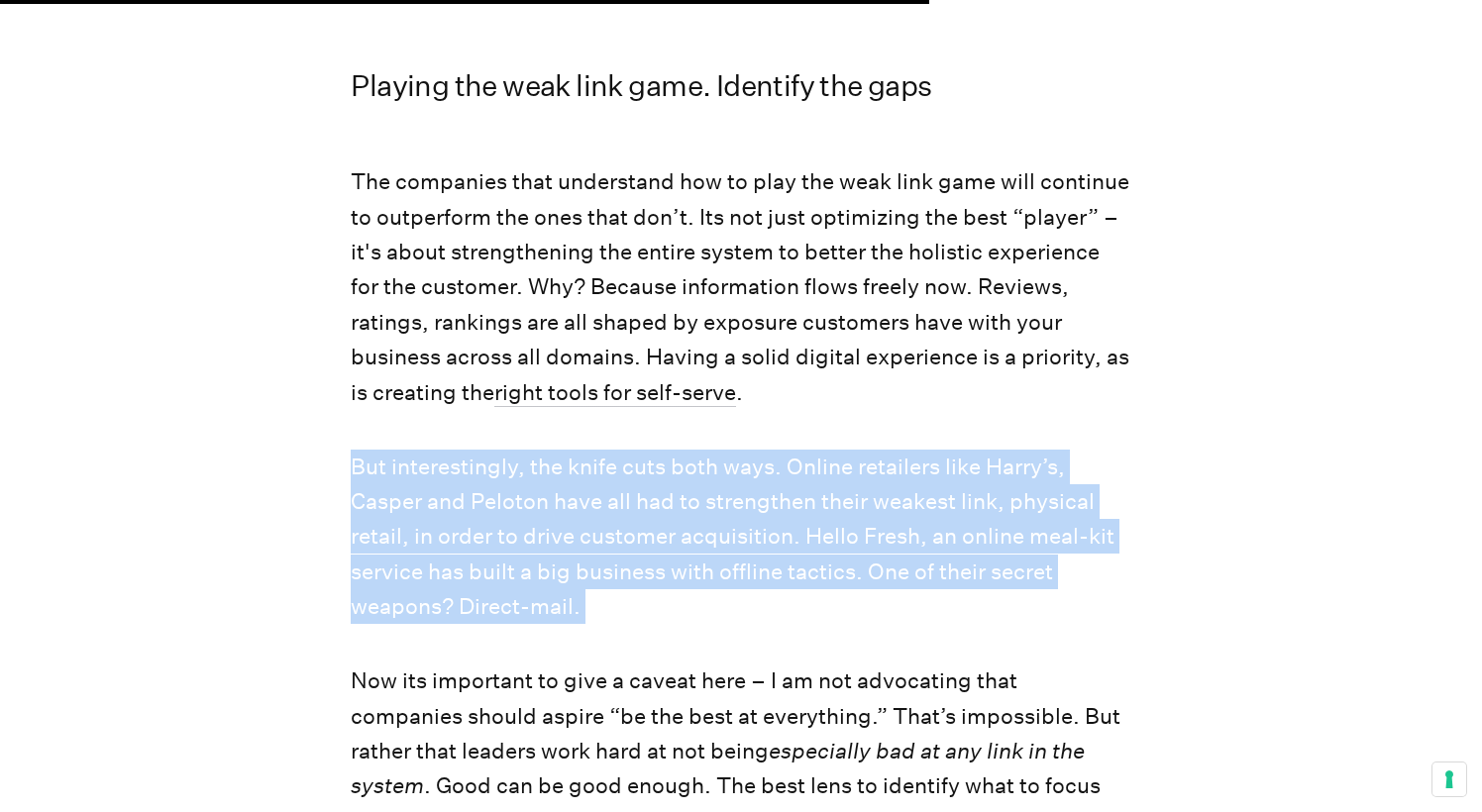 click on "But interestingly, the knife cuts both ways. Online retailers like Harry’s, Casper and Peloton have all had to strengthen their weakest link, physical retail, in order to drive customer acquisition. Hello Fresh, an online meal-kit service has built a big business with offline tactics. One of their secret weapons? Direct-mail." at bounding box center (740, 537) 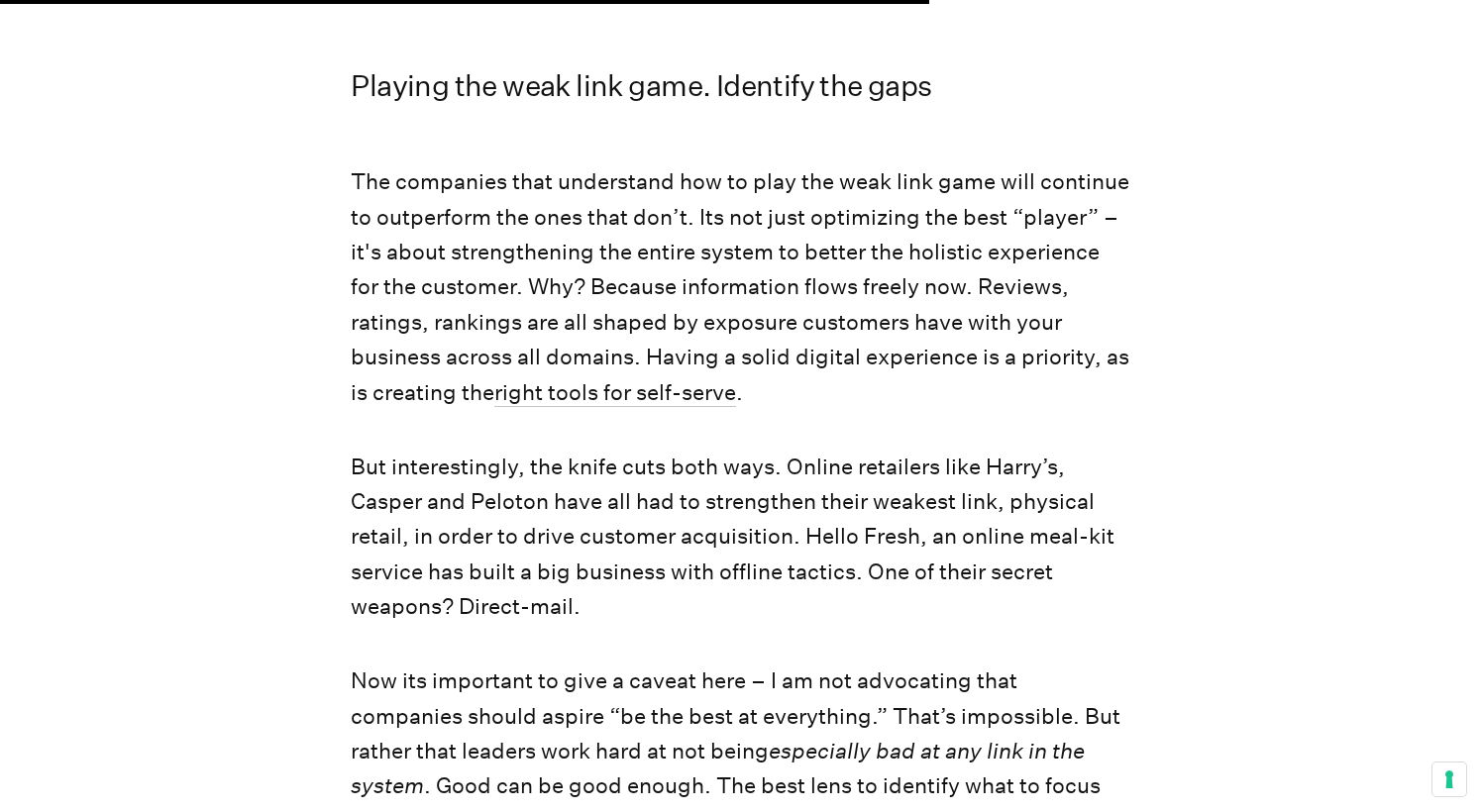 click on "But interestingly, the knife cuts both ways. Online retailers like Harry’s, Casper and Peloton have all had to strengthen their weakest link, physical retail, in order to drive customer acquisition. Hello Fresh, an online meal-kit service has built a big business with offline tactics. One of their secret weapons? Direct-mail." at bounding box center [740, 537] 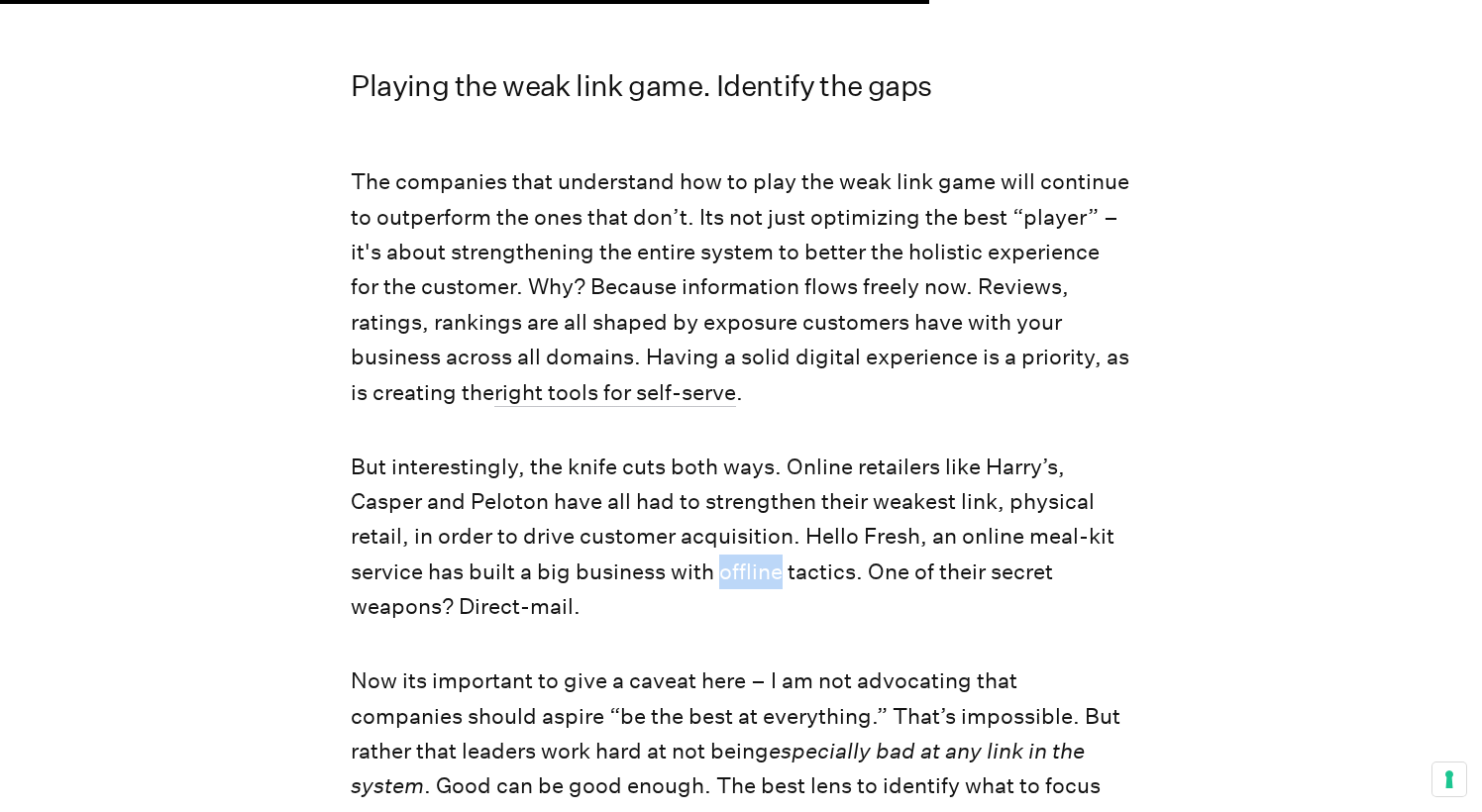 click on "But interestingly, the knife cuts both ways. Online retailers like Harry’s, Casper and Peloton have all had to strengthen their weakest link, physical retail, in order to drive customer acquisition. Hello Fresh, an online meal-kit service has built a big business with offline tactics. One of their secret weapons? Direct-mail." at bounding box center [740, 537] 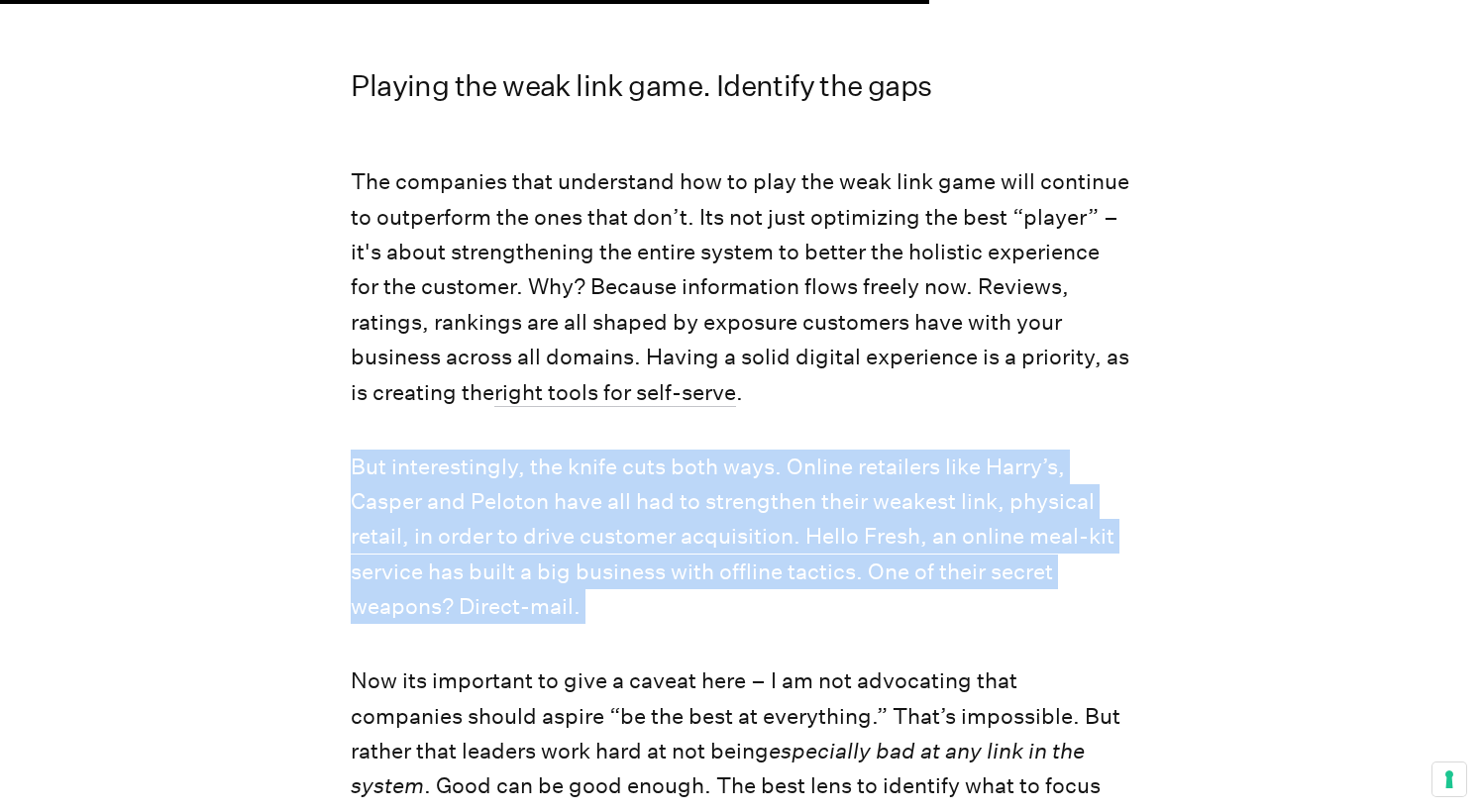 click on "Now its important to give a caveat here – I am not advocating that companies should aspire “be the best at everything.” That’s impossible. But rather that leaders work hard at not being especially bad at any link in the system . Good can be good enough. The best lens to identify what to focus on and what to avoid is simple - just ask “what directly erodes the customer experience the most? ”. That will dictate your priority. These tradeoffs are what makes good strategy hard (and effective when done well)." at bounding box center [740, 786] 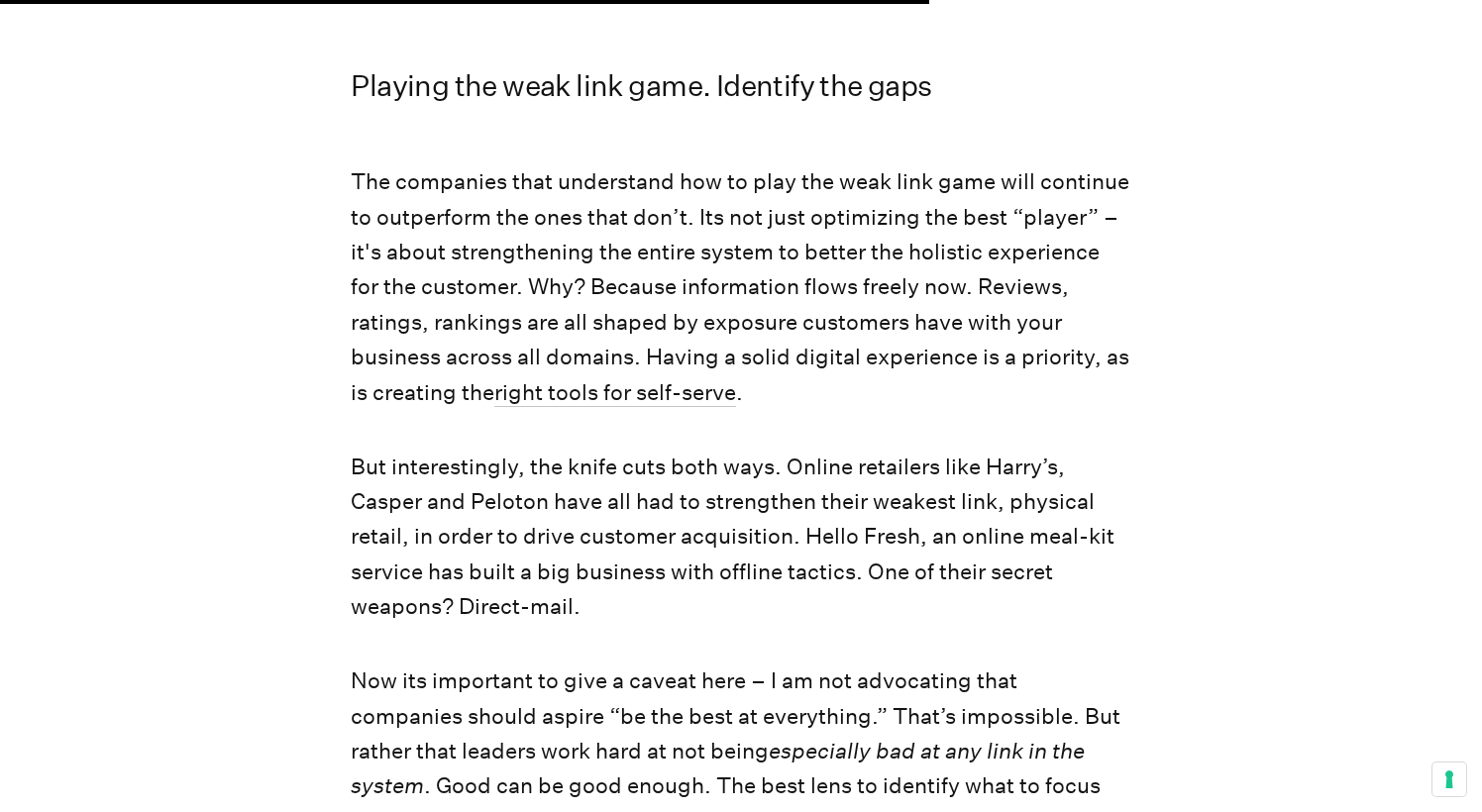 click on "Now its important to give a caveat here – I am not advocating that companies should aspire “be the best at everything.” That’s impossible. But rather that leaders work hard at not being especially bad at any link in the system . Good can be good enough. The best lens to identify what to focus on and what to avoid is simple - just ask “what directly erodes the customer experience the most? ”. That will dictate your priority. These tradeoffs are what makes good strategy hard (and effective when done well)." at bounding box center (740, 786) 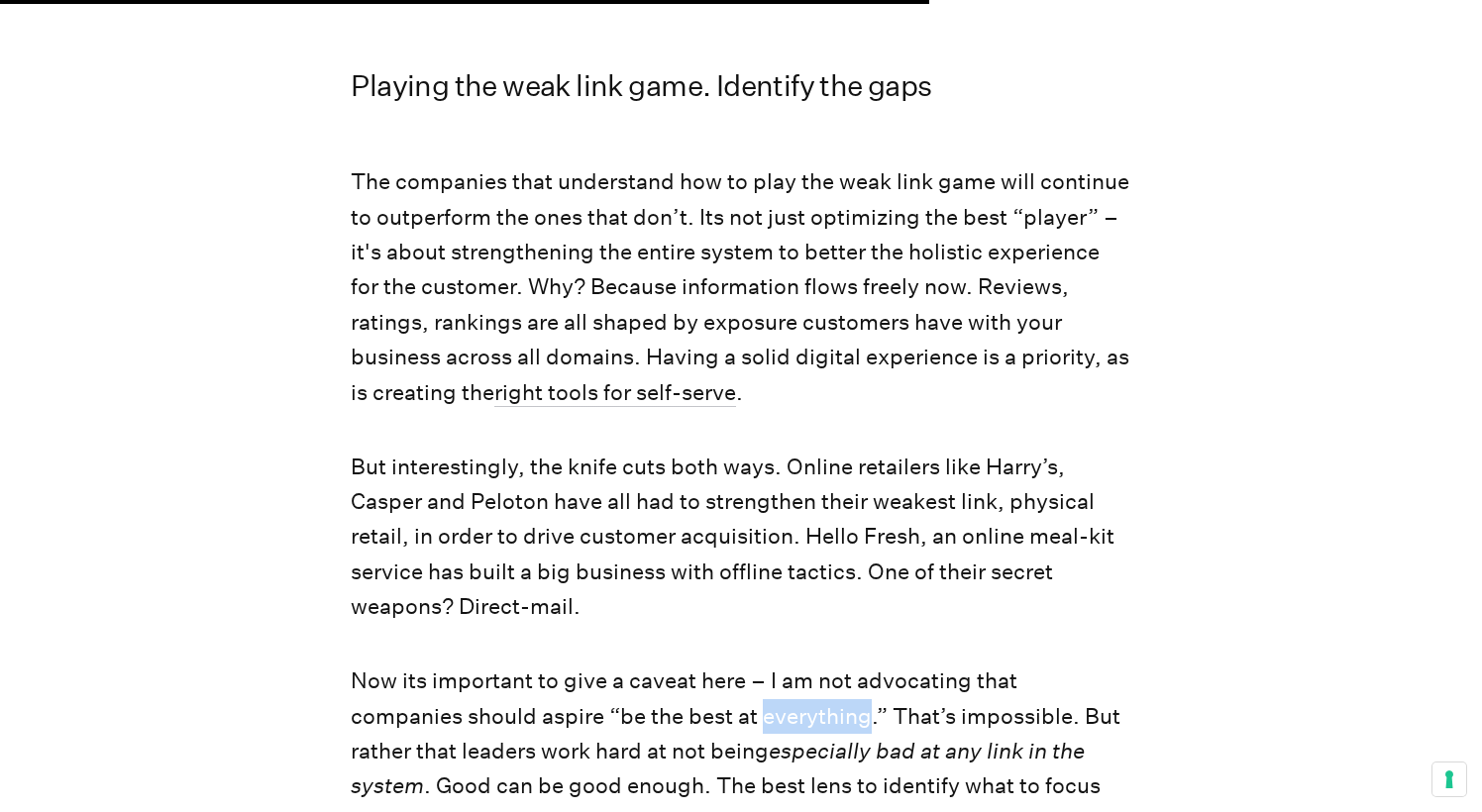 click on "Now its important to give a caveat here – I am not advocating that companies should aspire “be the best at everything.” That’s impossible. But rather that leaders work hard at not being especially bad at any link in the system . Good can be good enough. The best lens to identify what to focus on and what to avoid is simple - just ask “what directly erodes the customer experience the most? ”. That will dictate your priority. These tradeoffs are what makes good strategy hard (and effective when done well)." at bounding box center (740, 786) 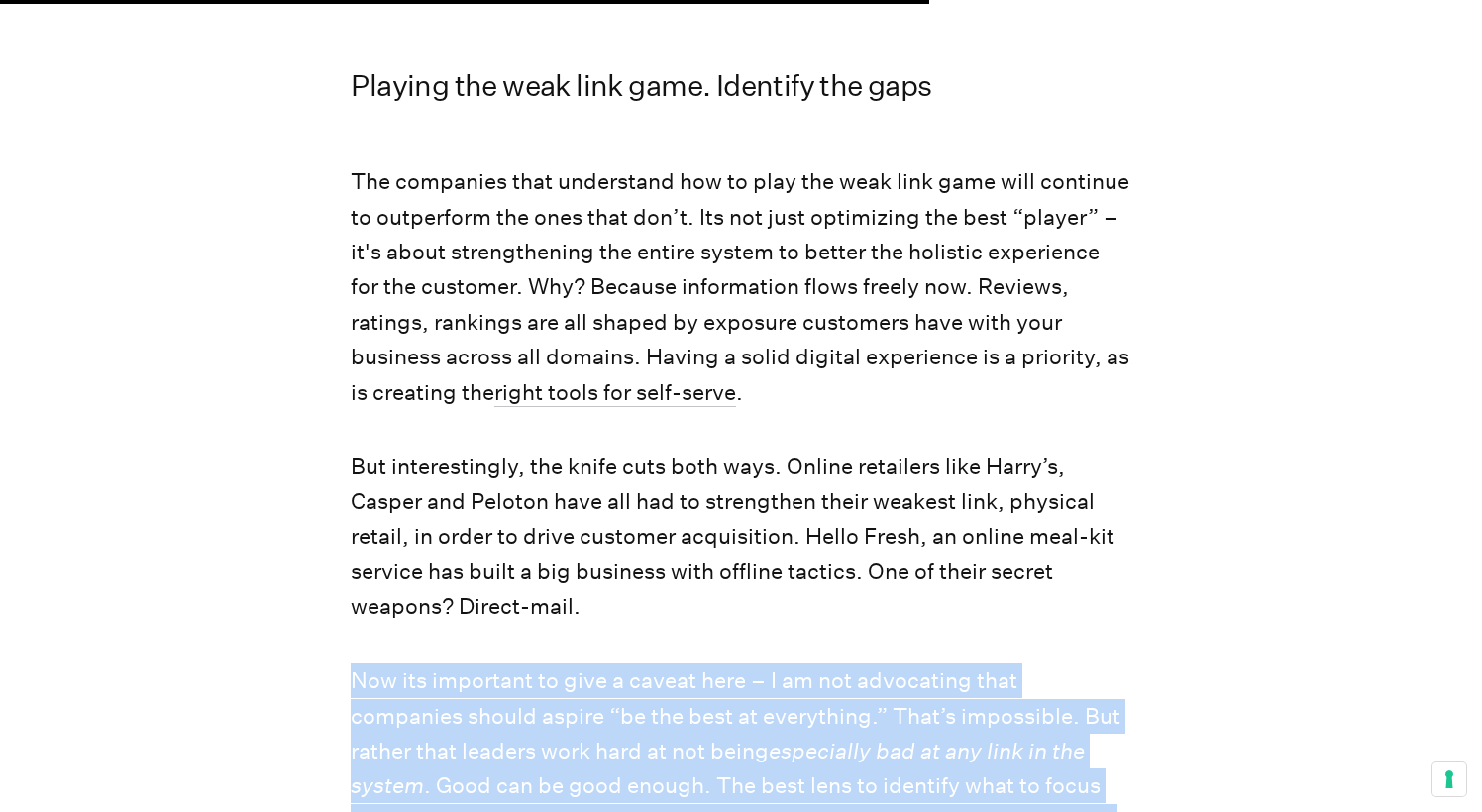 click on "Now its important to give a caveat here – I am not advocating that companies should aspire “be the best at everything.” That’s impossible. But rather that leaders work hard at not being especially bad at any link in the system . Good can be good enough. The best lens to identify what to focus on and what to avoid is simple - just ask “what directly erodes the customer experience the most? ”. That will dictate your priority. These tradeoffs are what makes good strategy hard (and effective when done well)." at bounding box center (740, 786) 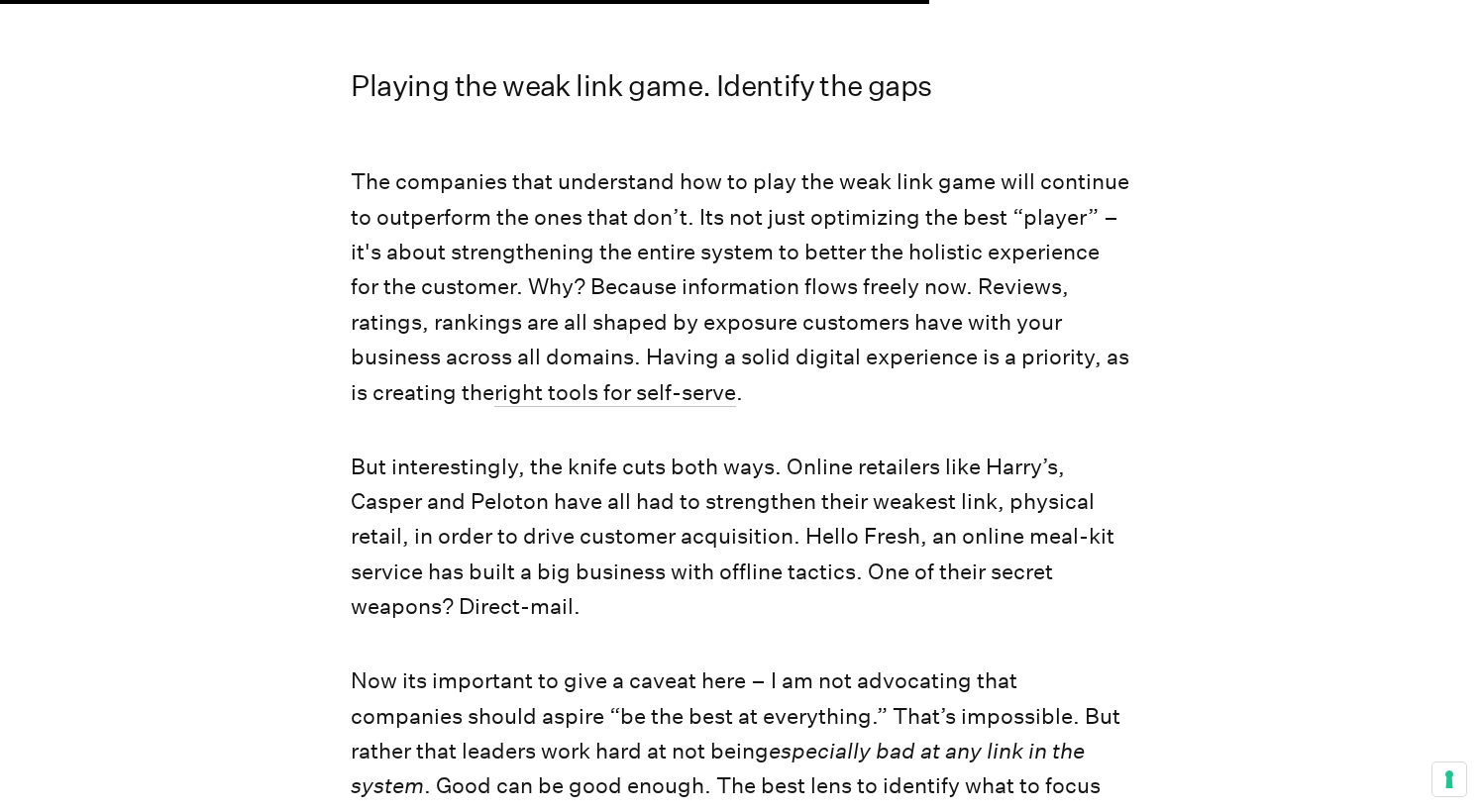 click on "The companies that understand how to play the weak link game will continue to outperform the ones that don’t. Its not just optimizing the best “player” – it's about strengthening the entire system to better the holistic experience for the customer. Why? Because information flows freely now. Reviews, ratings, rankings are all shaped by exposure customers have with your business across all domains. Having a solid digital experience is a priority, as is creating the" at bounding box center [740, 287] 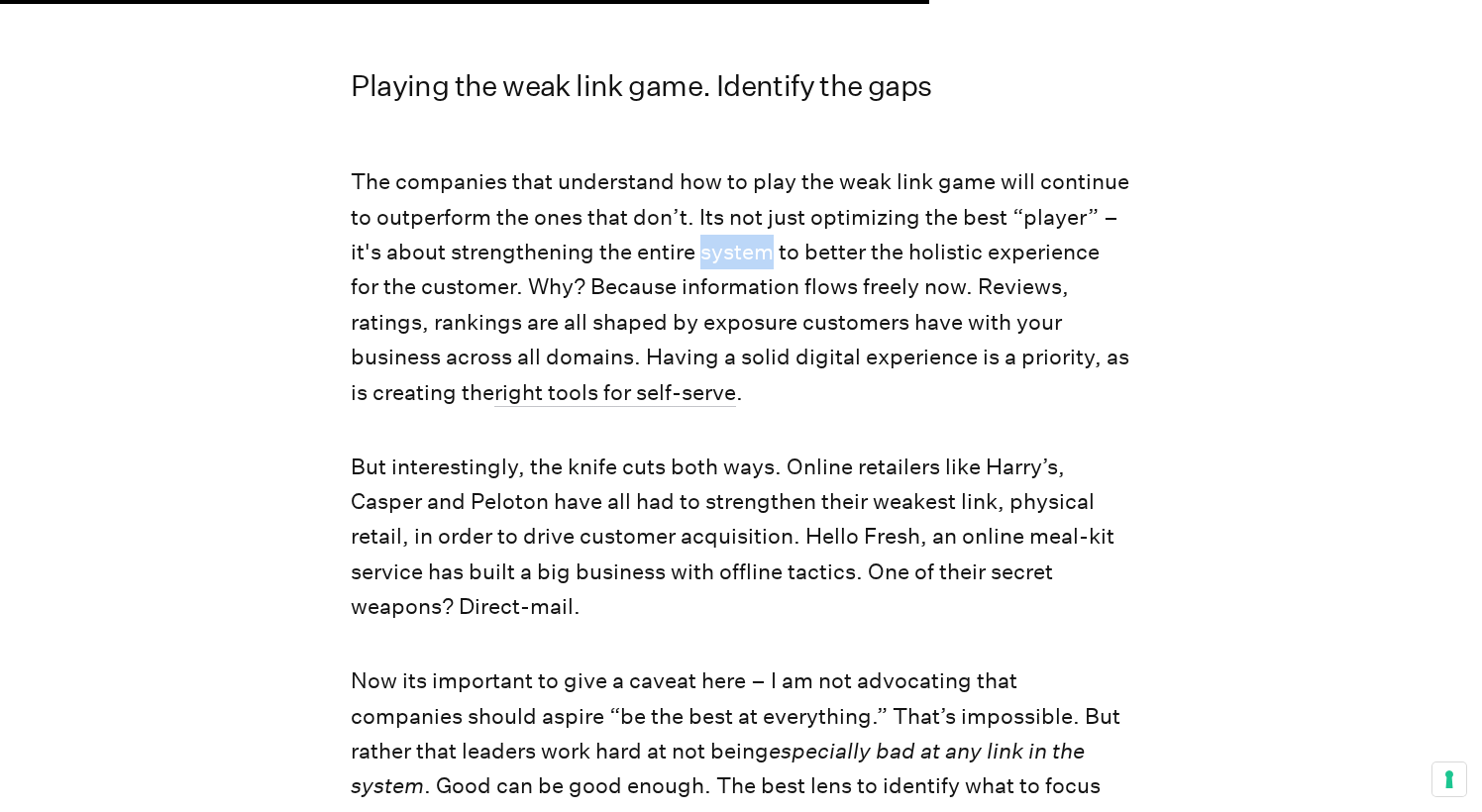 click on "The companies that understand how to play the weak link game will continue to outperform the ones that don’t. Its not just optimizing the best “player” – it's about strengthening the entire system to better the holistic experience for the customer. Why? Because information flows freely now. Reviews, ratings, rankings are all shaped by exposure customers have with your business across all domains. Having a solid digital experience is a priority, as is creating the" at bounding box center [740, 287] 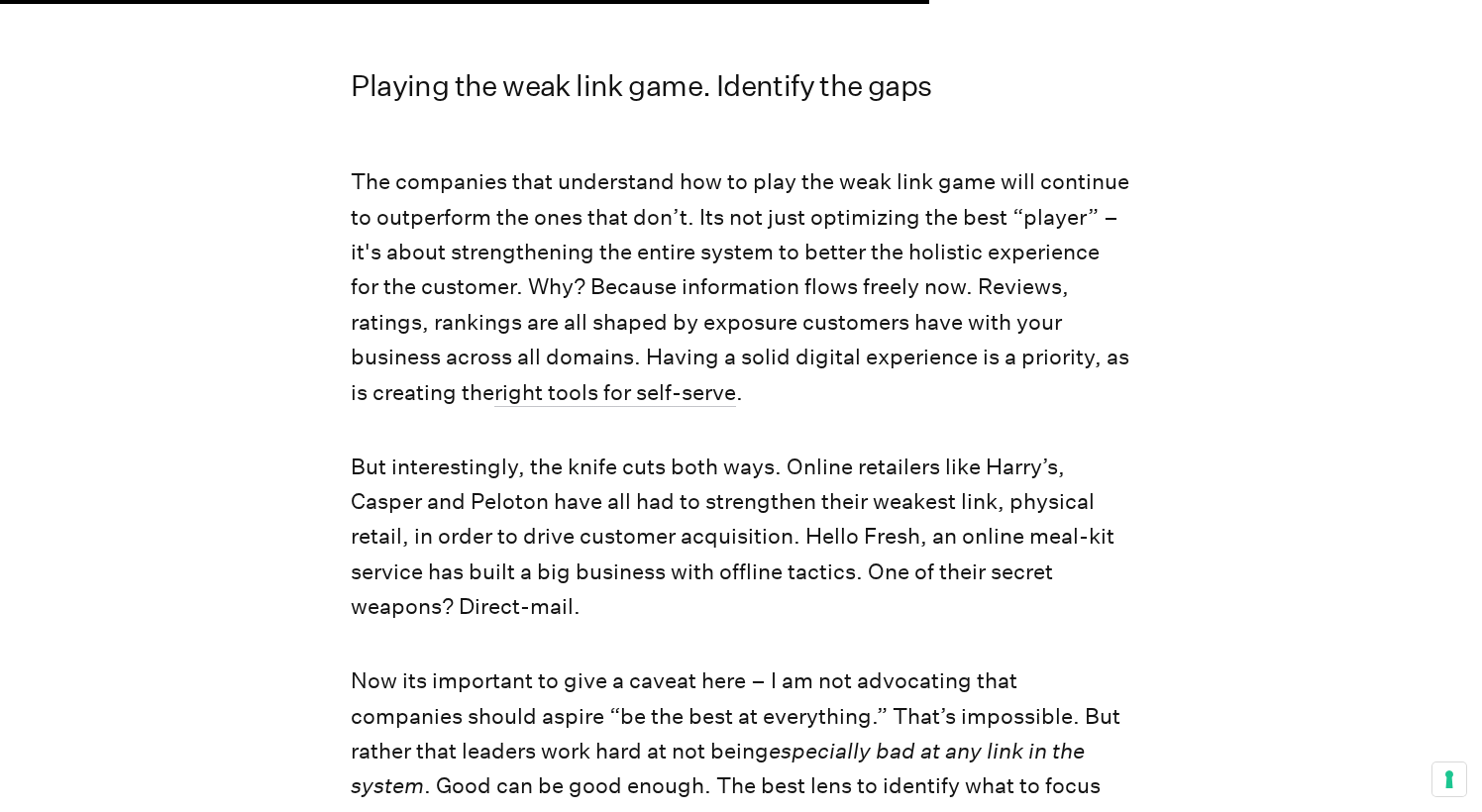 click on "The companies that understand how to play the weak link game will continue to outperform the ones that don’t. Its not just optimizing the best “player” – it's about strengthening the entire system to better the holistic experience for the customer. Why? Because information flows freely now. Reviews, ratings, rankings are all shaped by exposure customers have with your business across all domains. Having a solid digital experience is a priority, as is creating the" at bounding box center (740, 287) 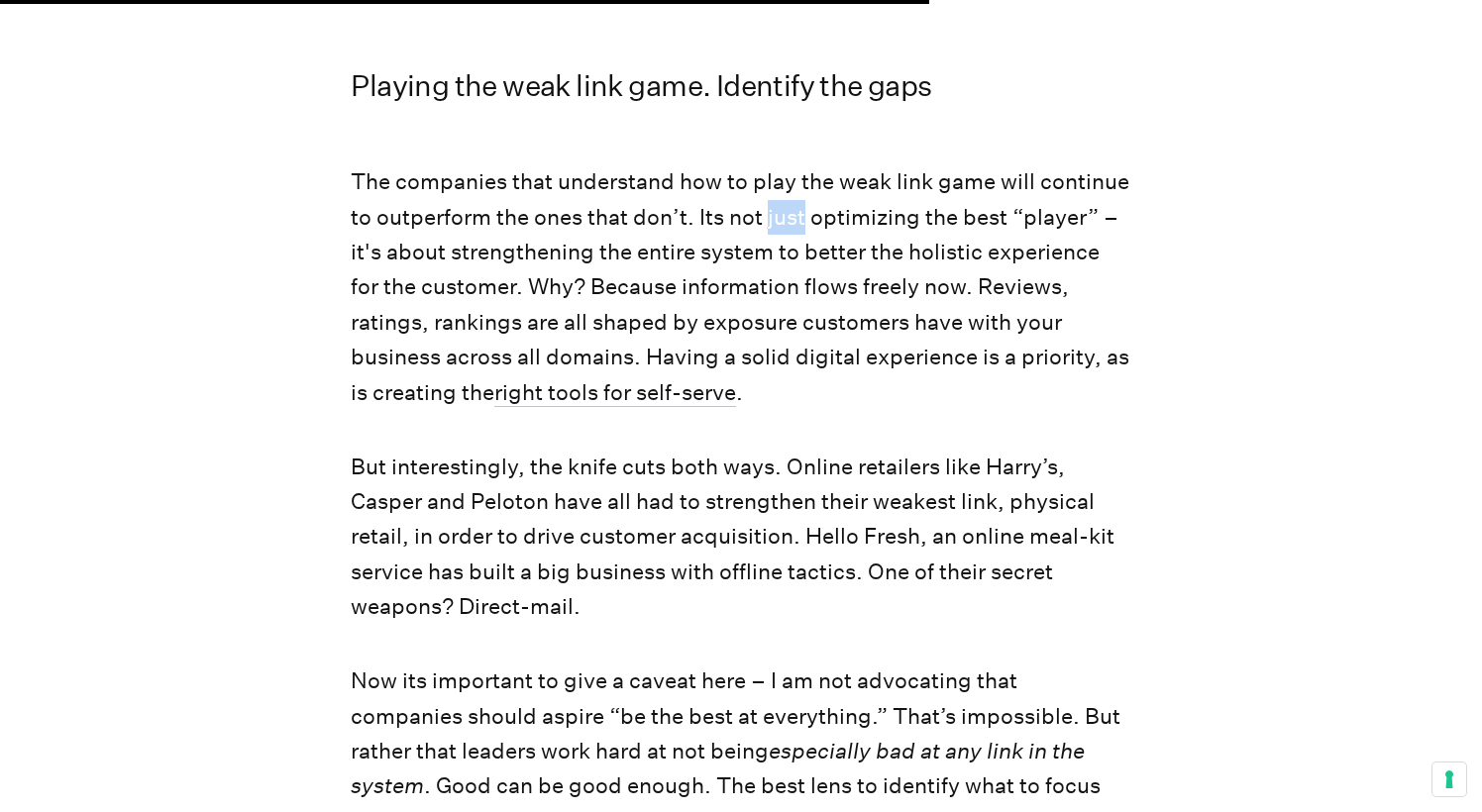 click on "The companies that understand how to play the weak link game will continue to outperform the ones that don’t. Its not just optimizing the best “player” – it's about strengthening the entire system to better the holistic experience for the customer. Why? Because information flows freely now. Reviews, ratings, rankings are all shaped by exposure customers have with your business across all domains. Having a solid digital experience is a priority, as is creating the" at bounding box center [740, 287] 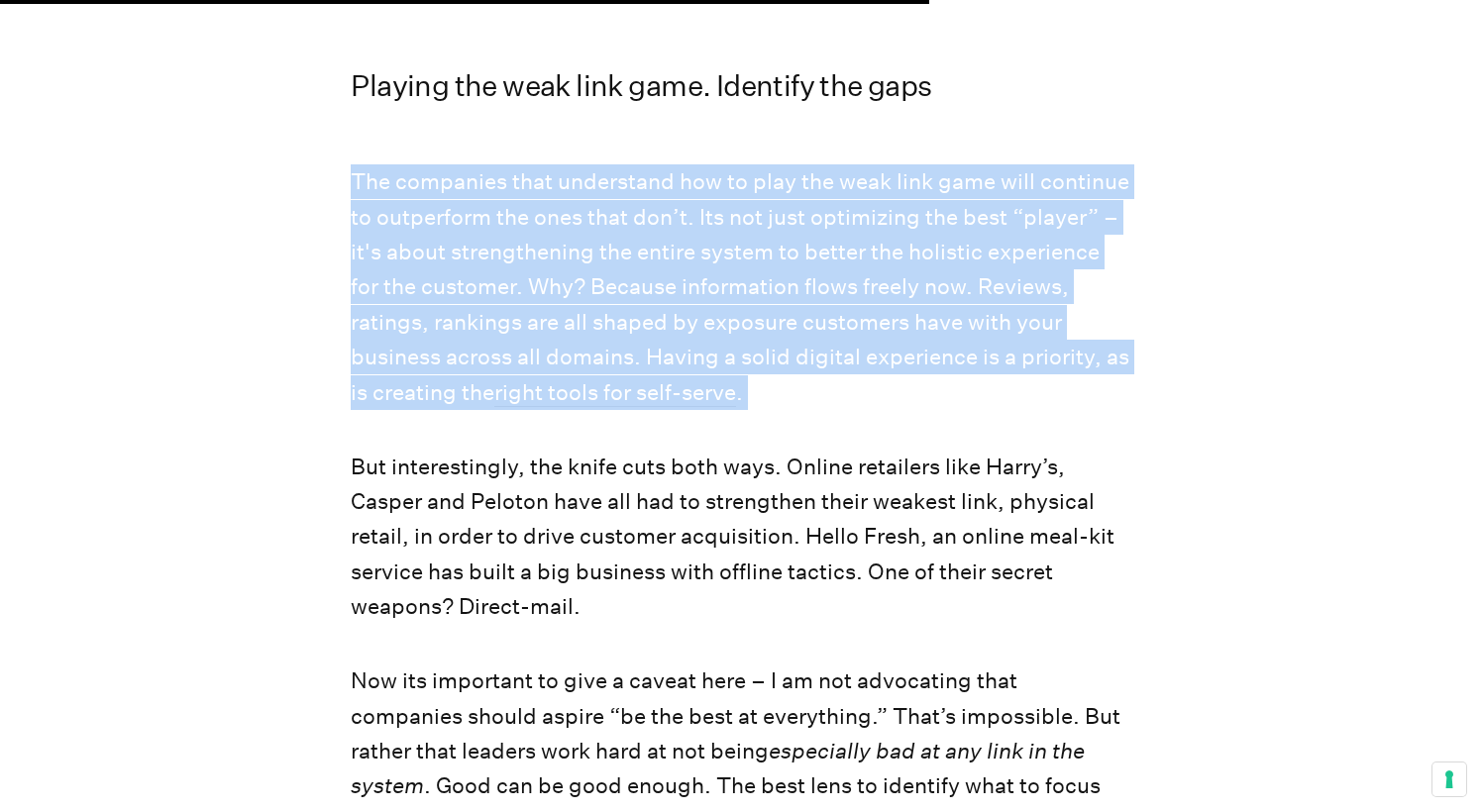 click on "The companies that understand how to play the weak link game will continue to outperform the ones that don’t. Its not just optimizing the best “player” – it's about strengthening the entire system to better the holistic experience for the customer. Why? Because information flows freely now. Reviews, ratings, rankings are all shaped by exposure customers have with your business across all domains. Having a solid digital experience is a priority, as is creating the" at bounding box center (740, 287) 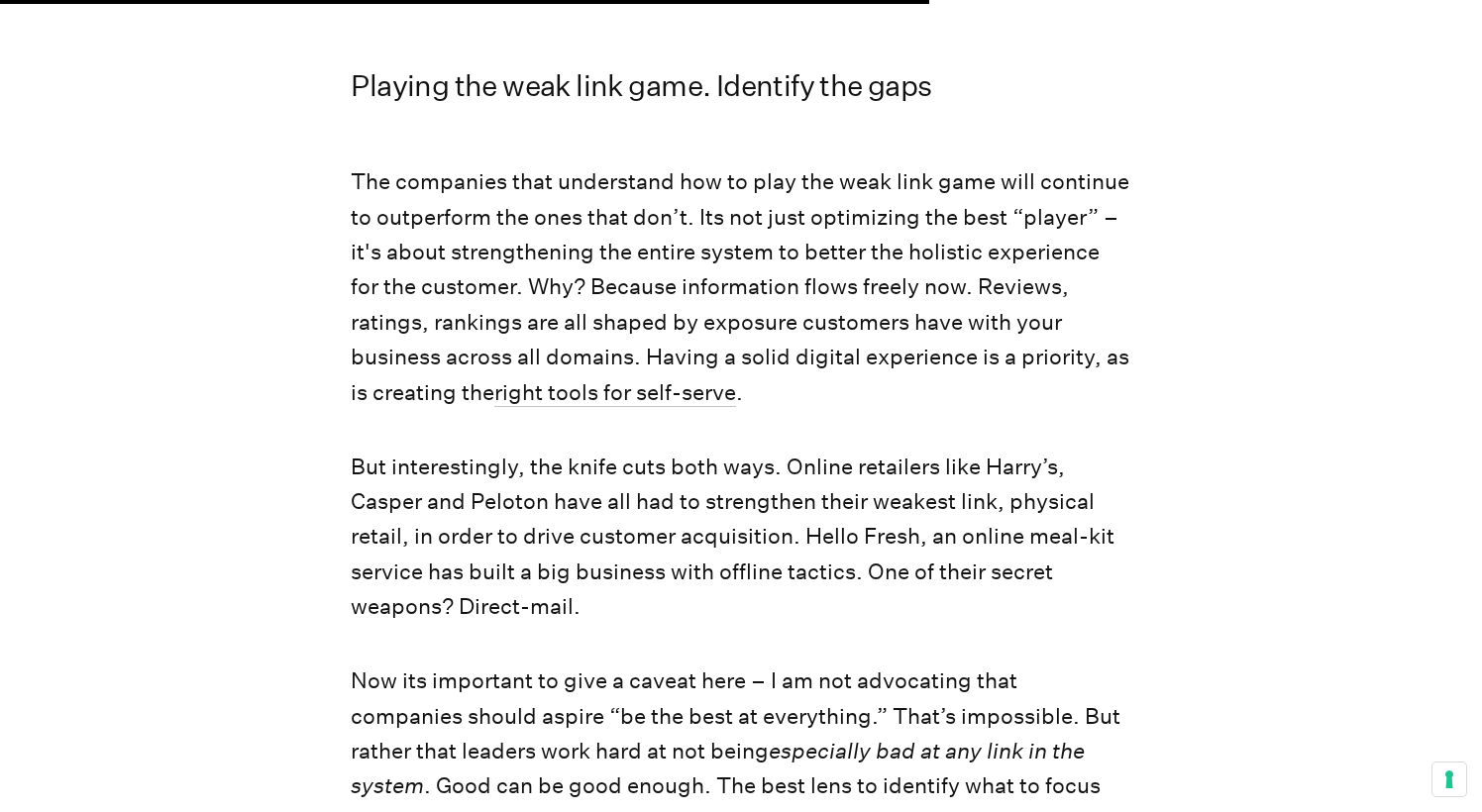 click on "The companies that understand how to play the weak link game will continue to outperform the ones that don’t. Its not just optimizing the best “player” – it's about strengthening the entire system to better the holistic experience for the customer. Why? Because information flows freely now. Reviews, ratings, rankings are all shaped by exposure customers have with your business across all domains. Having a solid digital experience is a priority, as is creating the" at bounding box center (740, 287) 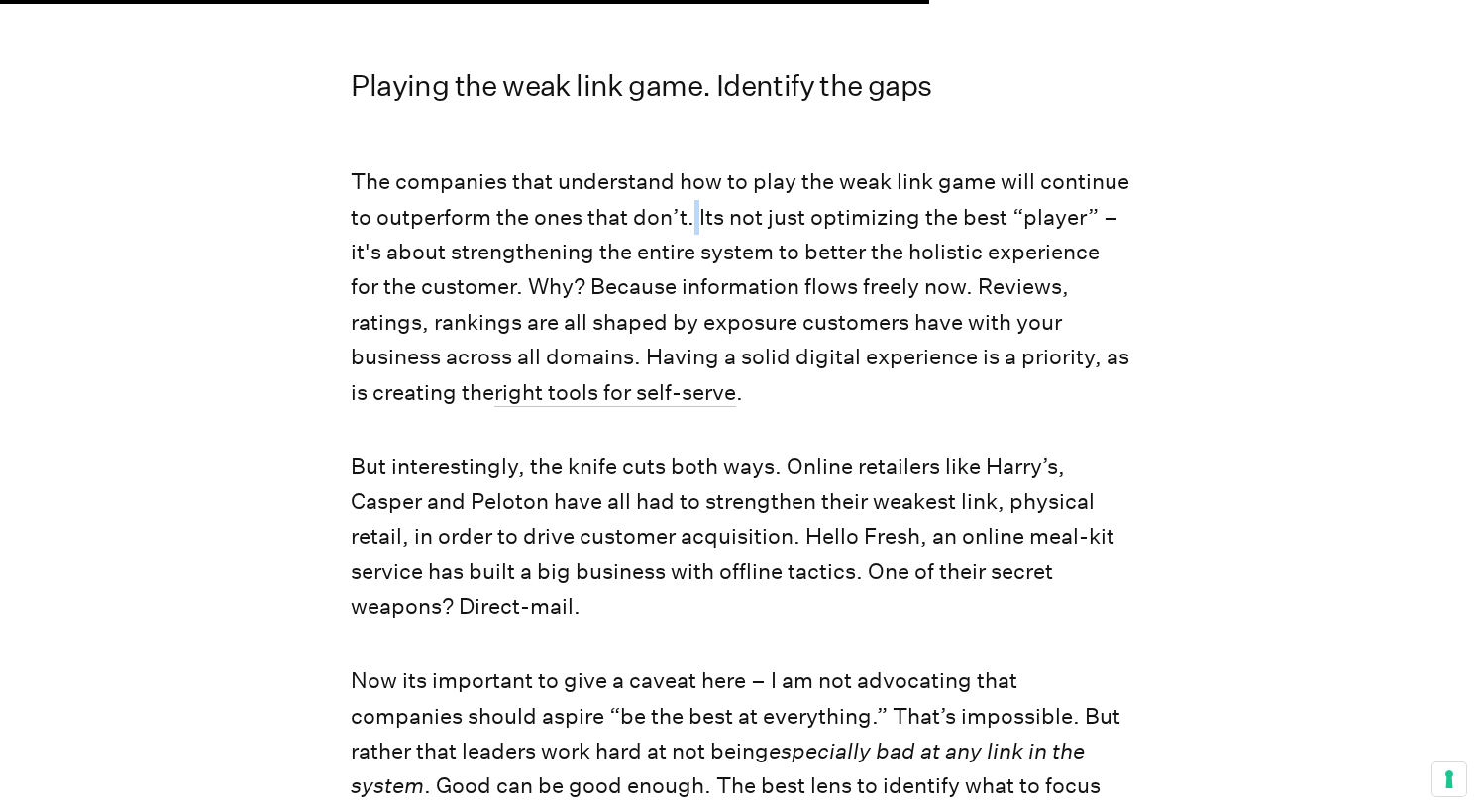 click on "The companies that understand how to play the weak link game will continue to outperform the ones that don’t. Its not just optimizing the best “player” – it's about strengthening the entire system to better the holistic experience for the customer. Why? Because information flows freely now. Reviews, ratings, rankings are all shaped by exposure customers have with your business across all domains. Having a solid digital experience is a priority, as is creating the" at bounding box center [740, 287] 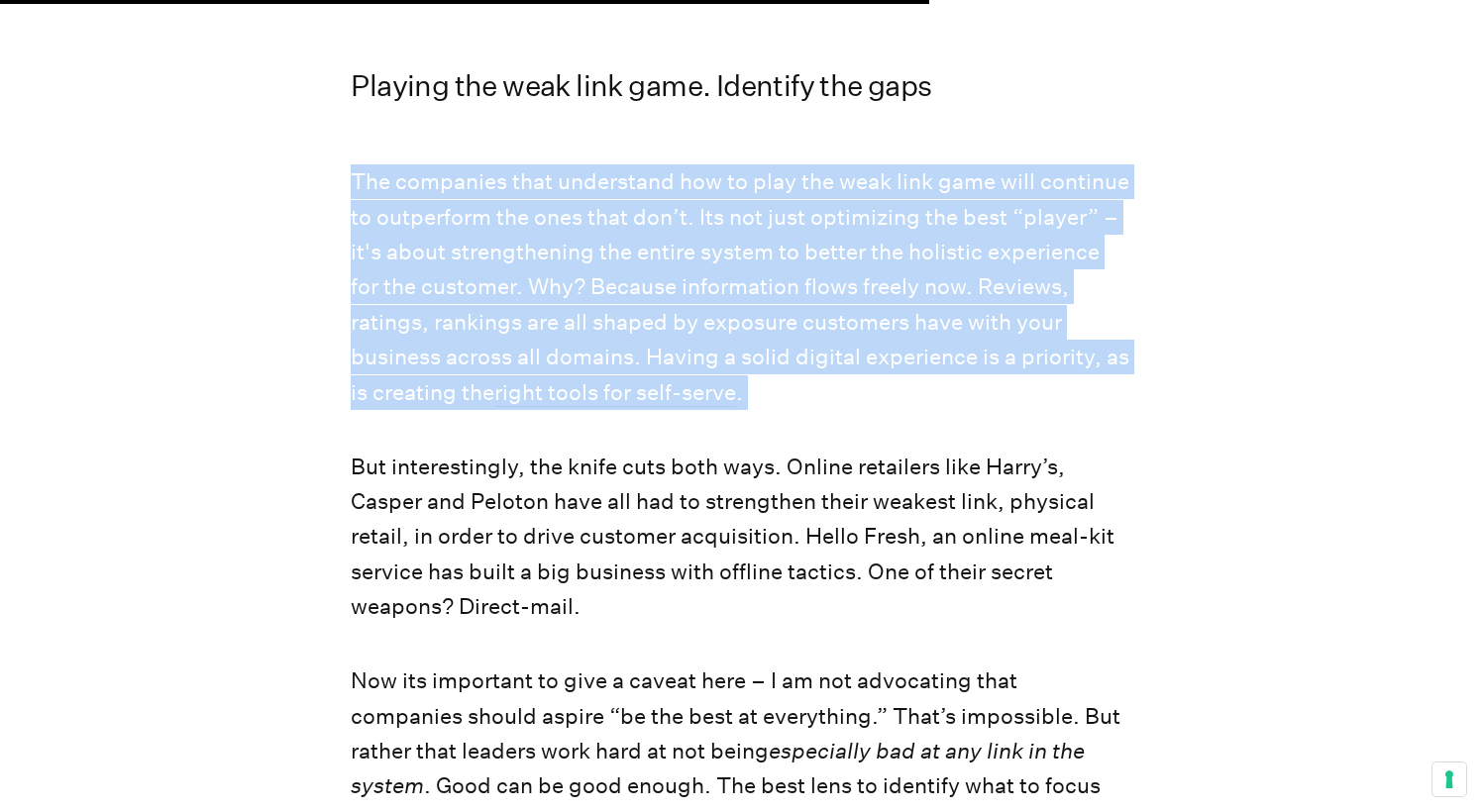click on "The companies that understand how to play the weak link game will continue to outperform the ones that don’t. Its not just optimizing the best “player” – it's about strengthening the entire system to better the holistic experience for the customer. Why? Because information flows freely now. Reviews, ratings, rankings are all shaped by exposure customers have with your business across all domains. Having a solid digital experience is a priority, as is creating the" at bounding box center (740, 287) 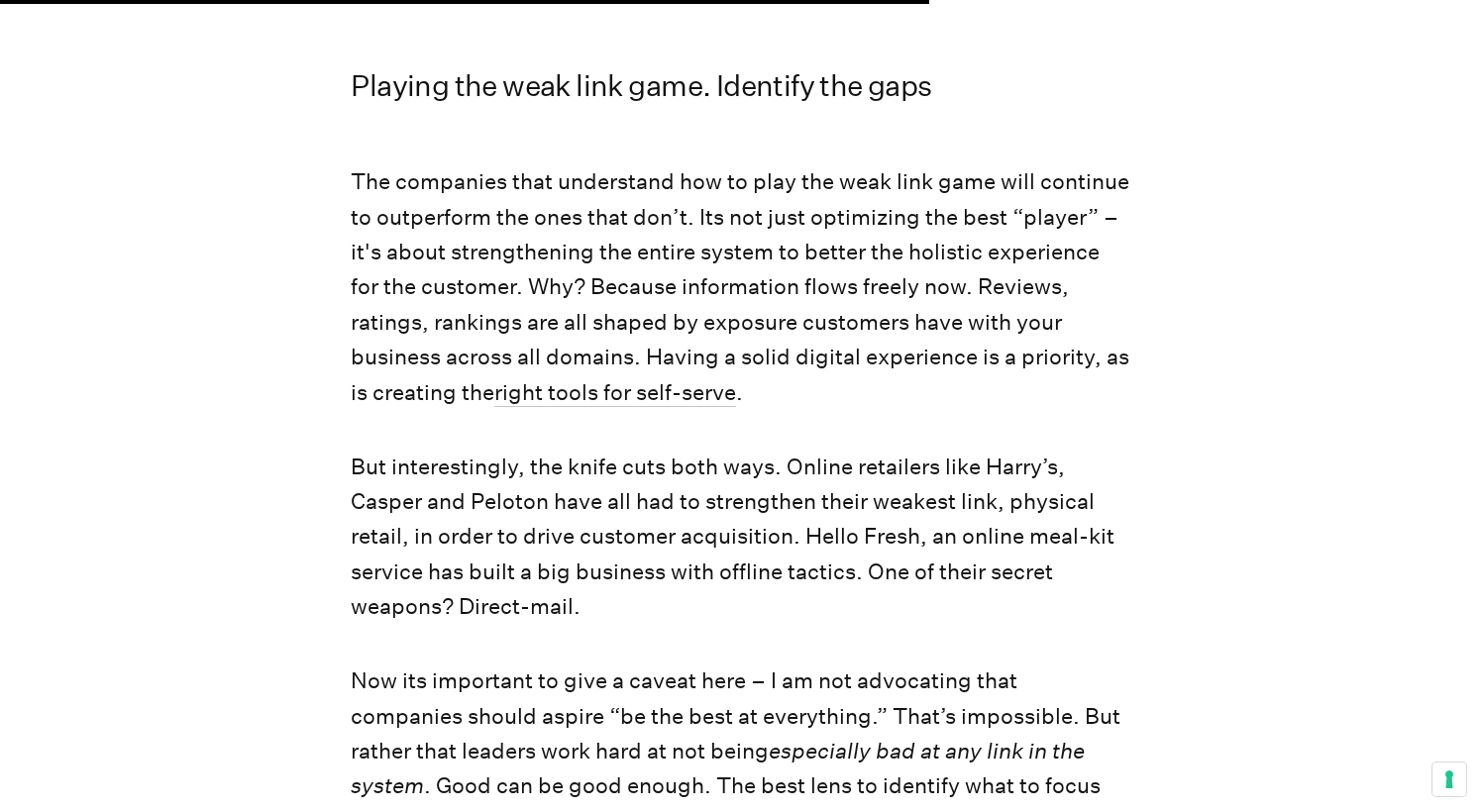 click on "The companies that understand how to play the weak link game will continue to outperform the ones that don’t. Its not just optimizing the best “player” – it's about strengthening the entire system to better the holistic experience for the customer. Why? Because information flows freely now. Reviews, ratings, rankings are all shaped by exposure customers have with your business across all domains. Having a solid digital experience is a priority, as is creating the" at bounding box center [740, 287] 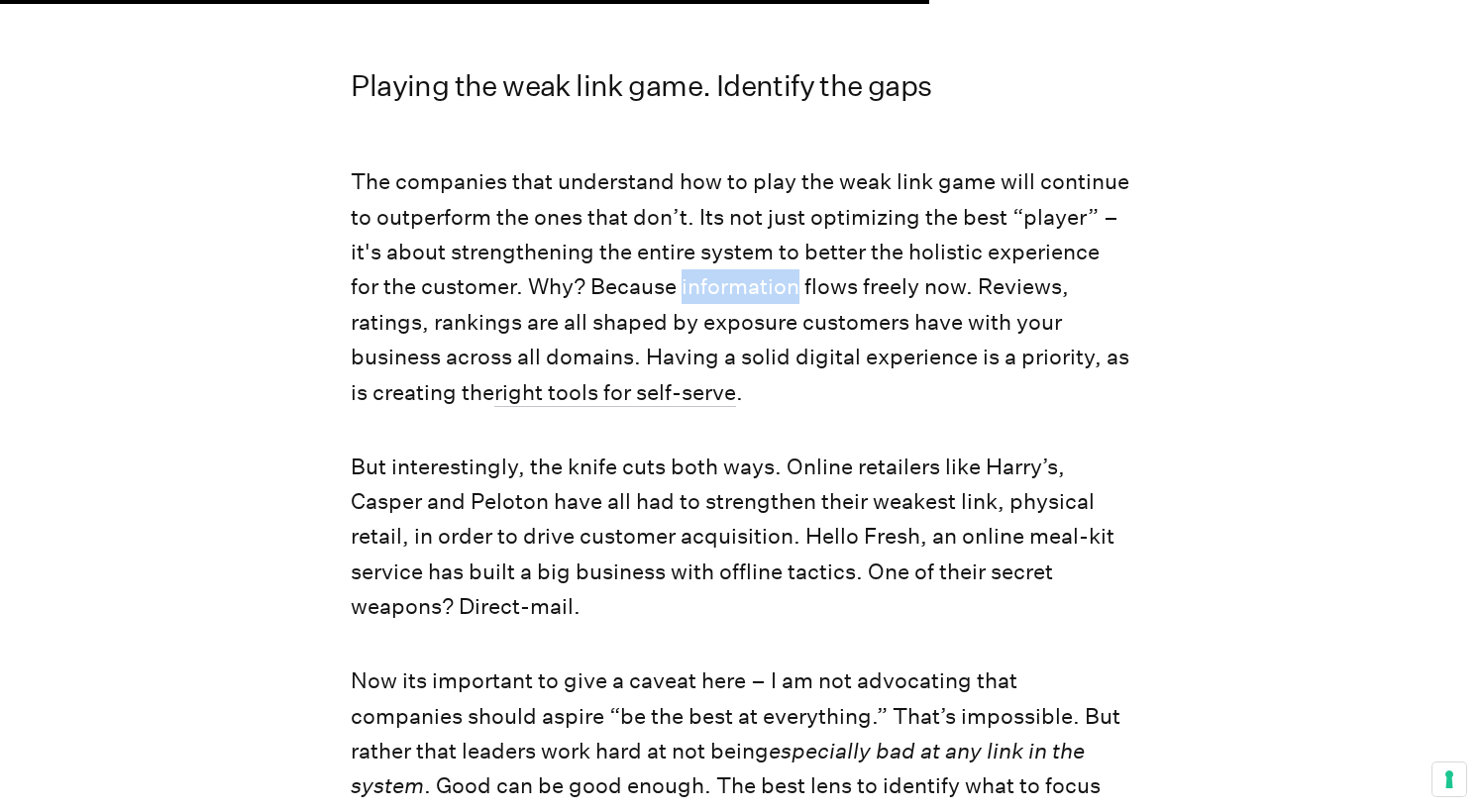 click on "The companies that understand how to play the weak link game will continue to outperform the ones that don’t. Its not just optimizing the best “player” – it's about strengthening the entire system to better the holistic experience for the customer. Why? Because information flows freely now. Reviews, ratings, rankings are all shaped by exposure customers have with your business across all domains. Having a solid digital experience is a priority, as is creating the" at bounding box center [740, 287] 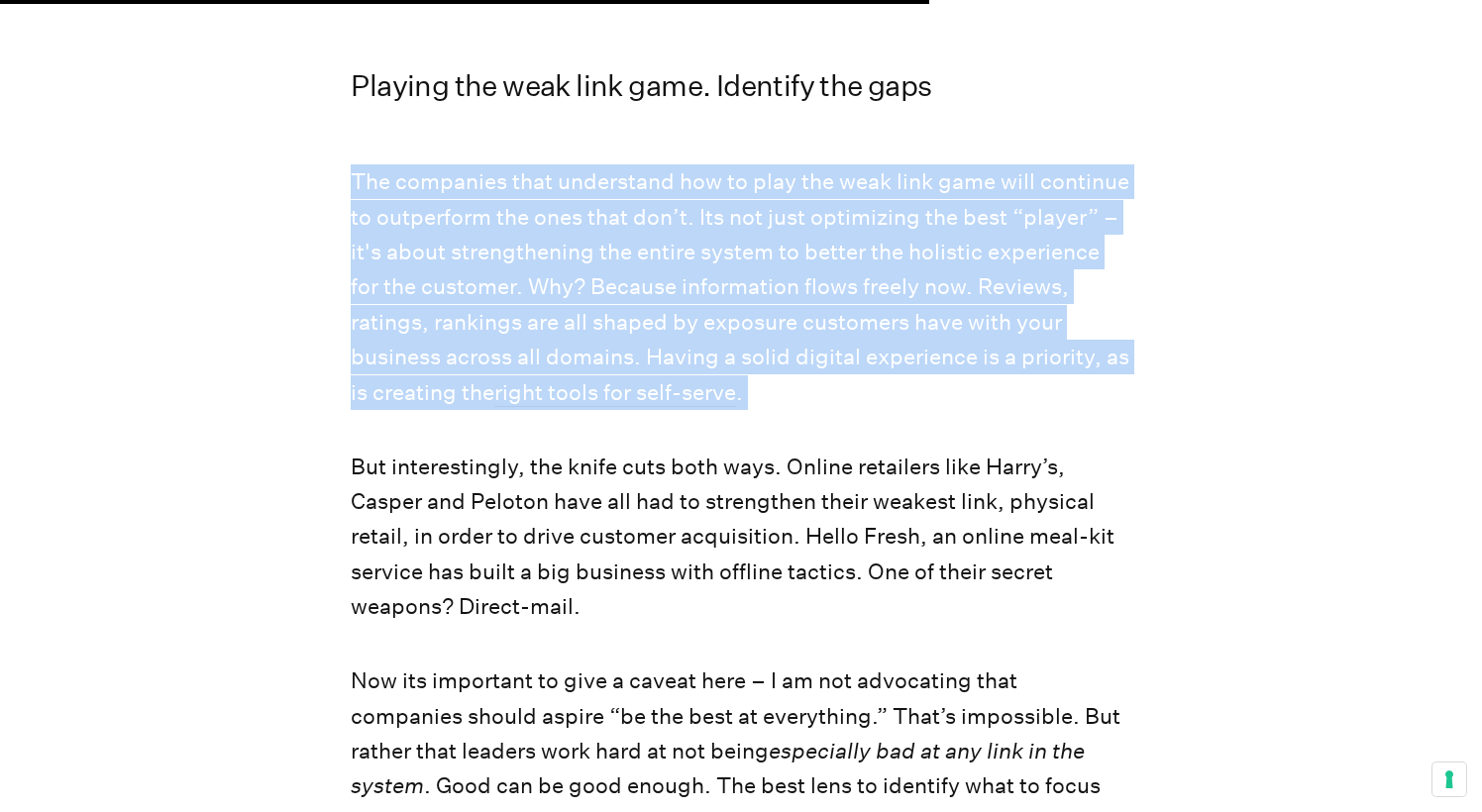 click on "The companies that understand how to play the weak link game will continue to outperform the ones that don’t. Its not just optimizing the best “player” – it's about strengthening the entire system to better the holistic experience for the customer. Why? Because information flows freely now. Reviews, ratings, rankings are all shaped by exposure customers have with your business across all domains. Having a solid digital experience is a priority, as is creating the" at bounding box center [740, 287] 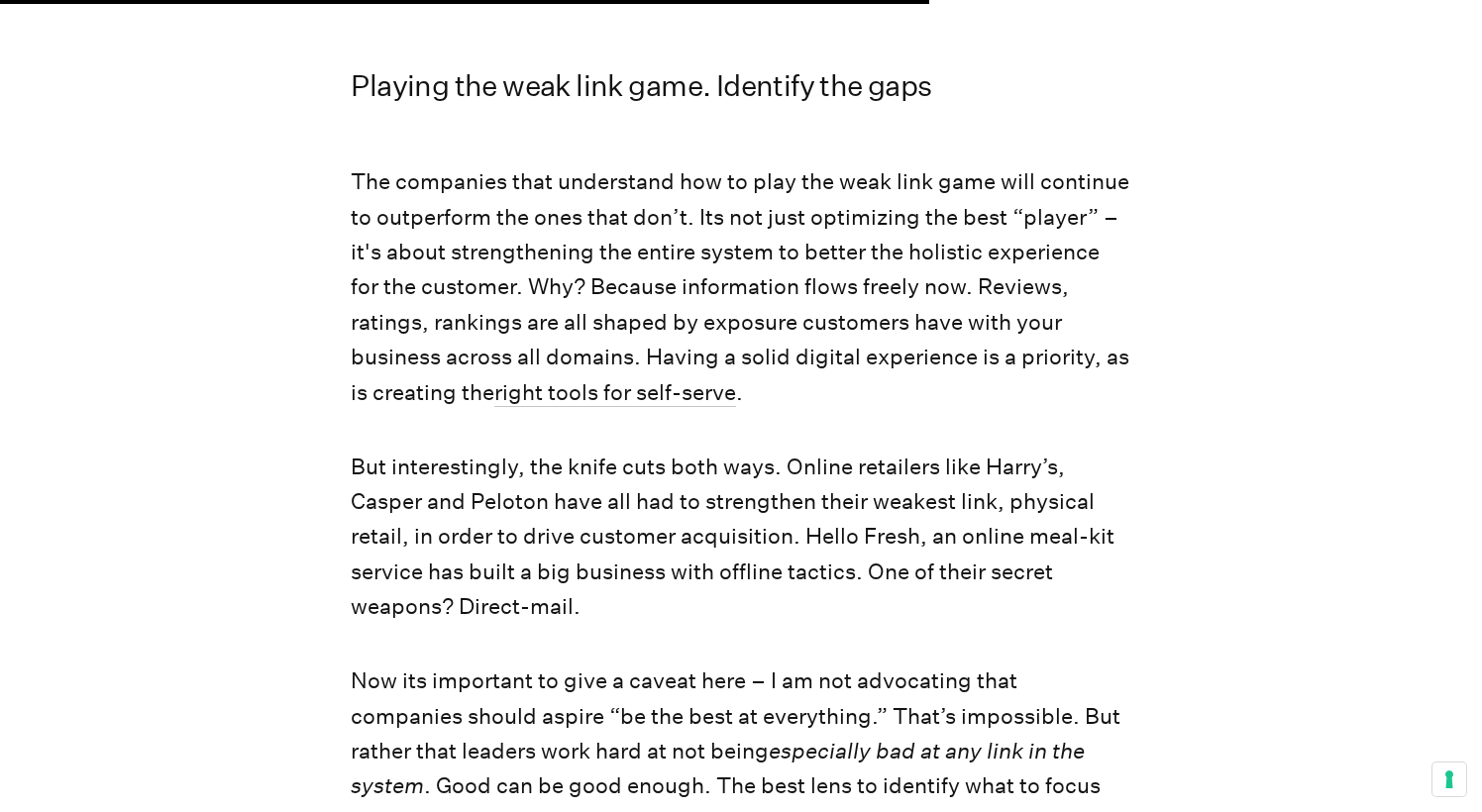 click on "The companies that understand how to play the weak link game will continue to outperform the ones that don’t. Its not just optimizing the best “player” – it's about strengthening the entire system to better the holistic experience for the customer. Why? Because information flows freely now. Reviews, ratings, rankings are all shaped by exposure customers have with your business across all domains. Having a solid digital experience is a priority, as is creating the" at bounding box center [740, 287] 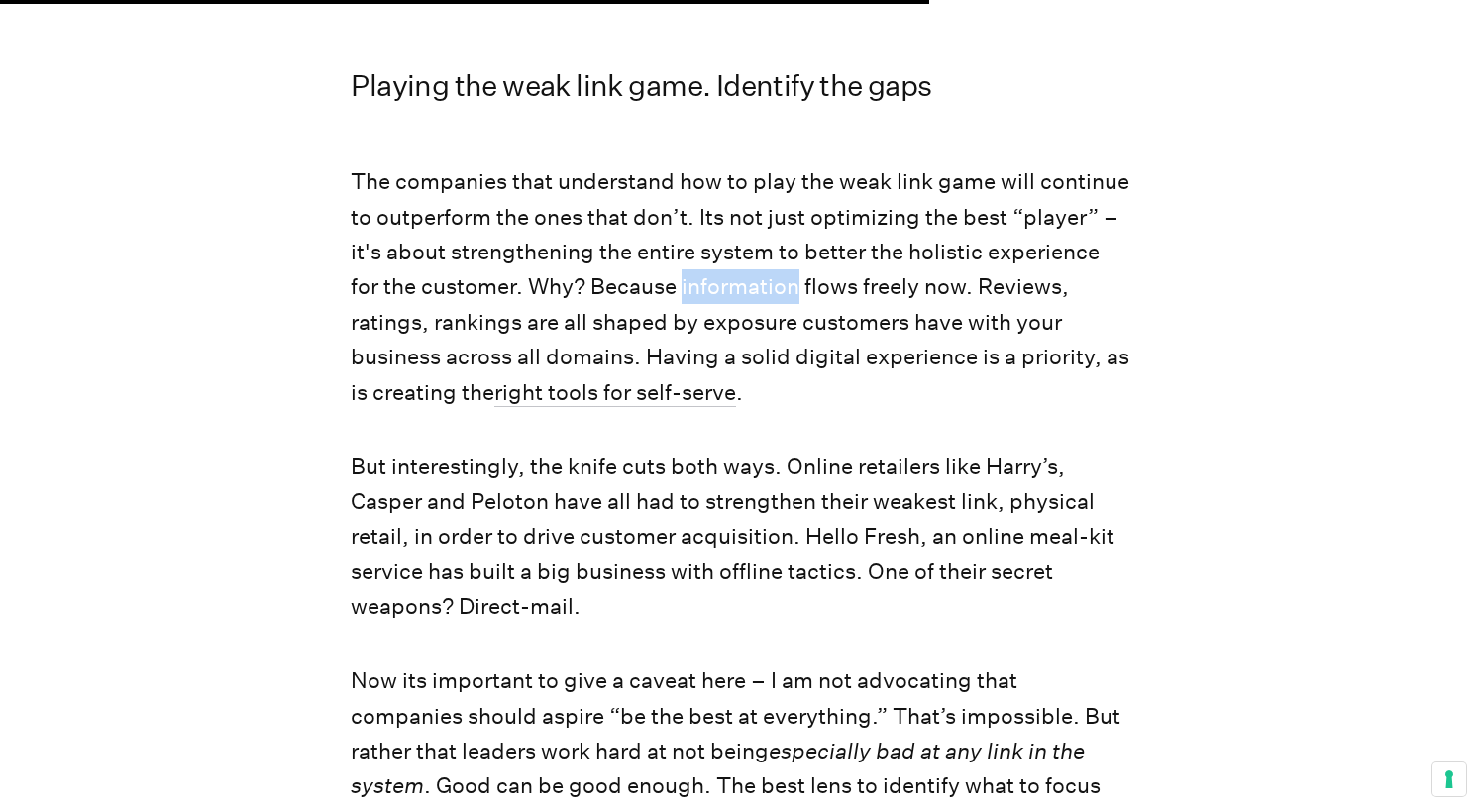 click on "The companies that understand how to play the weak link game will continue to outperform the ones that don’t. Its not just optimizing the best “player” – it's about strengthening the entire system to better the holistic experience for the customer. Why? Because information flows freely now. Reviews, ratings, rankings are all shaped by exposure customers have with your business across all domains. Having a solid digital experience is a priority, as is creating the" at bounding box center [740, 287] 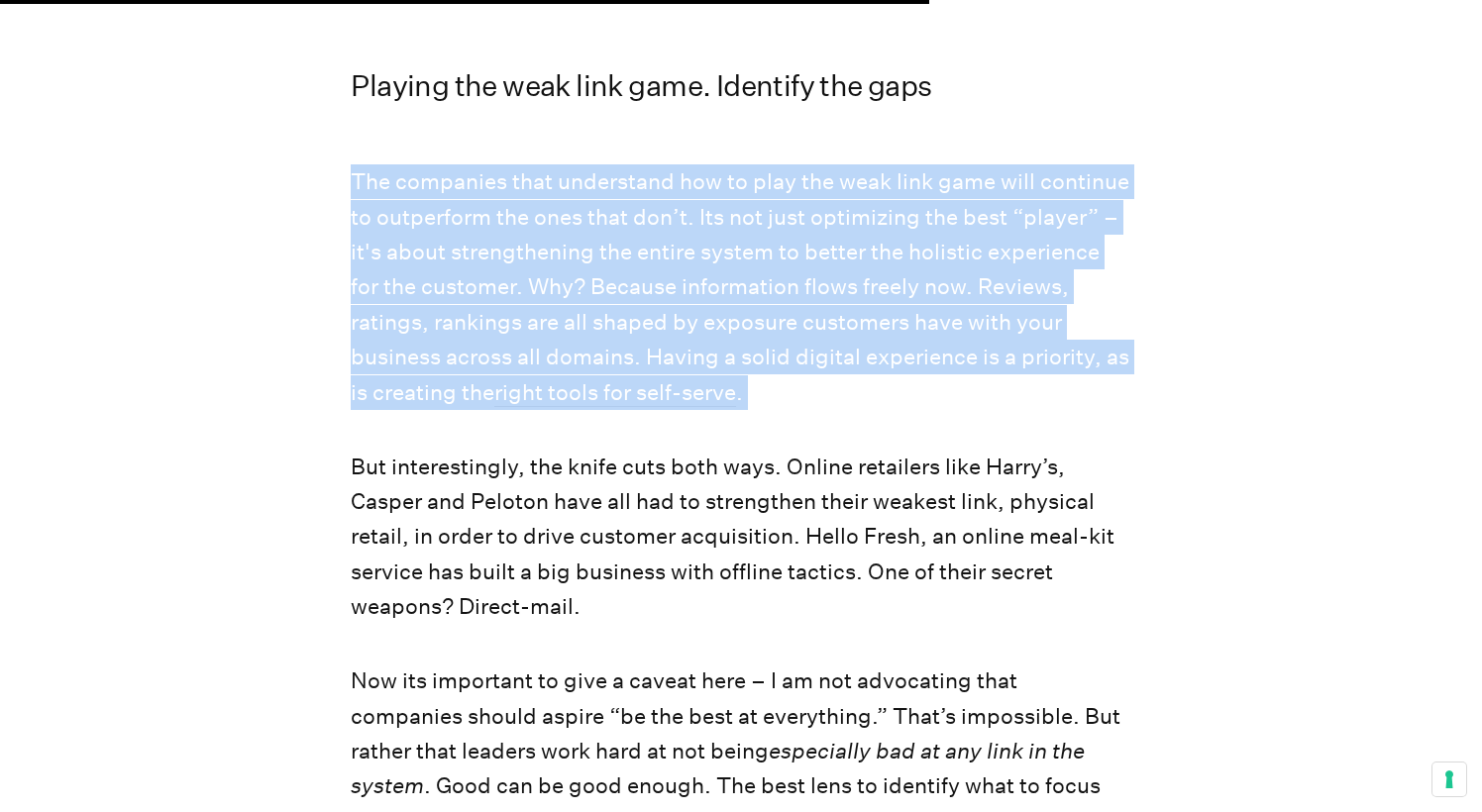 click on "But interestingly, the knife cuts both ways. Online retailers like Harry’s, Casper and Peloton have all had to strengthen their weakest link, physical retail, in order to drive customer acquisition. Hello Fresh, an online meal-kit service has built a big business with offline tactics. One of their secret weapons? Direct-mail." at bounding box center [740, 537] 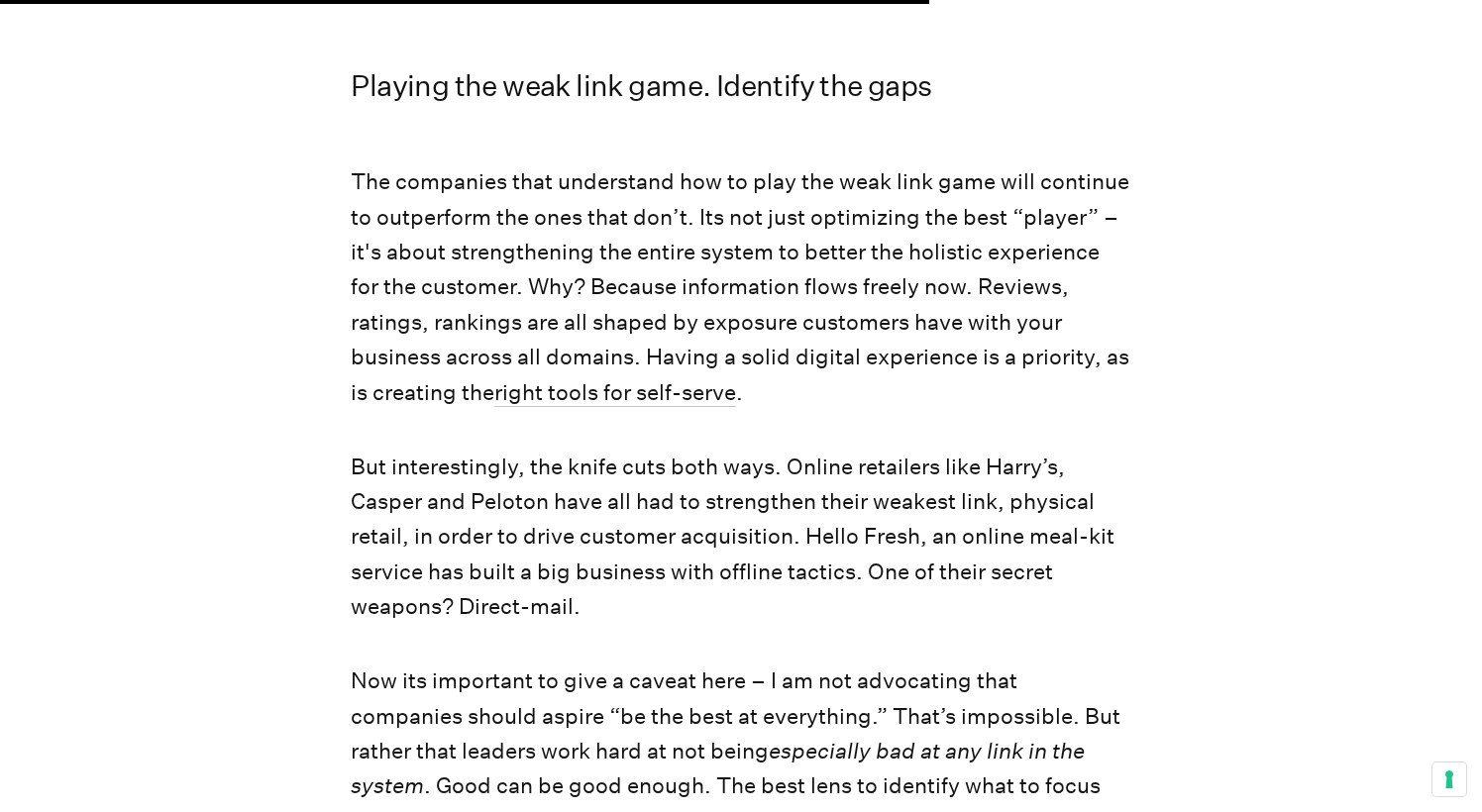 click on "But interestingly, the knife cuts both ways. Online retailers like Harry’s, Casper and Peloton have all had to strengthen their weakest link, physical retail, in order to drive customer acquisition. Hello Fresh, an online meal-kit service has built a big business with offline tactics. One of their secret weapons? Direct-mail." at bounding box center [740, 537] 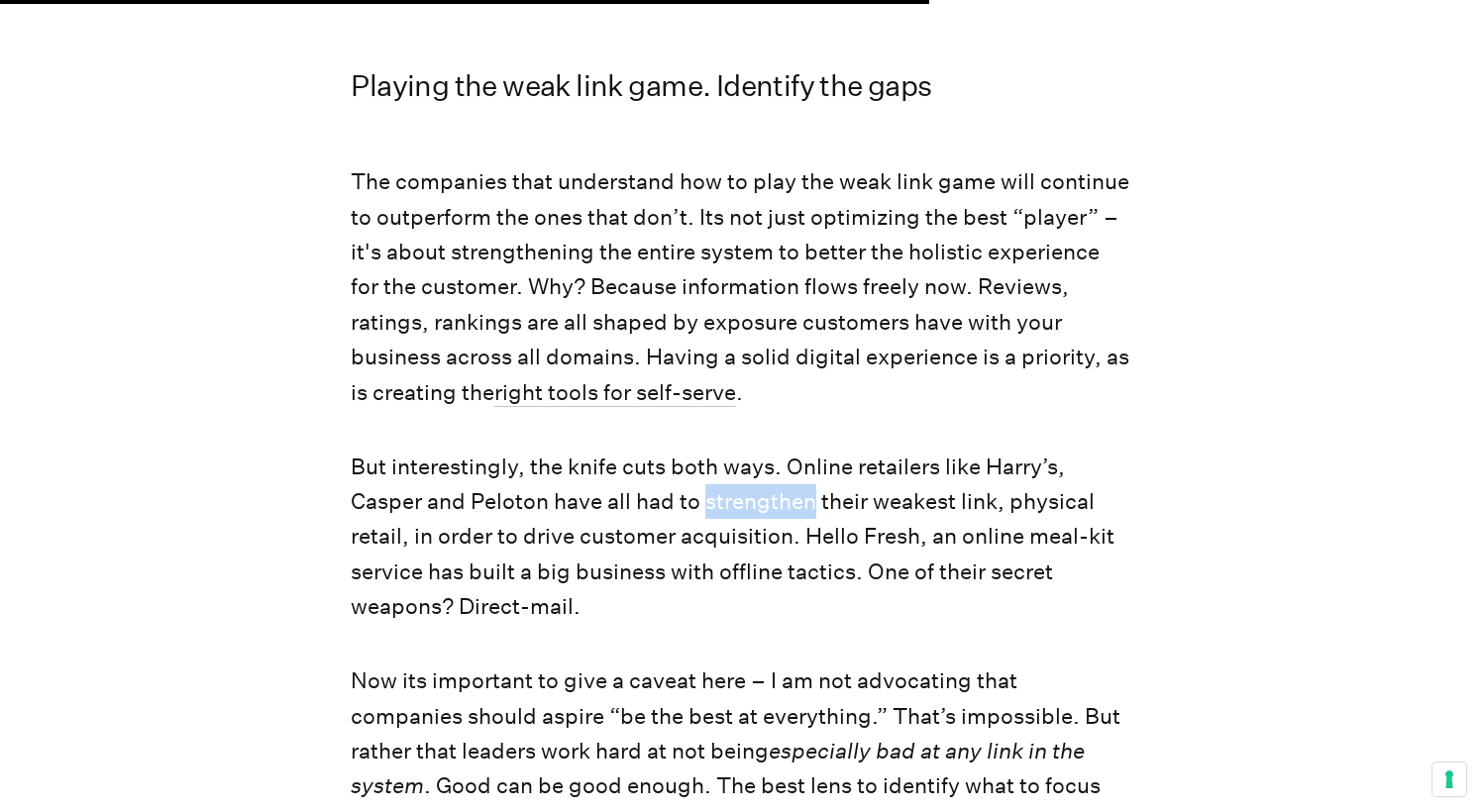 click on "But interestingly, the knife cuts both ways. Online retailers like Harry’s, Casper and Peloton have all had to strengthen their weakest link, physical retail, in order to drive customer acquisition. Hello Fresh, an online meal-kit service has built a big business with offline tactics. One of their secret weapons? Direct-mail." at bounding box center [740, 537] 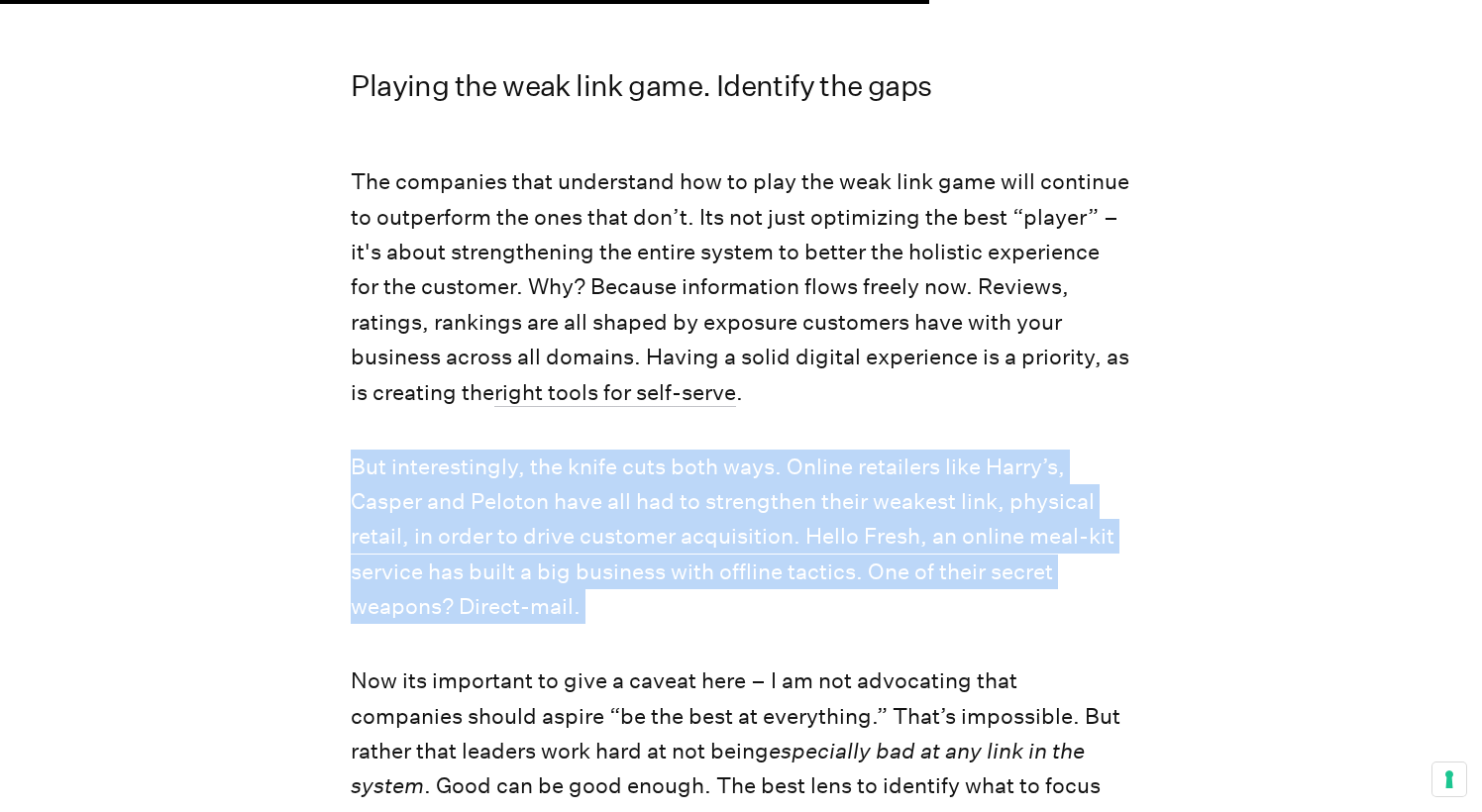 click on "But interestingly, the knife cuts both ways. Online retailers like Harry’s, Casper and Peloton have all had to strengthen their weakest link, physical retail, in order to drive customer acquisition. Hello Fresh, an online meal-kit service has built a big business with offline tactics. One of their secret weapons? Direct-mail." at bounding box center [740, 537] 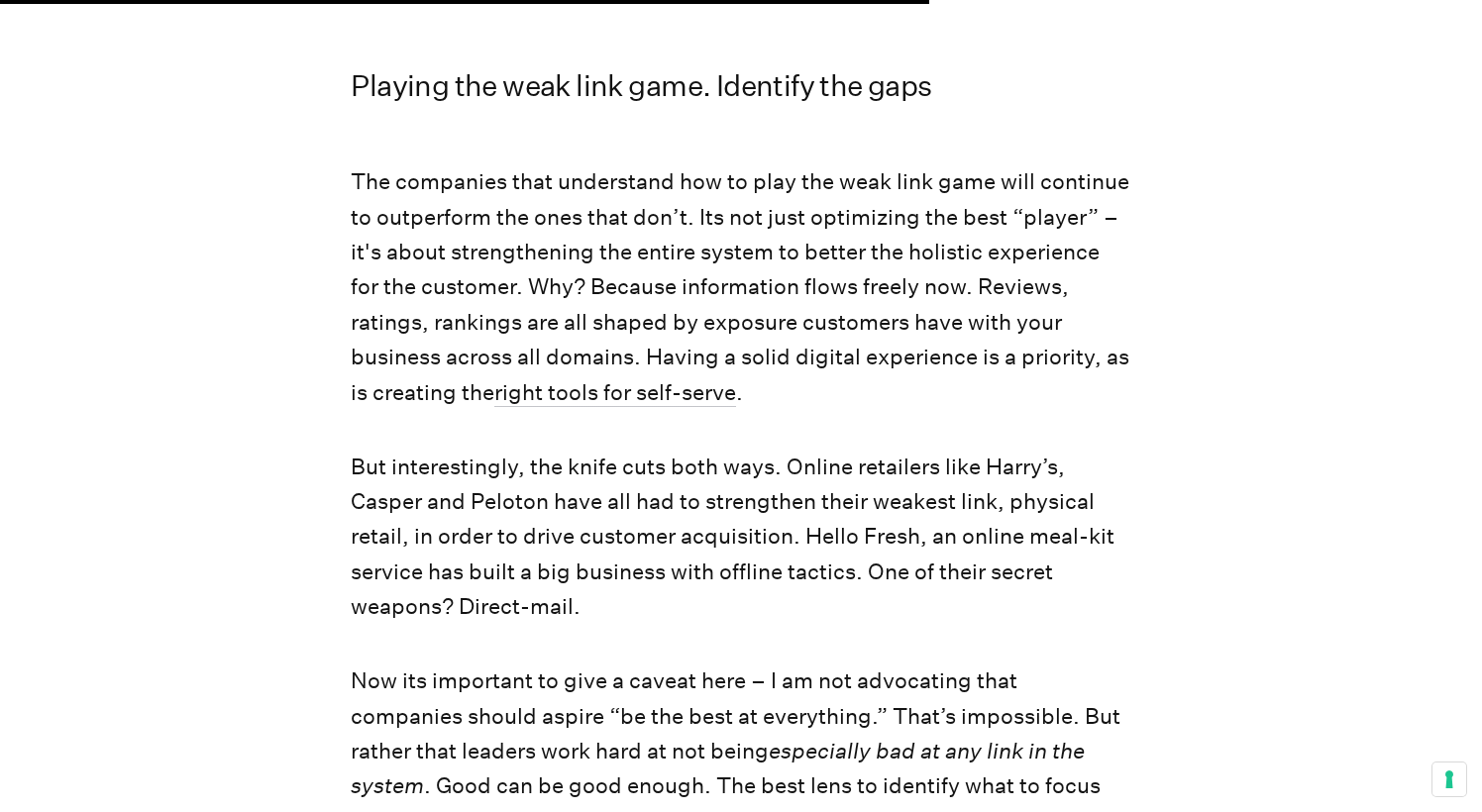 click on "But interestingly, the knife cuts both ways. Online retailers like Harry’s, Casper and Peloton have all had to strengthen their weakest link, physical retail, in order to drive customer acquisition. Hello Fresh, an online meal-kit service has built a big business with offline tactics. One of their secret weapons? Direct-mail." at bounding box center [740, 537] 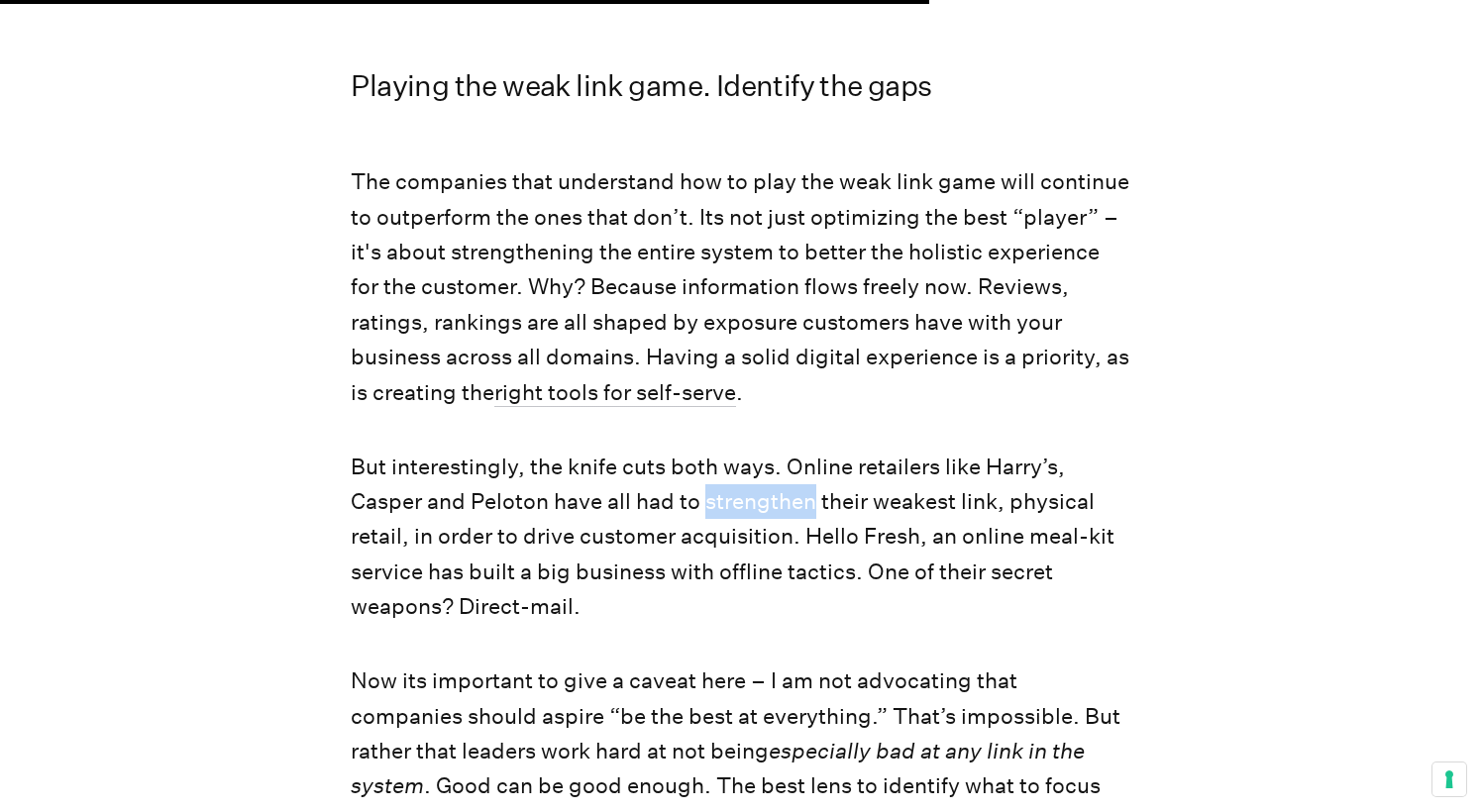 click on "But interestingly, the knife cuts both ways. Online retailers like Harry’s, Casper and Peloton have all had to strengthen their weakest link, physical retail, in order to drive customer acquisition. Hello Fresh, an online meal-kit service has built a big business with offline tactics. One of their secret weapons? Direct-mail." at bounding box center (740, 537) 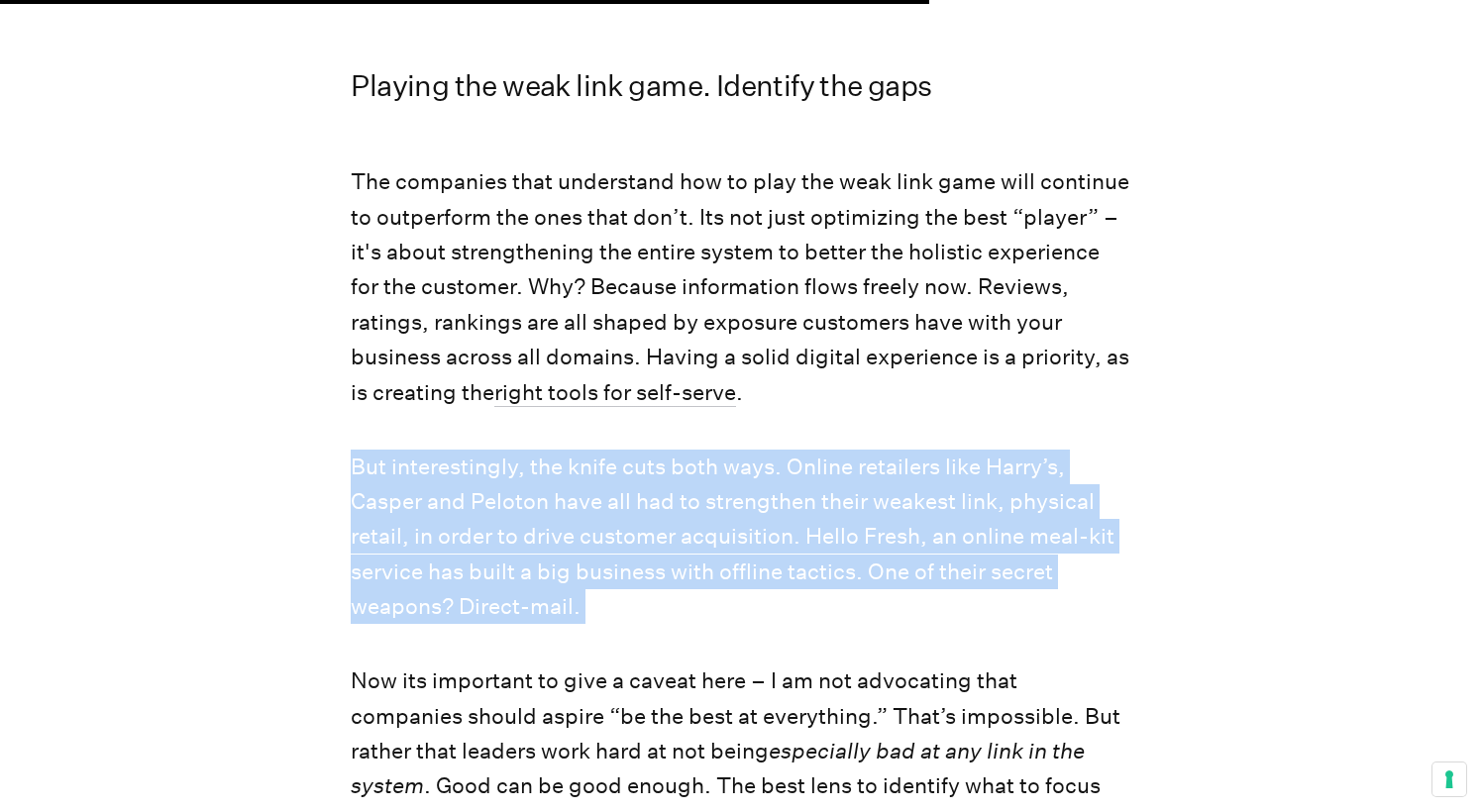click on "But interestingly, the knife cuts both ways. Online retailers like Harry’s, Casper and Peloton have all had to strengthen their weakest link, physical retail, in order to drive customer acquisition. Hello Fresh, an online meal-kit service has built a big business with offline tactics. One of their secret weapons? Direct-mail." at bounding box center [740, 537] 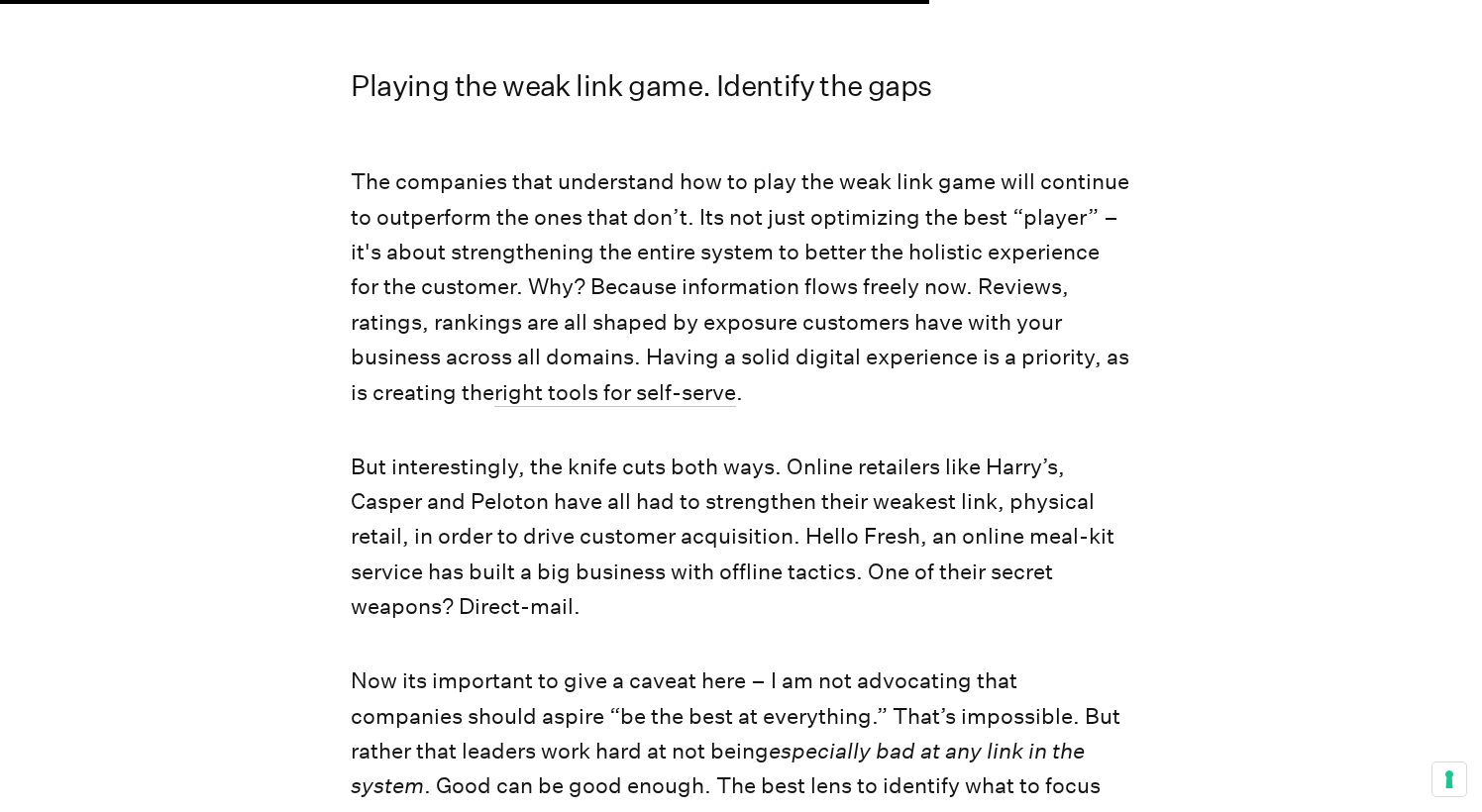 click on "The companies that understand how to play the weak link game will continue to outperform the ones that don’t. Its not just optimizing the best “player” – it's about strengthening the entire system to better the holistic experience for the customer. Why? Because information flows freely now. Reviews, ratings, rankings are all shaped by exposure customers have with your business across all domains. Having a solid digital experience is a priority, as is creating the" at bounding box center (740, 287) 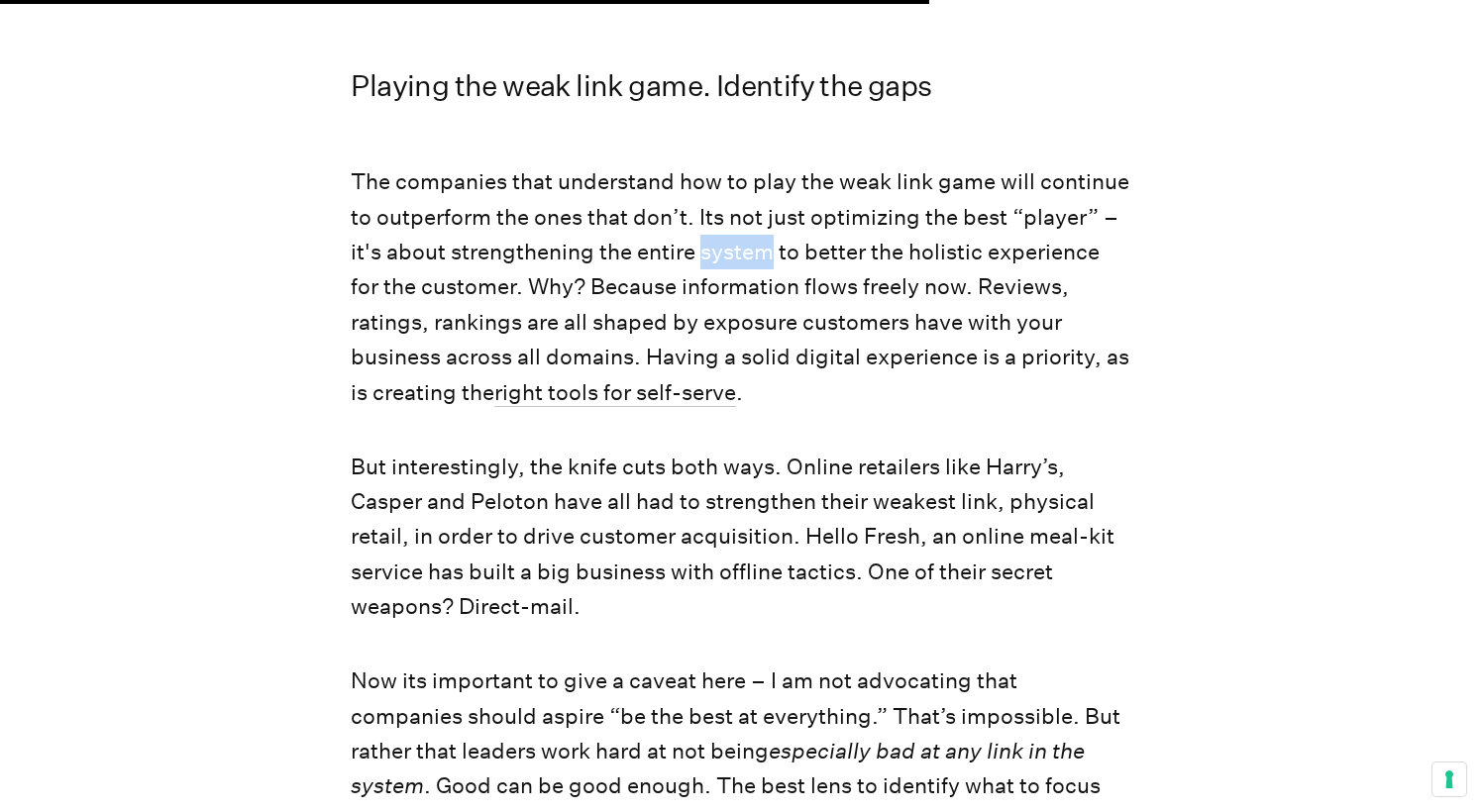 click on "The companies that understand how to play the weak link game will continue to outperform the ones that don’t. Its not just optimizing the best “player” – it's about strengthening the entire system to better the holistic experience for the customer. Why? Because information flows freely now. Reviews, ratings, rankings are all shaped by exposure customers have with your business across all domains. Having a solid digital experience is a priority, as is creating the" at bounding box center (740, 287) 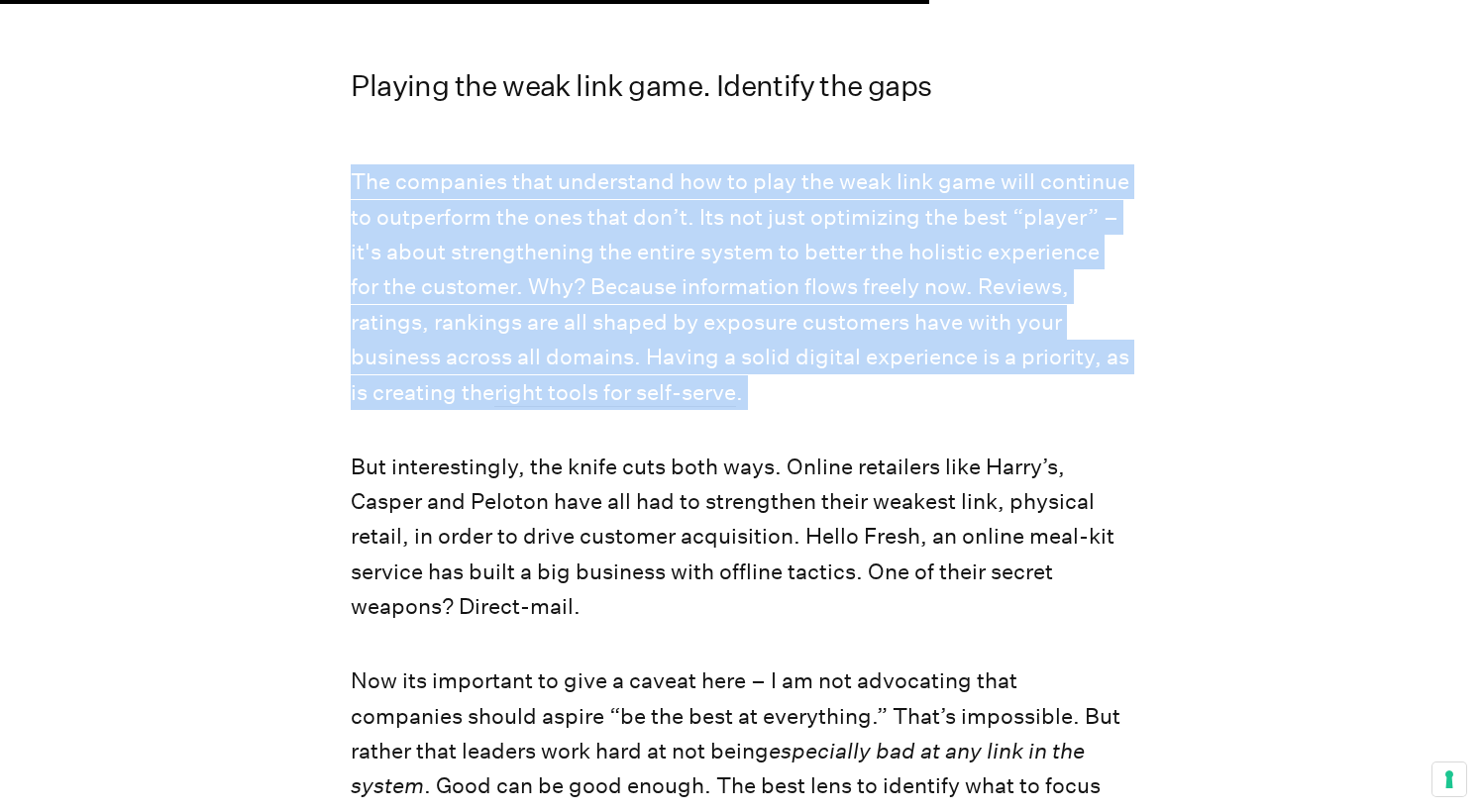 click on "The companies that understand how to play the weak link game will continue to outperform the ones that don’t. Its not just optimizing the best “player” – it's about strengthening the entire system to better the holistic experience for the customer. Why? Because information flows freely now. Reviews, ratings, rankings are all shaped by exposure customers have with your business across all domains. Having a solid digital experience is a priority, as is creating the" at bounding box center [740, 287] 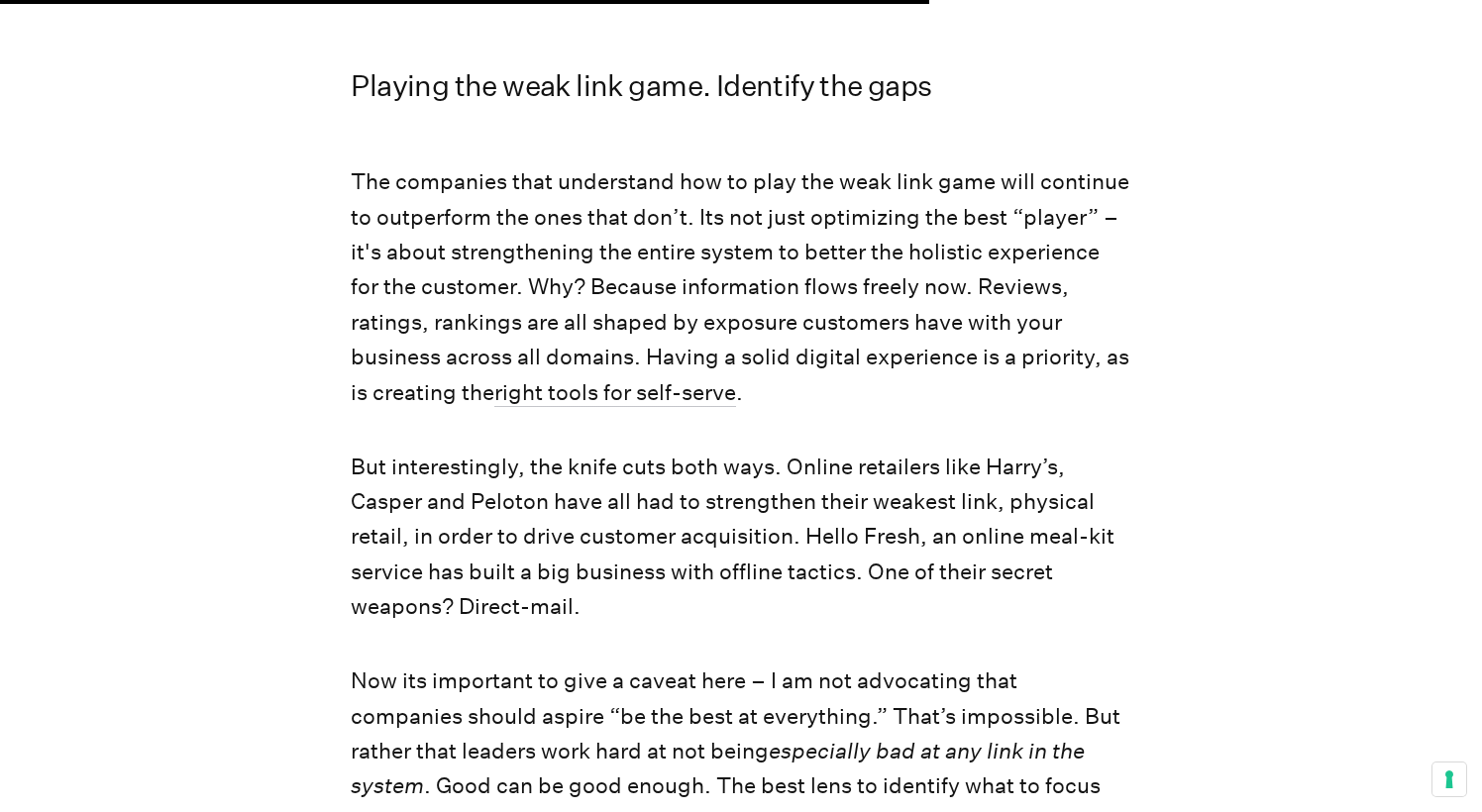 click on "The companies that understand how to play the weak link game will continue to outperform the ones that don’t. Its not just optimizing the best “player” – it's about strengthening the entire system to better the holistic experience for the customer. Why? Because information flows freely now. Reviews, ratings, rankings are all shaped by exposure customers have with your business across all domains. Having a solid digital experience is a priority, as is creating the" at bounding box center (740, 287) 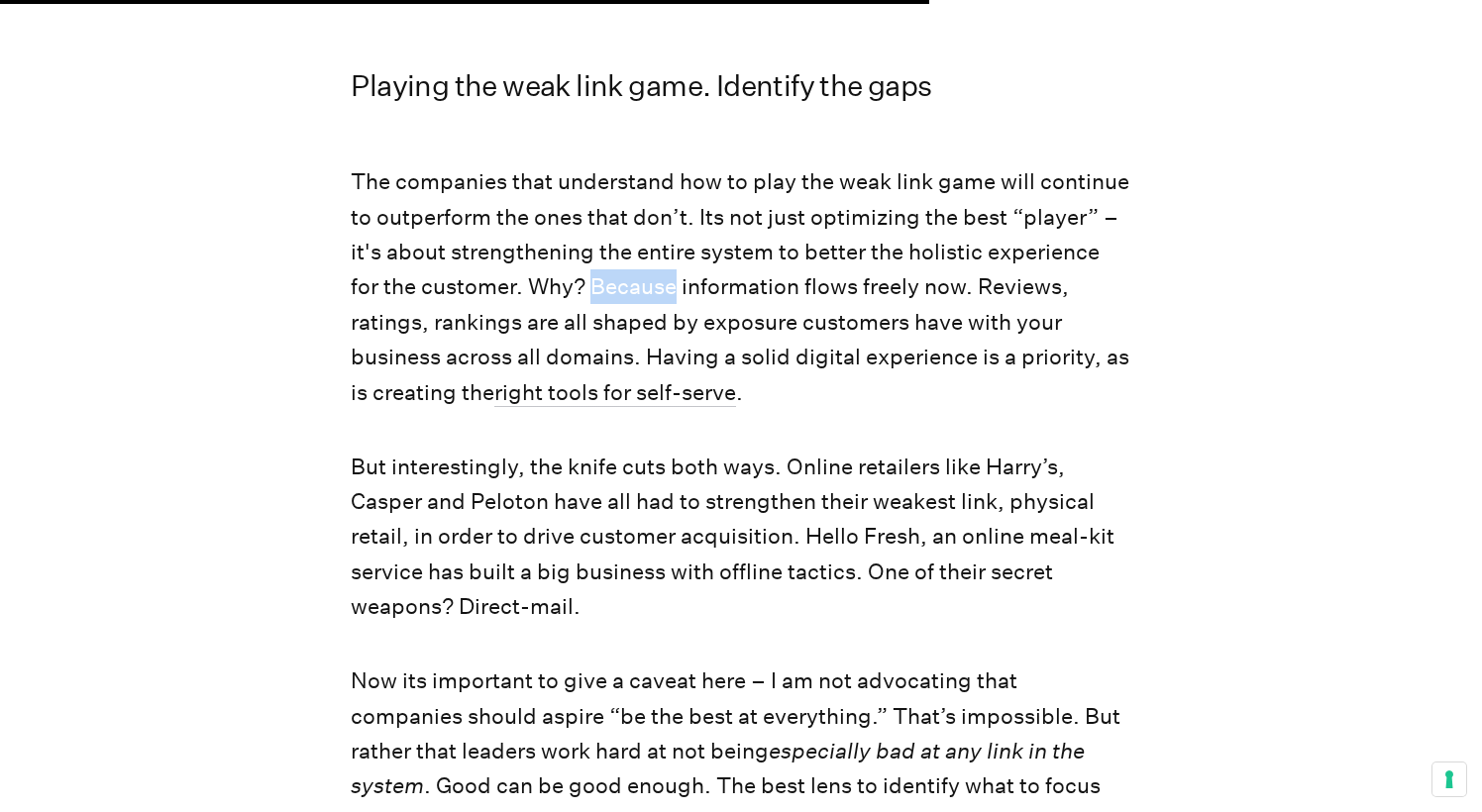 click on "The companies that understand how to play the weak link game will continue to outperform the ones that don’t. Its not just optimizing the best “player” – it's about strengthening the entire system to better the holistic experience for the customer. Why? Because information flows freely now. Reviews, ratings, rankings are all shaped by exposure customers have with your business across all domains. Having a solid digital experience is a priority, as is creating the" at bounding box center [740, 287] 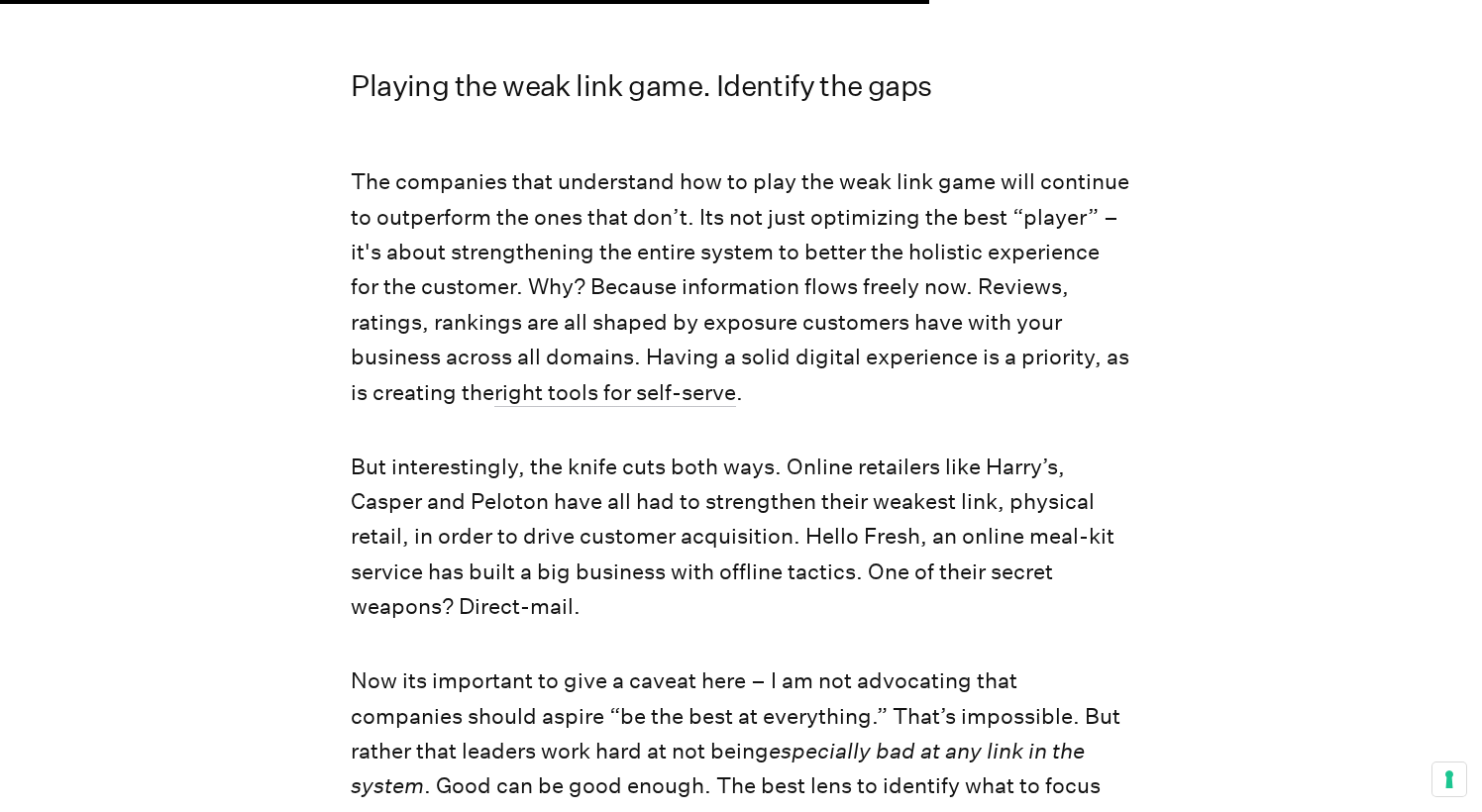 click on "The companies that understand how to play the weak link game will continue to outperform the ones that don’t. Its not just optimizing the best “player” – it's about strengthening the entire system to better the holistic experience for the customer. Why? Because information flows freely now. Reviews, ratings, rankings are all shaped by exposure customers have with your business across all domains. Having a solid digital experience is a priority, as is creating the" at bounding box center (740, 287) 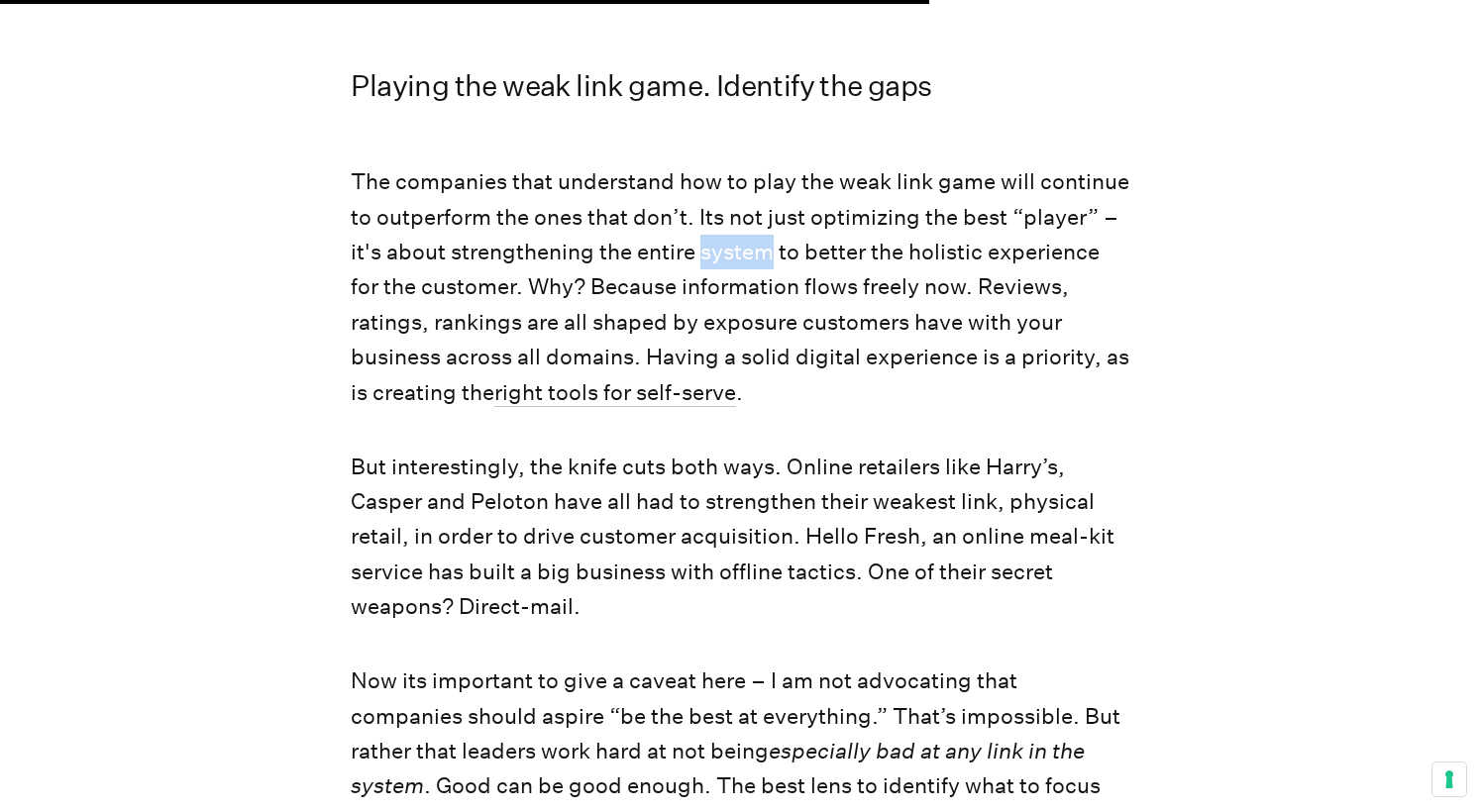 click on "The companies that understand how to play the weak link game will continue to outperform the ones that don’t. Its not just optimizing the best “player” – it's about strengthening the entire system to better the holistic experience for the customer. Why? Because information flows freely now. Reviews, ratings, rankings are all shaped by exposure customers have with your business across all domains. Having a solid digital experience is a priority, as is creating the" at bounding box center [740, 287] 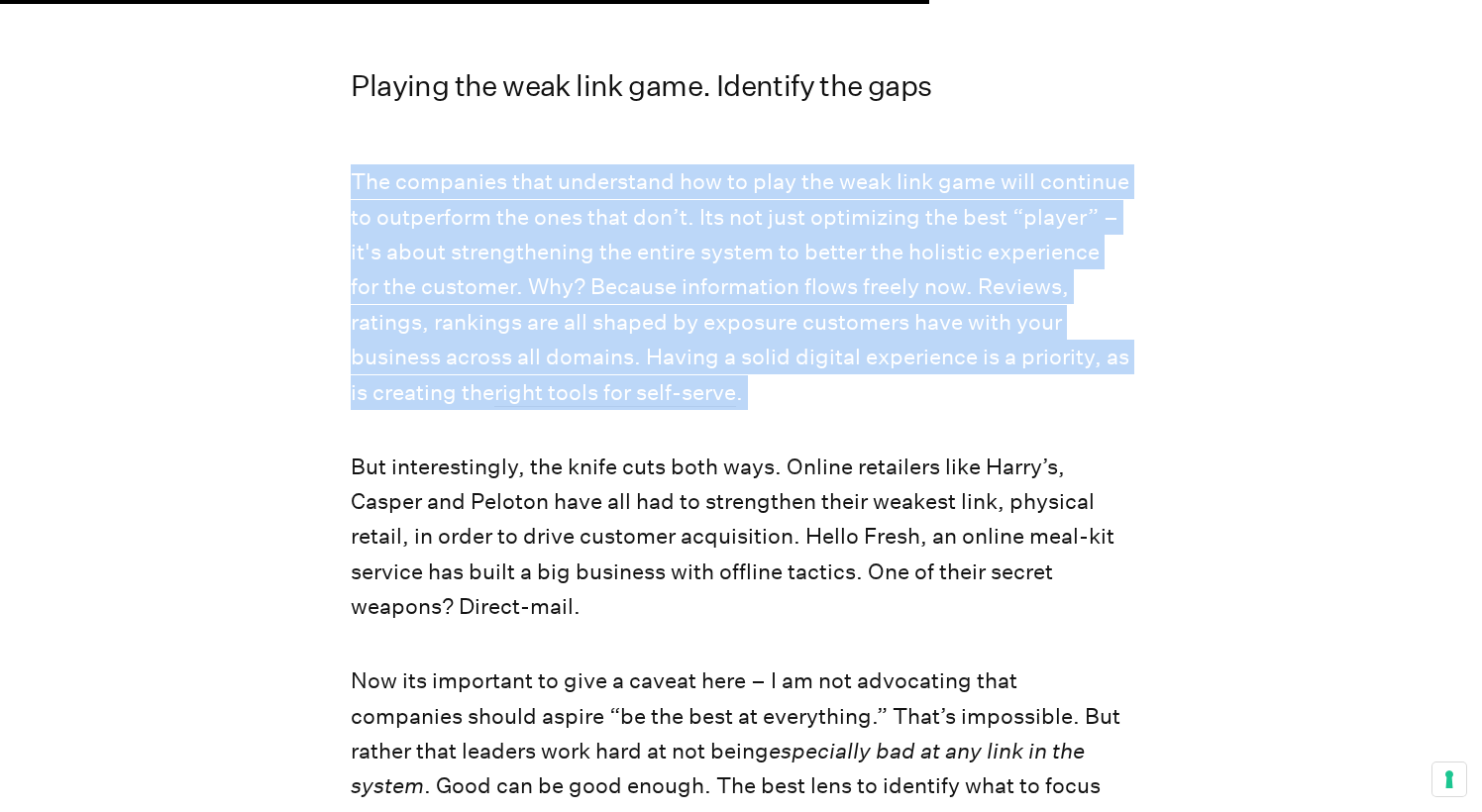 click on "The companies that understand how to play the weak link game will continue to outperform the ones that don’t. Its not just optimizing the best “player” – it's about strengthening the entire system to better the holistic experience for the customer. Why? Because information flows freely now. Reviews, ratings, rankings are all shaped by exposure customers have with your business across all domains. Having a solid digital experience is a priority, as is creating the" at bounding box center (740, 287) 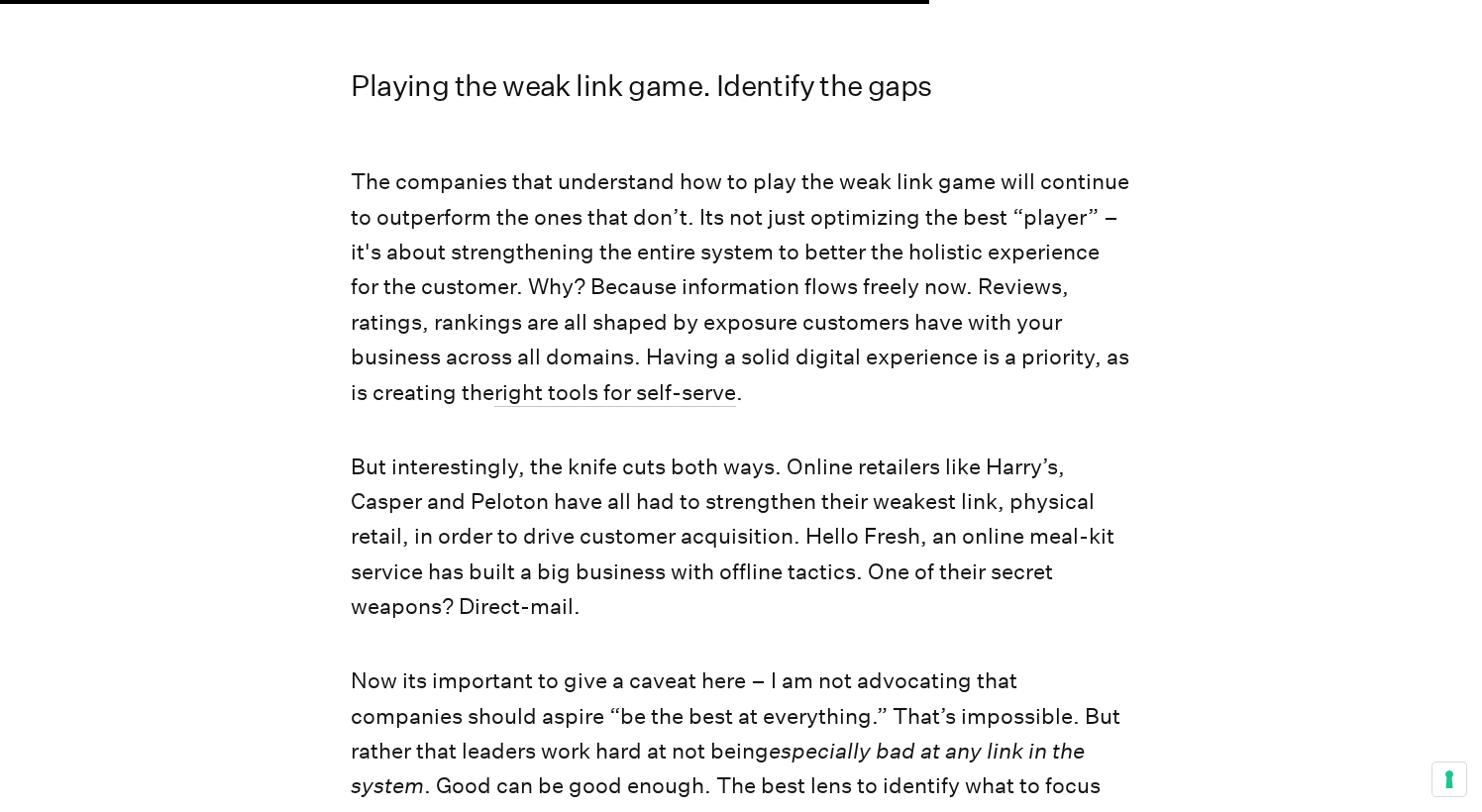click on "The companies that understand how to play the weak link game will continue to outperform the ones that don’t. Its not just optimizing the best “player” – it's about strengthening the entire system to better the holistic experience for the customer. Why? Because information flows freely now. Reviews, ratings, rankings are all shaped by exposure customers have with your business across all domains. Having a solid digital experience is a priority, as is creating the" at bounding box center [740, 287] 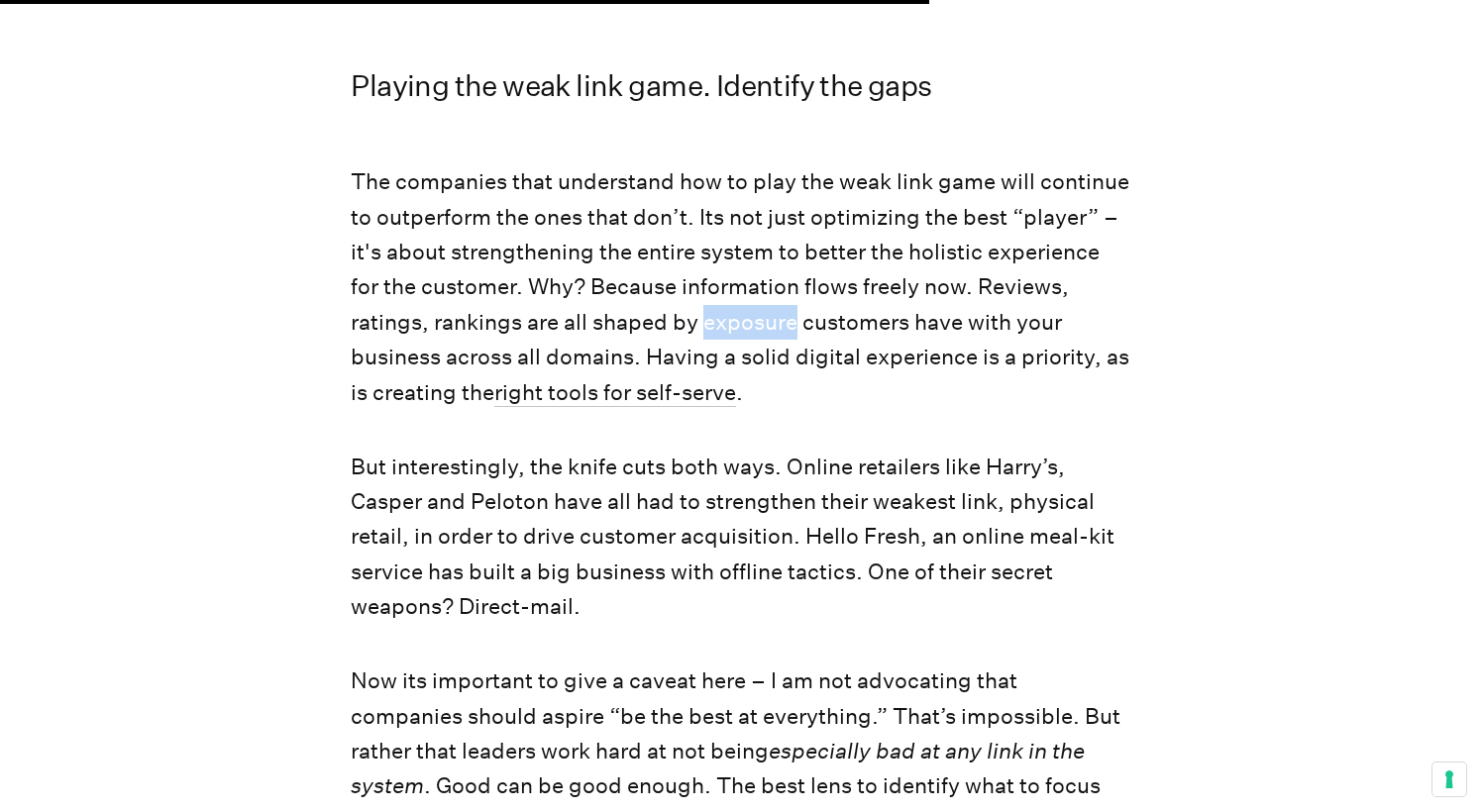 click on "The companies that understand how to play the weak link game will continue to outperform the ones that don’t. Its not just optimizing the best “player” – it's about strengthening the entire system to better the holistic experience for the customer. Why? Because information flows freely now. Reviews, ratings, rankings are all shaped by exposure customers have with your business across all domains. Having a solid digital experience is a priority, as is creating the" at bounding box center (740, 287) 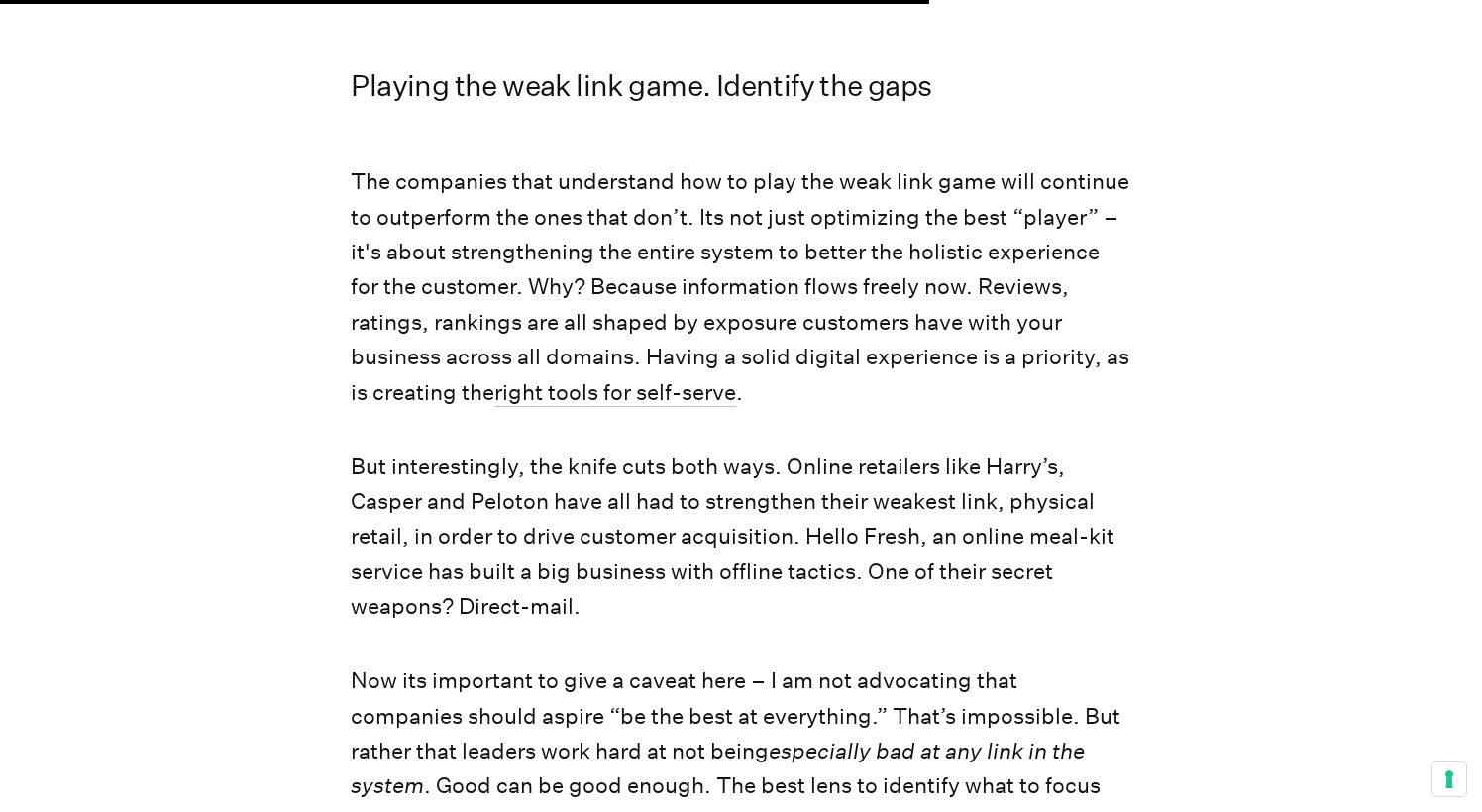 click on "The companies that understand how to play the weak link game will continue to outperform the ones that don’t. Its not just optimizing the best “player” – it's about strengthening the entire system to better the holistic experience for the customer. Why? Because information flows freely now. Reviews, ratings, rankings are all shaped by exposure customers have with your business across all domains. Having a solid digital experience is a priority, as is creating the" at bounding box center [740, 287] 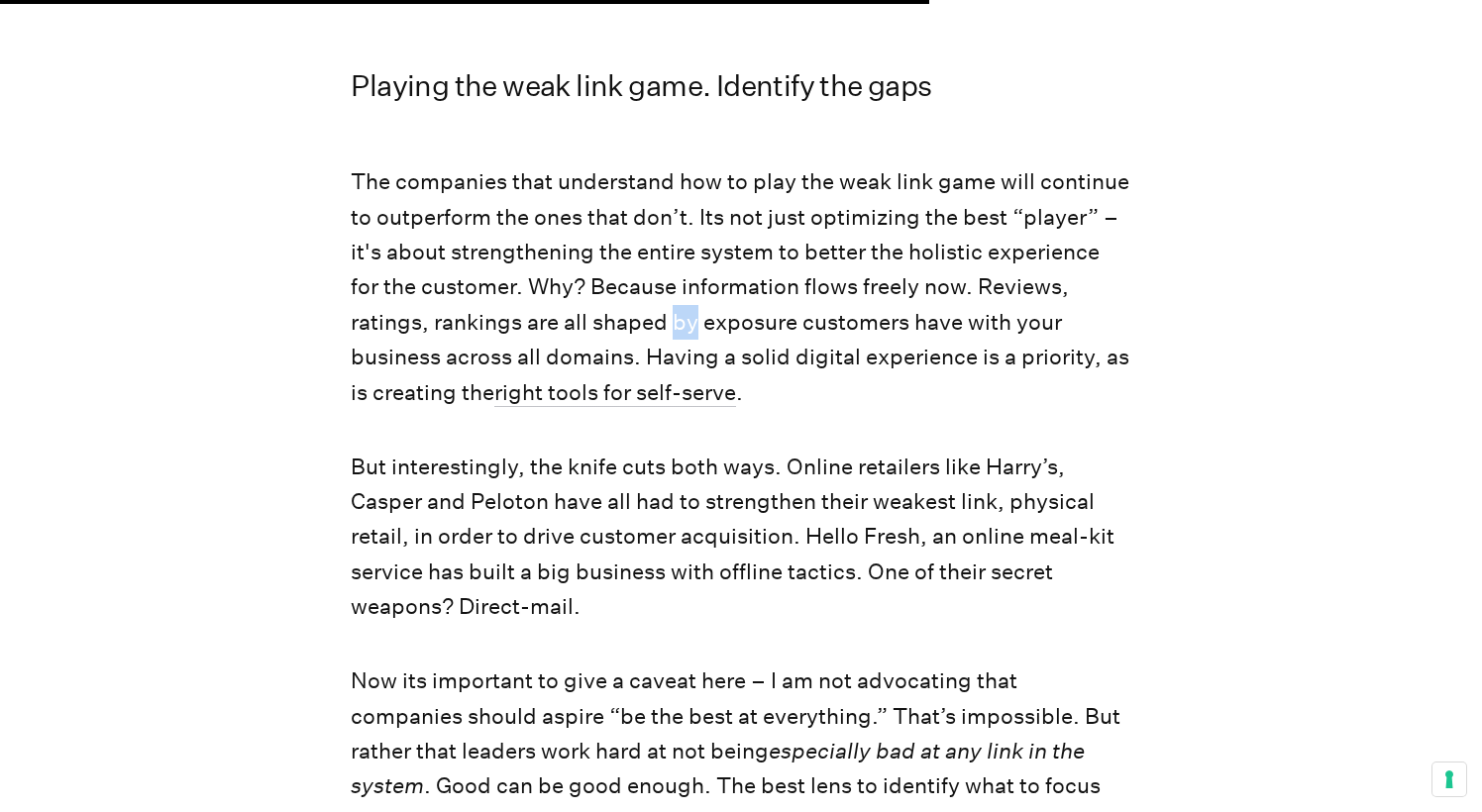 click on "The companies that understand how to play the weak link game will continue to outperform the ones that don’t. Its not just optimizing the best “player” – it's about strengthening the entire system to better the holistic experience for the customer. Why? Because information flows freely now. Reviews, ratings, rankings are all shaped by exposure customers have with your business across all domains. Having a solid digital experience is a priority, as is creating the" at bounding box center (740, 287) 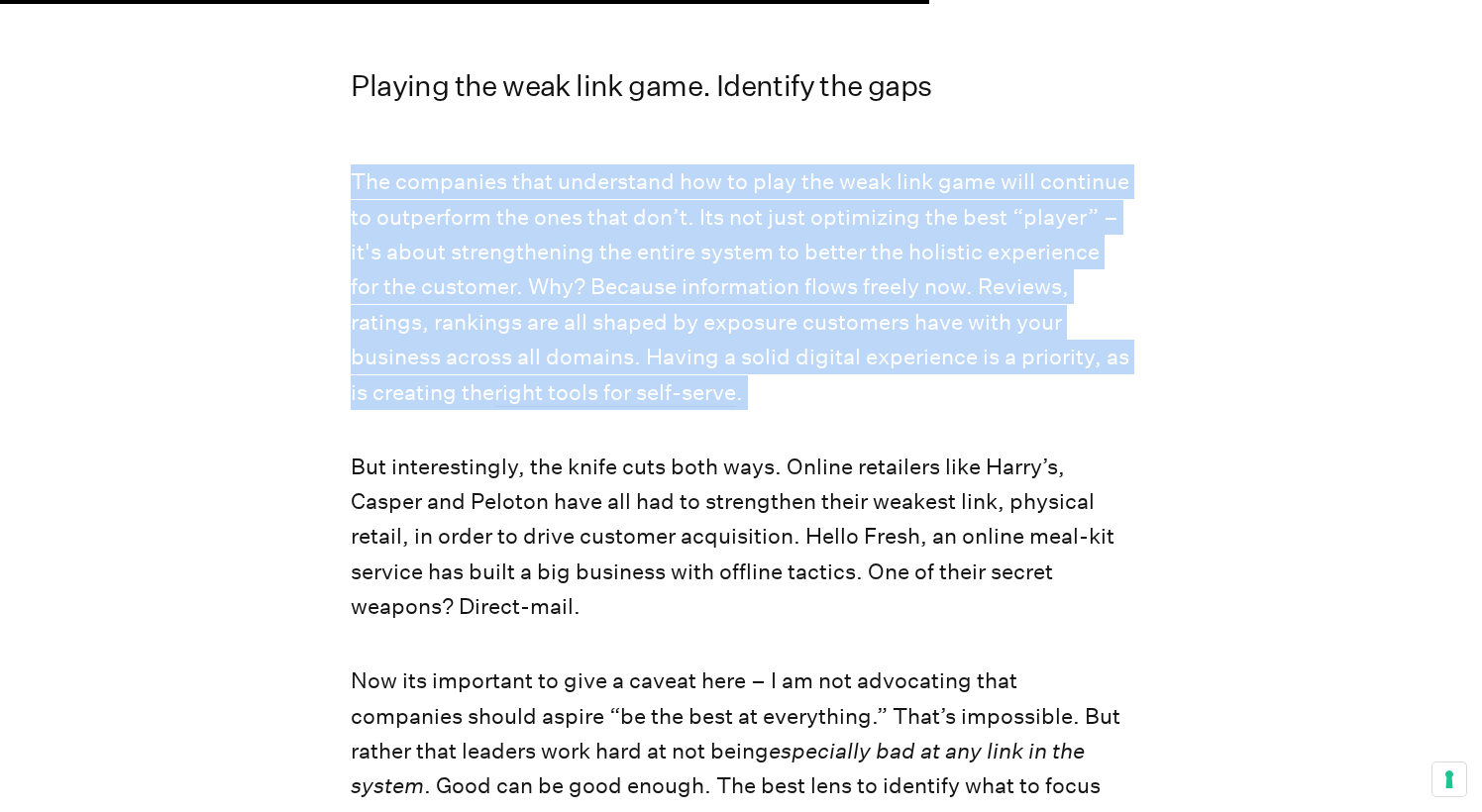 click on "The companies that understand how to play the weak link game will continue to outperform the ones that don’t. Its not just optimizing the best “player” – it's about strengthening the entire system to better the holistic experience for the customer. Why? Because information flows freely now. Reviews, ratings, rankings are all shaped by exposure customers have with your business across all domains. Having a solid digital experience is a priority, as is creating the" at bounding box center [740, 287] 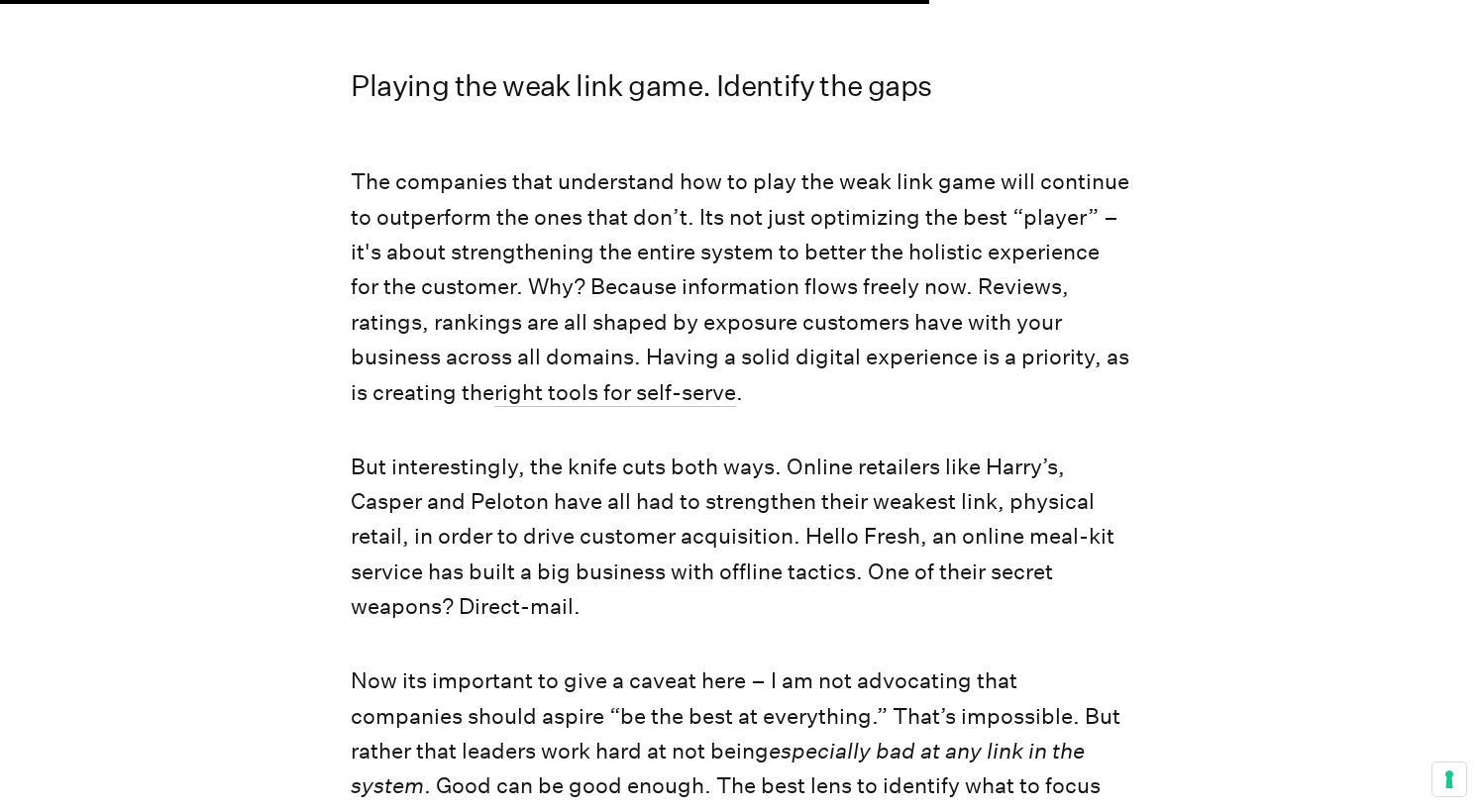 click on "The companies that understand how to play the weak link game will continue to outperform the ones that don’t. Its not just optimizing the best “player” – it's about strengthening the entire system to better the holistic experience for the customer. Why? Because information flows freely now. Reviews, ratings, rankings are all shaped by exposure customers have with your business across all domains. Having a solid digital experience is a priority, as is creating the" at bounding box center [740, 287] 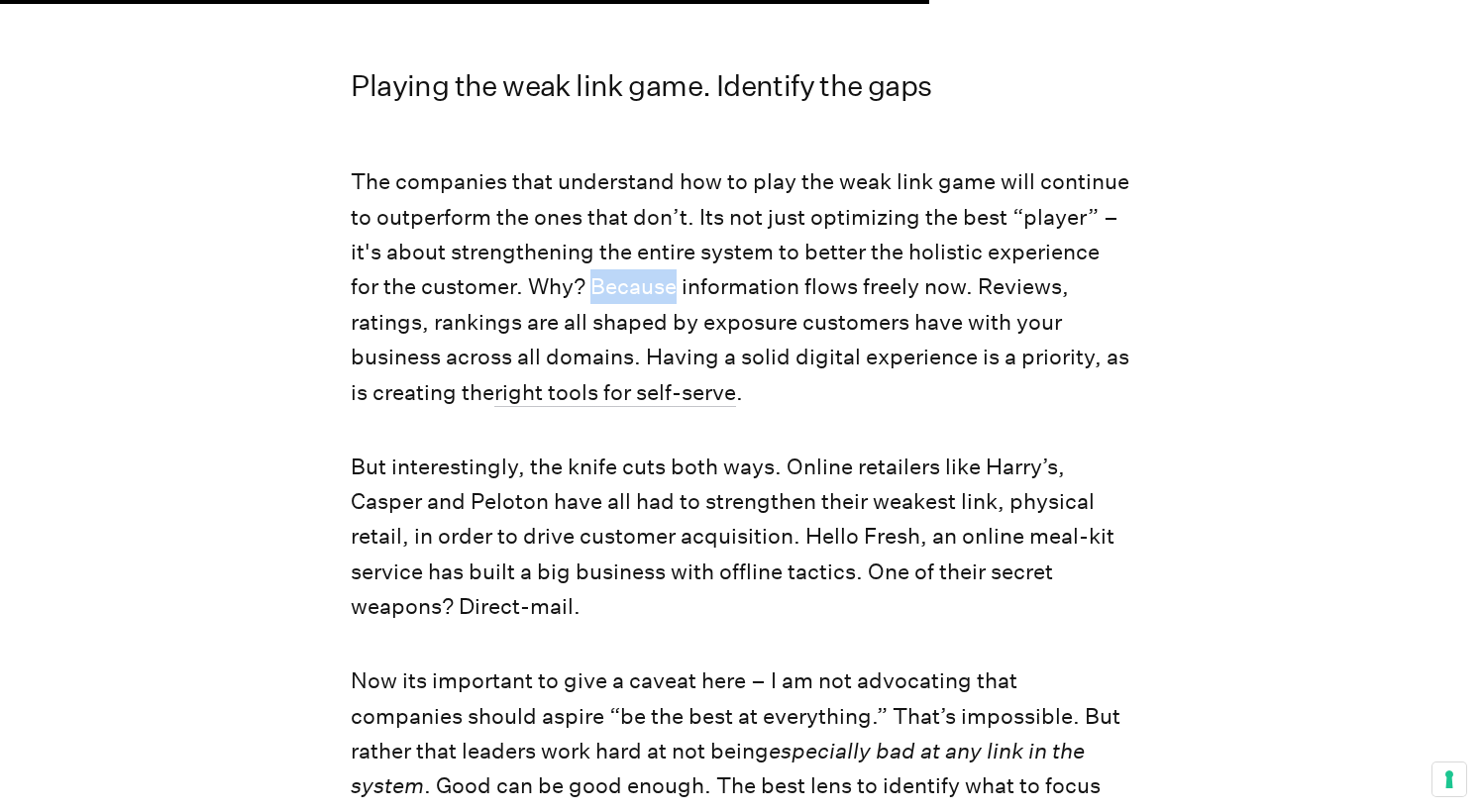 click on "The companies that understand how to play the weak link game will continue to outperform the ones that don’t. Its not just optimizing the best “player” – it's about strengthening the entire system to better the holistic experience for the customer. Why? Because information flows freely now. Reviews, ratings, rankings are all shaped by exposure customers have with your business across all domains. Having a solid digital experience is a priority, as is creating the" at bounding box center (740, 287) 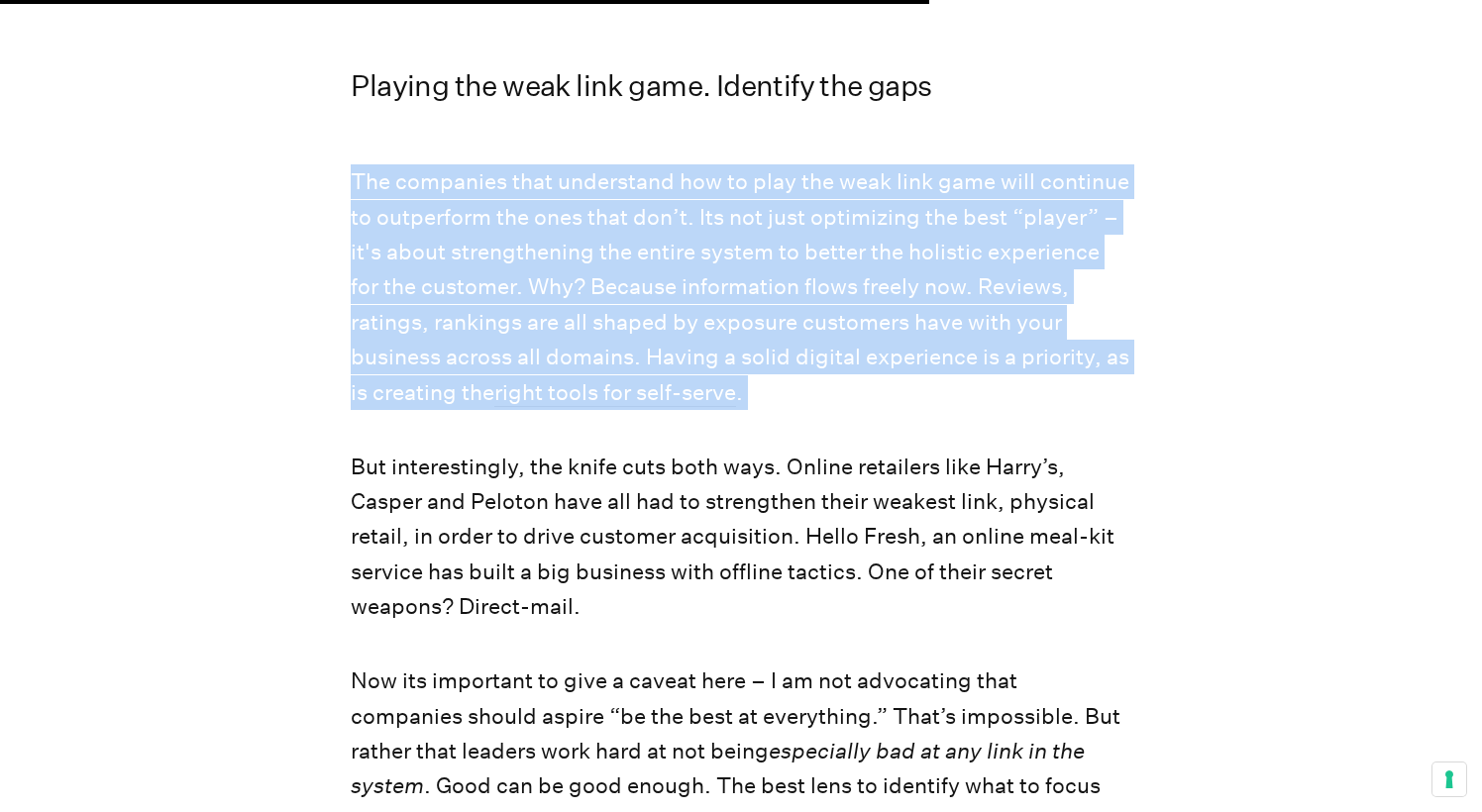 click on "The companies that understand how to play the weak link game will continue to outperform the ones that don’t. Its not just optimizing the best “player” – it's about strengthening the entire system to better the holistic experience for the customer. Why? Because information flows freely now. Reviews, ratings, rankings are all shaped by exposure customers have with your business across all domains. Having a solid digital experience is a priority, as is creating the" at bounding box center (740, 287) 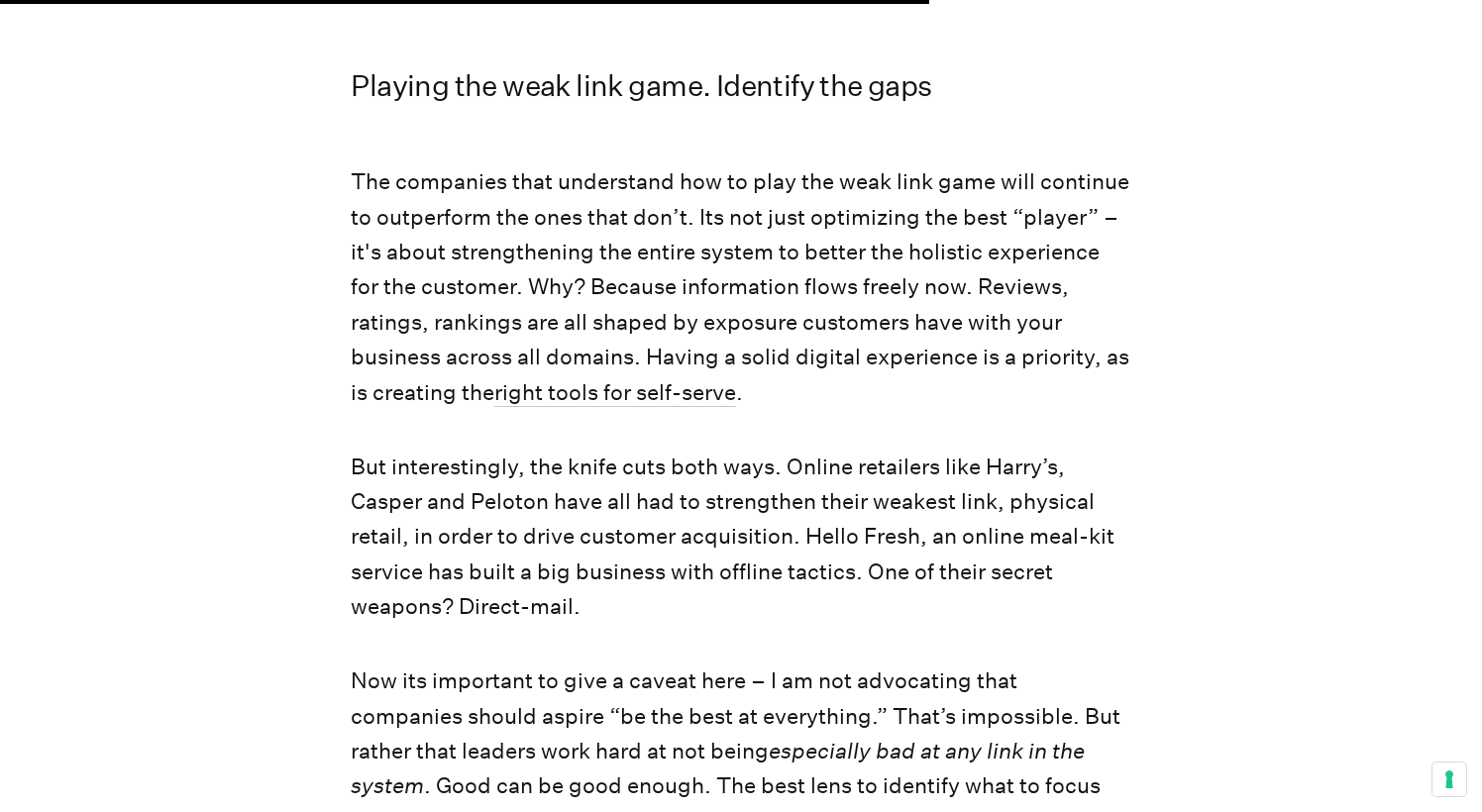 click on "The companies that understand how to play the weak link game will continue to outperform the ones that don’t. Its not just optimizing the best “player” – it's about strengthening the entire system to better the holistic experience for the customer. Why? Because information flows freely now. Reviews, ratings, rankings are all shaped by exposure customers have with your business across all domains. Having a solid digital experience is a priority, as is creating the" at bounding box center (740, 287) 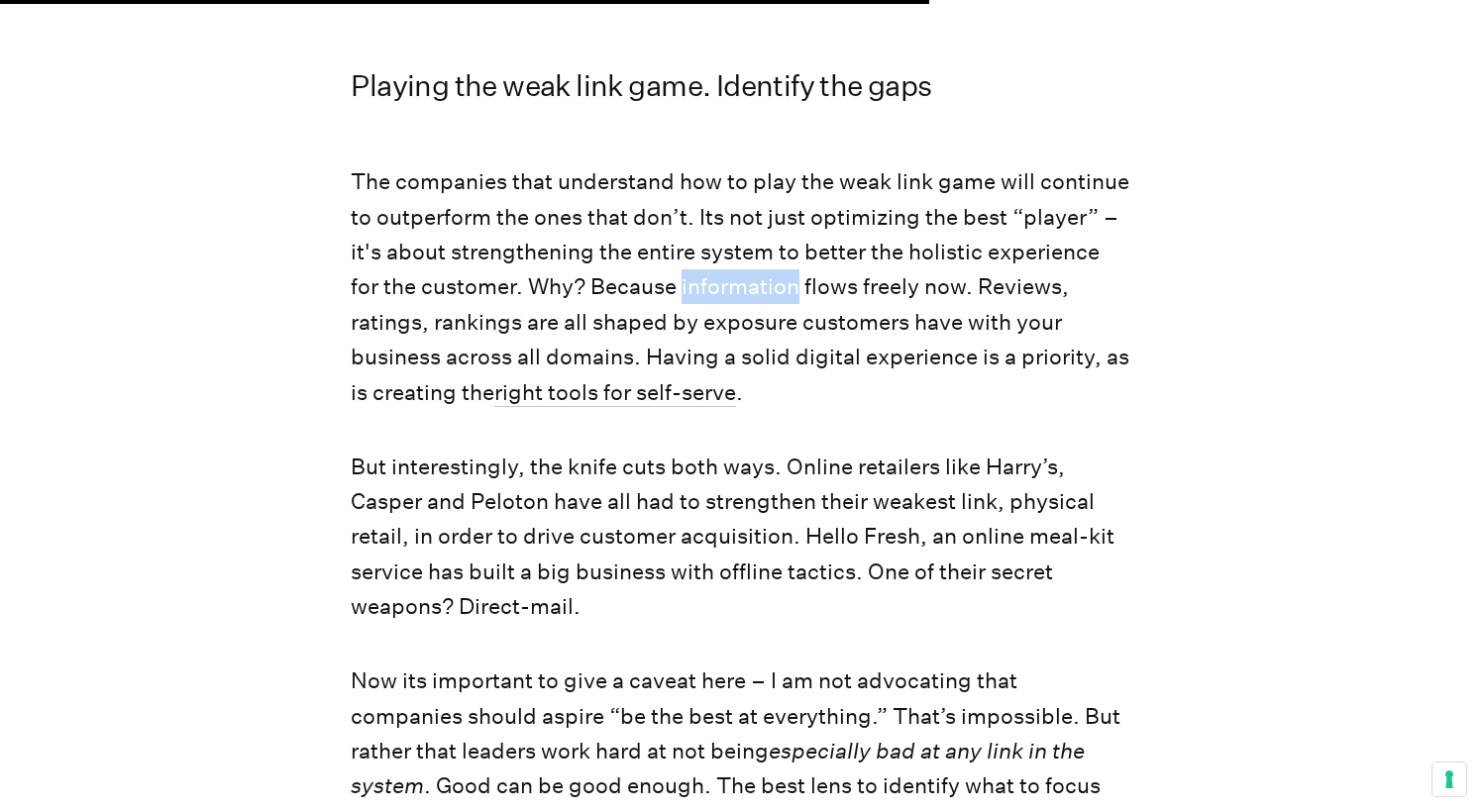 click on "The companies that understand how to play the weak link game will continue to outperform the ones that don’t. Its not just optimizing the best “player” – it's about strengthening the entire system to better the holistic experience for the customer. Why? Because information flows freely now. Reviews, ratings, rankings are all shaped by exposure customers have with your business across all domains. Having a solid digital experience is a priority, as is creating the" at bounding box center [740, 287] 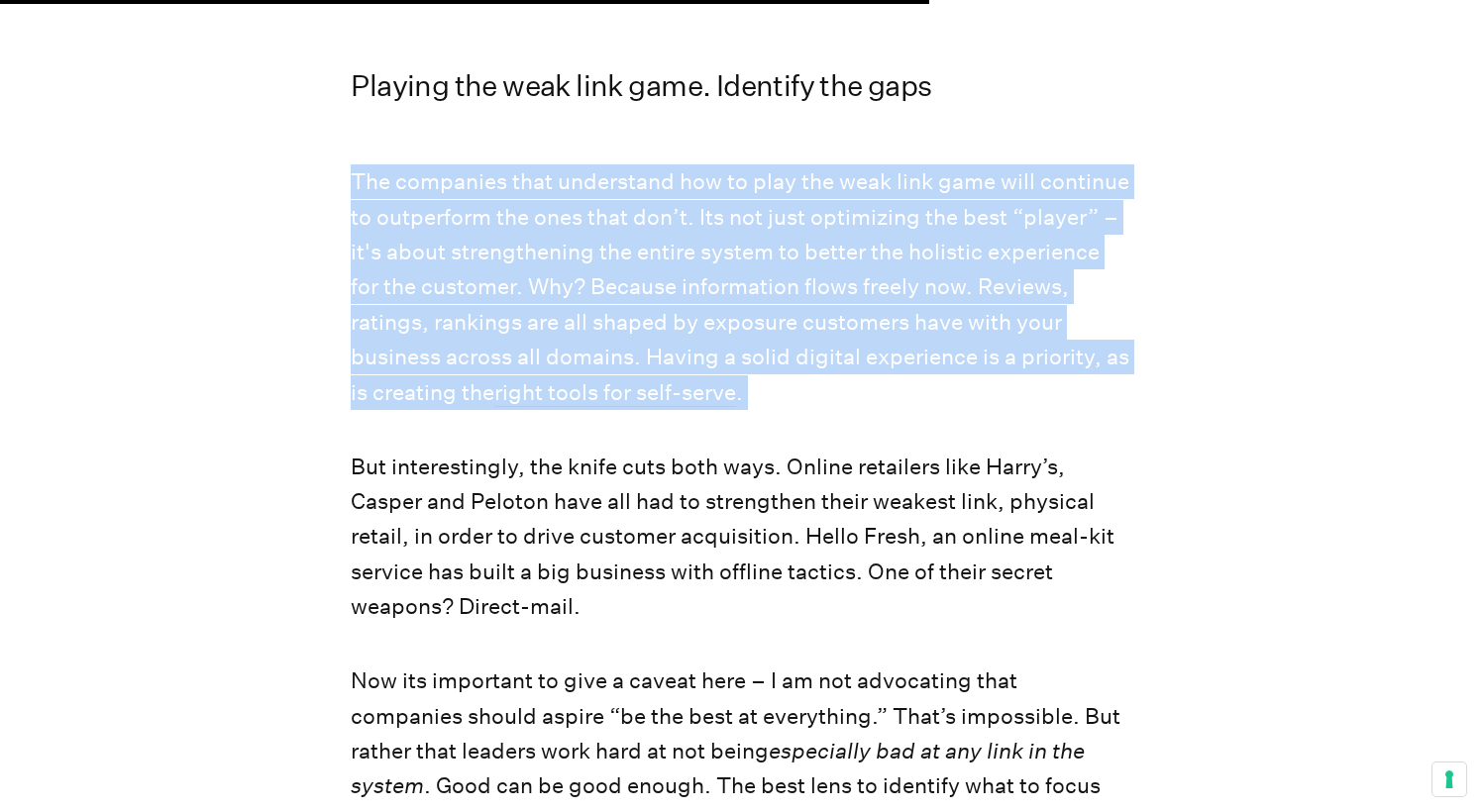 click on "The companies that understand how to play the weak link game will continue to outperform the ones that don’t. Its not just optimizing the best “player” – it's about strengthening the entire system to better the holistic experience for the customer. Why? Because information flows freely now. Reviews, ratings, rankings are all shaped by exposure customers have with your business across all domains. Having a solid digital experience is a priority, as is creating the" at bounding box center [740, 287] 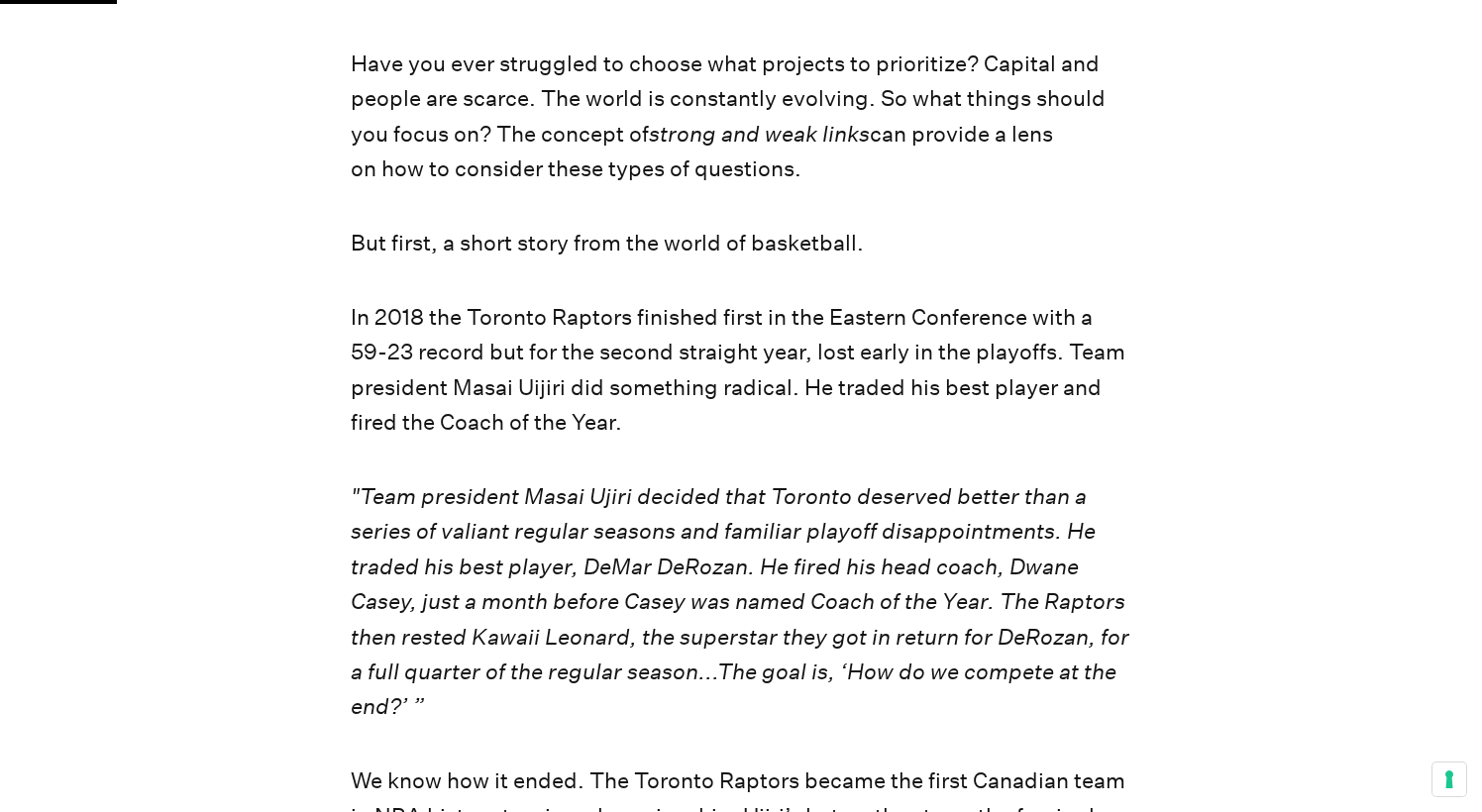 scroll, scrollTop: 545, scrollLeft: 0, axis: vertical 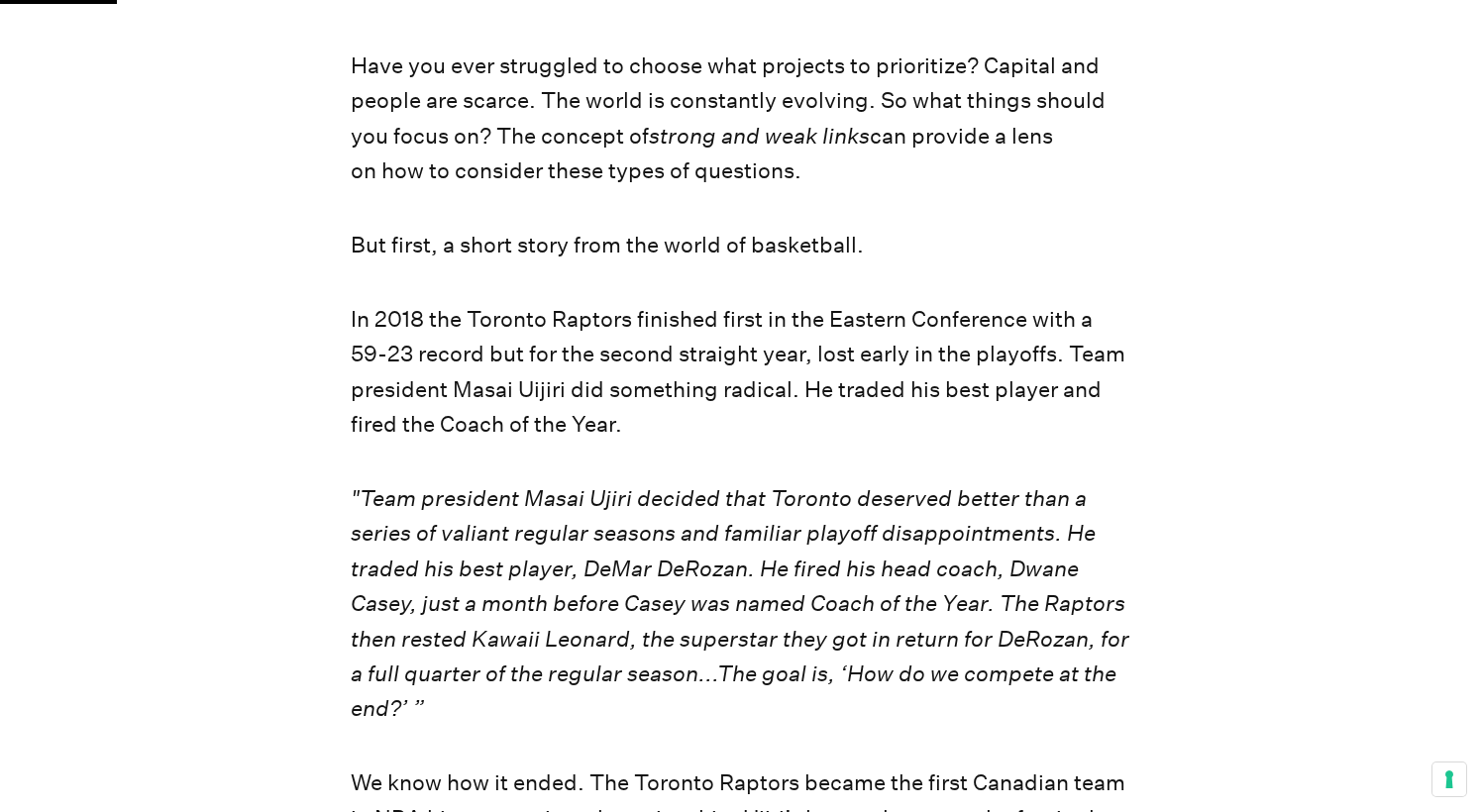 click on "In 2018 the Toronto Raptors finished first in the Eastern Conference with a 59-23 record but for the second straight year, lost early in the playoffs. Team president Masai Uijiri did something radical. He traded his best player and fired the Coach of the Year." at bounding box center (740, 372) 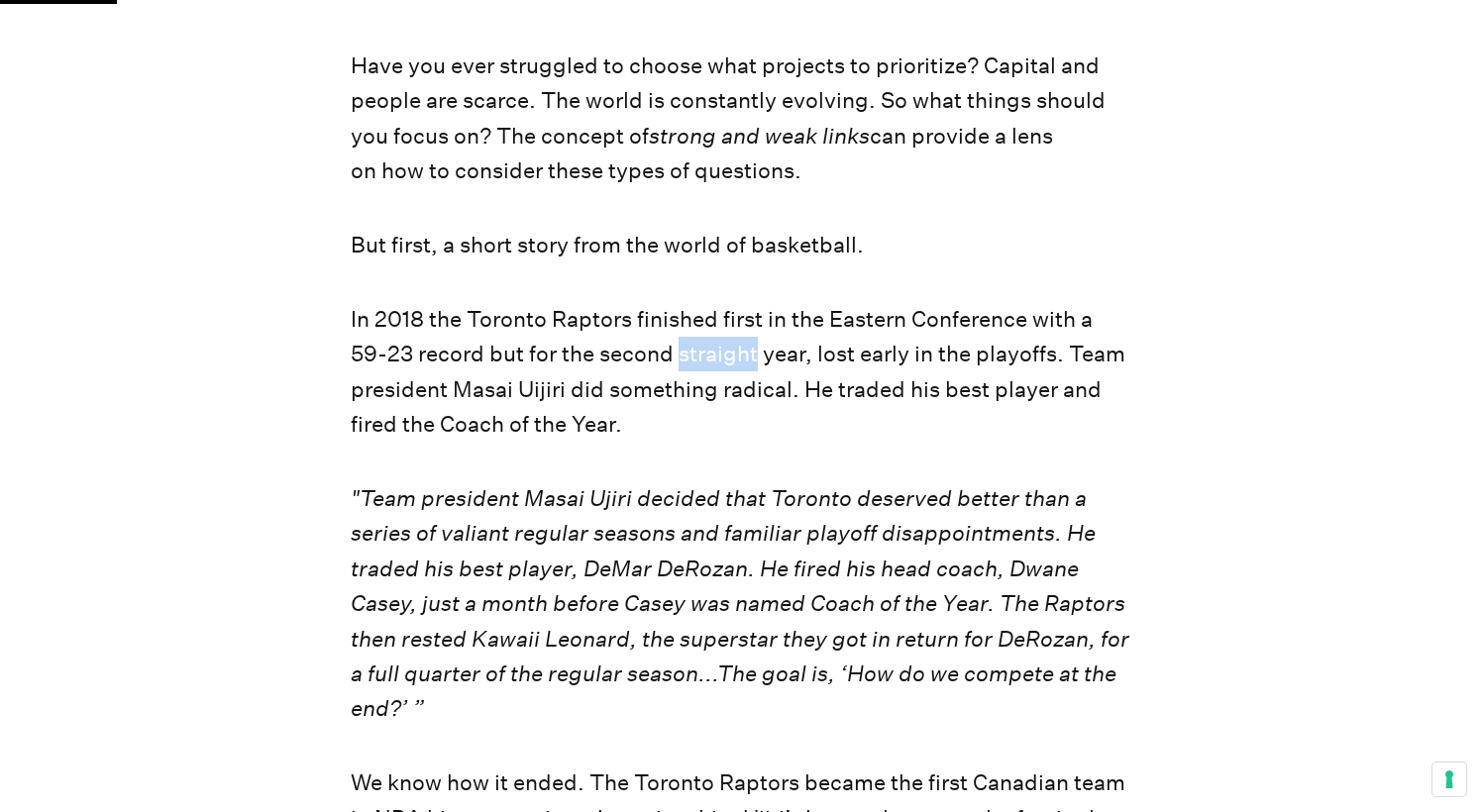 click on "In 2018 the Toronto Raptors finished first in the Eastern Conference with a 59-23 record but for the second straight year, lost early in the playoffs. Team president Masai Uijiri did something radical. He traded his best player and fired the Coach of the Year." at bounding box center [740, 372] 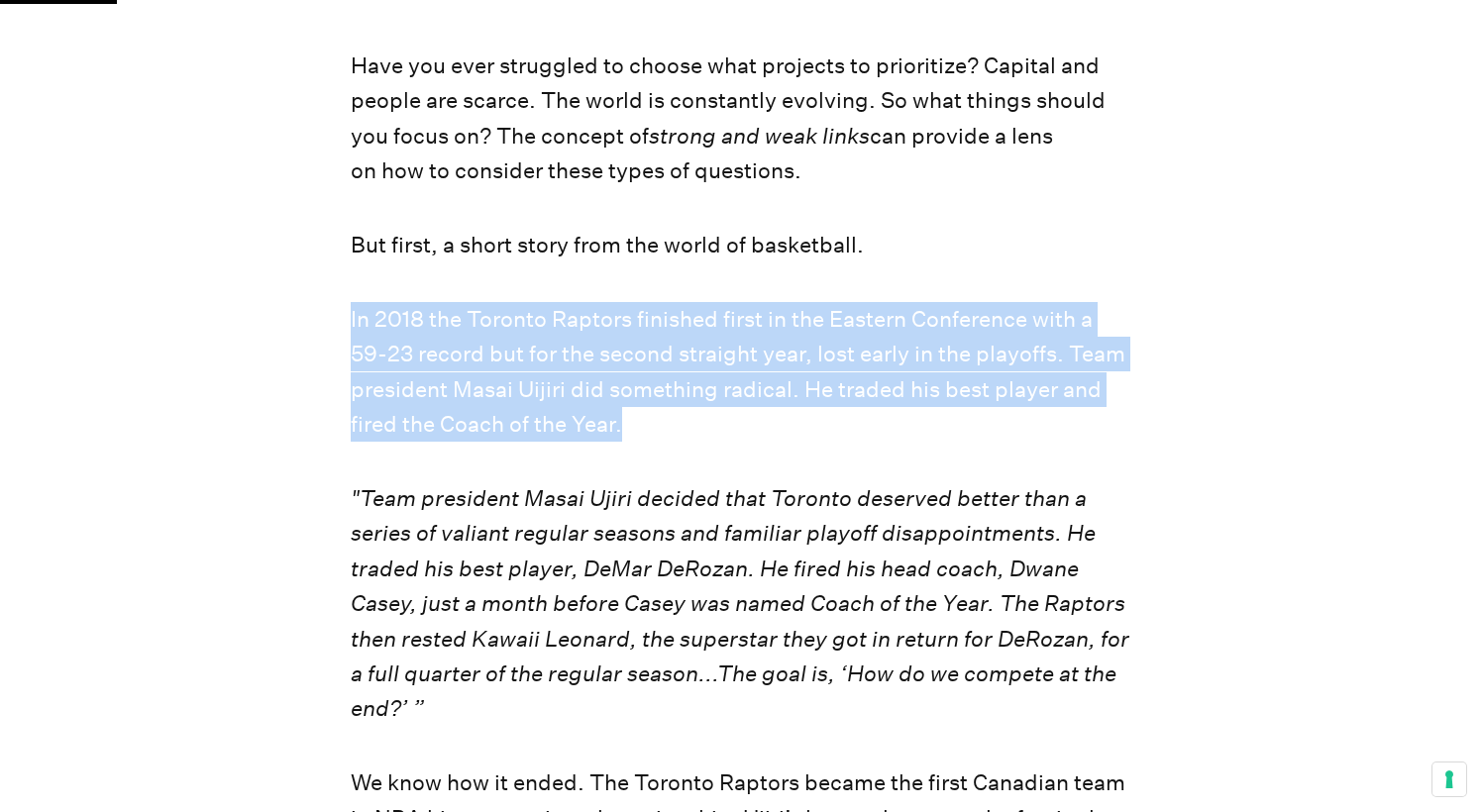 click on "In 2018 the Toronto Raptors finished first in the Eastern Conference with a 59-23 record but for the second straight year, lost early in the playoffs. Team president Masai Uijiri did something radical. He traded his best player and fired the Coach of the Year." at bounding box center (740, 372) 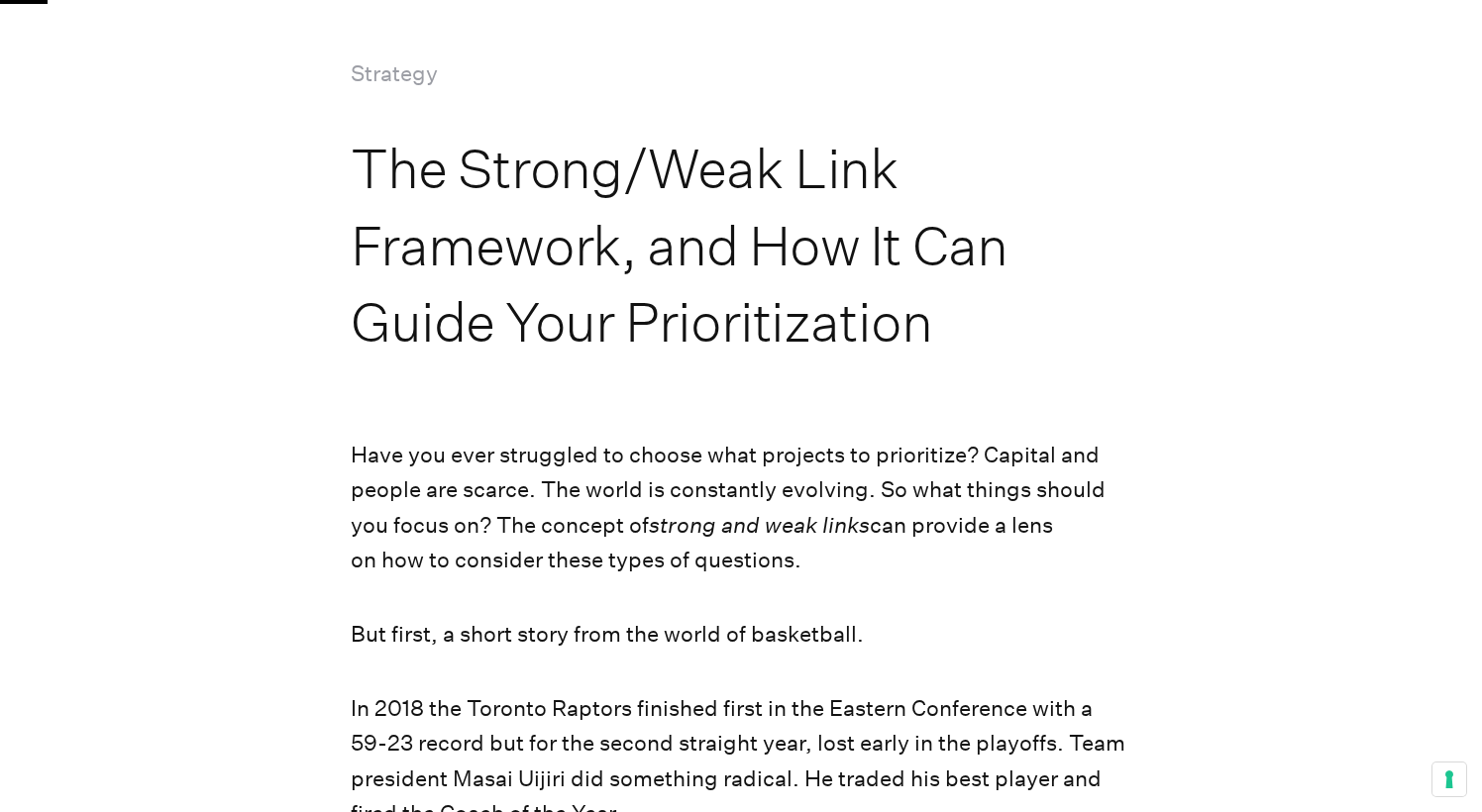 scroll, scrollTop: 233, scrollLeft: 0, axis: vertical 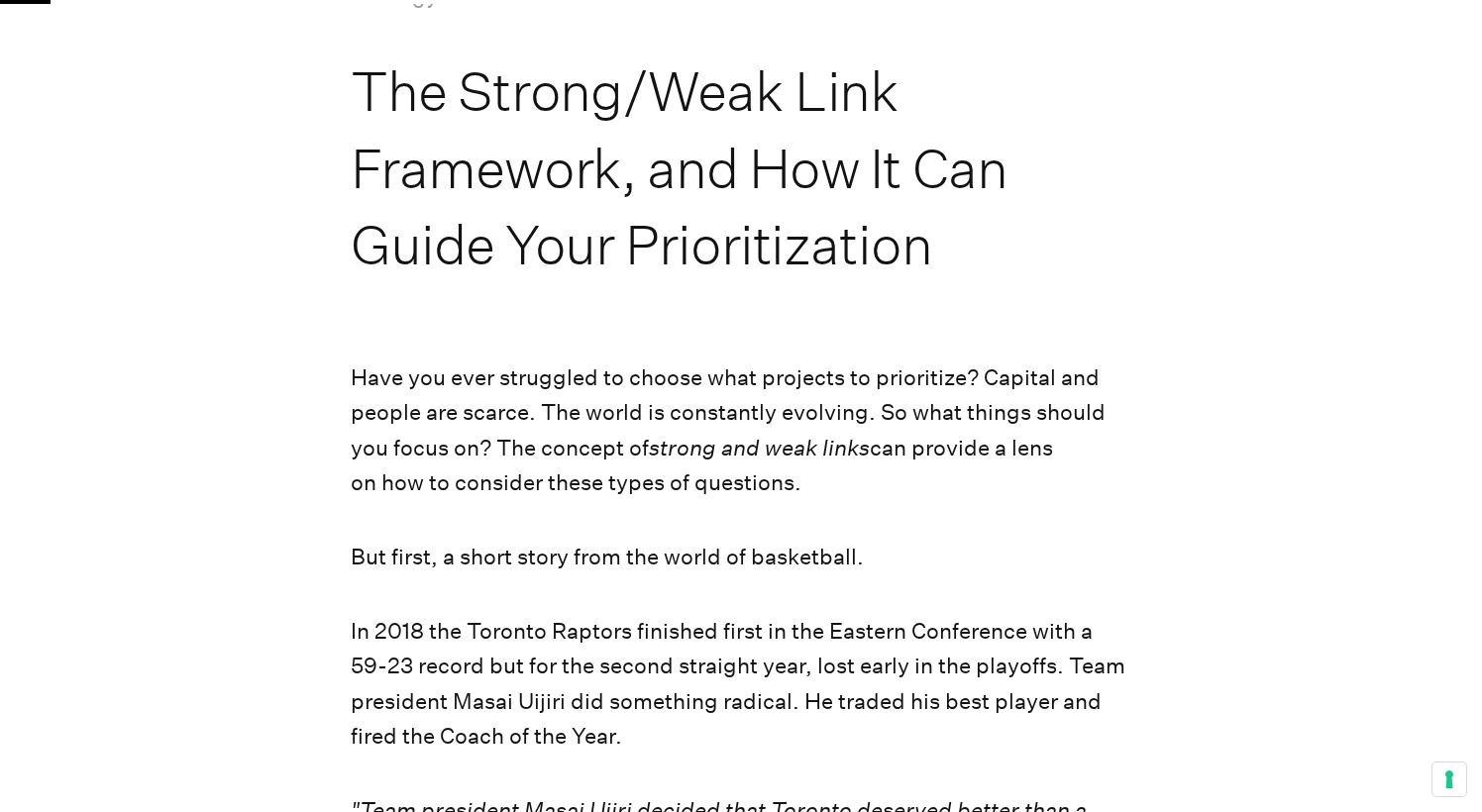 click on "strong and weak links" at bounding box center (759, 448) 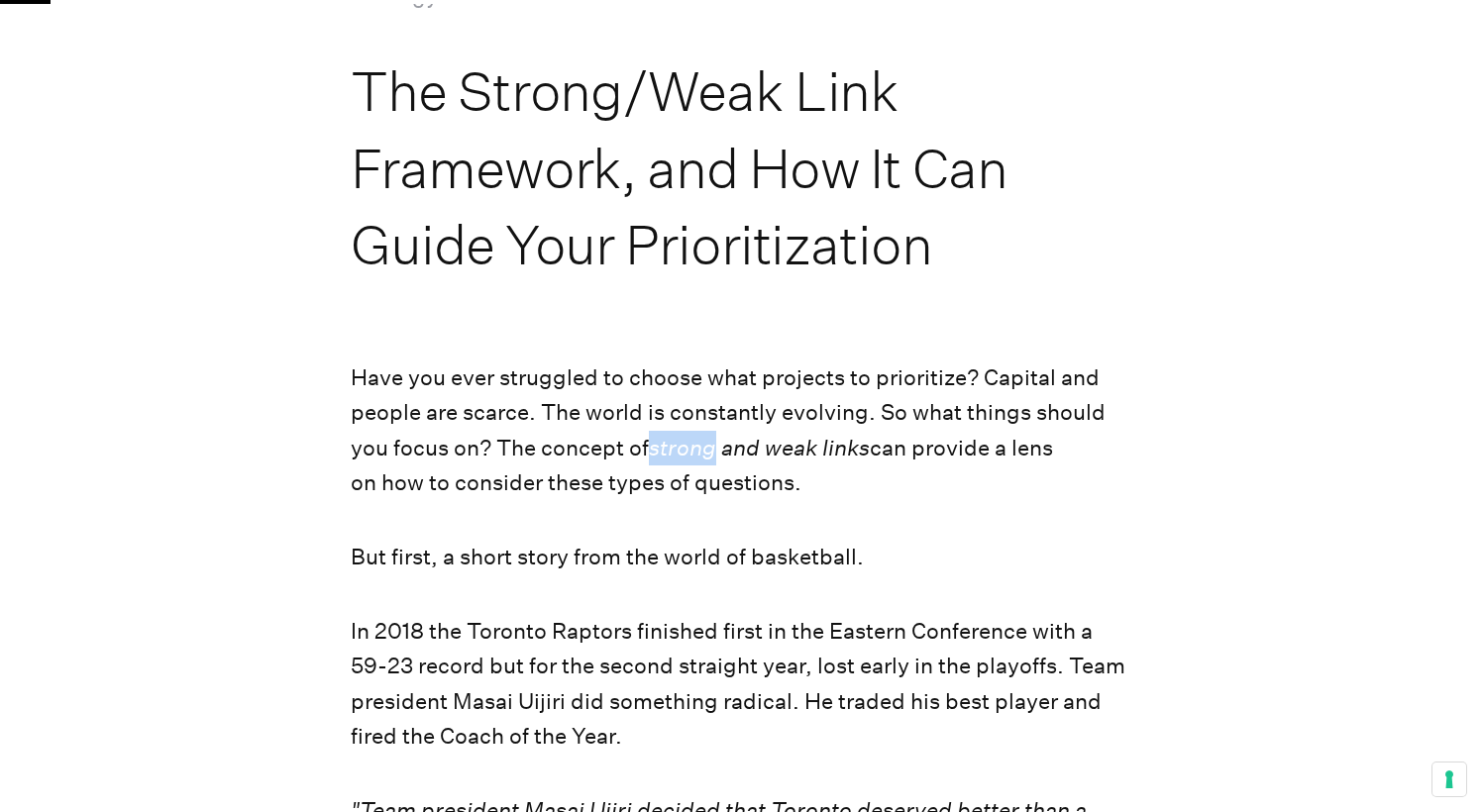 click on "strong and weak links" at bounding box center (759, 448) 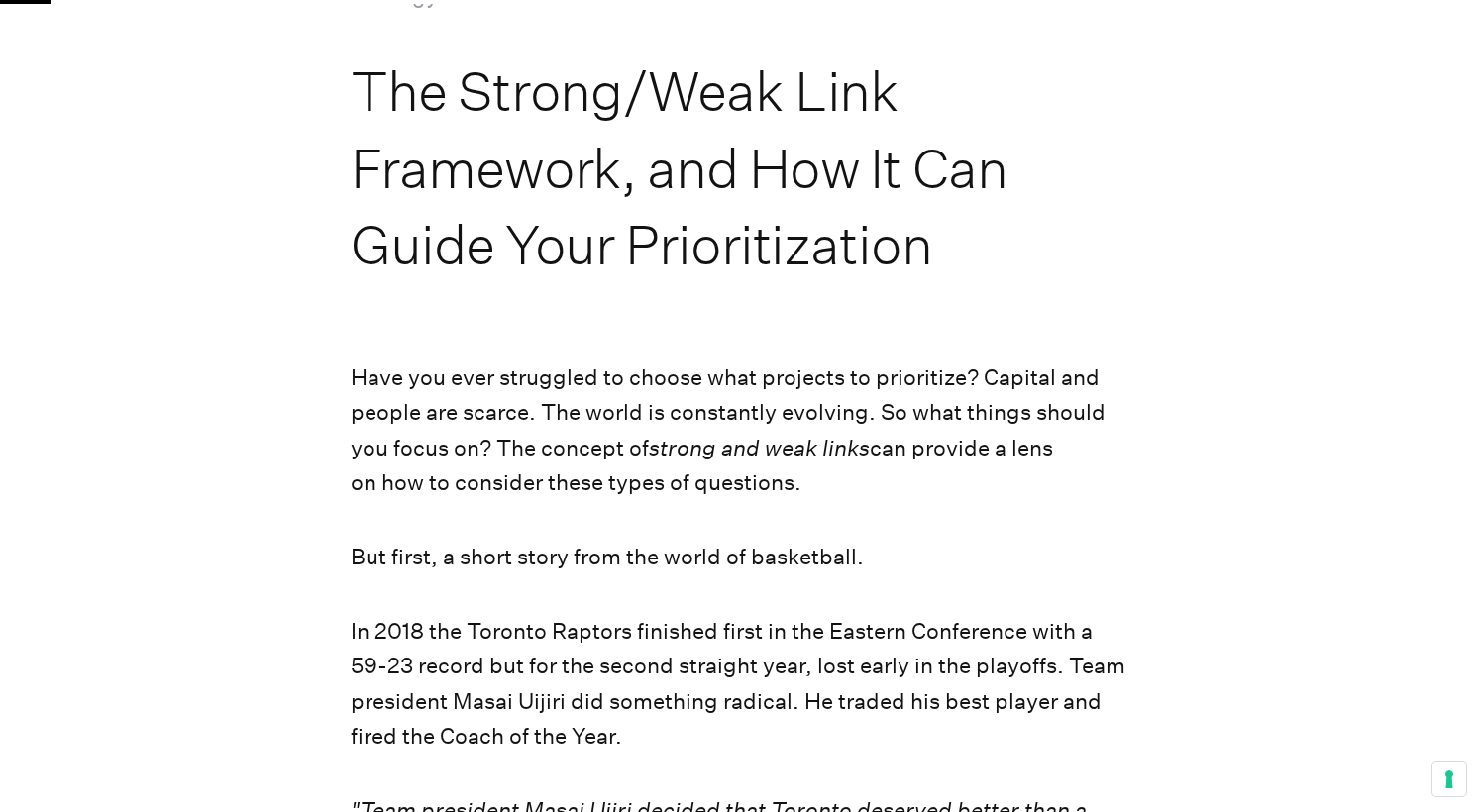 click on "strong and weak links" at bounding box center [759, 448] 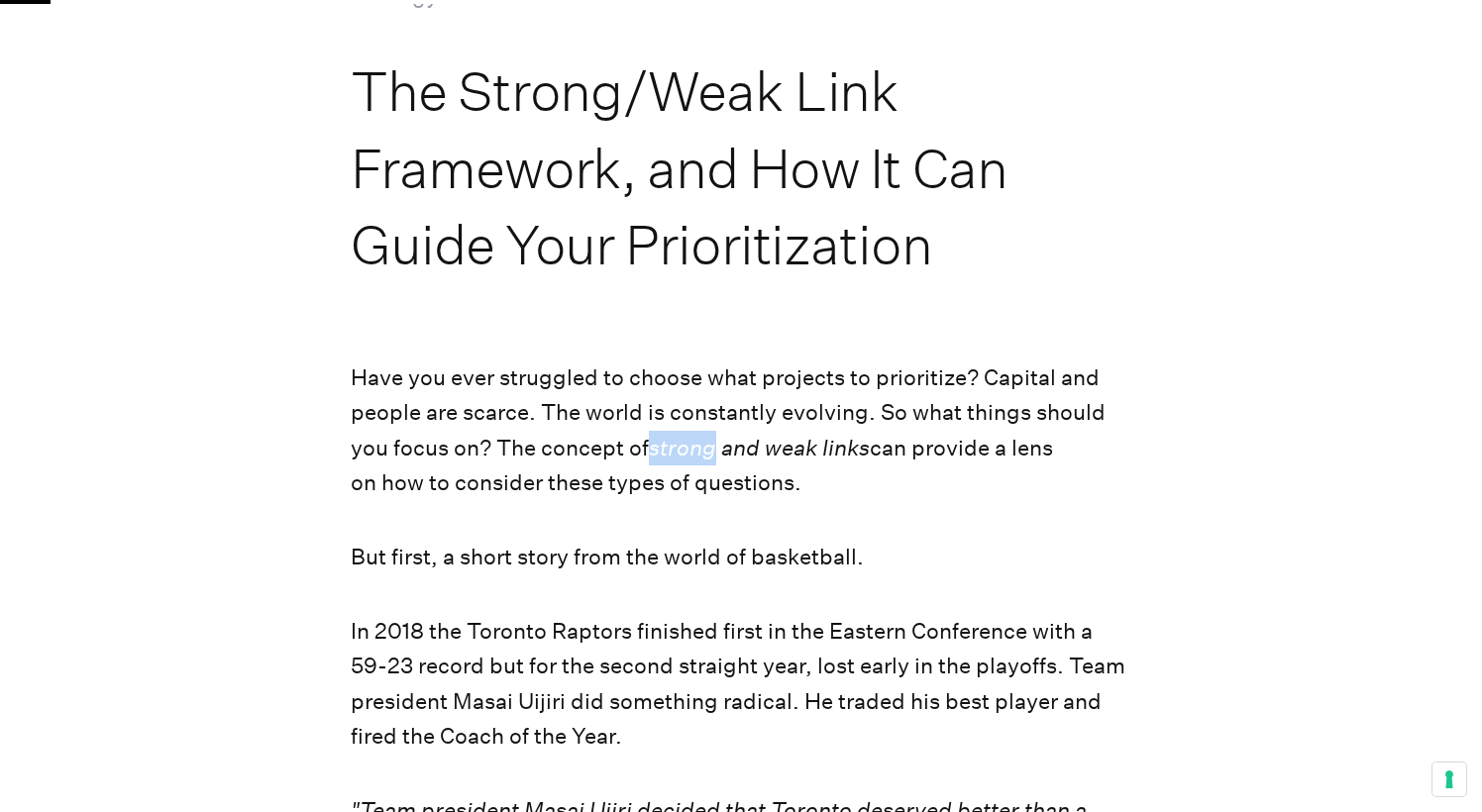 click on "strong and weak links" at bounding box center [759, 448] 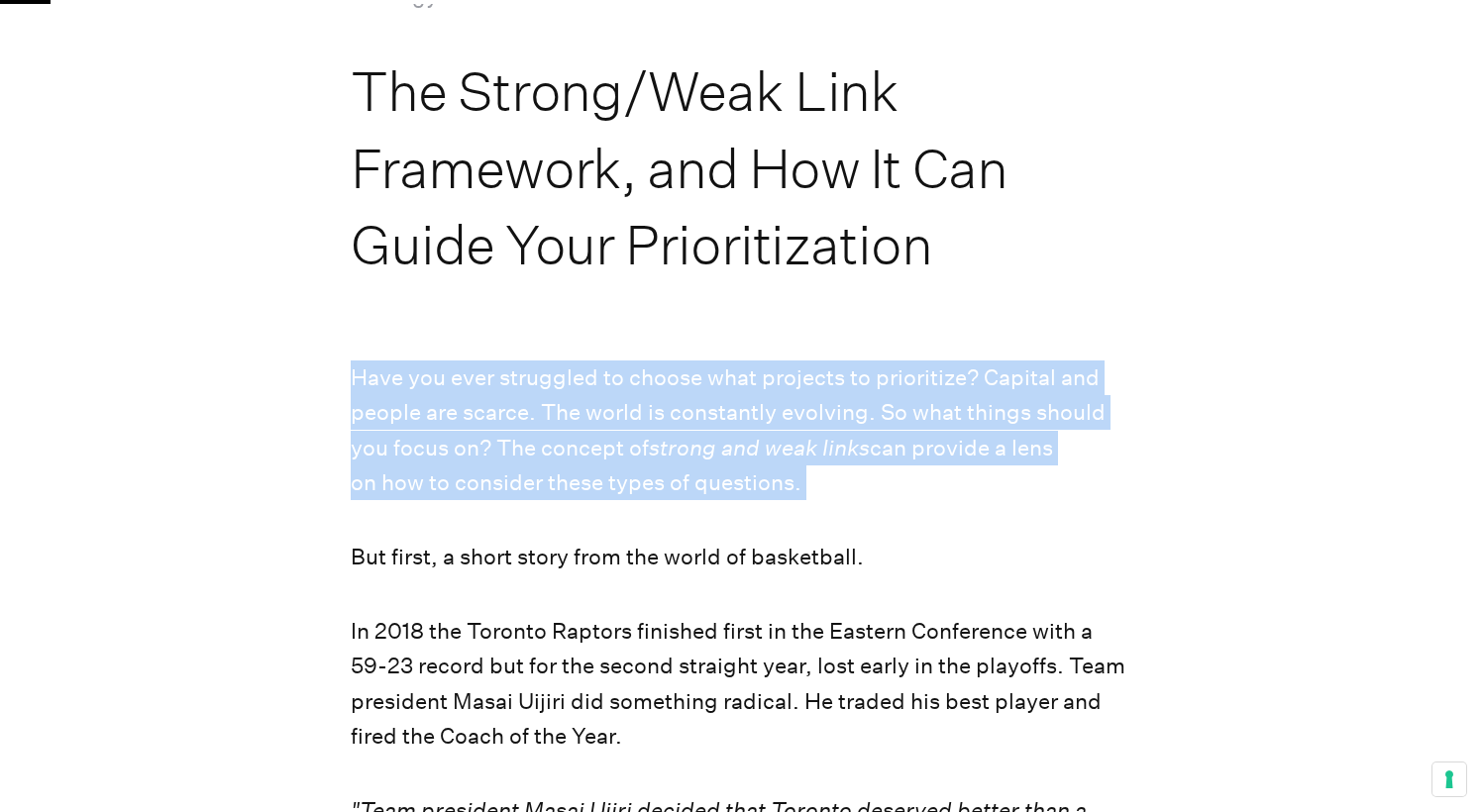 click on "Have you ever struggled to choose what projects to prioritize? Capital and people are scarce. The world is constantly evolving. So what things should you focus on? The concept of  strong and weak links  can provide a lens on how to consider these types of questions." at bounding box center [740, 431] 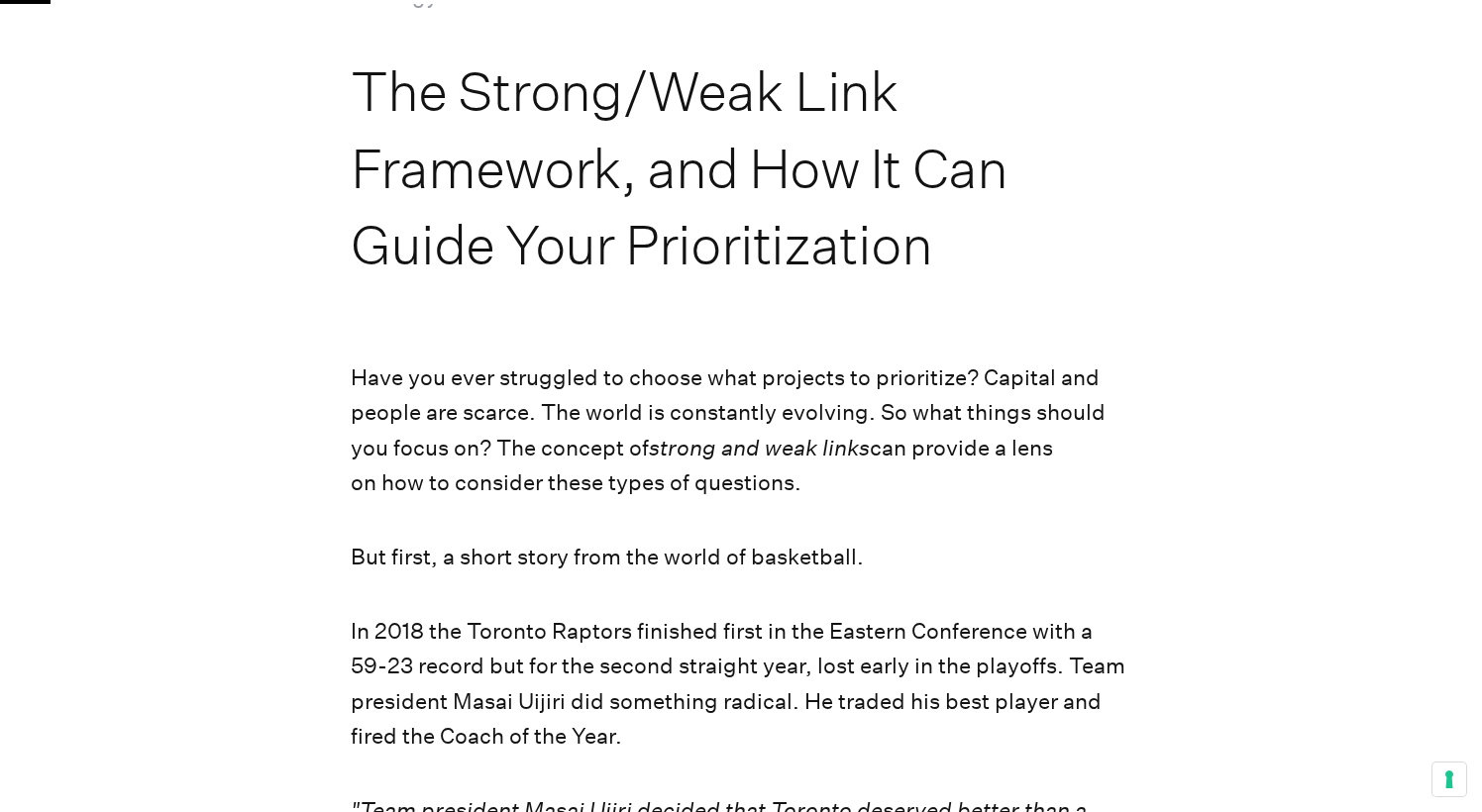 click on "Have you ever struggled to choose what projects to prioritize? Capital and people are scarce. The world is constantly evolving. So what things should you focus on? The concept of  strong and weak links  can provide a lens on how to consider these types of questions." at bounding box center (740, 431) 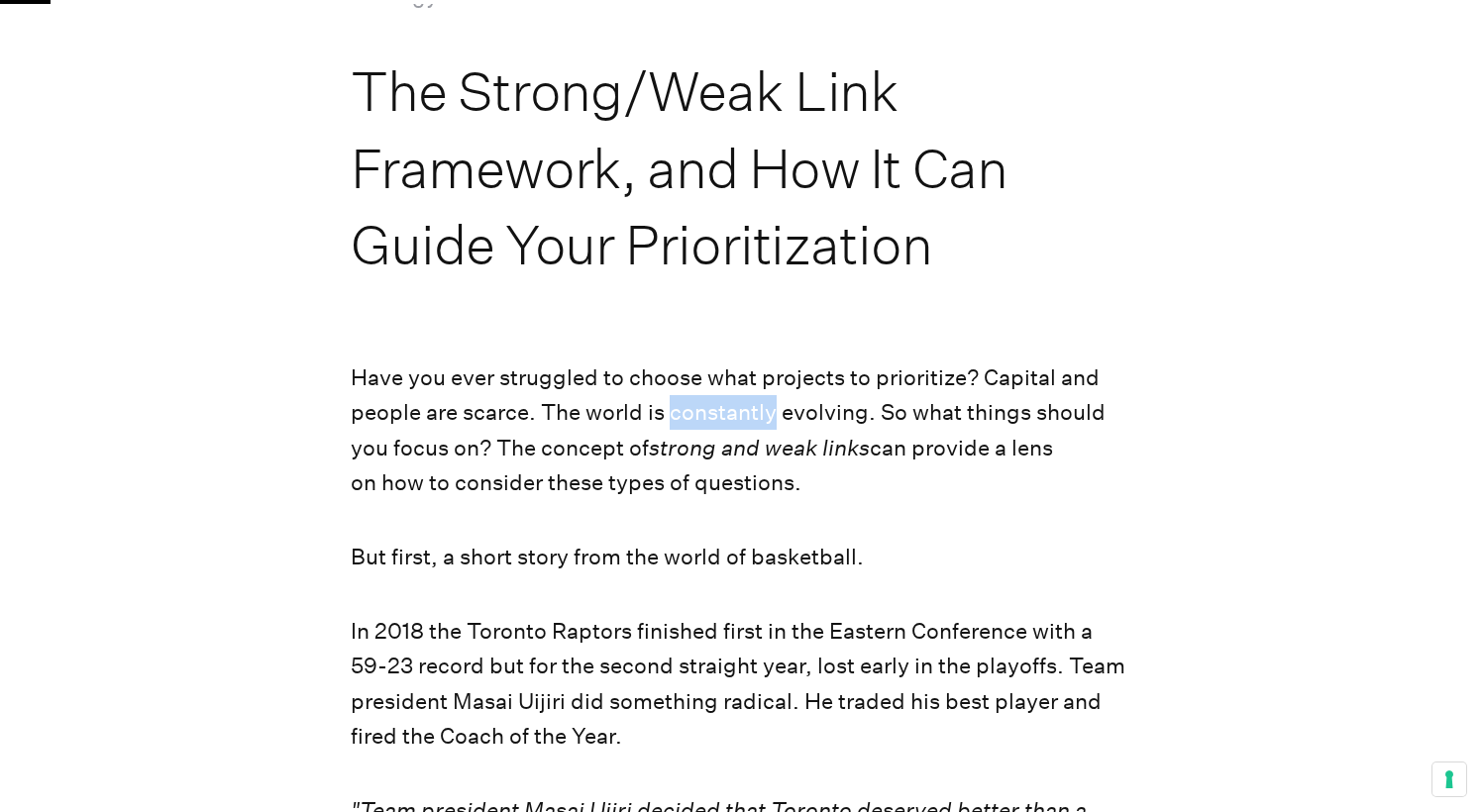 click on "Have you ever struggled to choose what projects to prioritize? Capital and people are scarce. The world is constantly evolving. So what things should you focus on? The concept of  strong and weak links  can provide a lens on how to consider these types of questions." at bounding box center [740, 431] 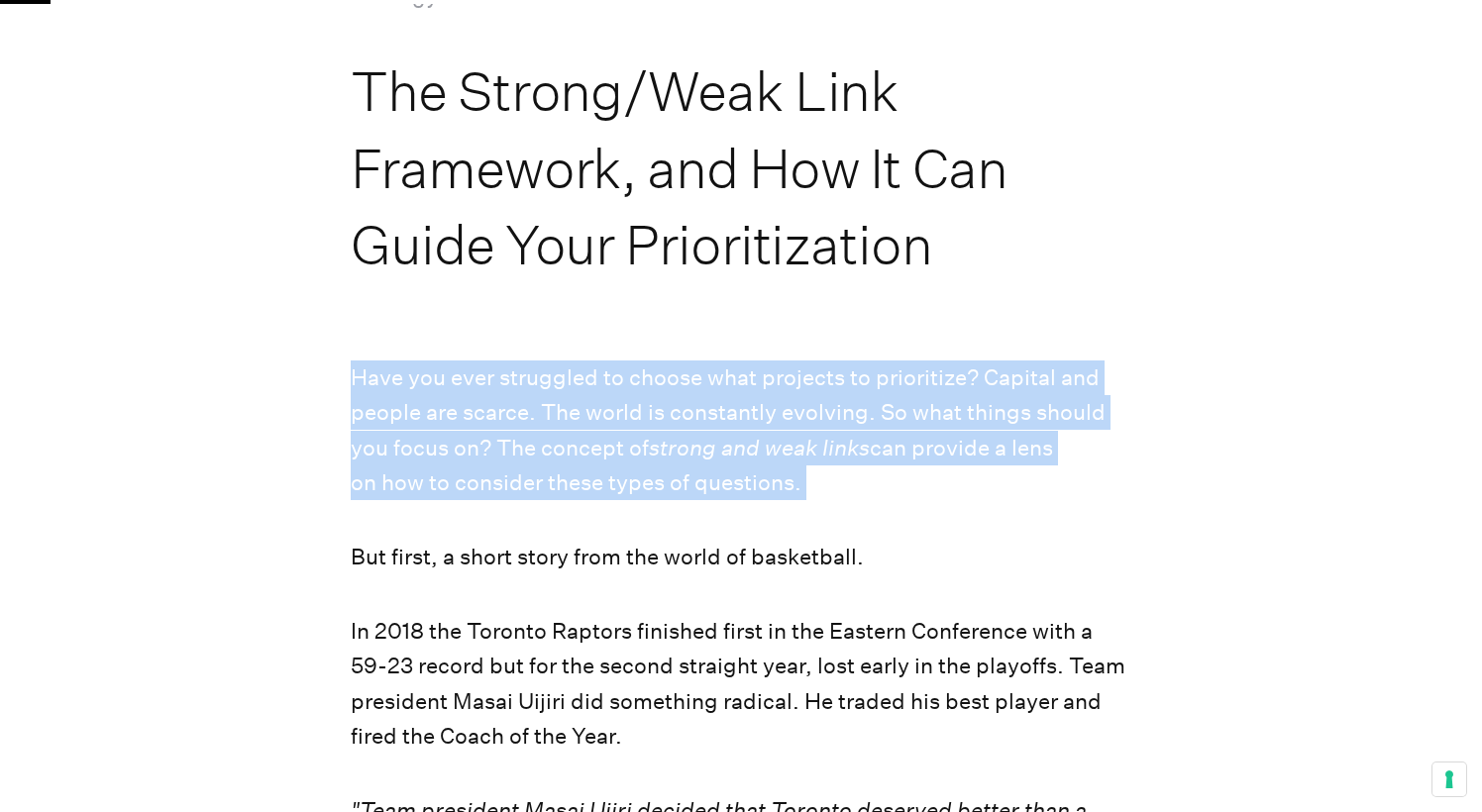 click on "strong and weak links" at bounding box center (759, 448) 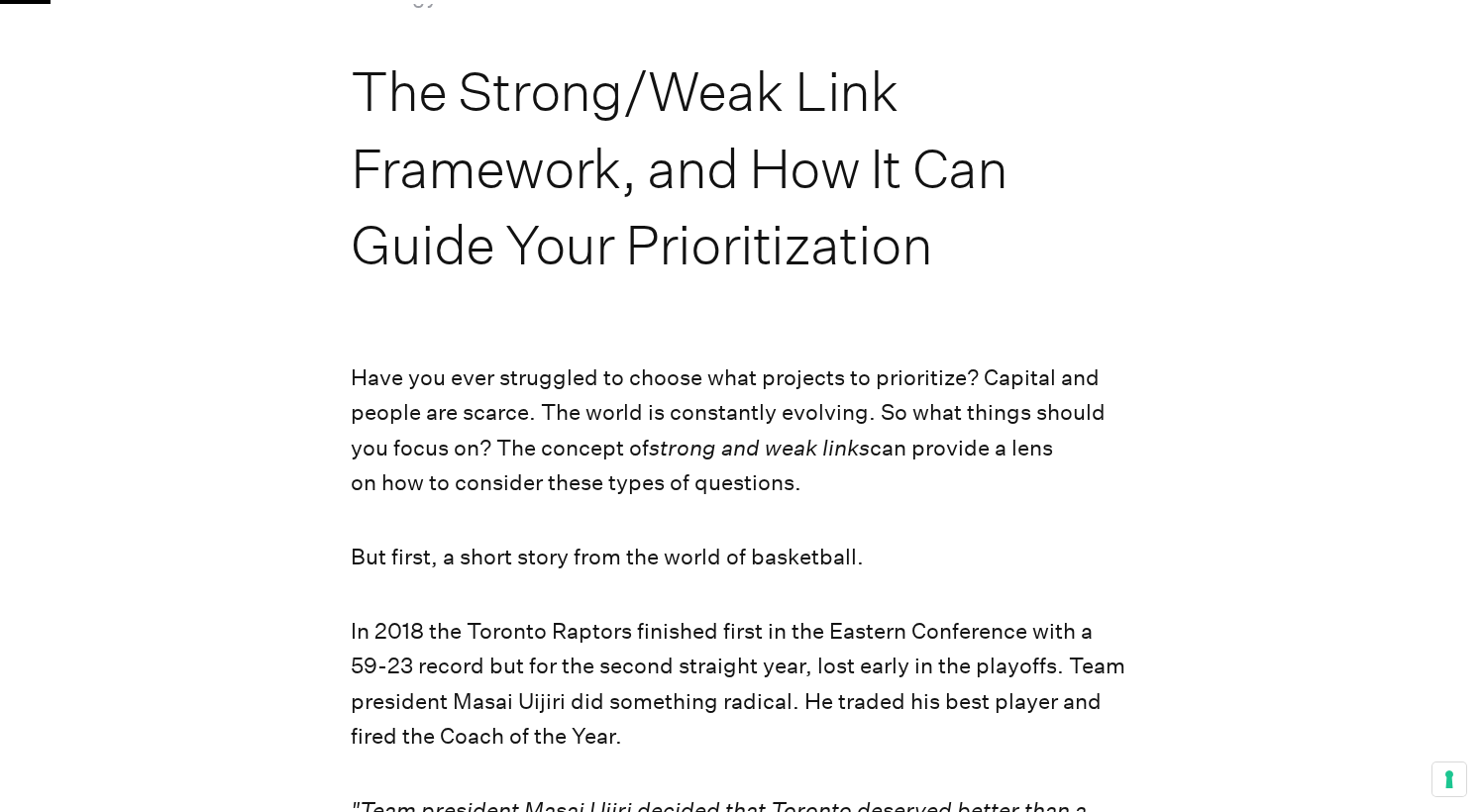 click on "strong and weak links" at bounding box center (759, 448) 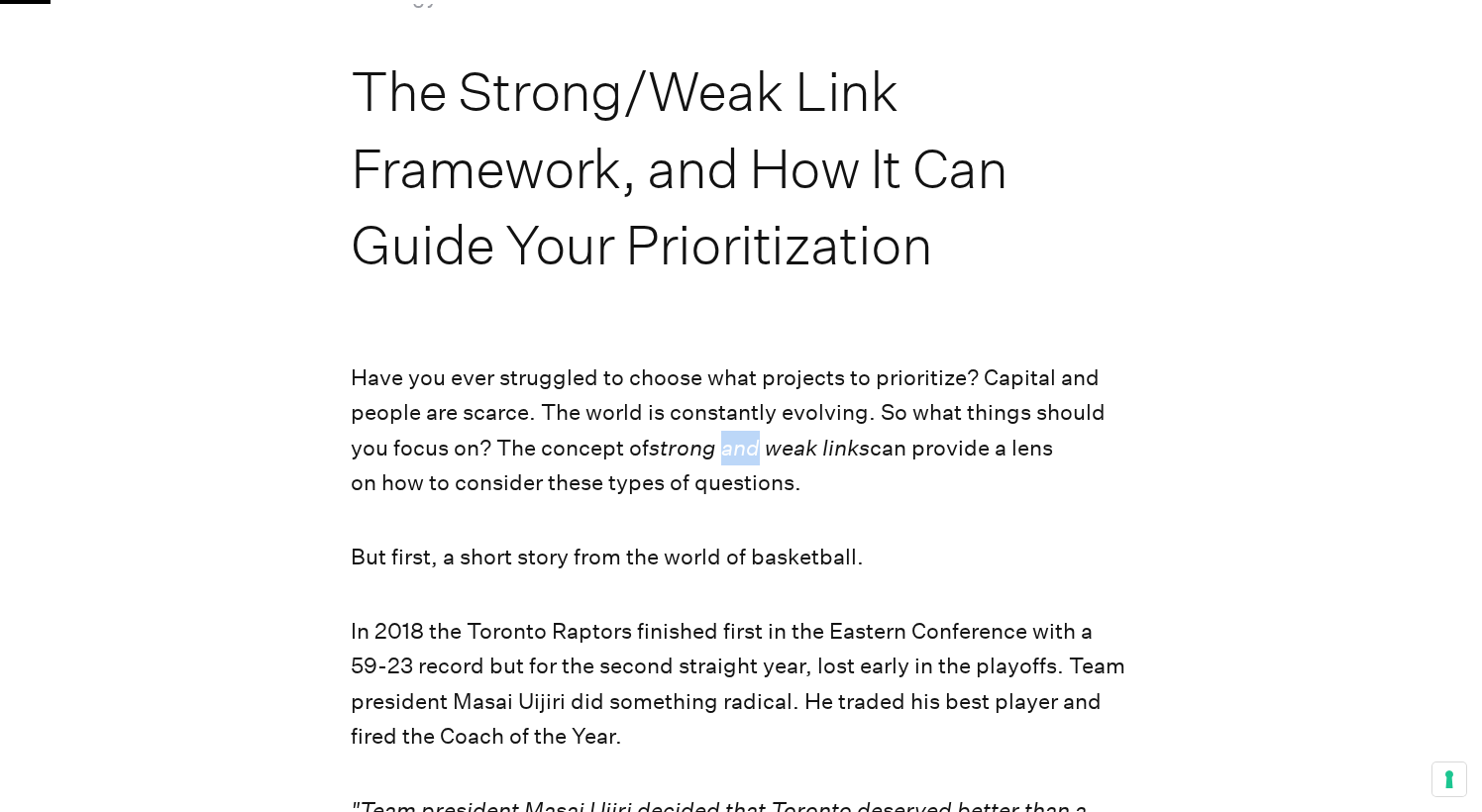 click on "strong and weak links" at bounding box center [759, 448] 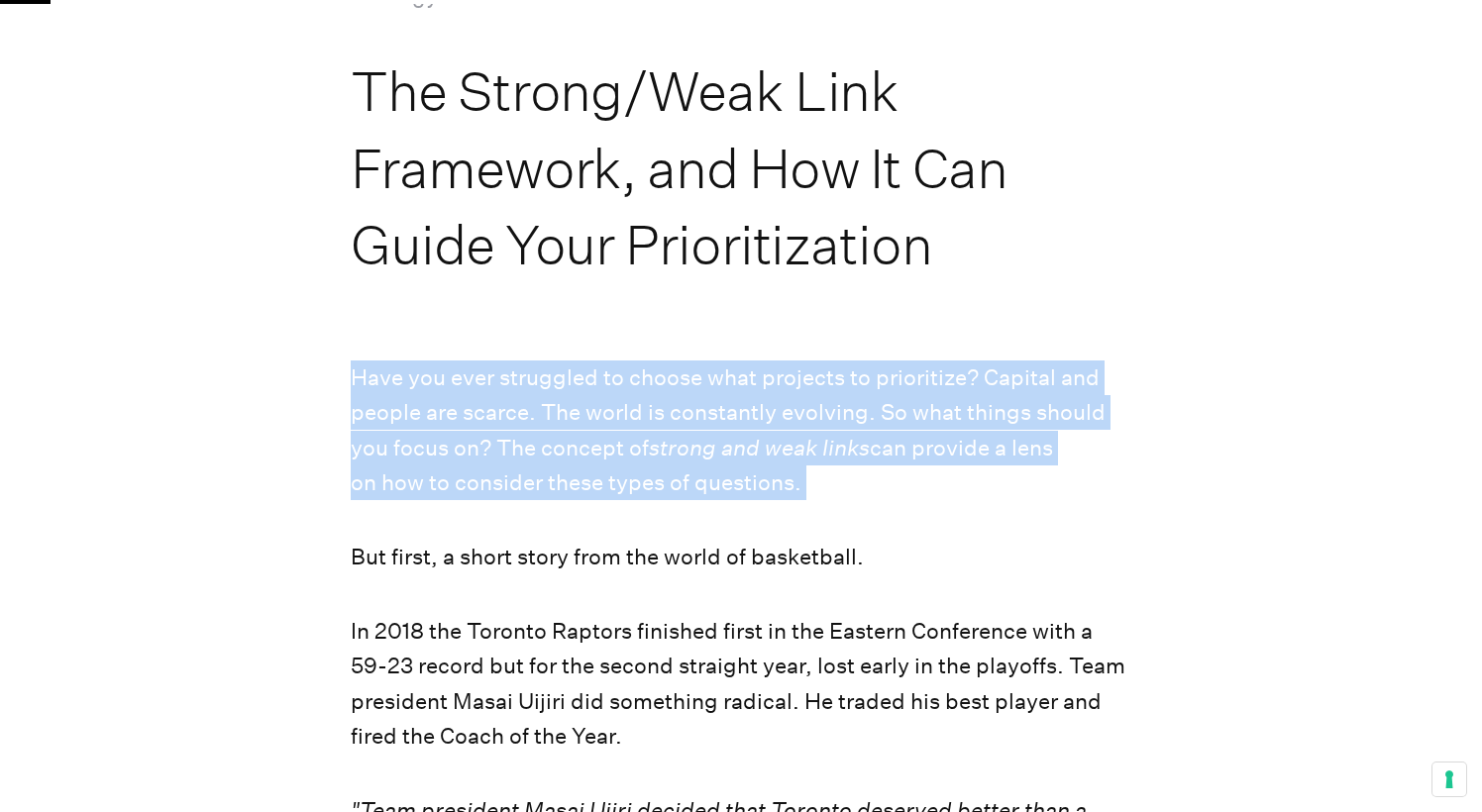 click on "strong and weak links" at bounding box center (759, 448) 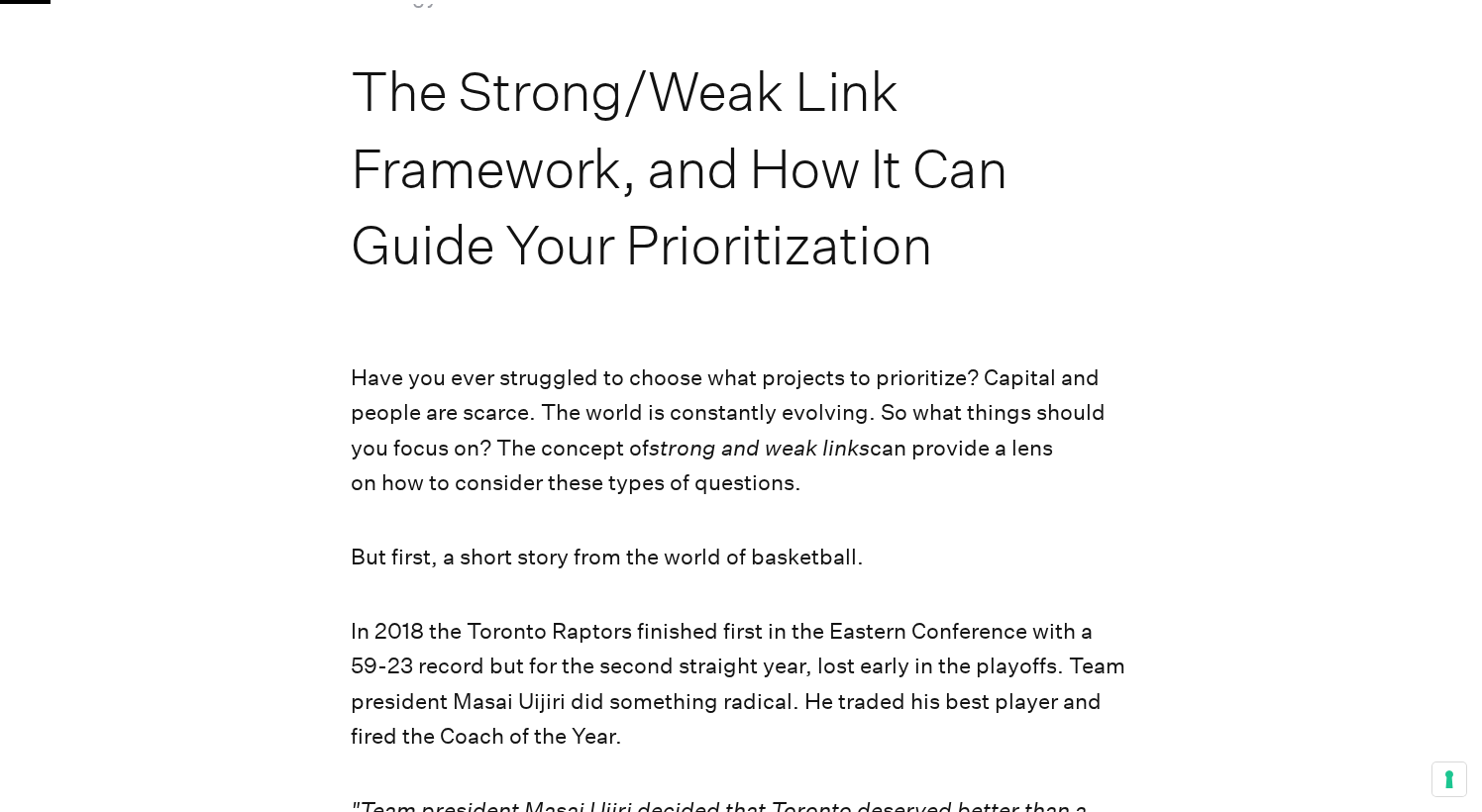 click on "strong and weak links" at bounding box center (759, 448) 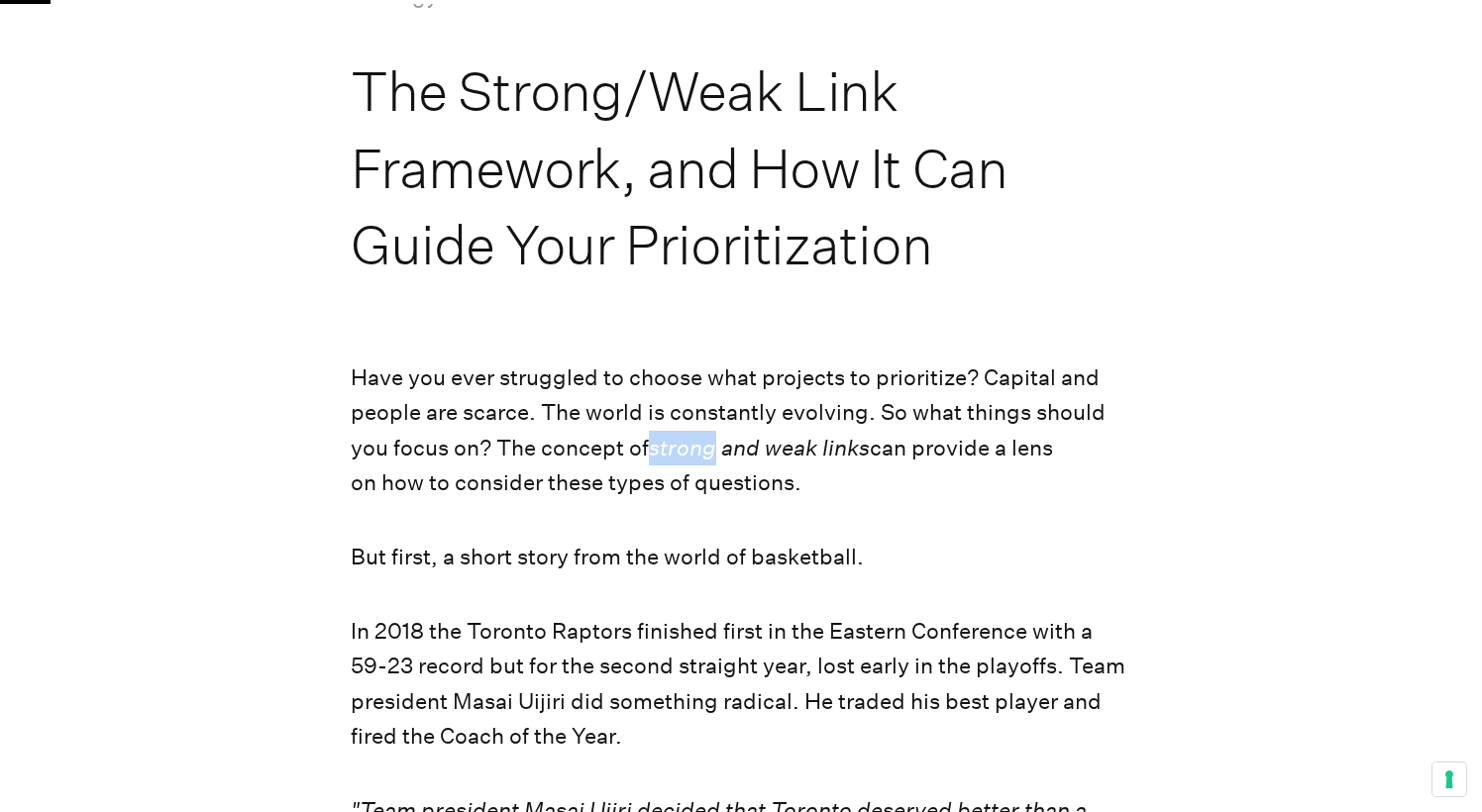 click on "strong and weak links" at bounding box center [759, 448] 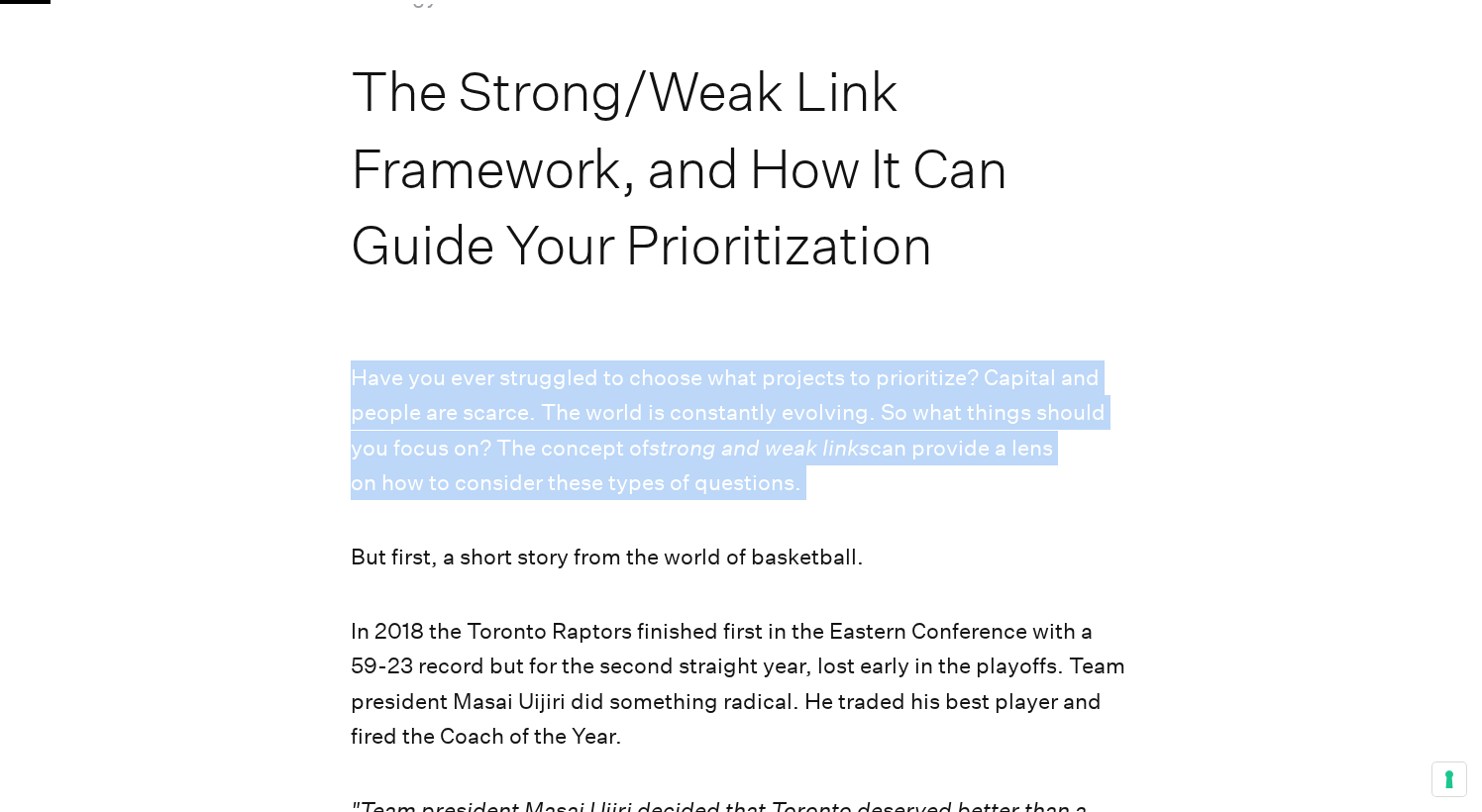 click on "strong and weak links" at bounding box center (759, 448) 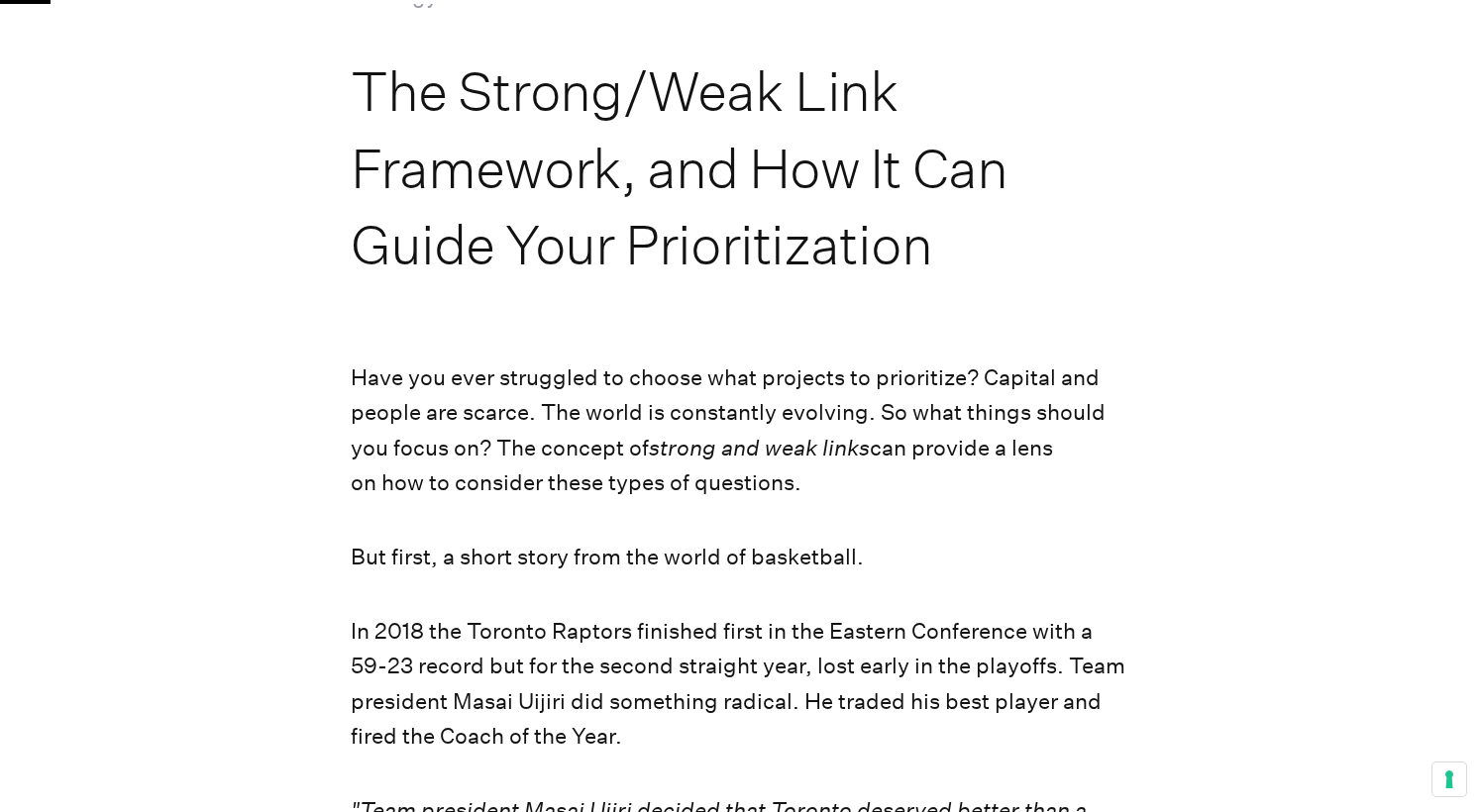 click on "strong and weak links" at bounding box center (759, 448) 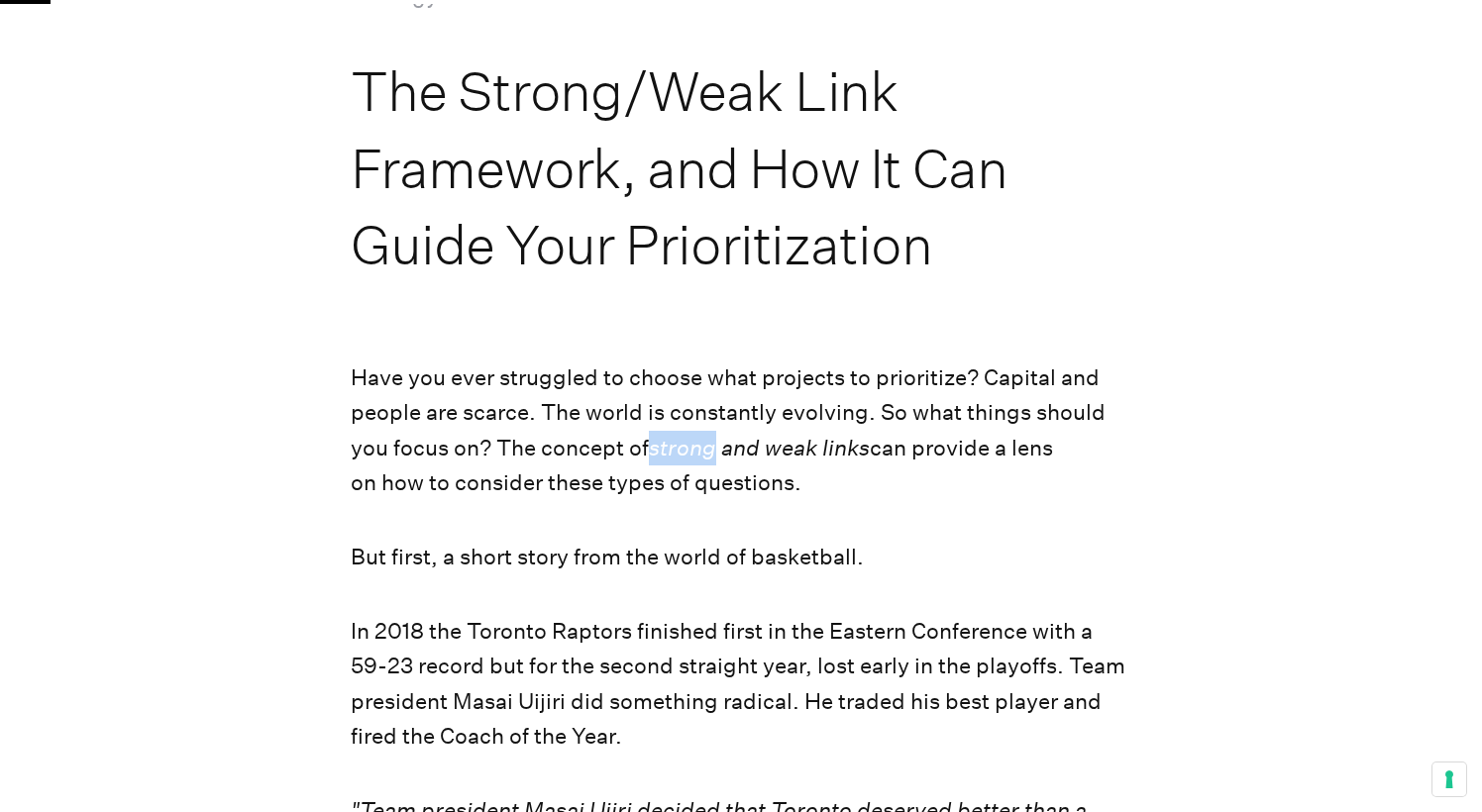 click on "strong and weak links" at bounding box center [759, 448] 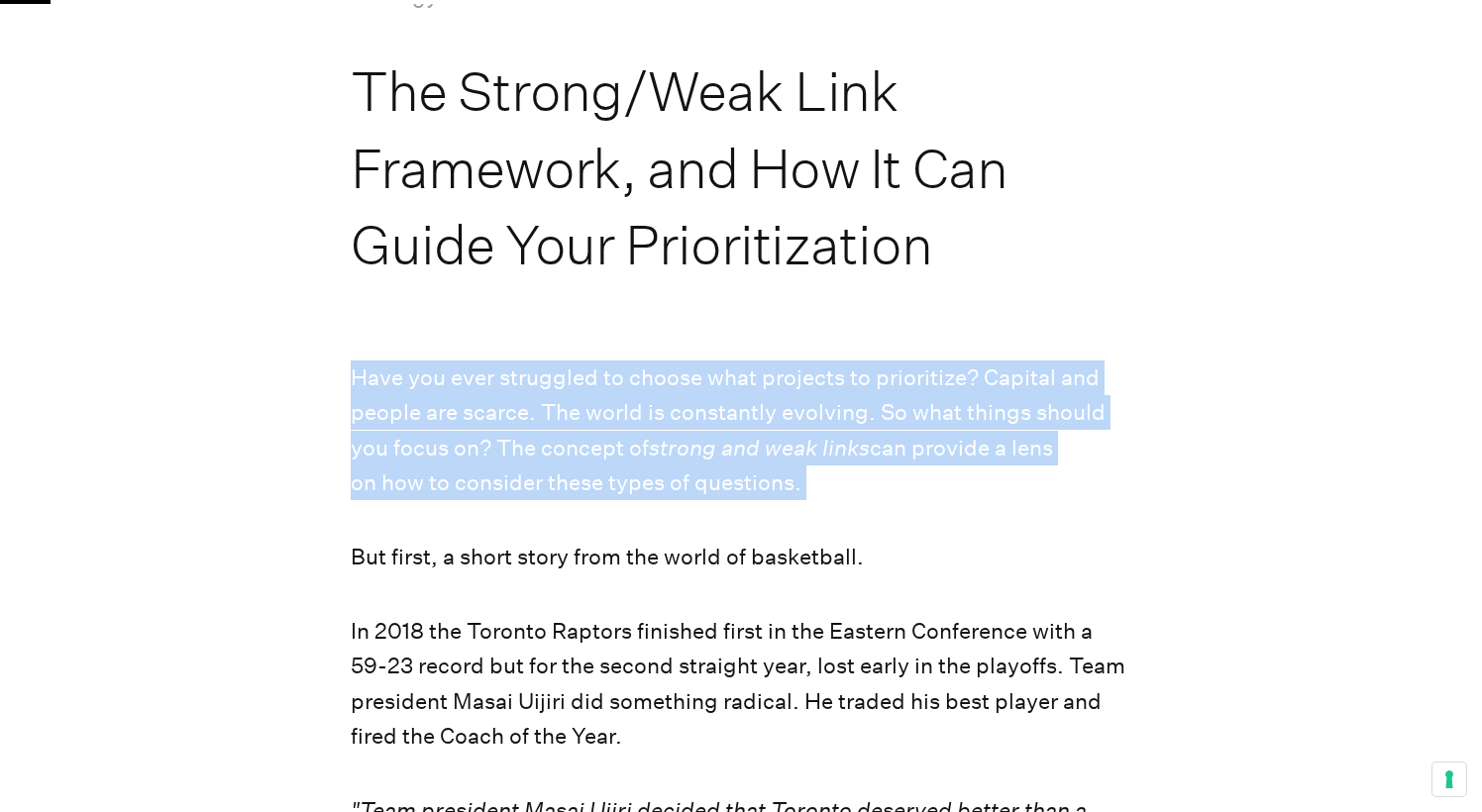 click on "strong and weak links" at bounding box center (759, 448) 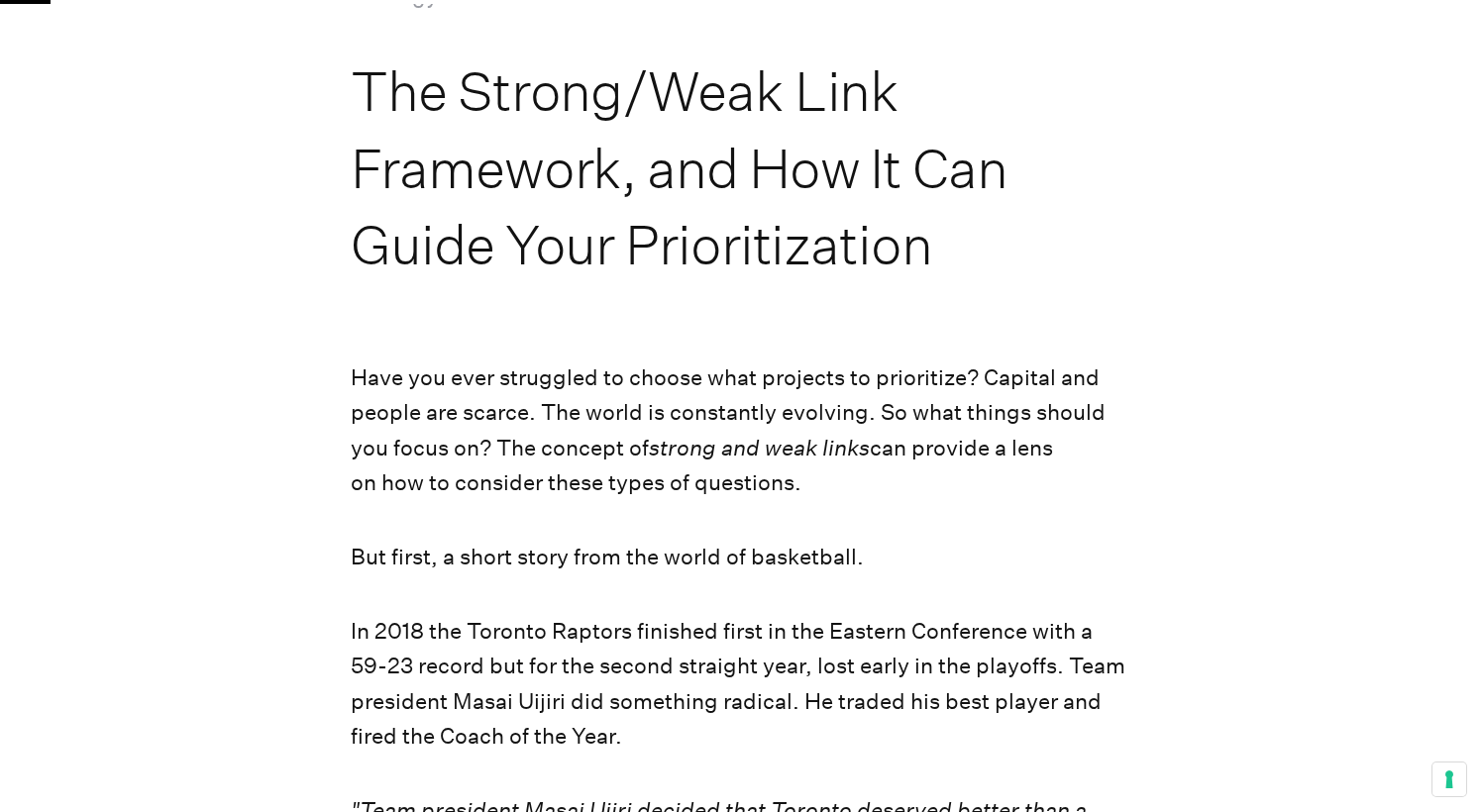 click on "strong and weak links" at bounding box center (759, 448) 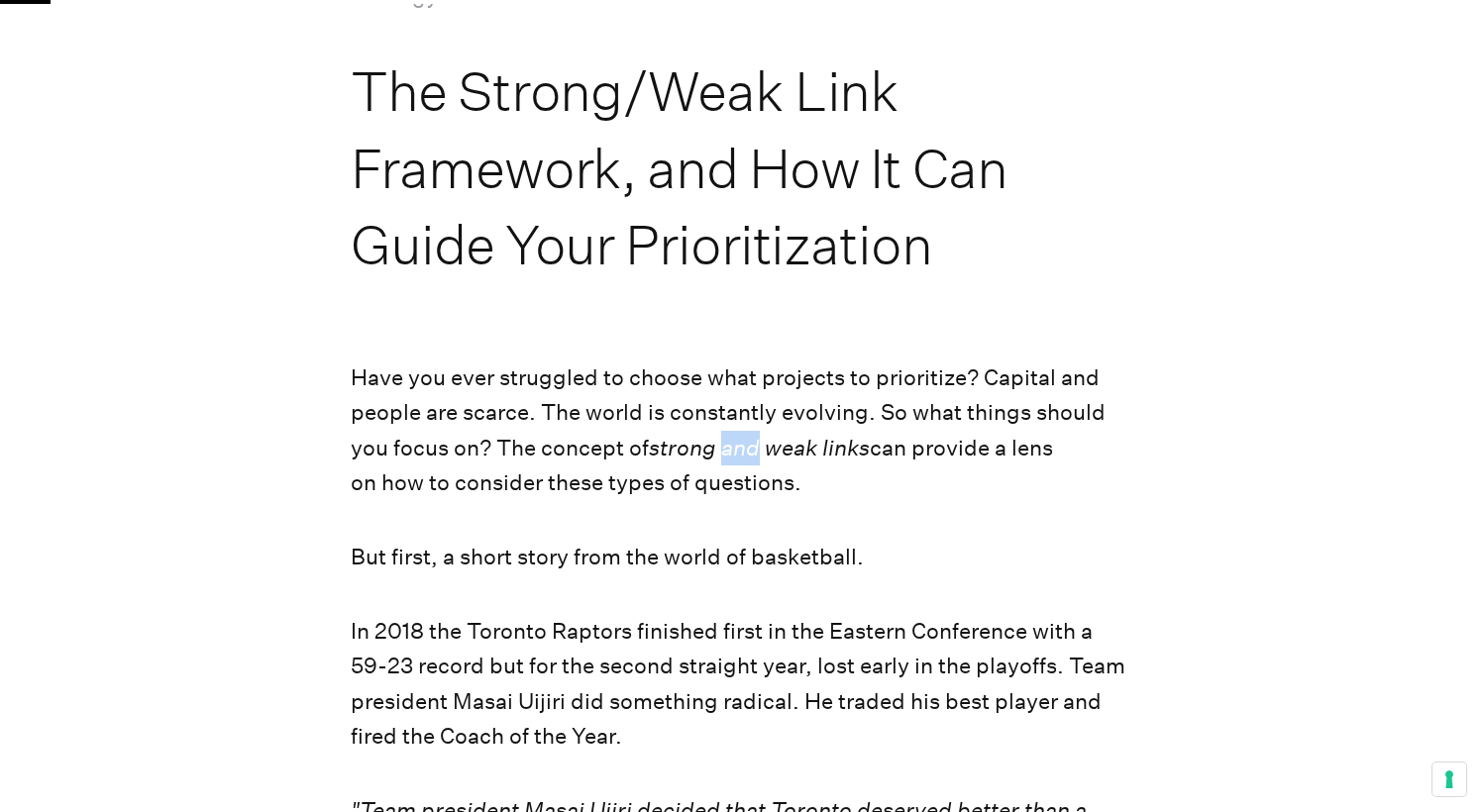 click on "strong and weak links" at bounding box center (759, 448) 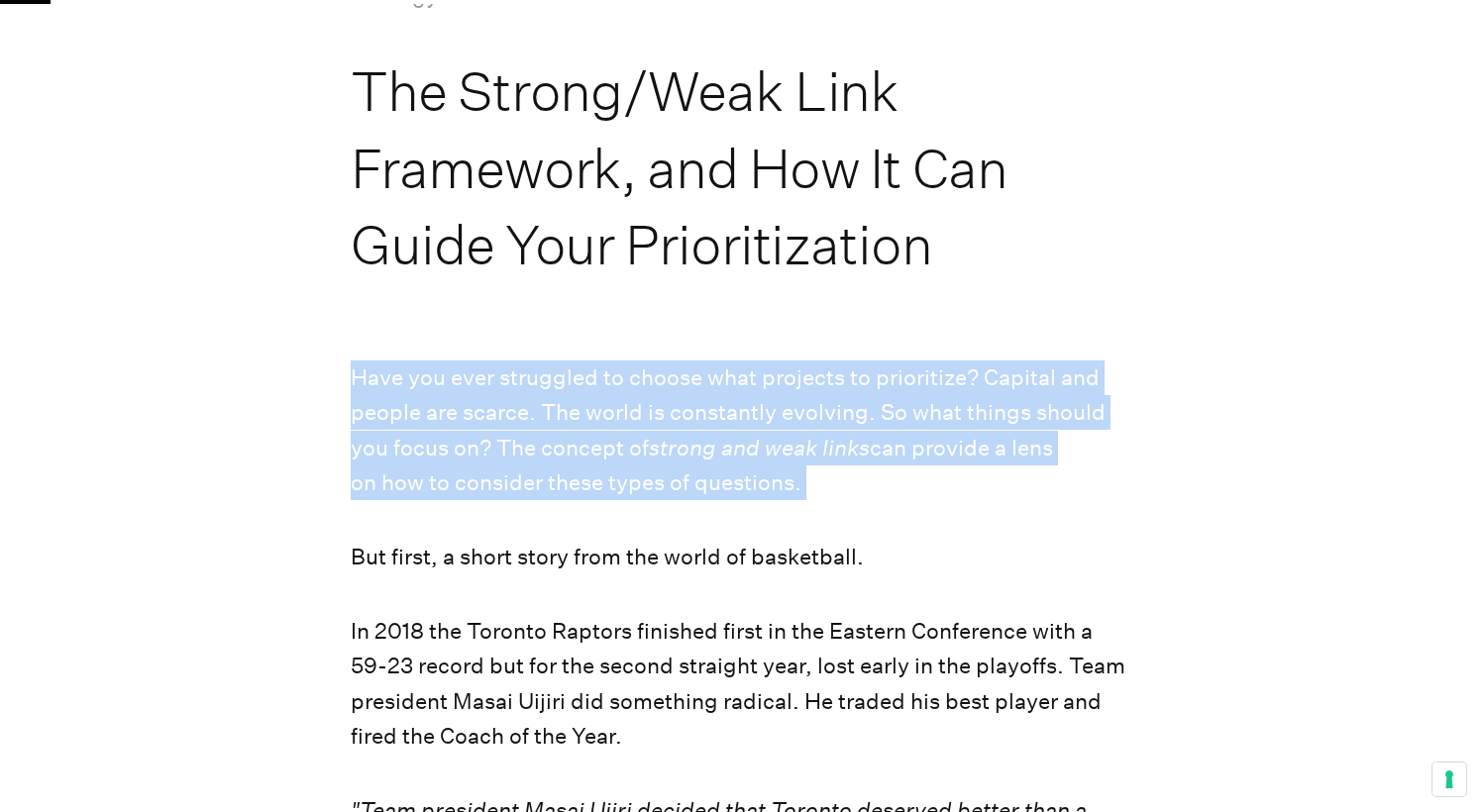 click on "strong and weak links" at bounding box center (759, 448) 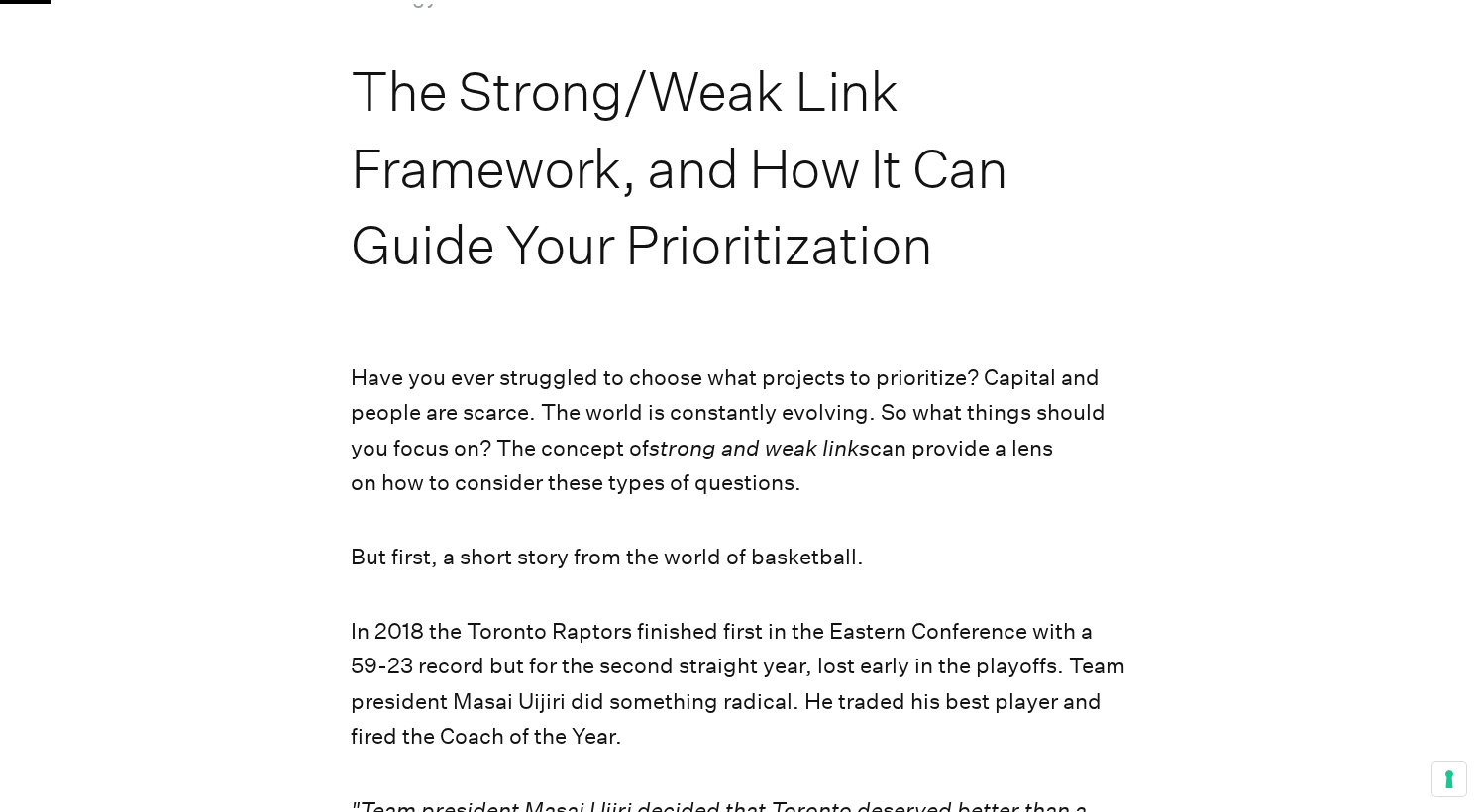 click on "strong and weak links" at bounding box center (759, 448) 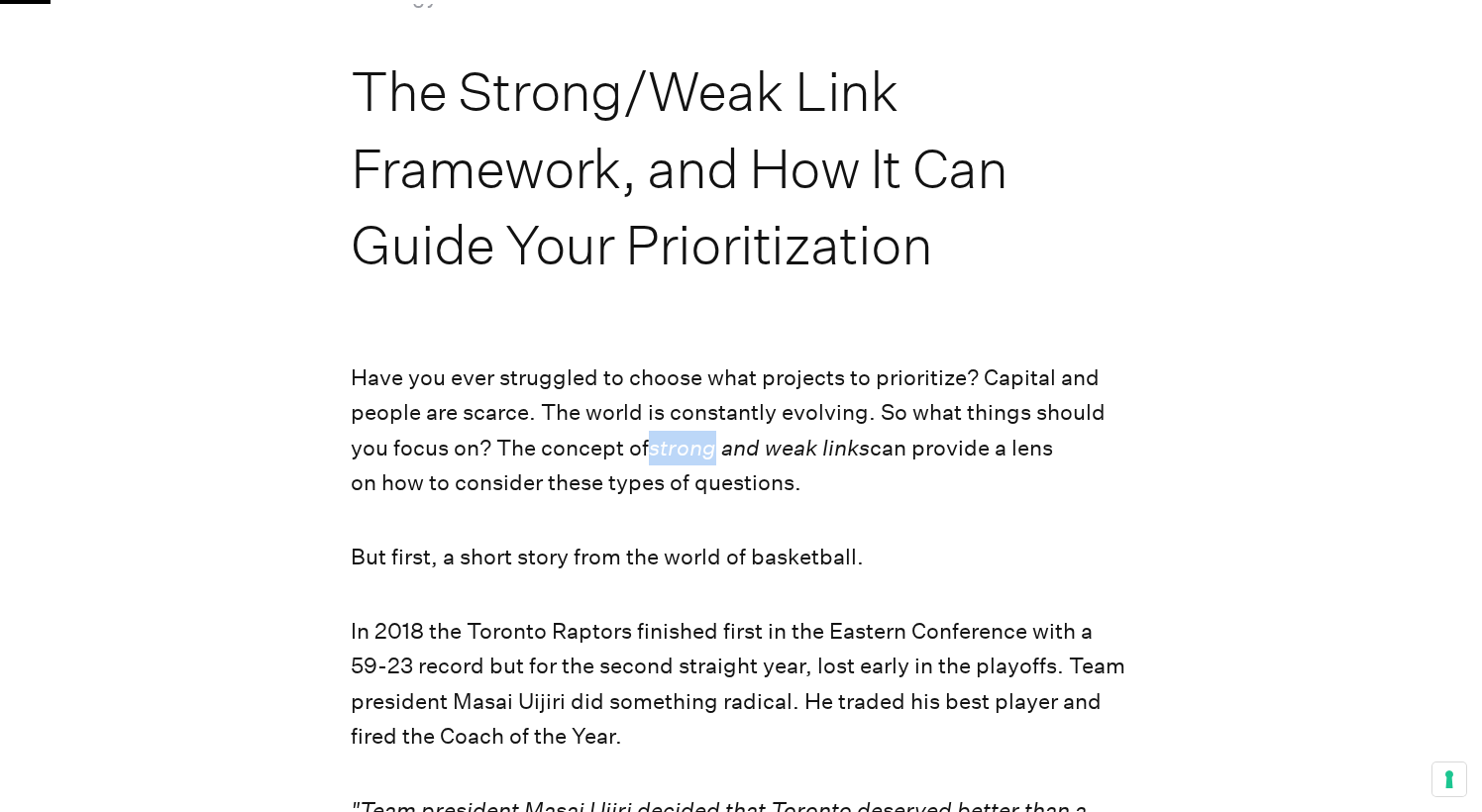 click on "strong and weak links" at bounding box center [759, 448] 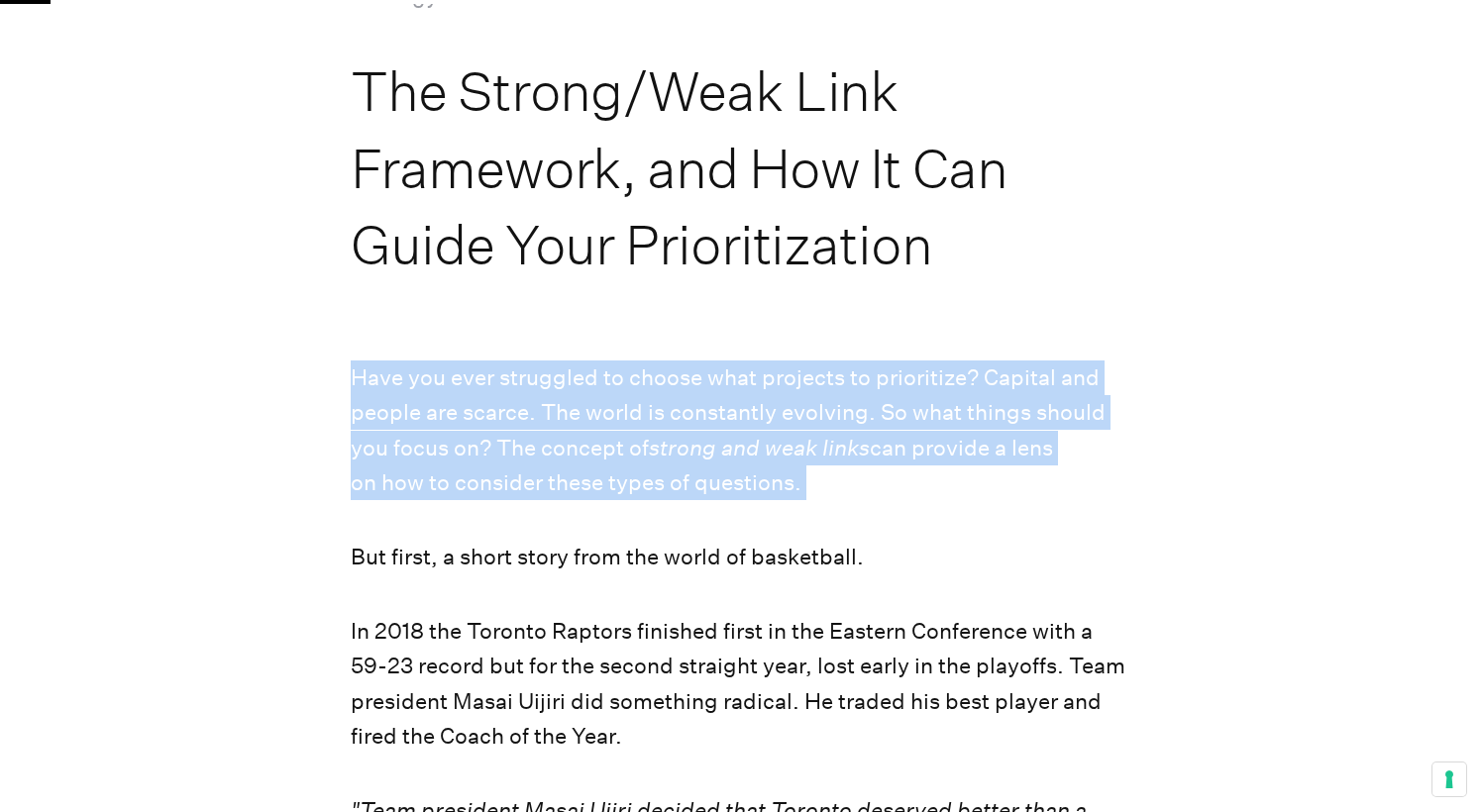 click on "strong and weak links" at bounding box center [759, 448] 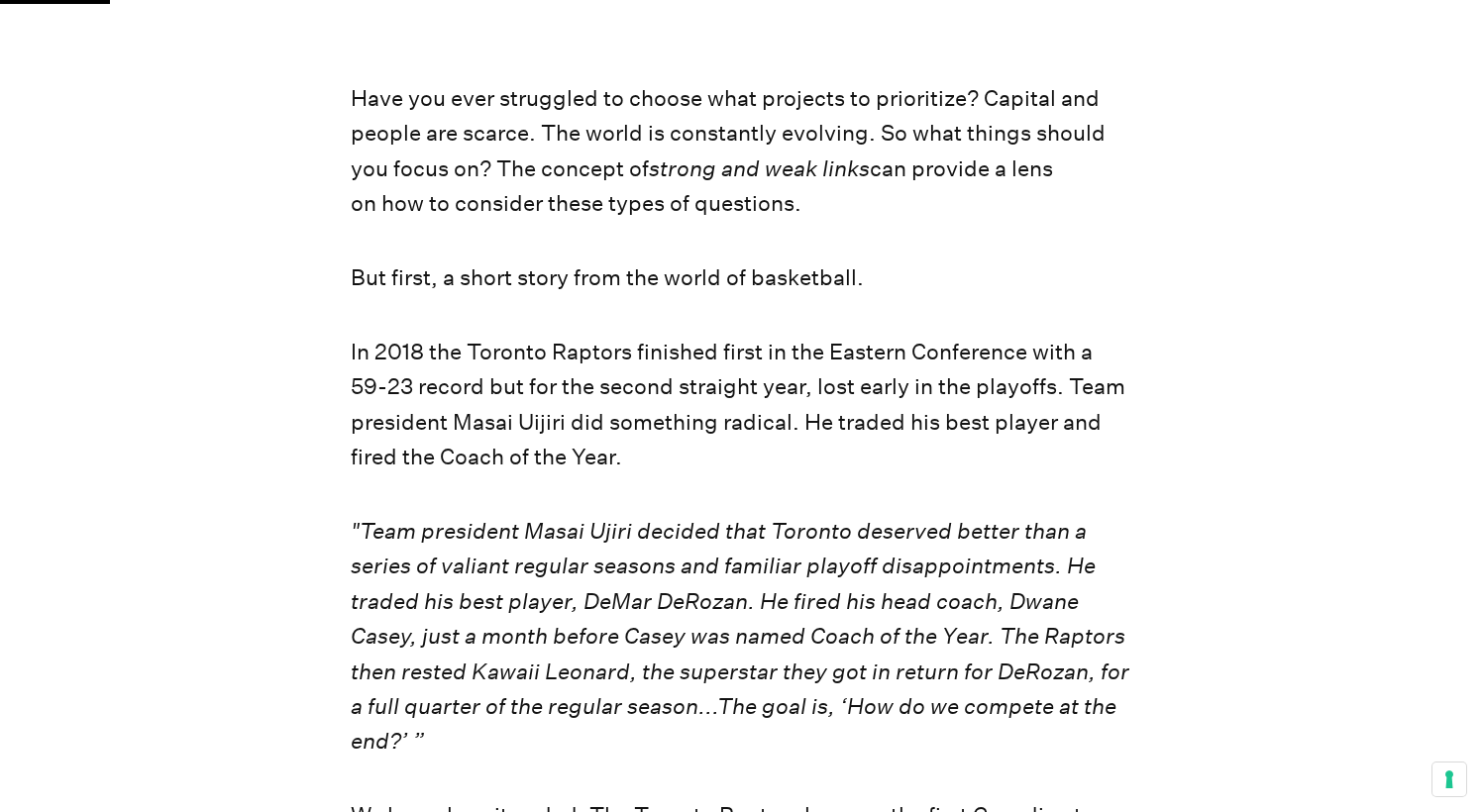 scroll, scrollTop: 506, scrollLeft: 0, axis: vertical 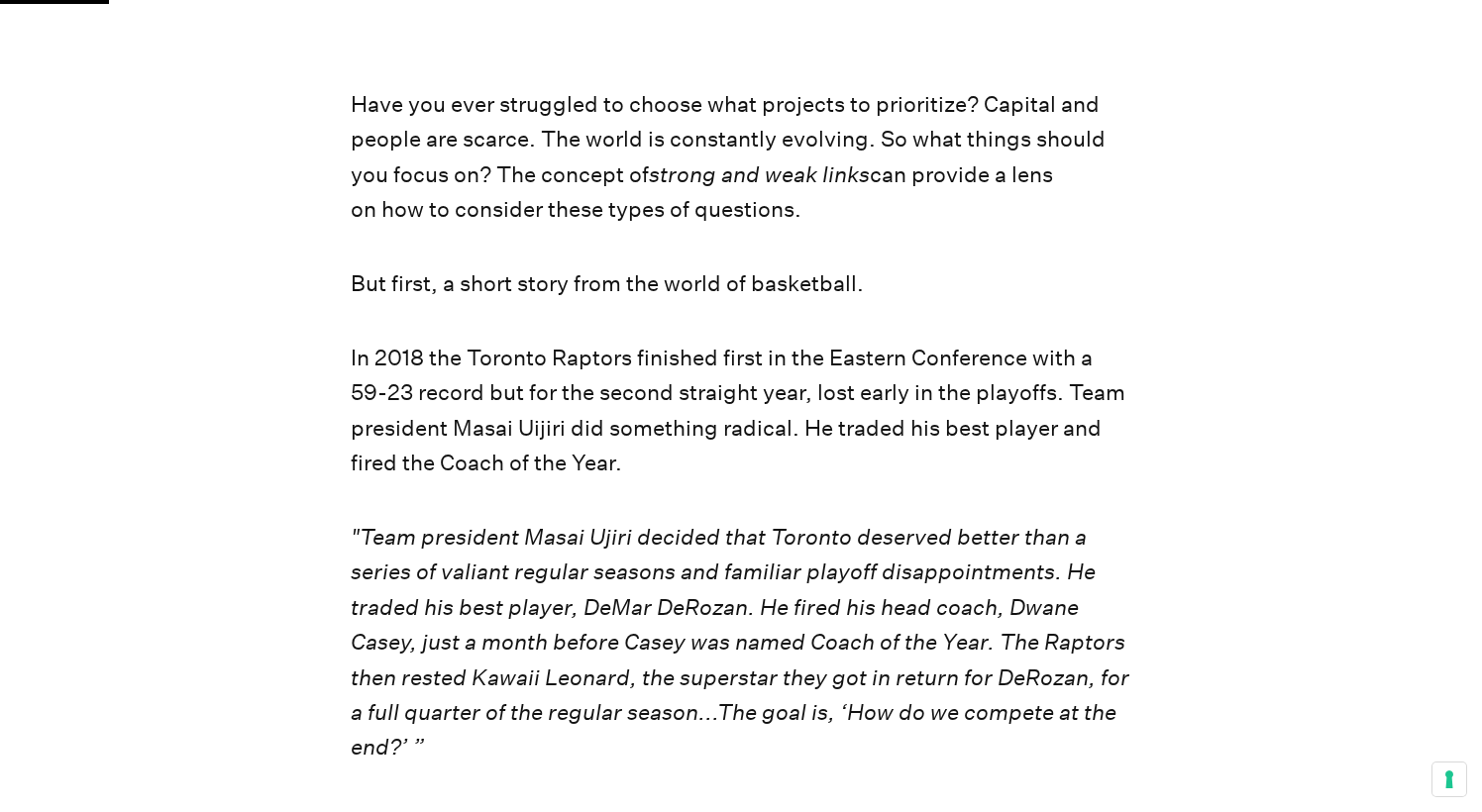 click on "In 2018 the Toronto Raptors finished first in the Eastern Conference with a 59-23 record but for the second straight year, lost early in the playoffs. Team president Masai Uijiri did something radical. He traded his best player and fired the Coach of the Year." at bounding box center [740, 411] 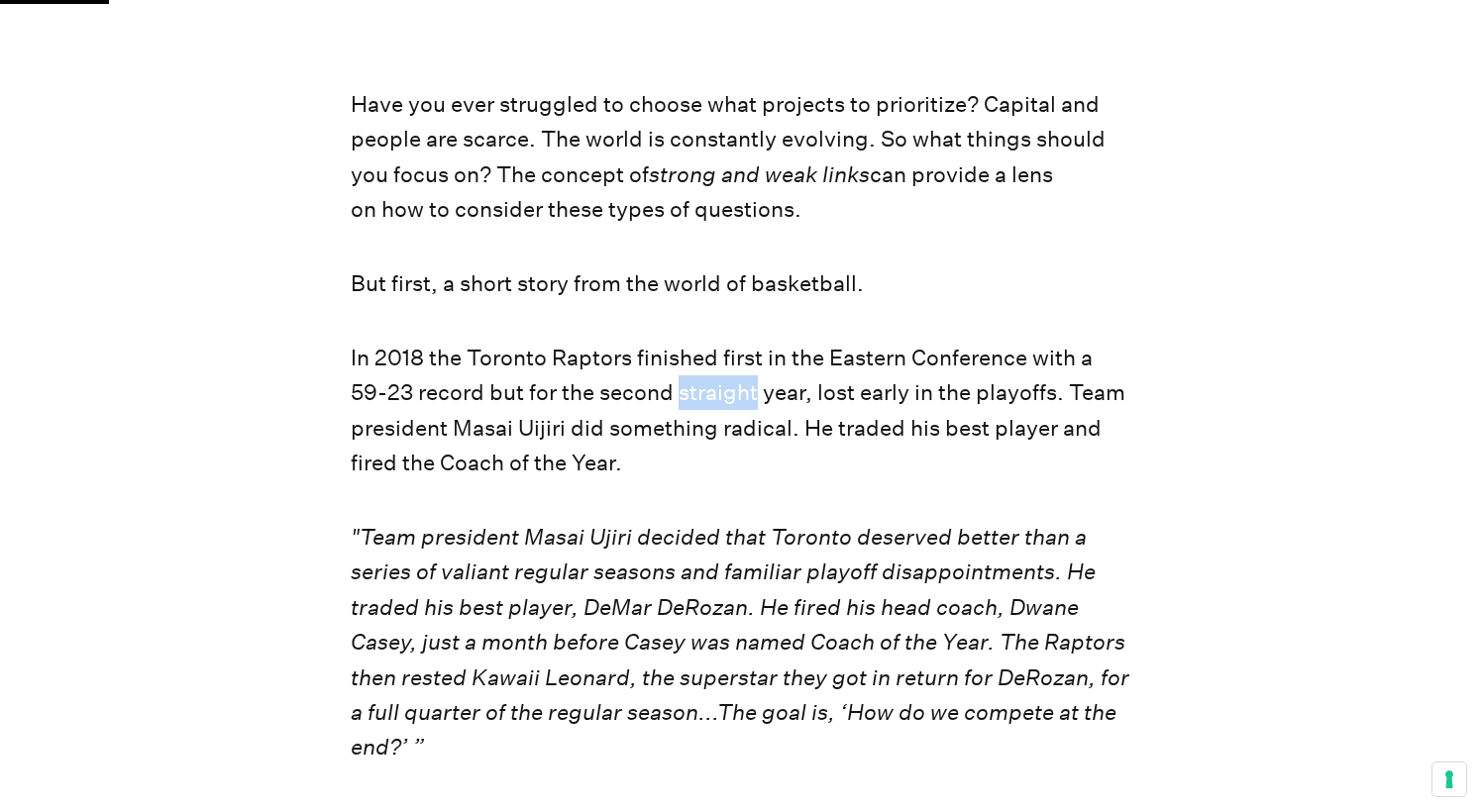 click on "In 2018 the Toronto Raptors finished first in the Eastern Conference with a 59-23 record but for the second straight year, lost early in the playoffs. Team president Masai Uijiri did something radical. He traded his best player and fired the Coach of the Year." at bounding box center (740, 411) 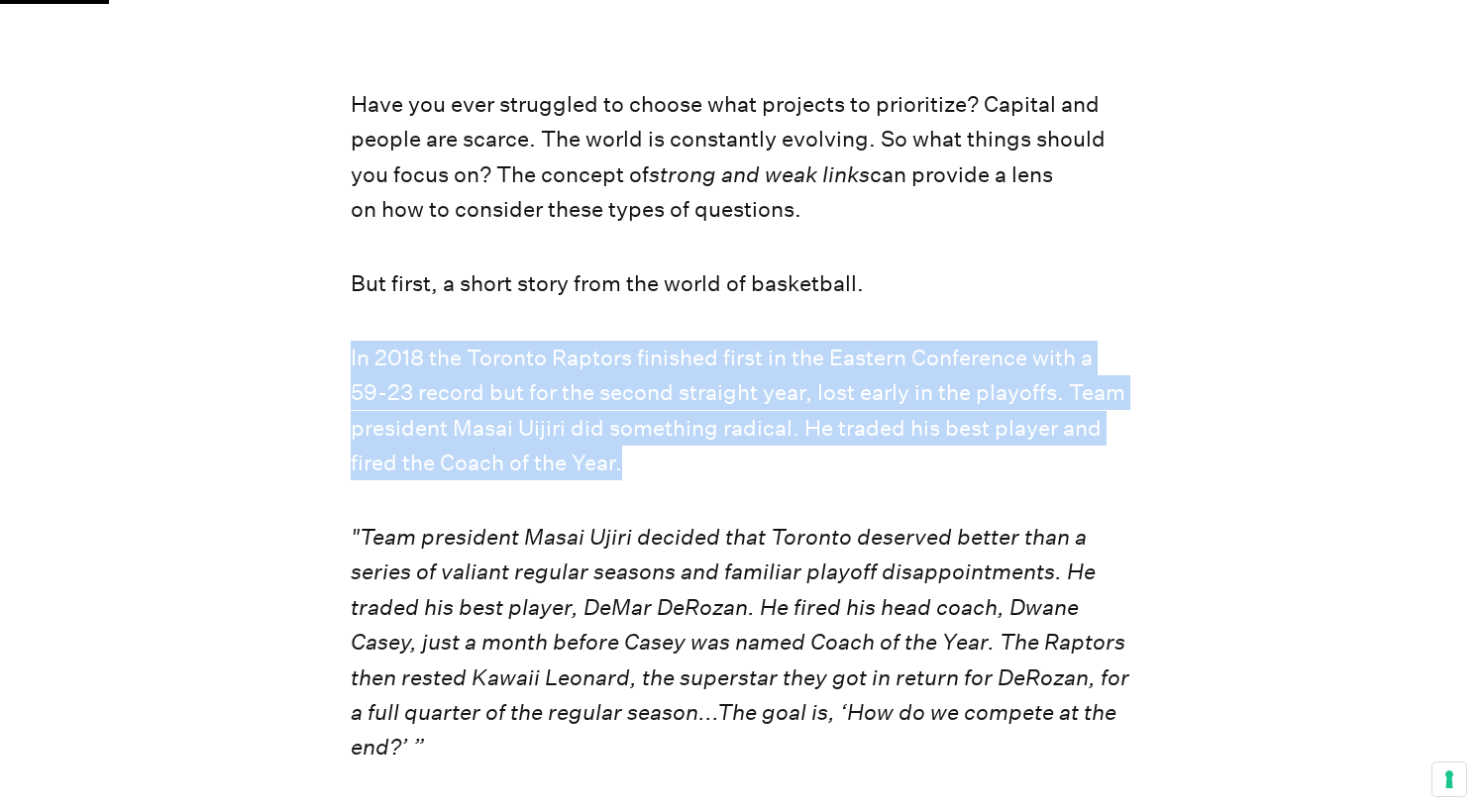 click on "In 2018 the Toronto Raptors finished first in the Eastern Conference with a 59-23 record but for the second straight year, lost early in the playoffs. Team president Masai Uijiri did something radical. He traded his best player and fired the Coach of the Year." at bounding box center (740, 411) 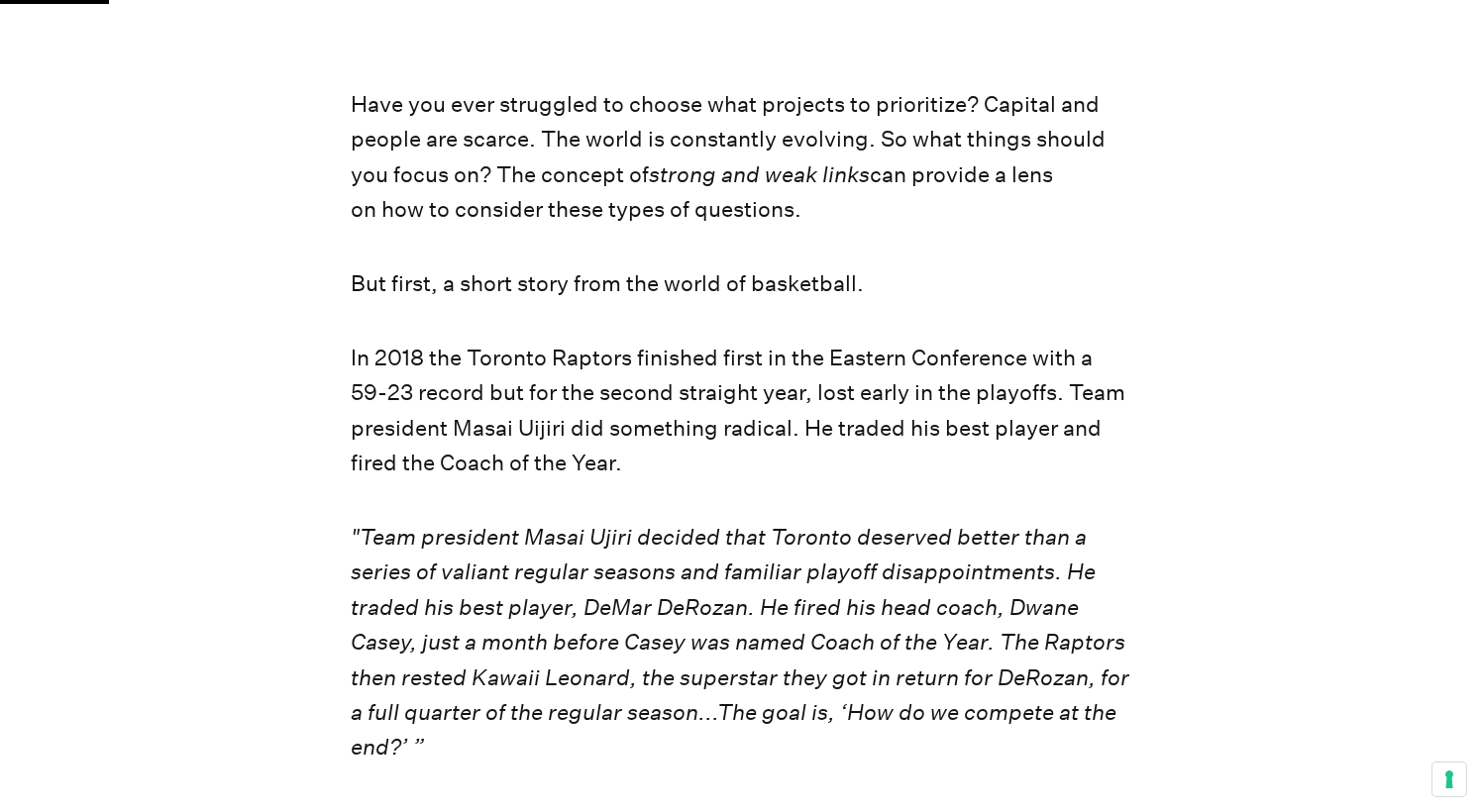 click on "In 2018 the Toronto Raptors finished first in the Eastern Conference with a 59-23 record but for the second straight year, lost early in the playoffs. Team president Masai Uijiri did something radical. He traded his best player and fired the Coach of the Year." at bounding box center (740, 411) 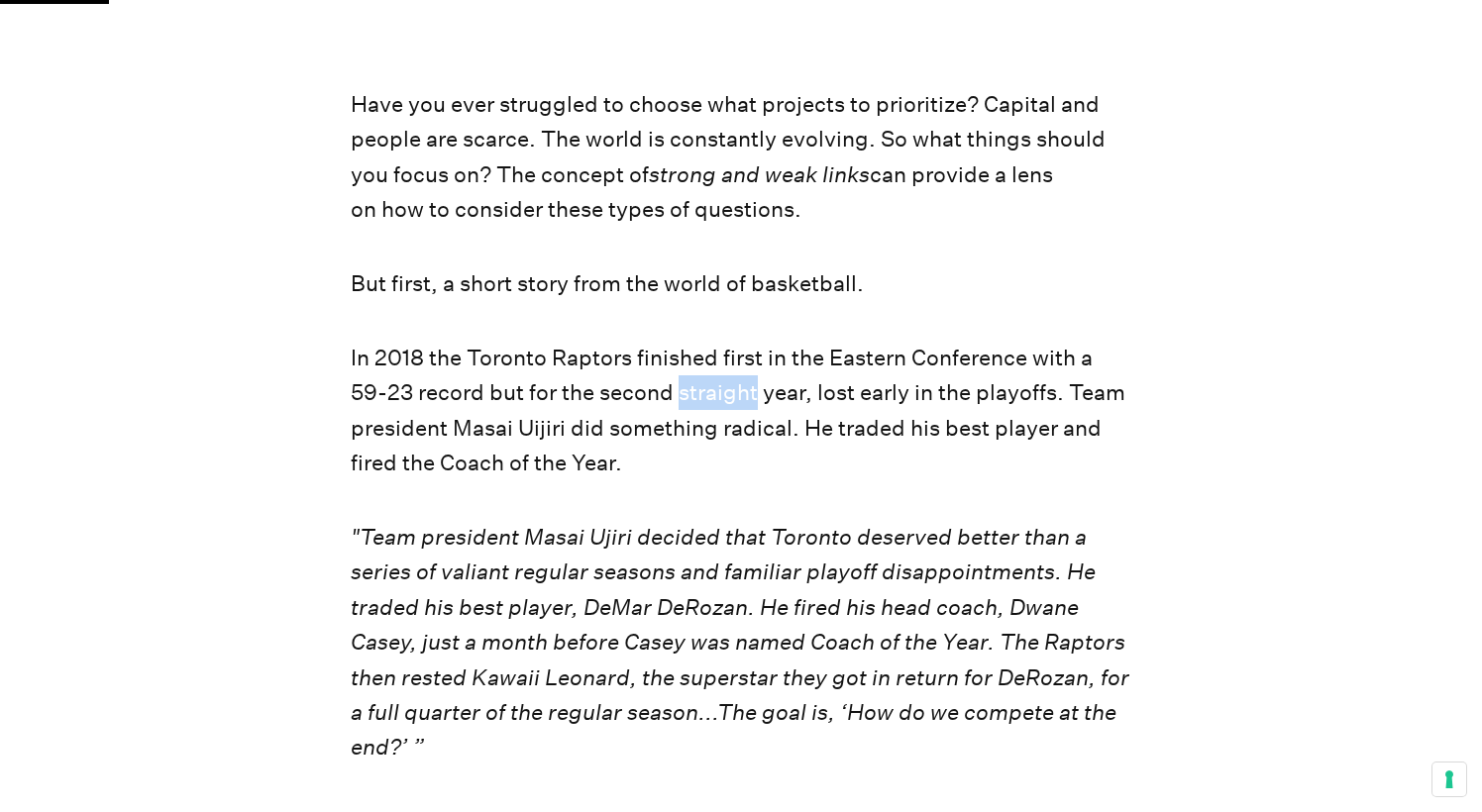 click on "In 2018 the Toronto Raptors finished first in the Eastern Conference with a 59-23 record but for the second straight year, lost early in the playoffs. Team president Masai Uijiri did something radical. He traded his best player and fired the Coach of the Year." at bounding box center (740, 411) 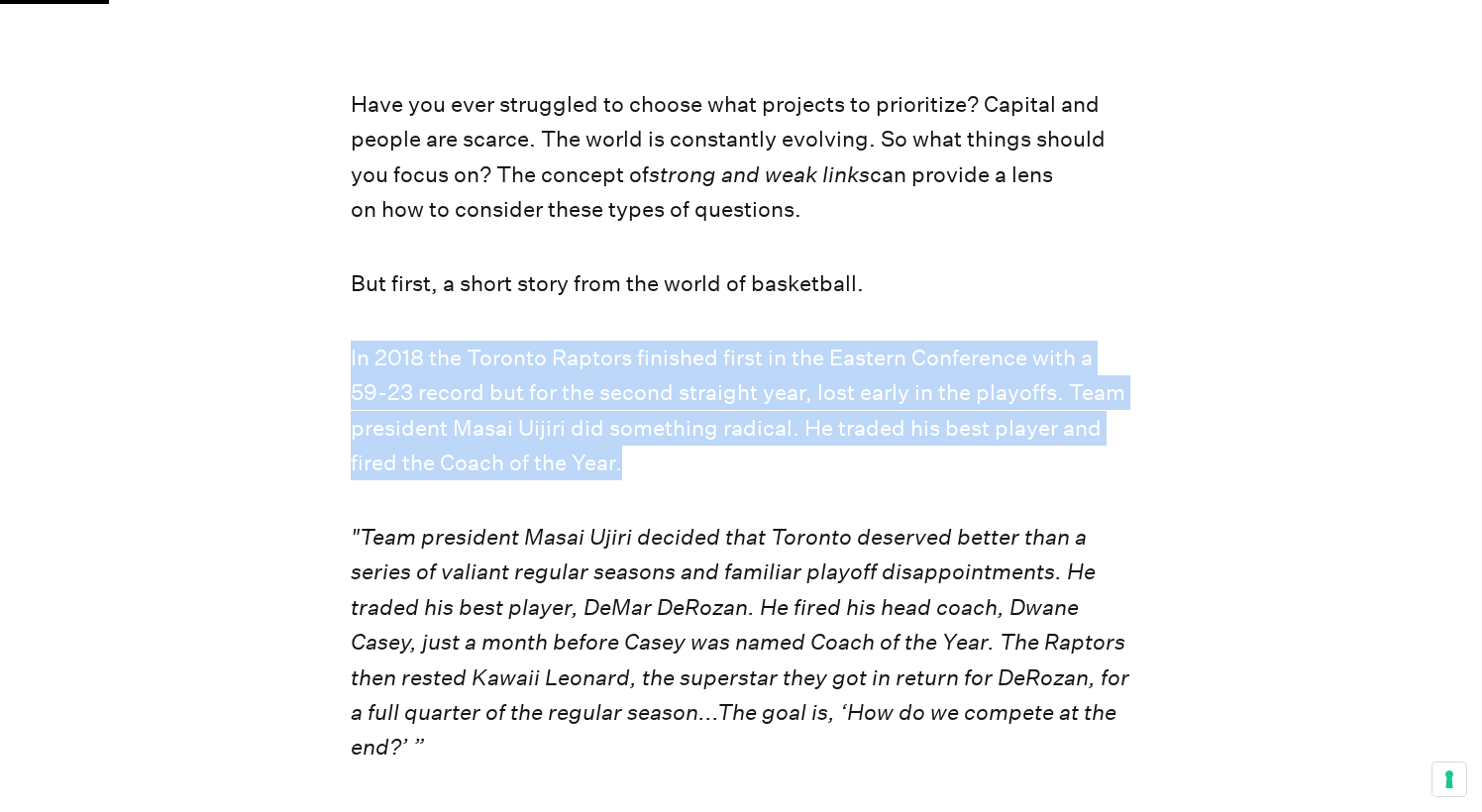 click on "In 2018 the Toronto Raptors finished first in the Eastern Conference with a 59-23 record but for the second straight year, lost early in the playoffs. Team president Masai Uijiri did something radical. He traded his best player and fired the Coach of the Year." at bounding box center [740, 411] 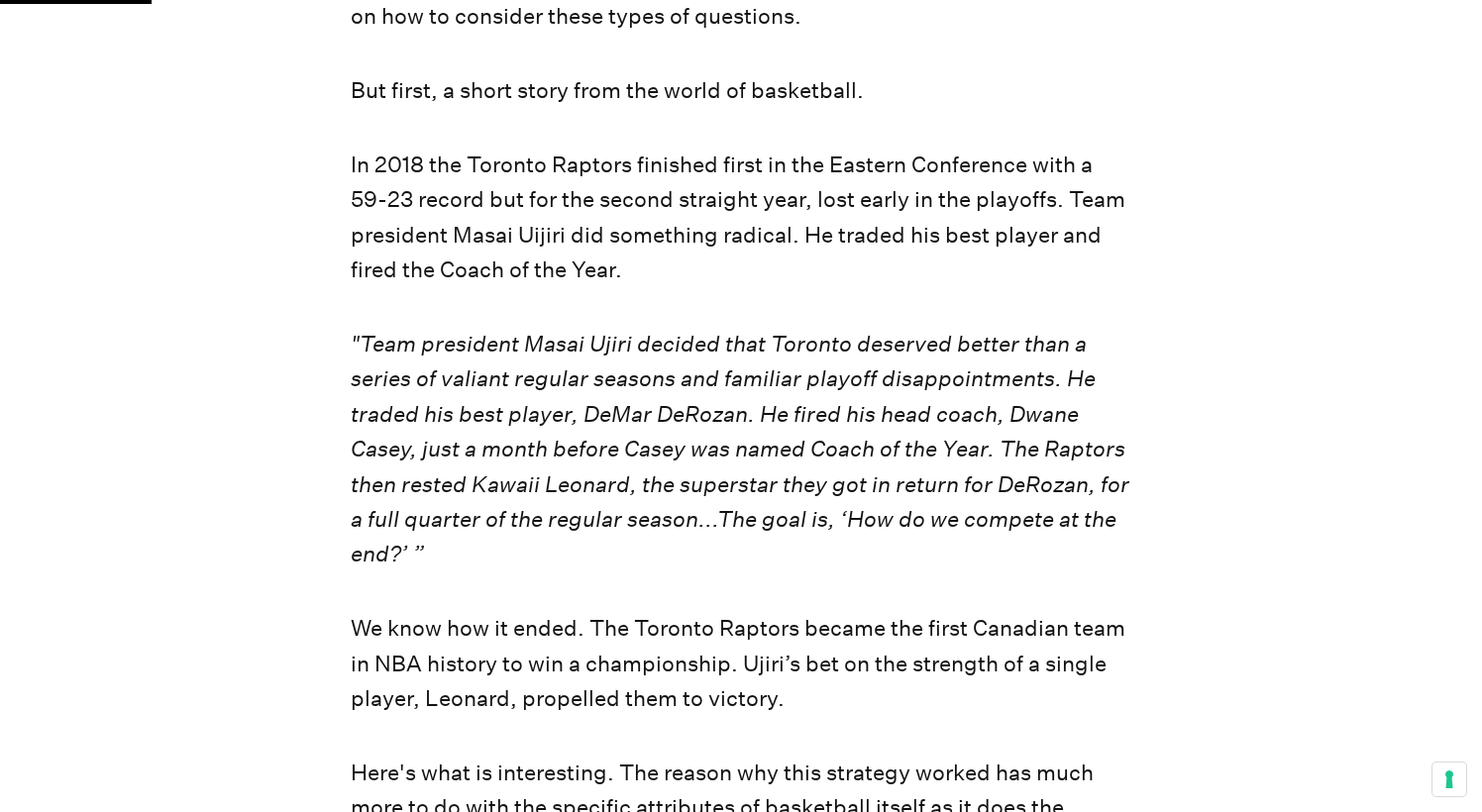 scroll, scrollTop: 703, scrollLeft: 0, axis: vertical 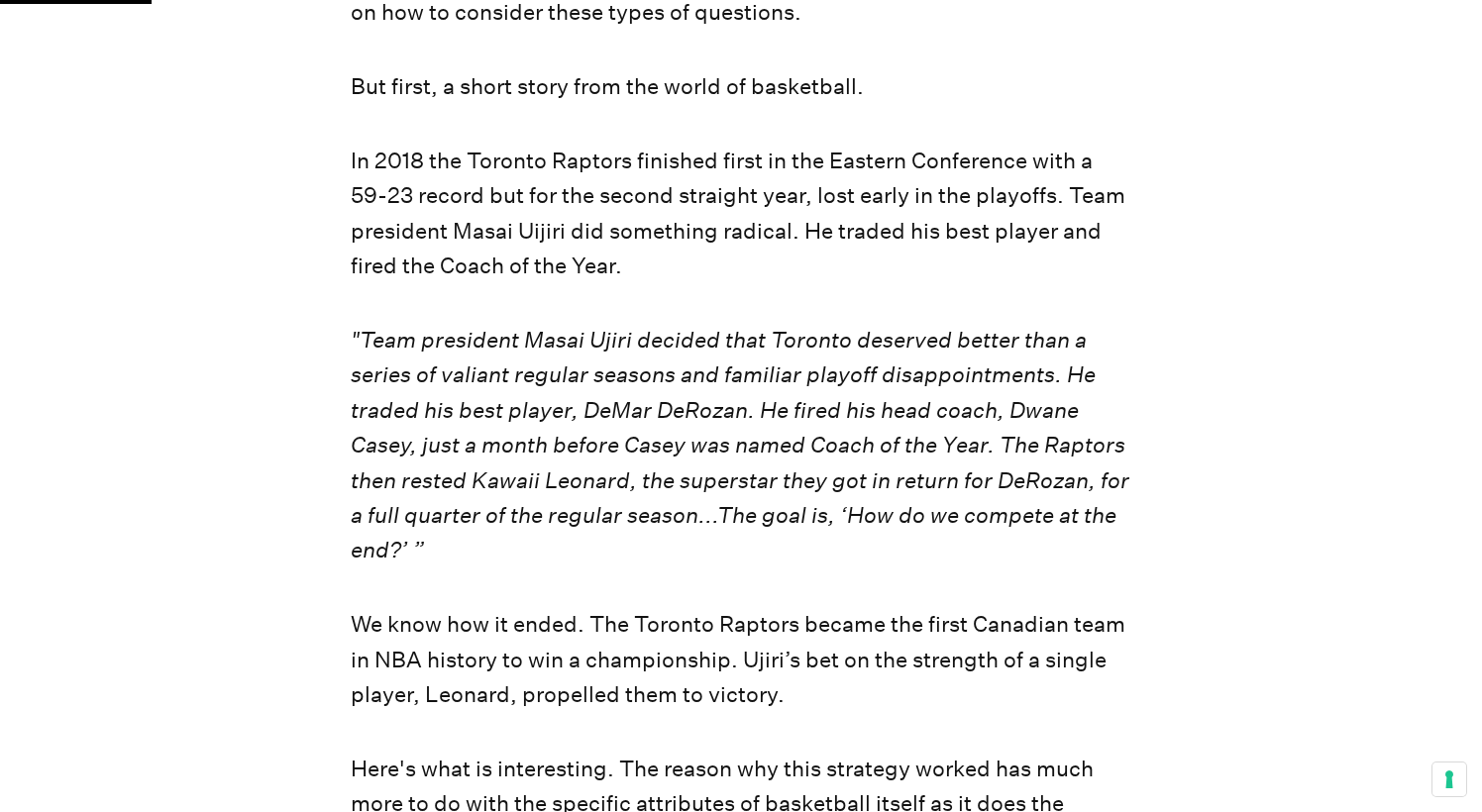 click on ""Team president Masai Ujiri decided that Toronto deserved better than a series of valiant regular seasons and familiar playoff disappointments. He traded his best player, DeMar DeRozan. He fired his head coach, Dwane Casey, just a month before Casey was named Coach of the Year. The Raptors then rested Kawaii Leonard, the superstar they got in return for DeRozan, for a full quarter of the regular season...The goal is, ‘How do we compete at the end?’ ”" at bounding box center [740, 445] 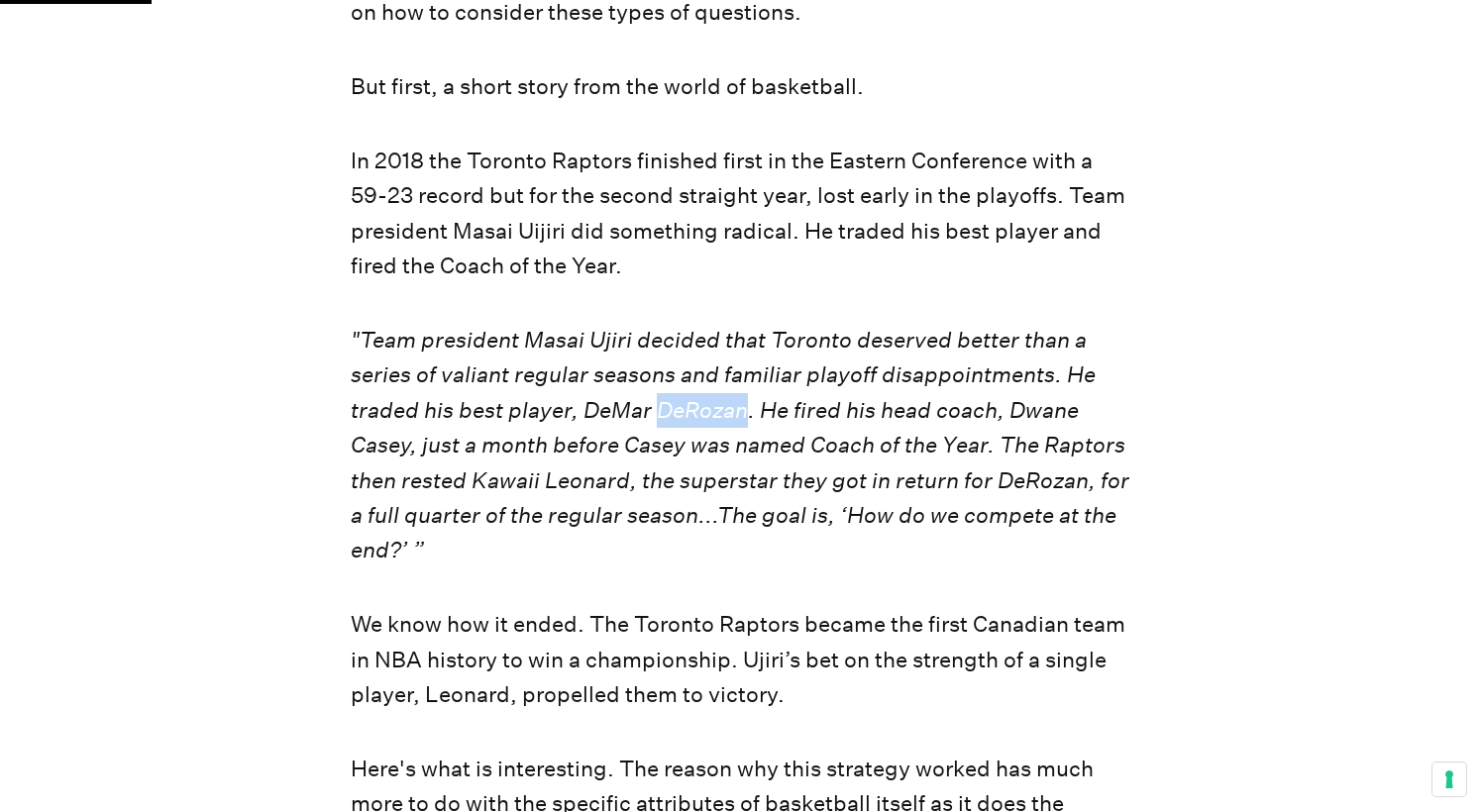click on ""Team president Masai Ujiri decided that Toronto deserved better than a series of valiant regular seasons and familiar playoff disappointments. He traded his best player, DeMar DeRozan. He fired his head coach, Dwane Casey, just a month before Casey was named Coach of the Year. The Raptors then rested Kawaii Leonard, the superstar they got in return for DeRozan, for a full quarter of the regular season...The goal is, ‘How do we compete at the end?’ ”" at bounding box center (740, 446) 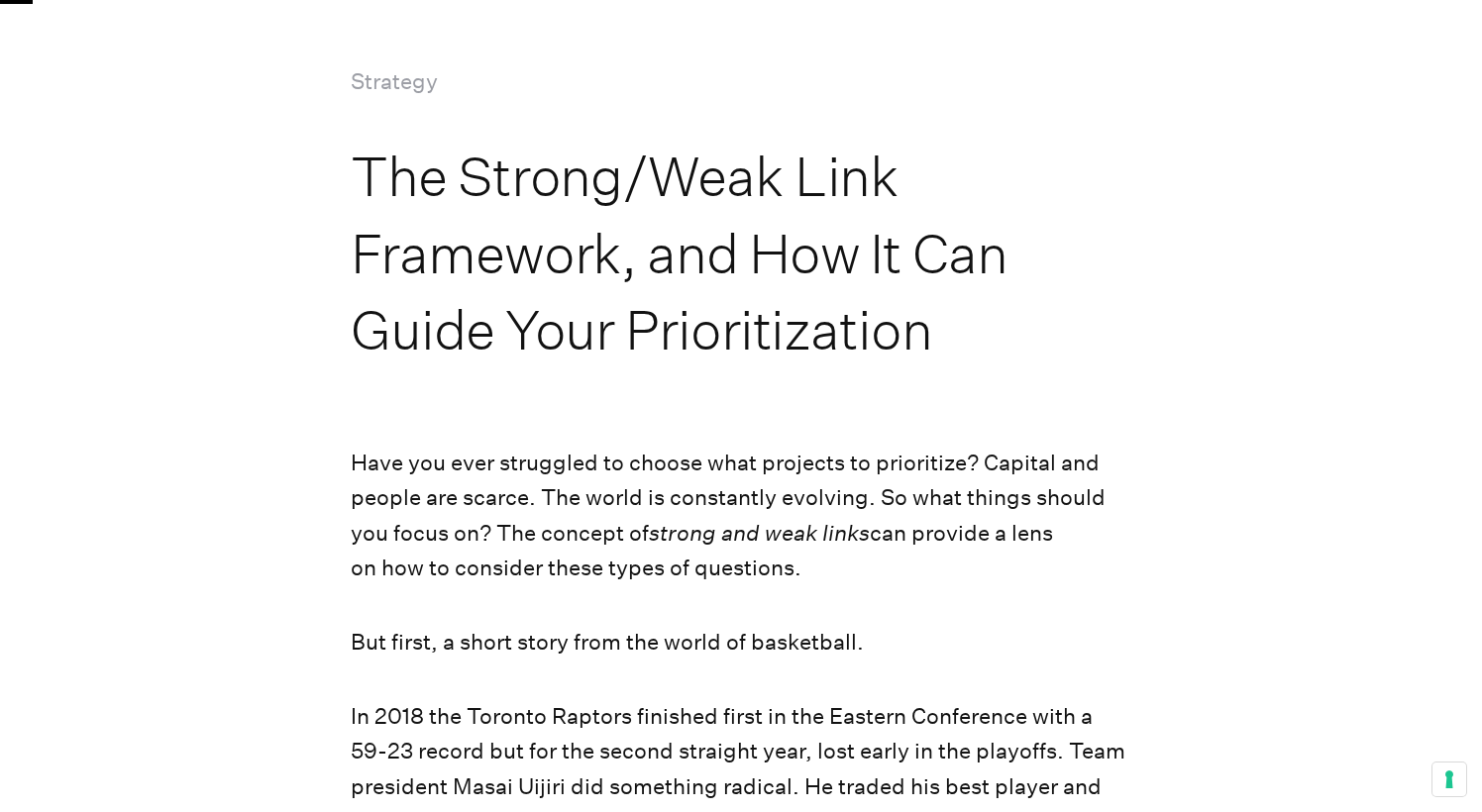 scroll, scrollTop: 154, scrollLeft: 0, axis: vertical 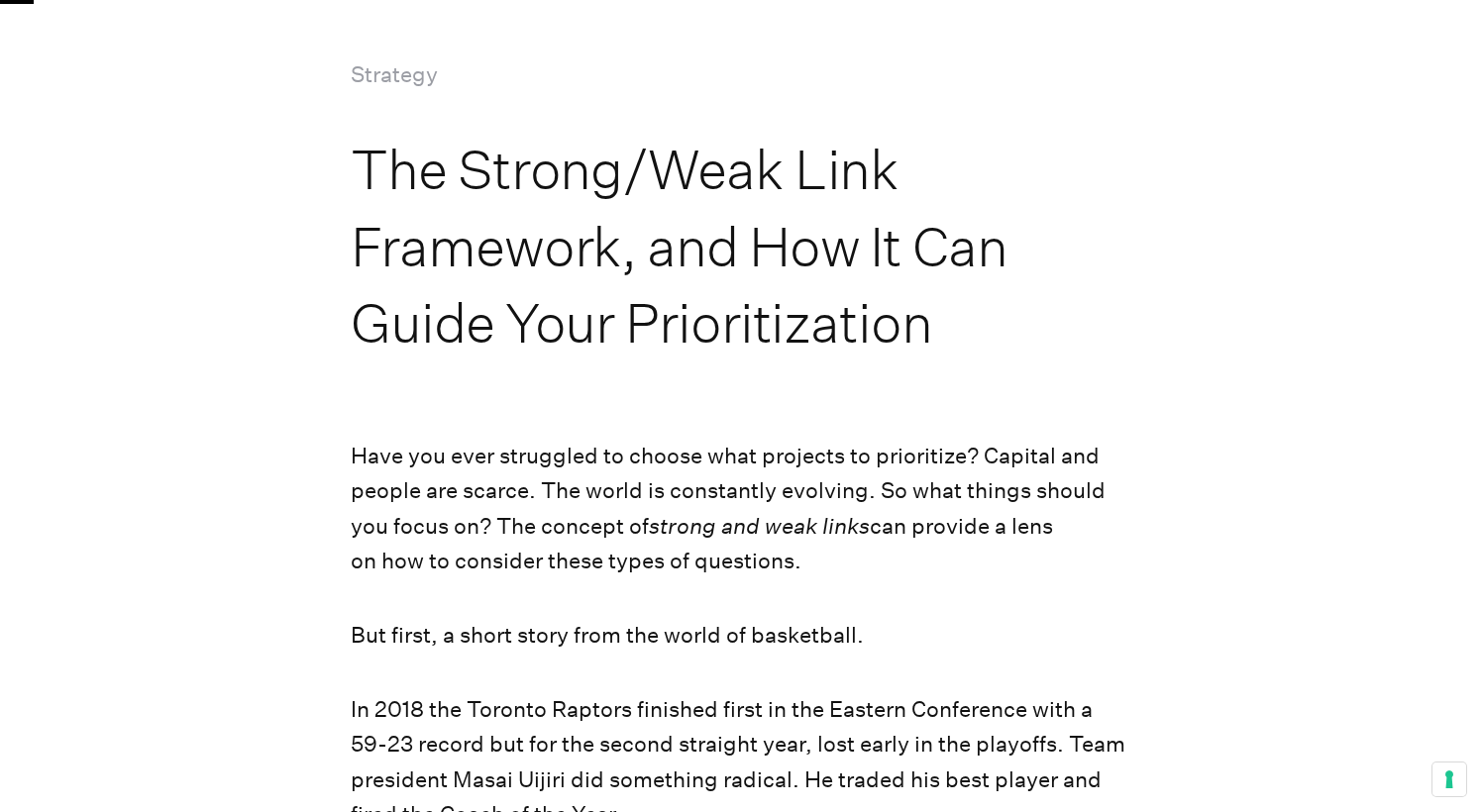 click on "strong and weak links" at bounding box center (759, 526) 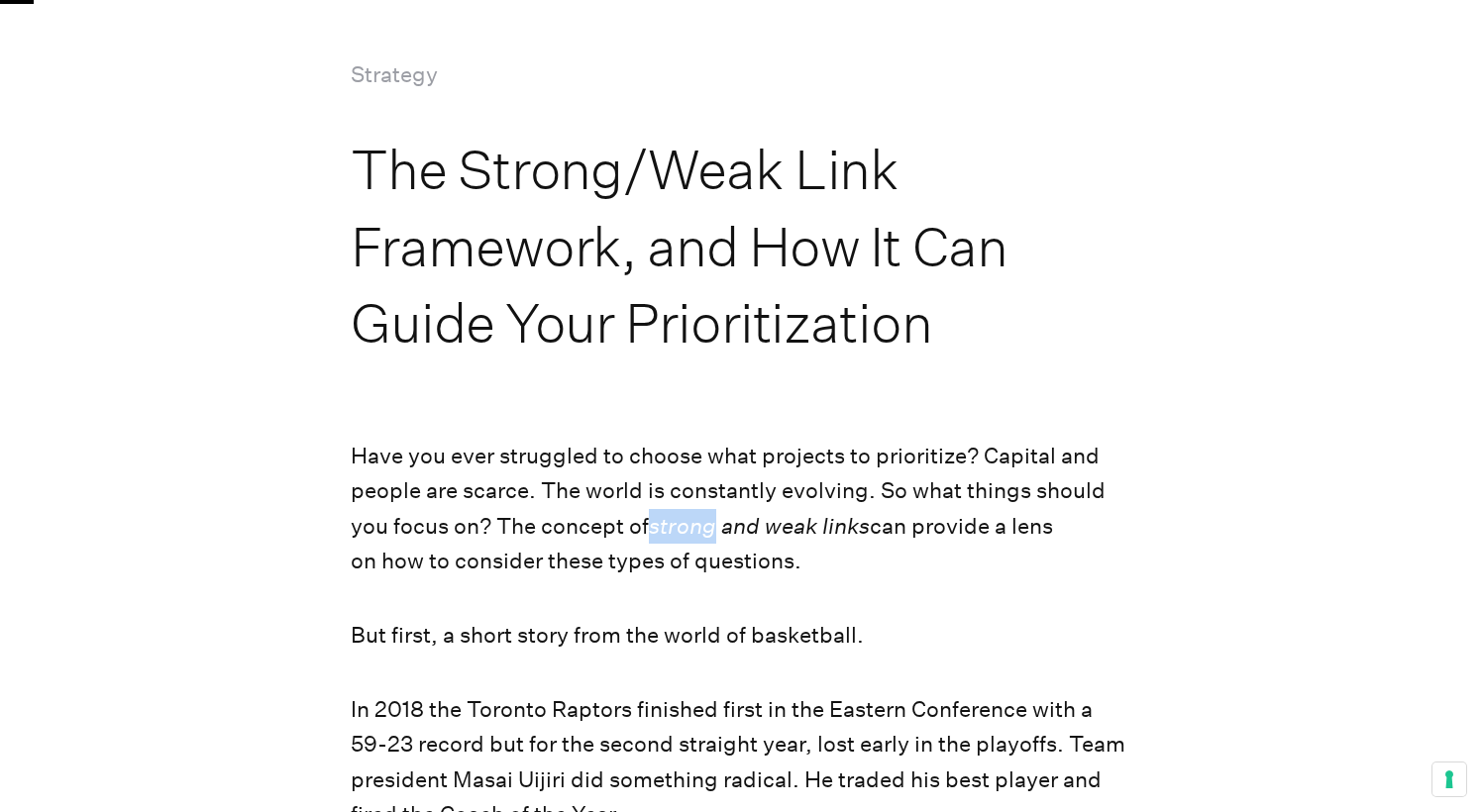 click on "strong and weak links" at bounding box center (759, 526) 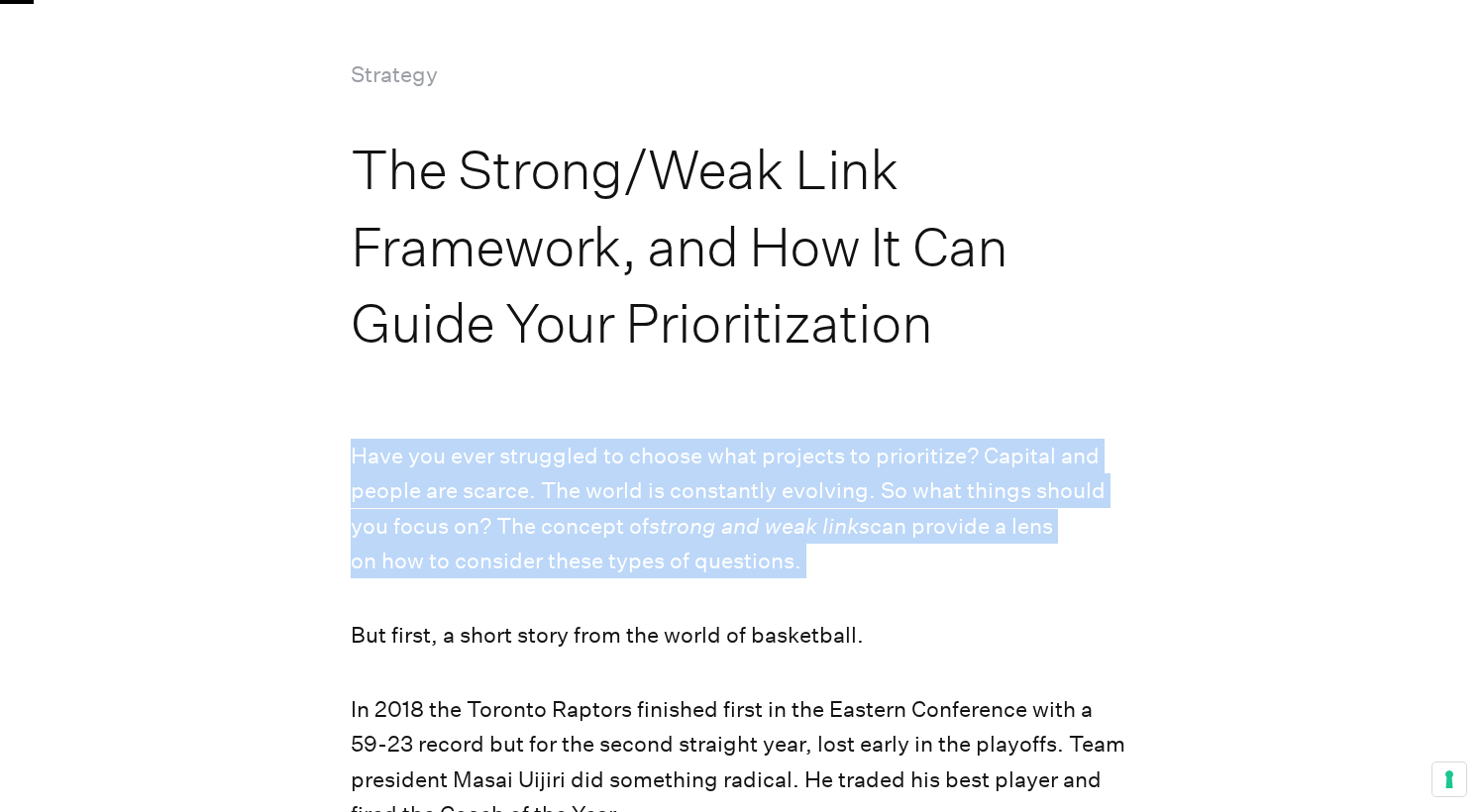 click on "strong and weak links" at bounding box center (759, 526) 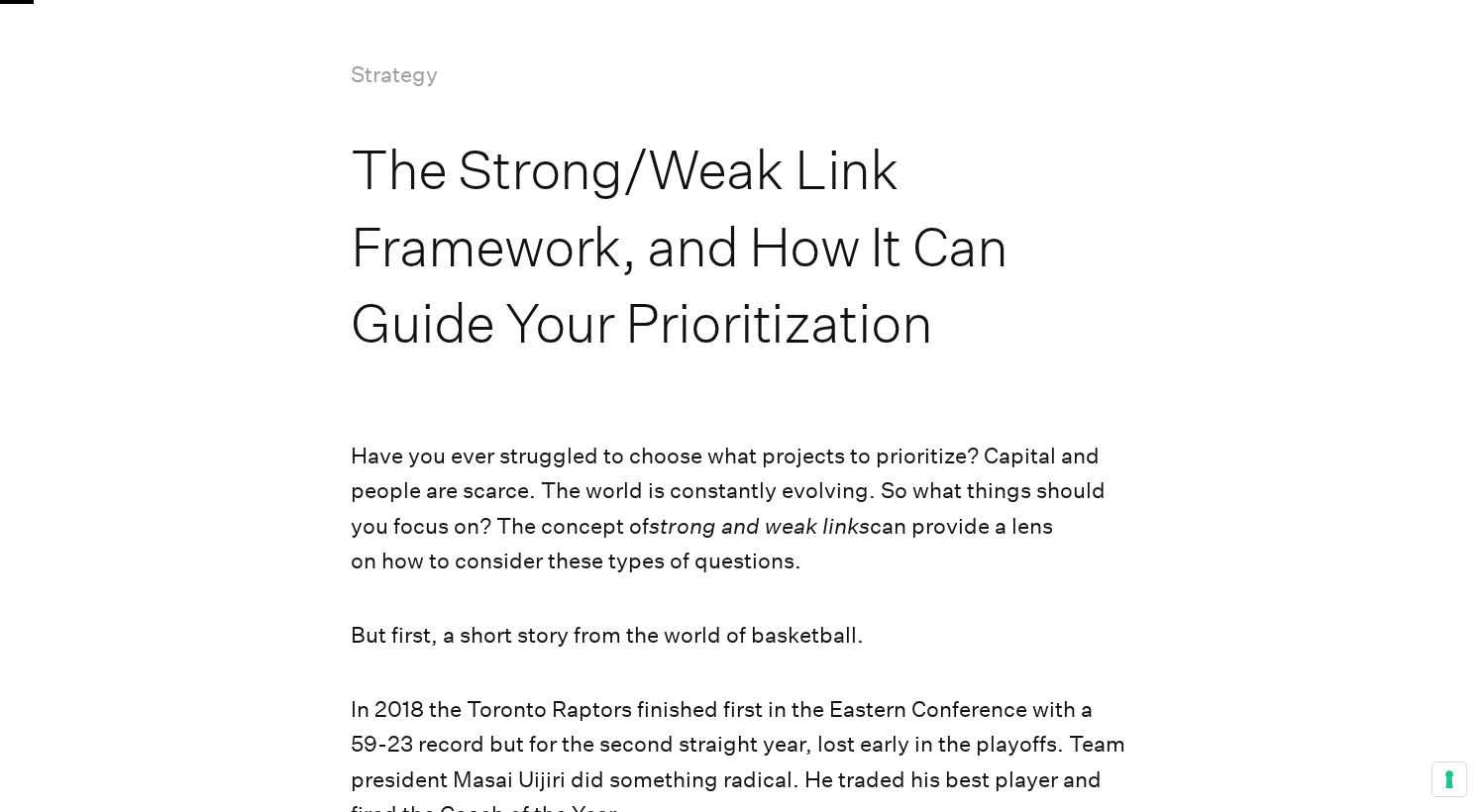 click on "Have you ever struggled to choose what projects to prioritize? Capital and people are scarce. The world is constantly evolving. So what things should you focus on? The concept of  strong and weak links  can provide a lens on how to consider these types of questions." at bounding box center (740, 509) 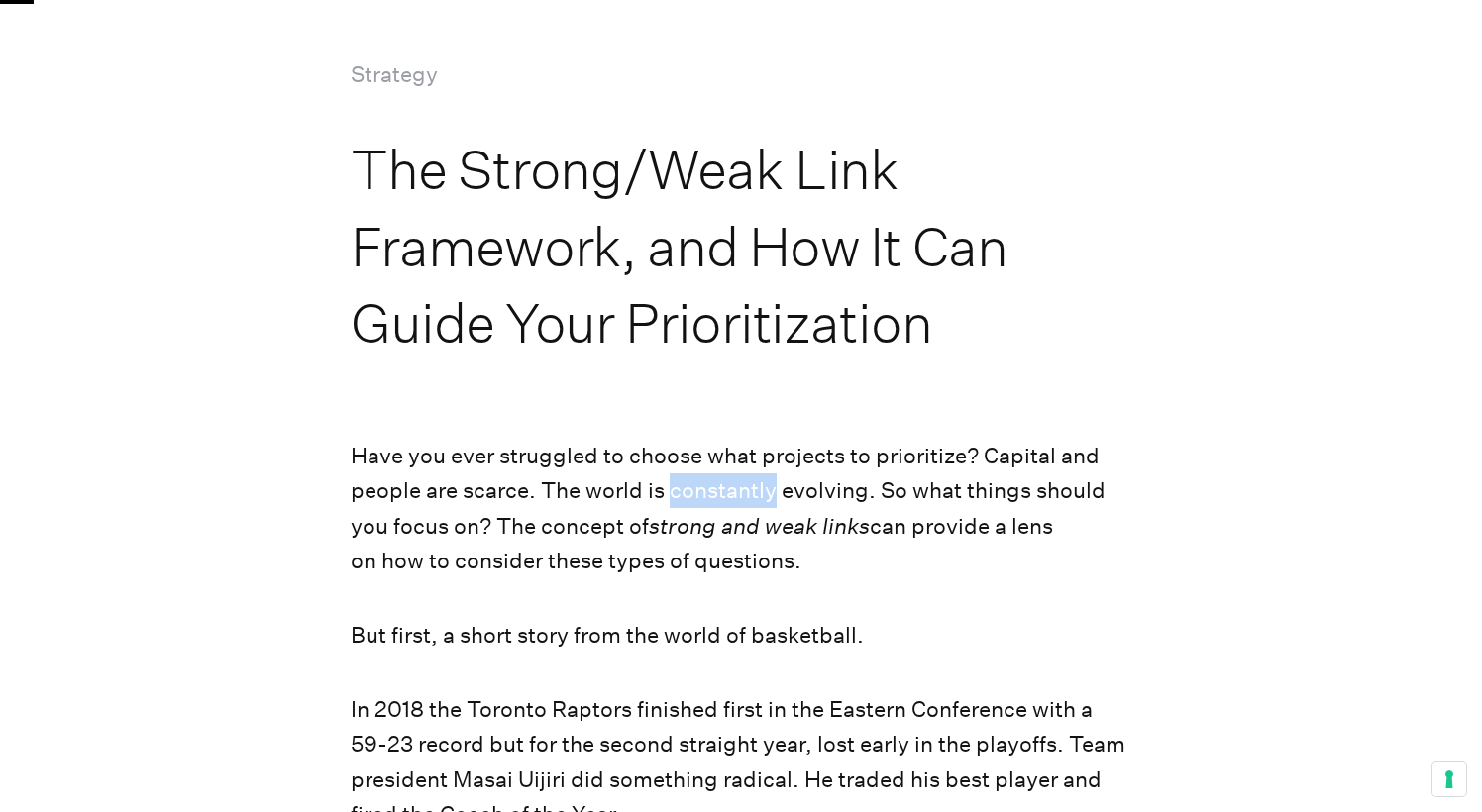 click on "Have you ever struggled to choose what projects to prioritize? Capital and people are scarce. The world is constantly evolving. So what things should you focus on? The concept of  strong and weak links  can provide a lens on how to consider these types of questions." at bounding box center (740, 509) 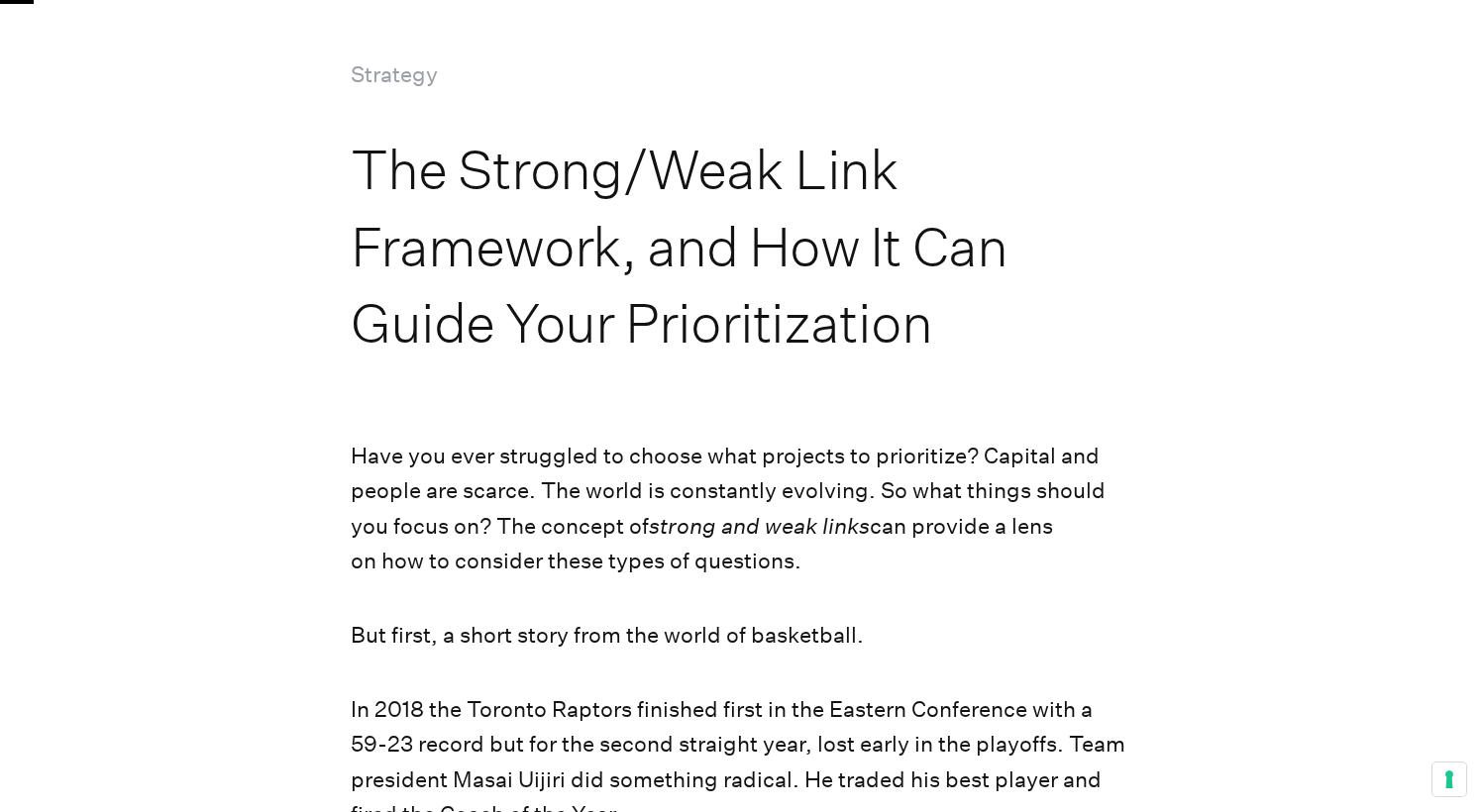 click on "Have you ever struggled to choose what projects to prioritize? Capital and people are scarce. The world is constantly evolving. So what things should you focus on? The concept of  strong and weak links  can provide a lens on how to consider these types of questions." at bounding box center [740, 509] 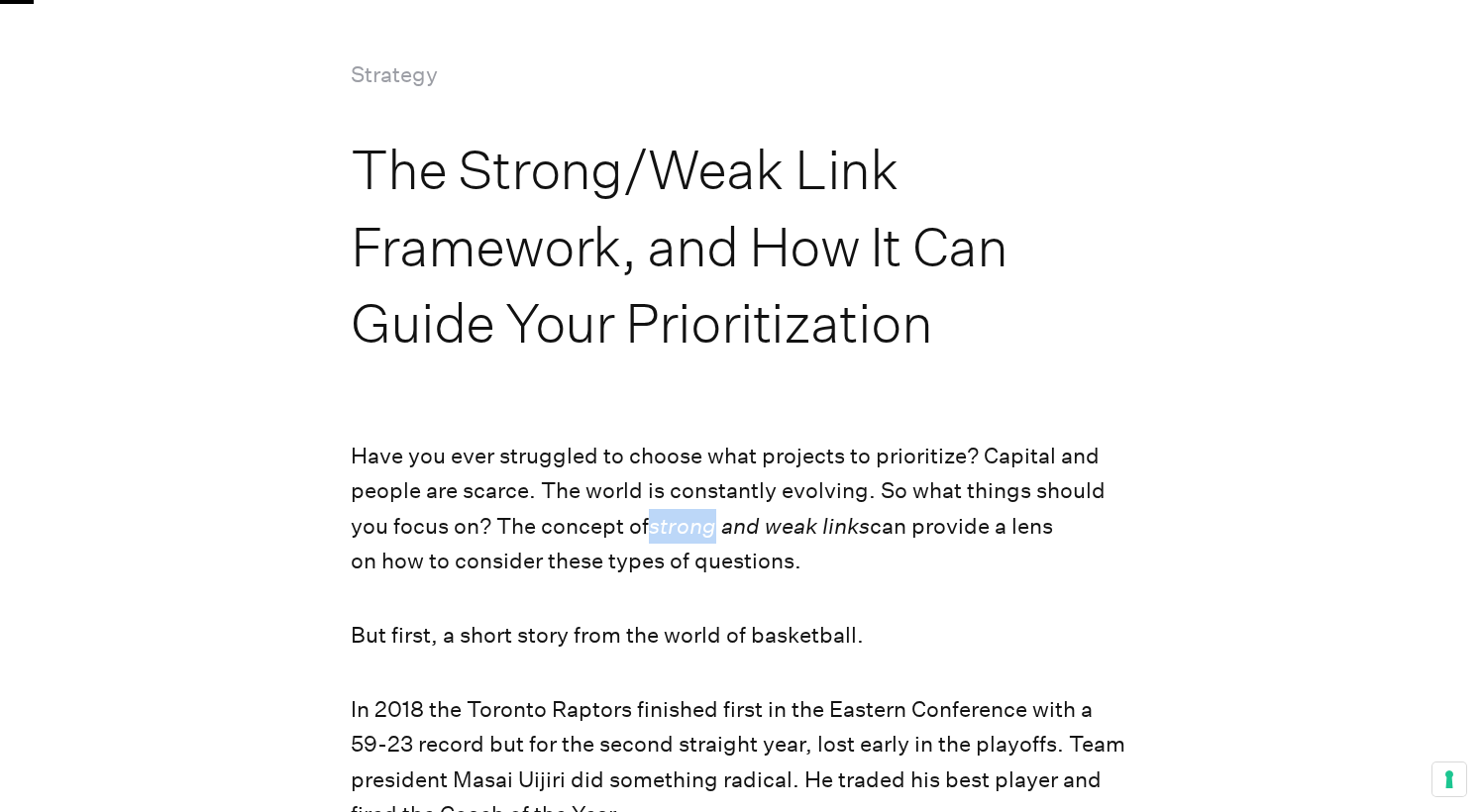 click on "Have you ever struggled to choose what projects to prioritize? Capital and people are scarce. The world is constantly evolving. So what things should you focus on? The concept of  strong and weak links  can provide a lens on how to consider these types of questions." at bounding box center [740, 509] 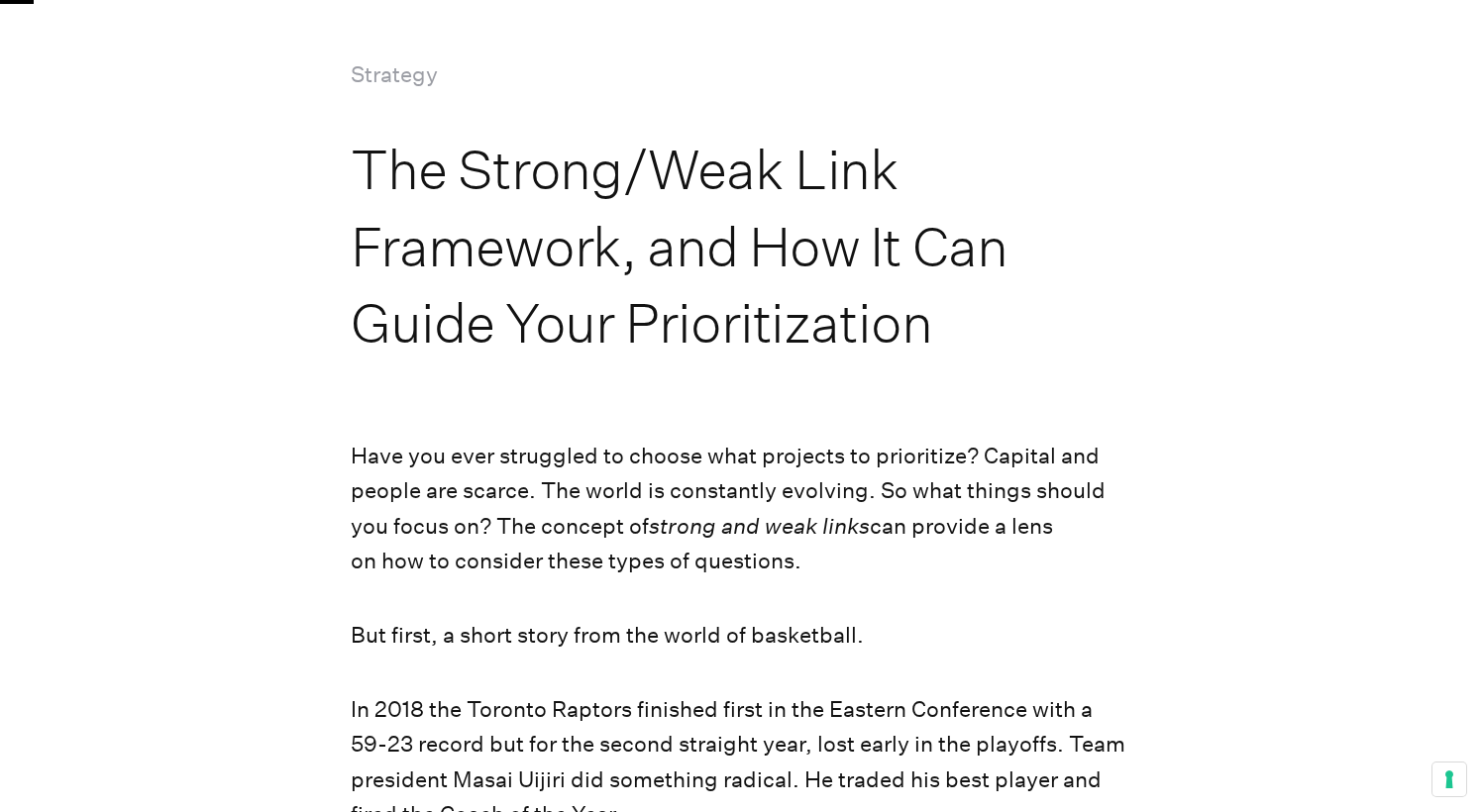 click on "Have you ever struggled to choose what projects to prioritize? Capital and people are scarce. The world is constantly evolving. So what things should you focus on? The concept of  strong and weak links  can provide a lens on how to consider these types of questions." at bounding box center [740, 509] 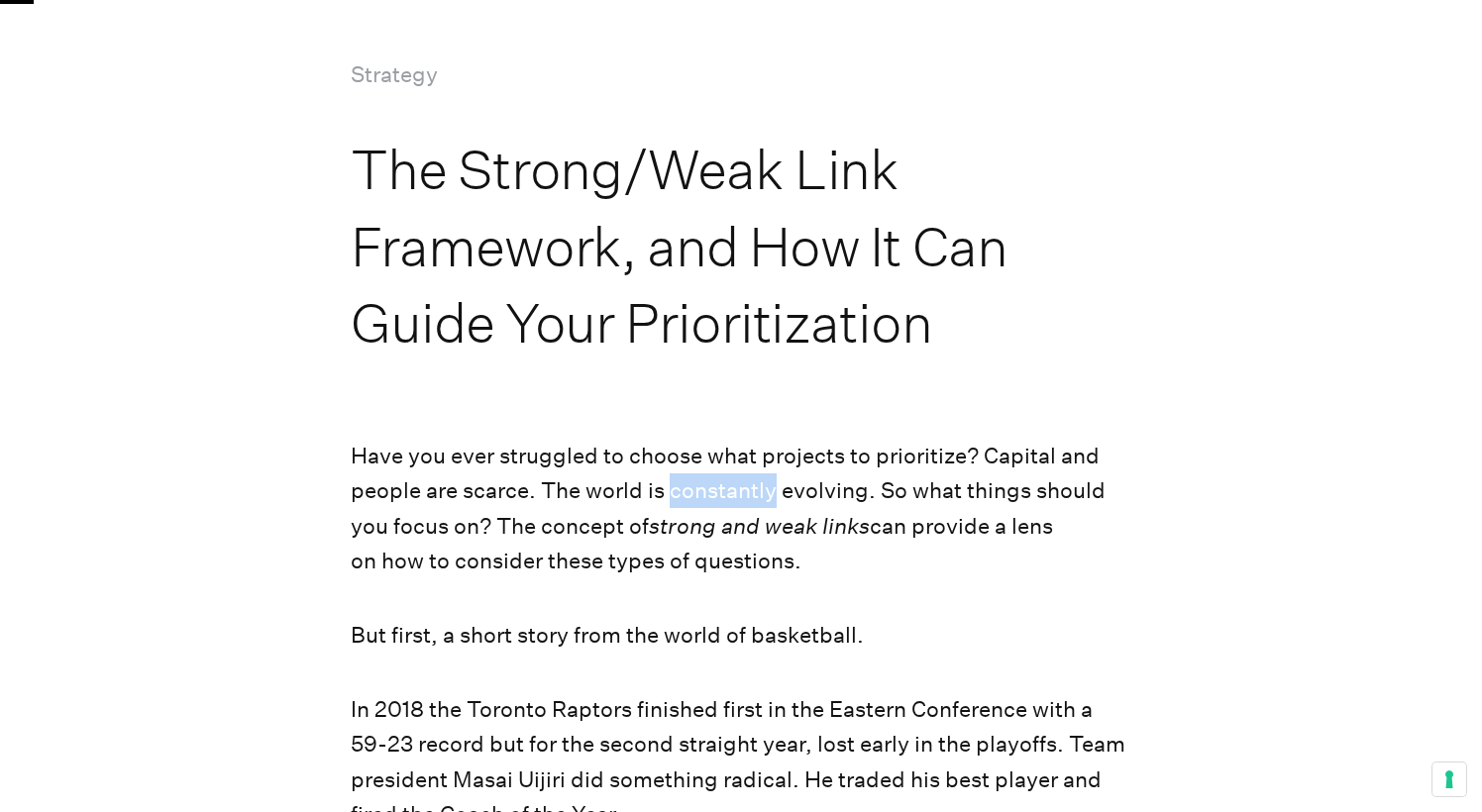 click on "Have you ever struggled to choose what projects to prioritize? Capital and people are scarce. The world is constantly evolving. So what things should you focus on? The concept of  strong and weak links  can provide a lens on how to consider these types of questions." at bounding box center [740, 509] 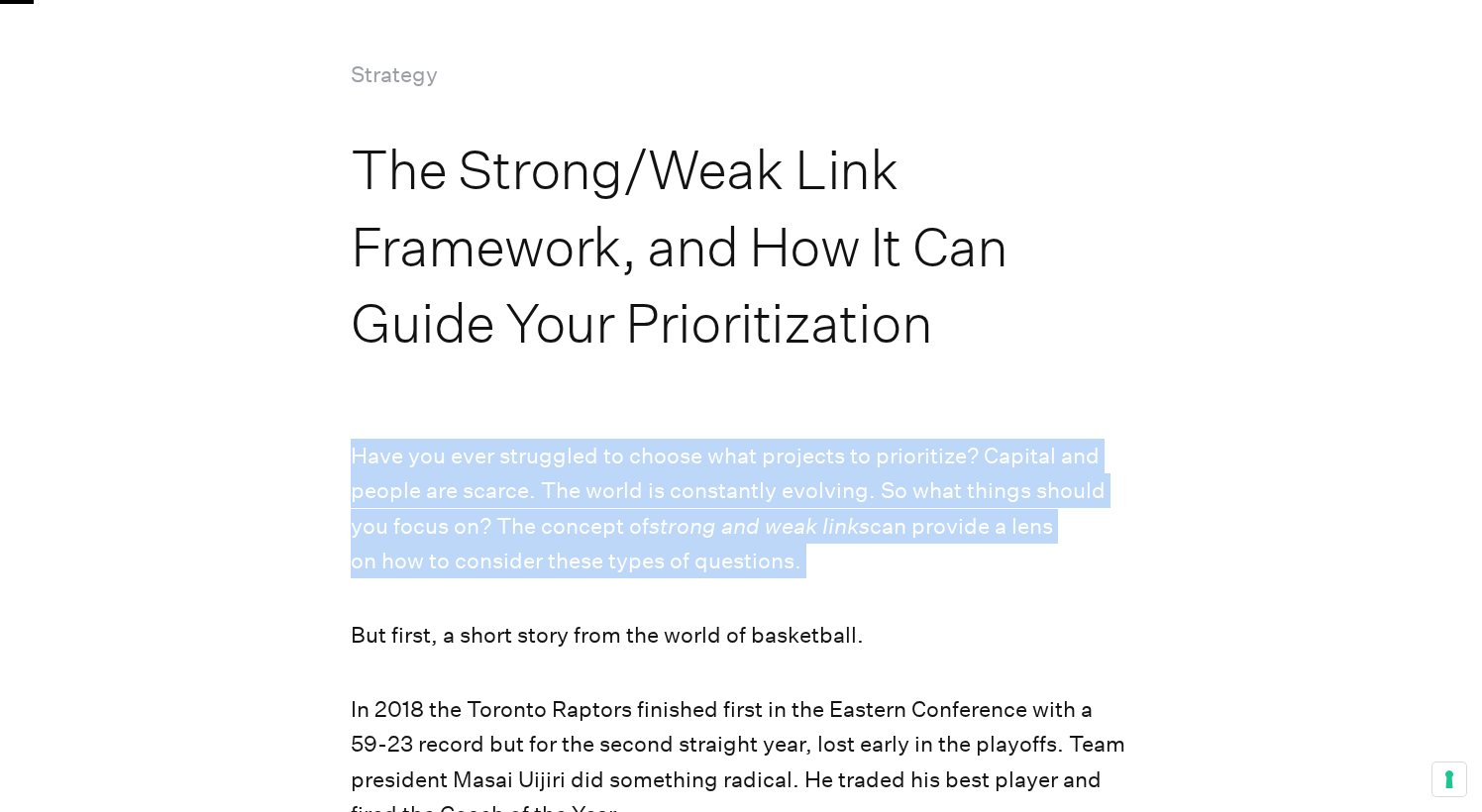 click on "Have you ever struggled to choose what projects to prioritize? Capital and people are scarce. The world is constantly evolving. So what things should you focus on? The concept of  strong and weak links  can provide a lens on how to consider these types of questions." at bounding box center [740, 509] 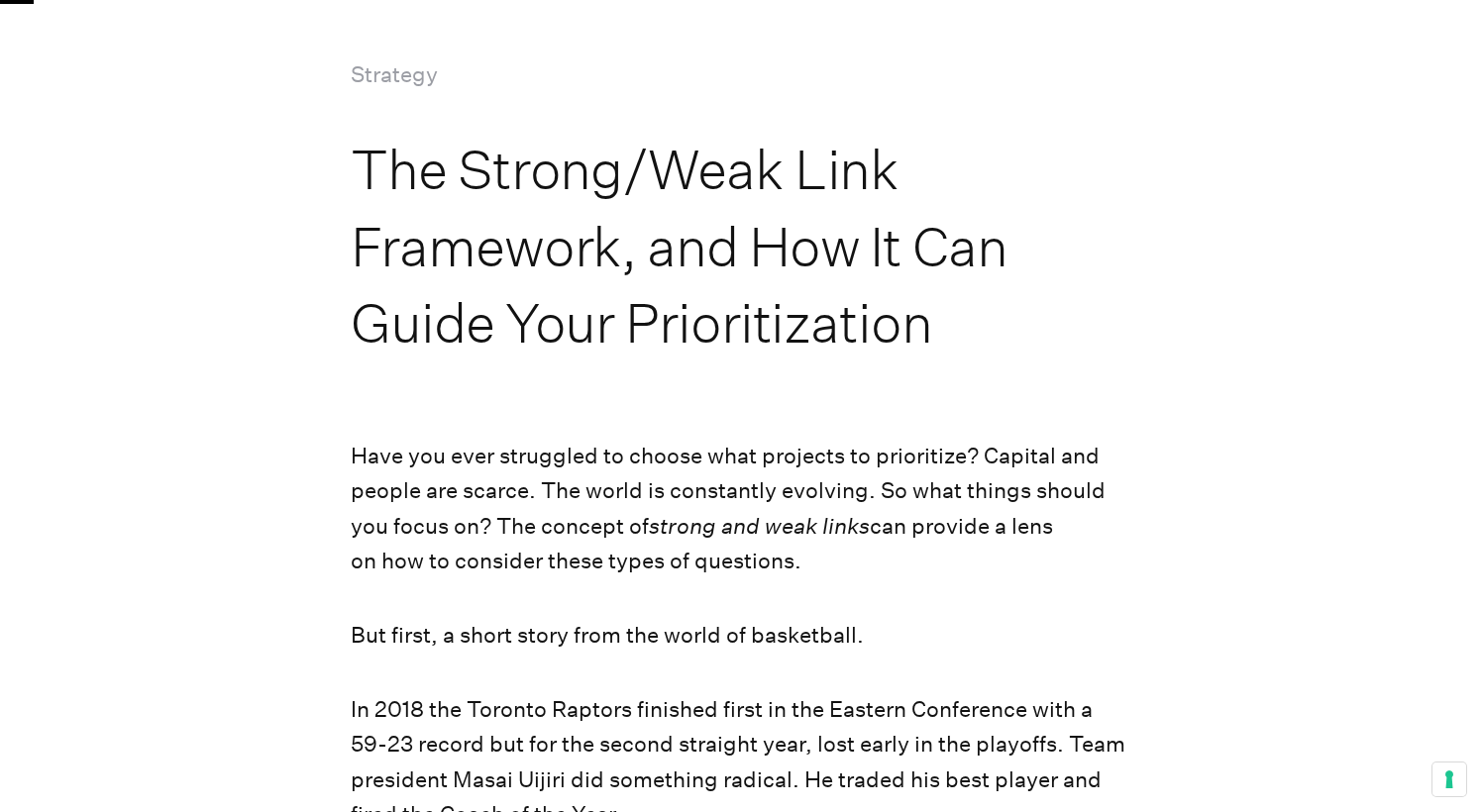 click on "Have you ever struggled to choose what projects to prioritize? Capital and people are scarce. The world is constantly evolving. So what things should you focus on? The concept of  strong and weak links  can provide a lens on how to consider these types of questions." at bounding box center (740, 509) 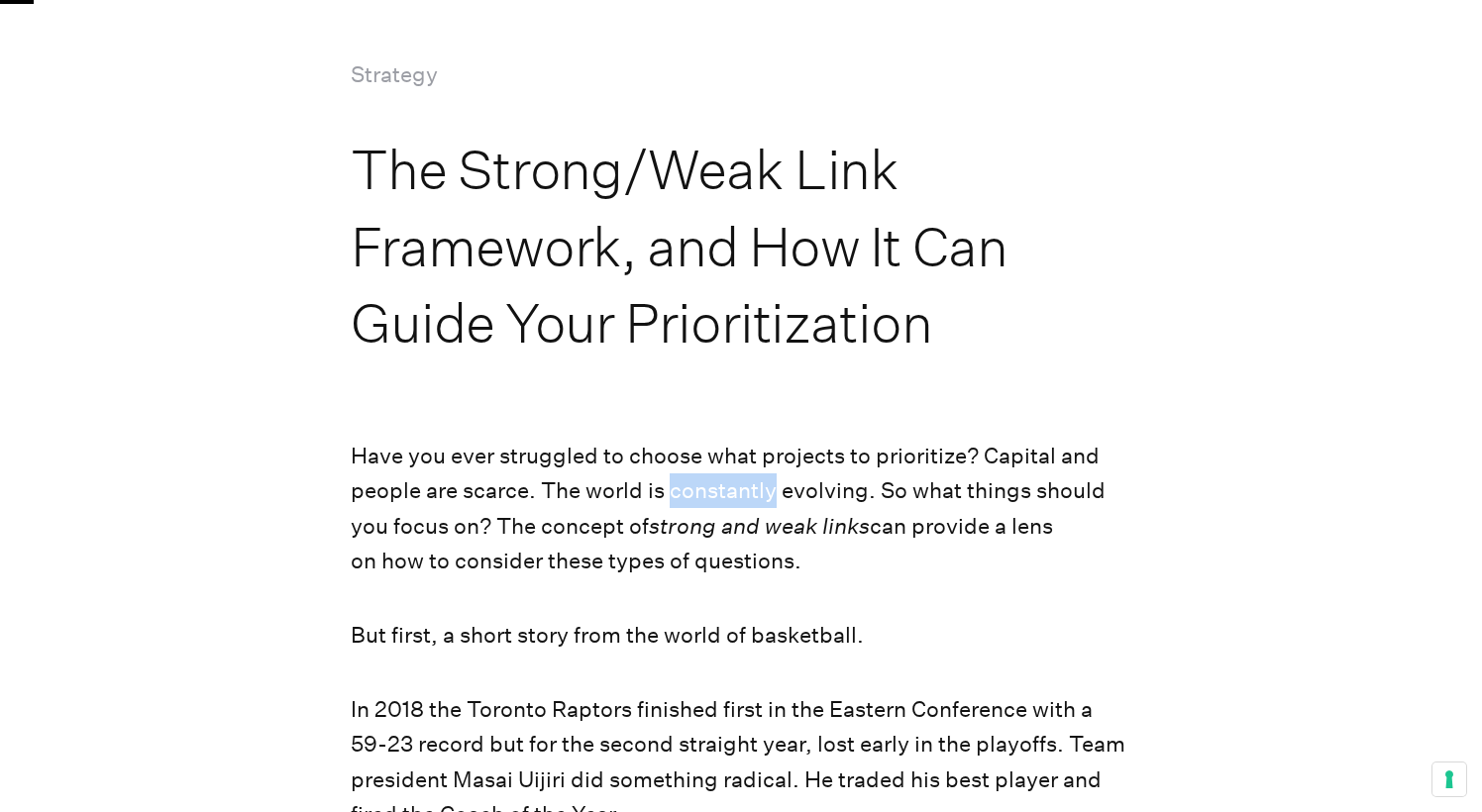 click on "Have you ever struggled to choose what projects to prioritize? Capital and people are scarce. The world is constantly evolving. So what things should you focus on? The concept of  strong and weak links  can provide a lens on how to consider these types of questions." at bounding box center (740, 509) 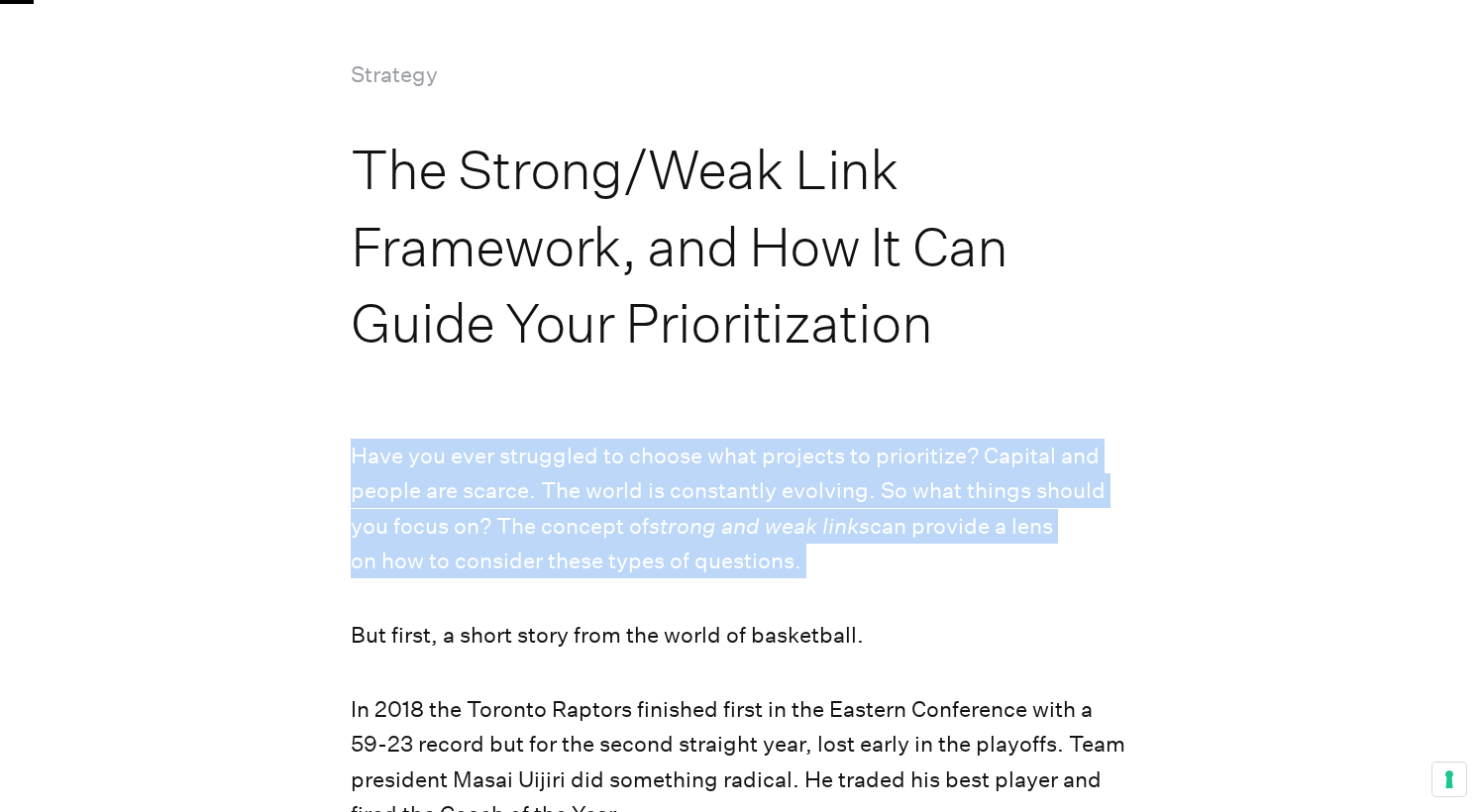 click on "Have you ever struggled to choose what projects to prioritize? Capital and people are scarce. The world is constantly evolving. So what things should you focus on? The concept of  strong and weak links  can provide a lens on how to consider these types of questions." at bounding box center (740, 509) 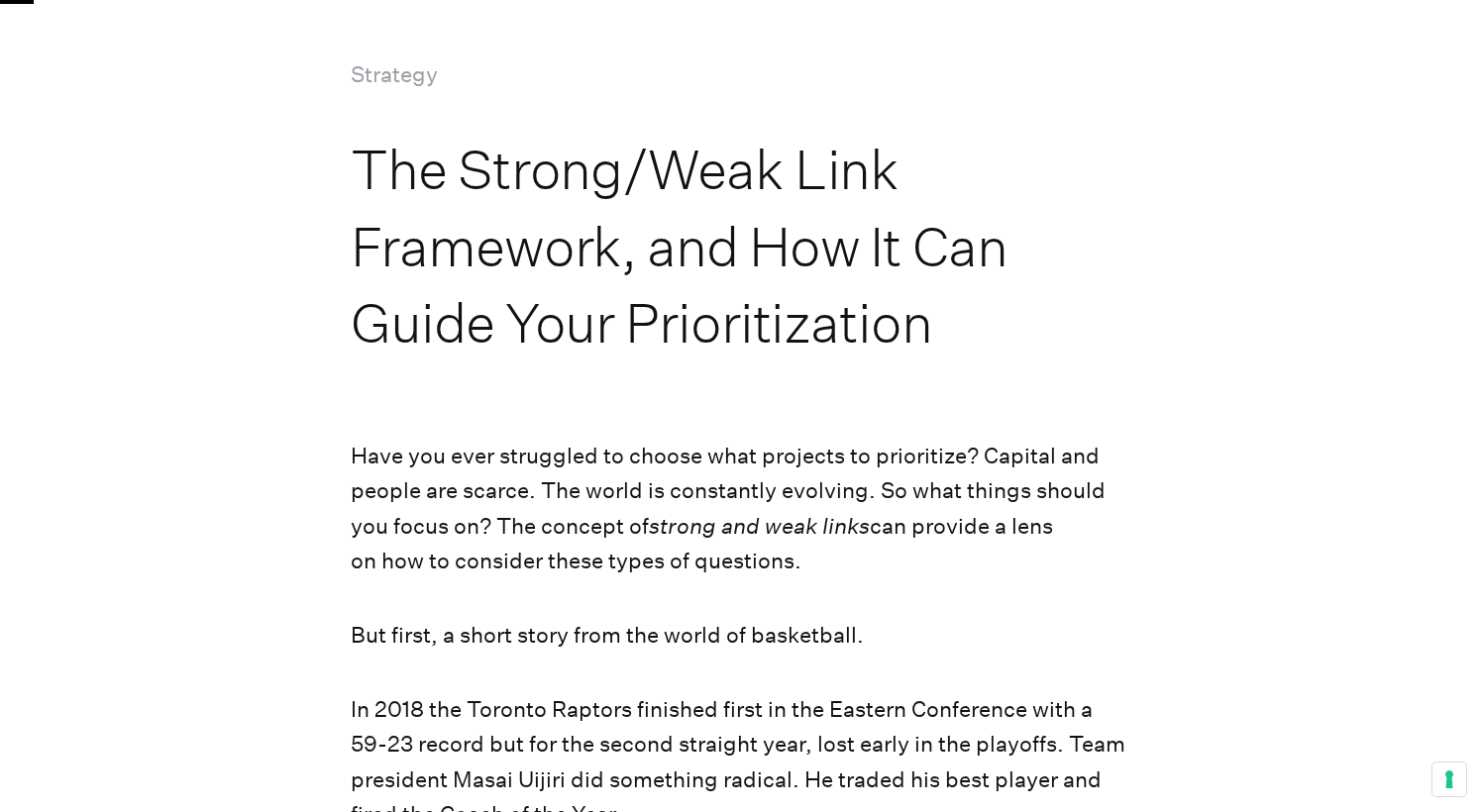 click on "Have you ever struggled to choose what projects to prioritize? Capital and people are scarce. The world is constantly evolving. So what things should you focus on? The concept of  strong and weak links  can provide a lens on how to consider these types of questions." at bounding box center (740, 509) 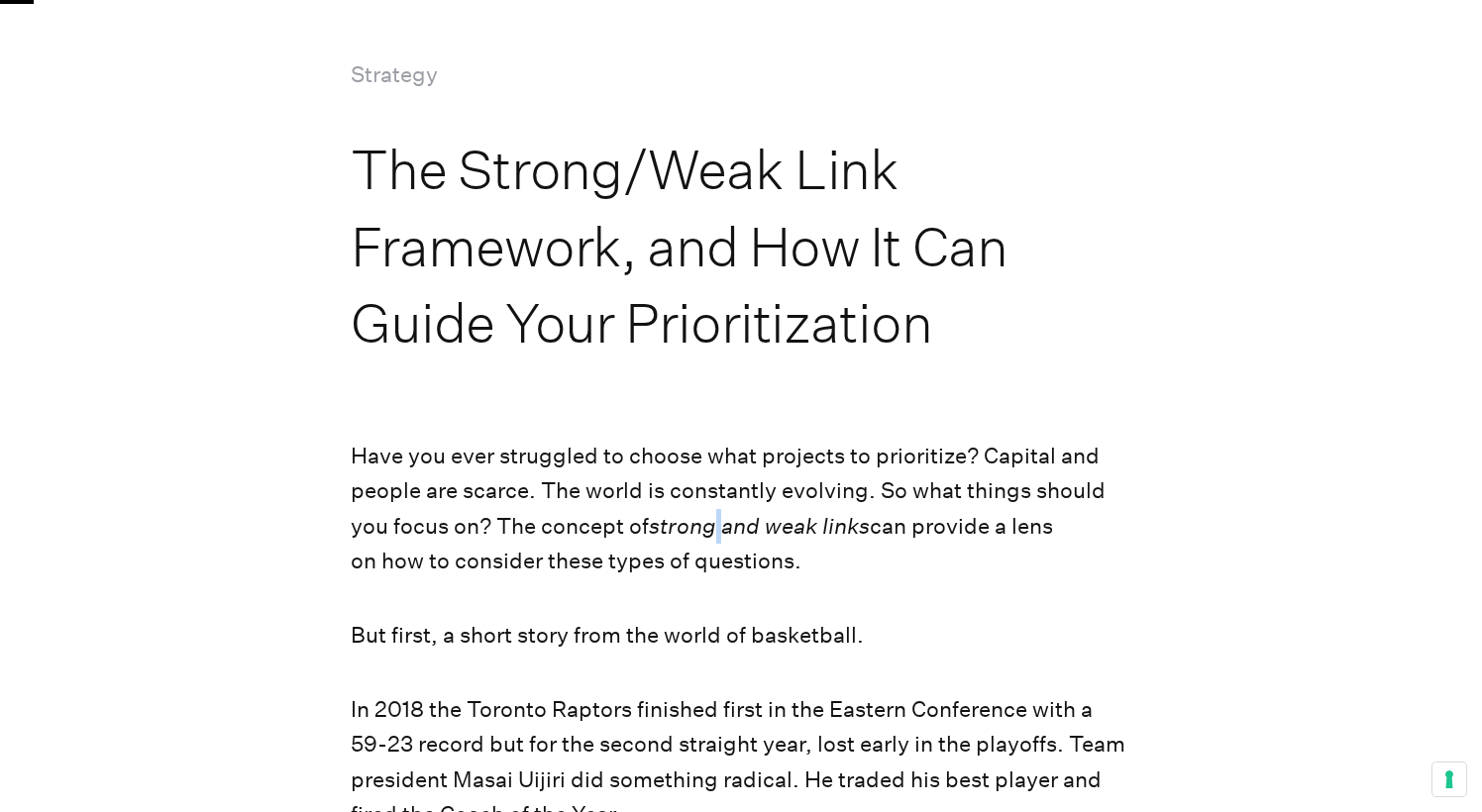 click on "Have you ever struggled to choose what projects to prioritize? Capital and people are scarce. The world is constantly evolving. So what things should you focus on? The concept of  strong and weak links  can provide a lens on how to consider these types of questions." at bounding box center [740, 509] 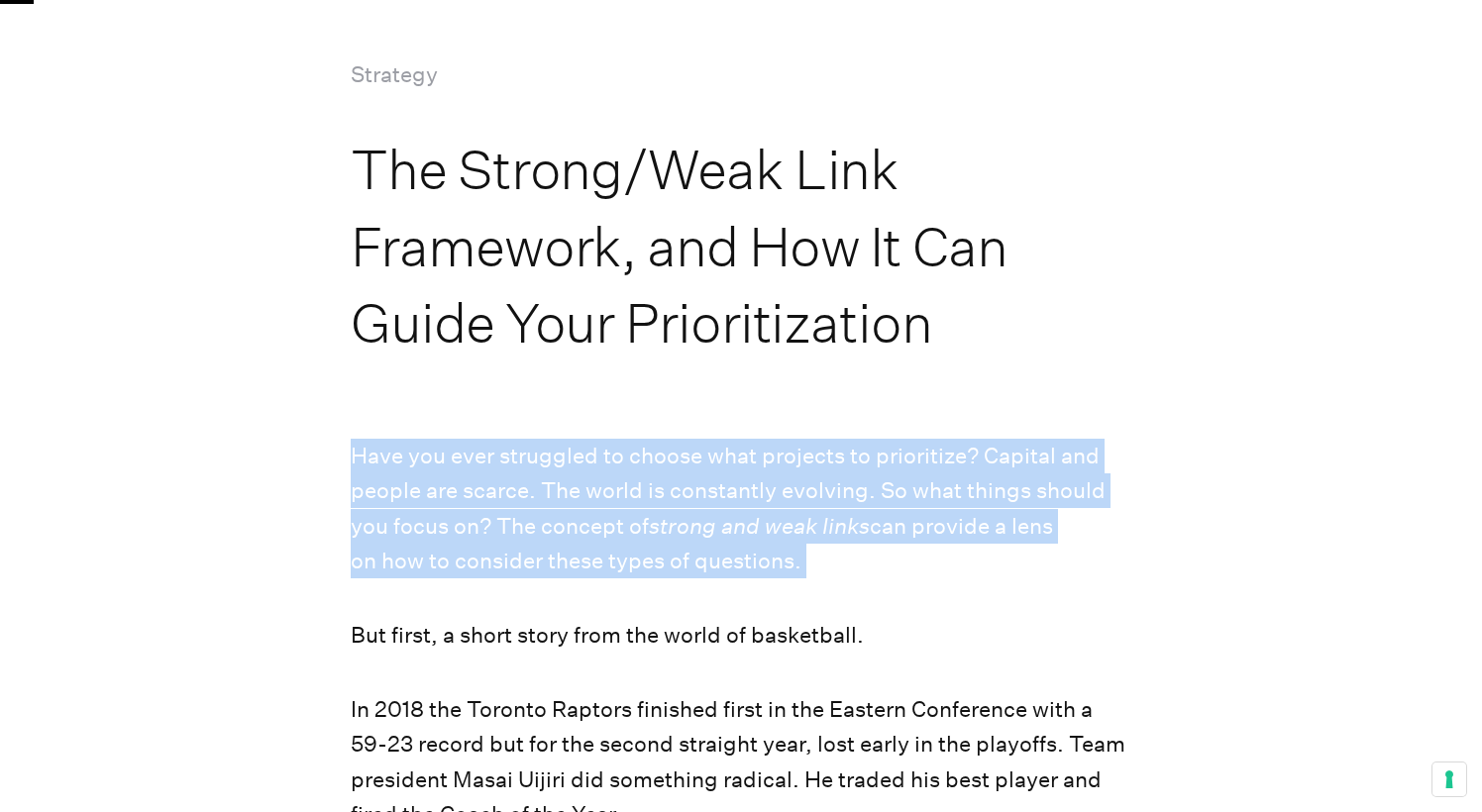 click on "strong and weak links" at bounding box center (759, 526) 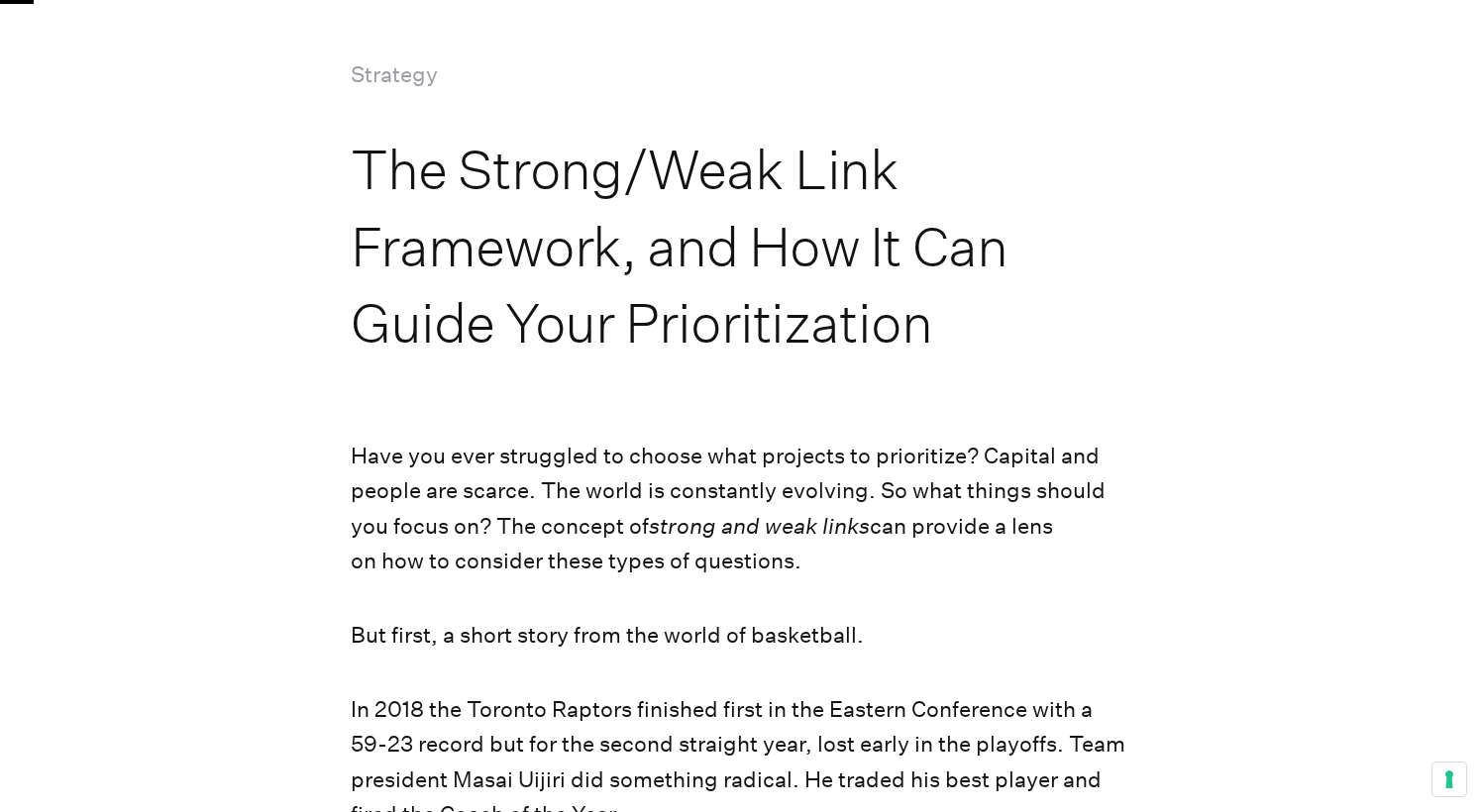 click on "strong and weak links" at bounding box center [759, 526] 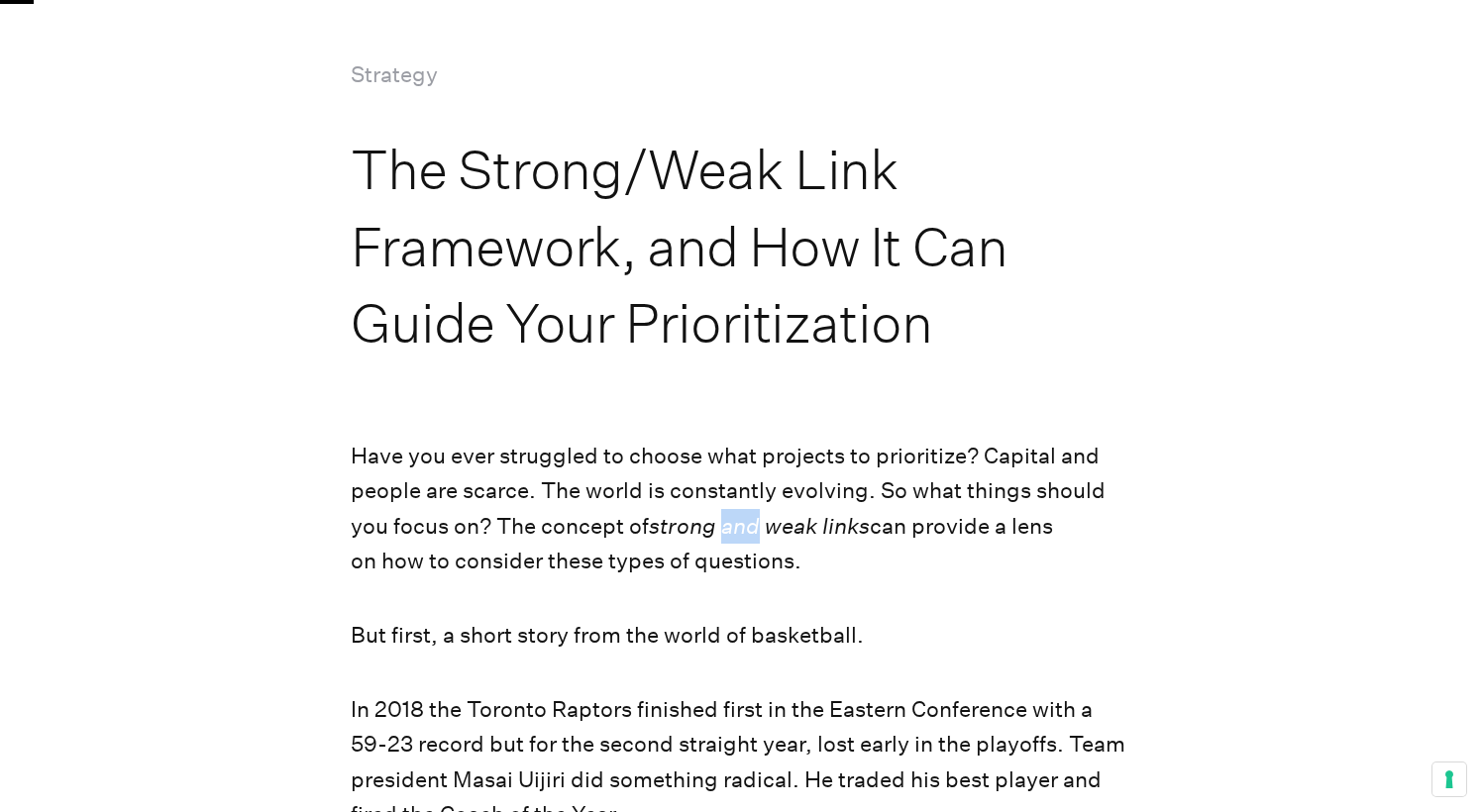 click on "strong and weak links" at bounding box center [759, 526] 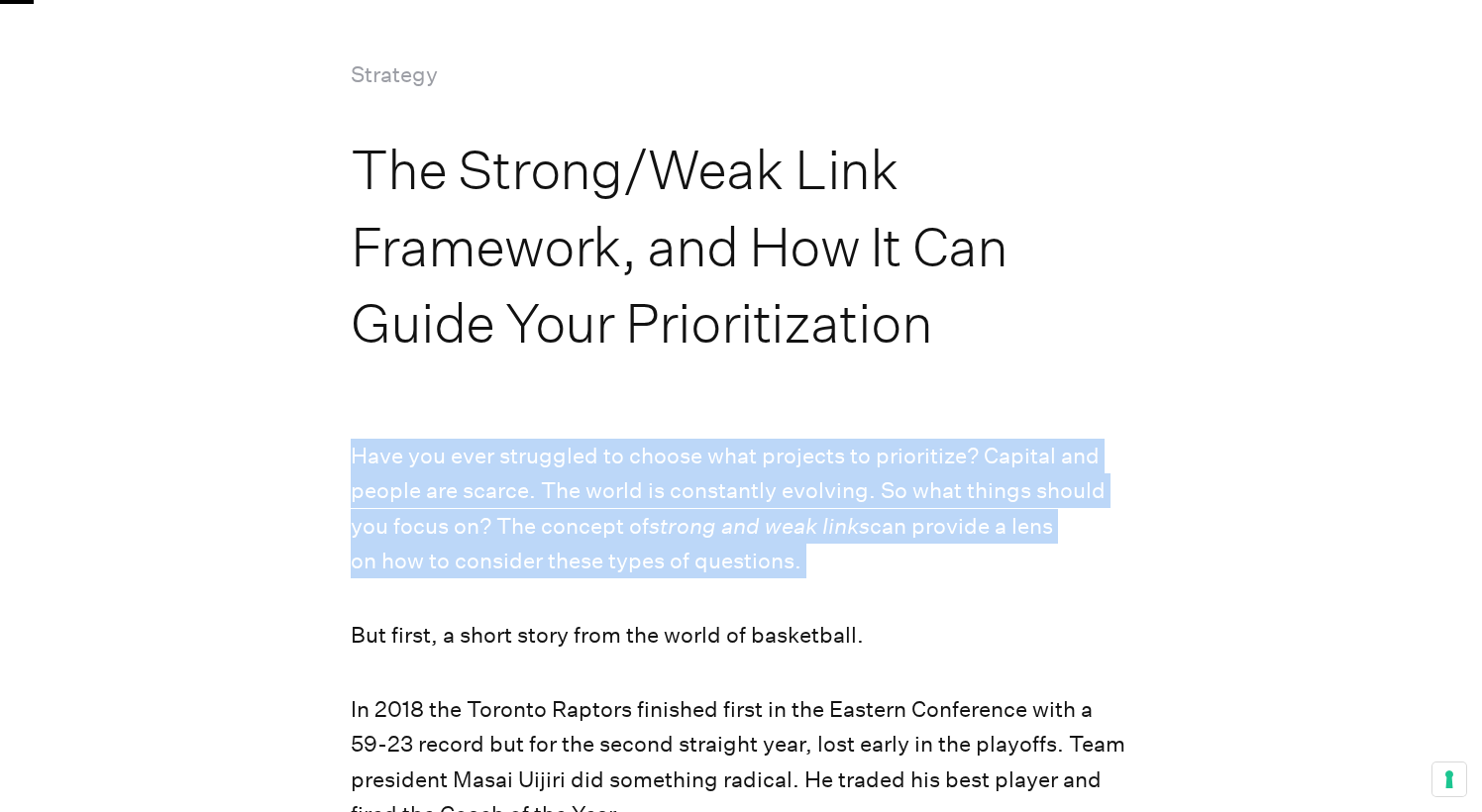 click on "Have you ever struggled to choose what projects to prioritize? Capital and people are scarce. The world is constantly evolving. So what things should you focus on? The concept of  strong and weak links  can provide a lens on how to consider these types of questions." at bounding box center (740, 509) 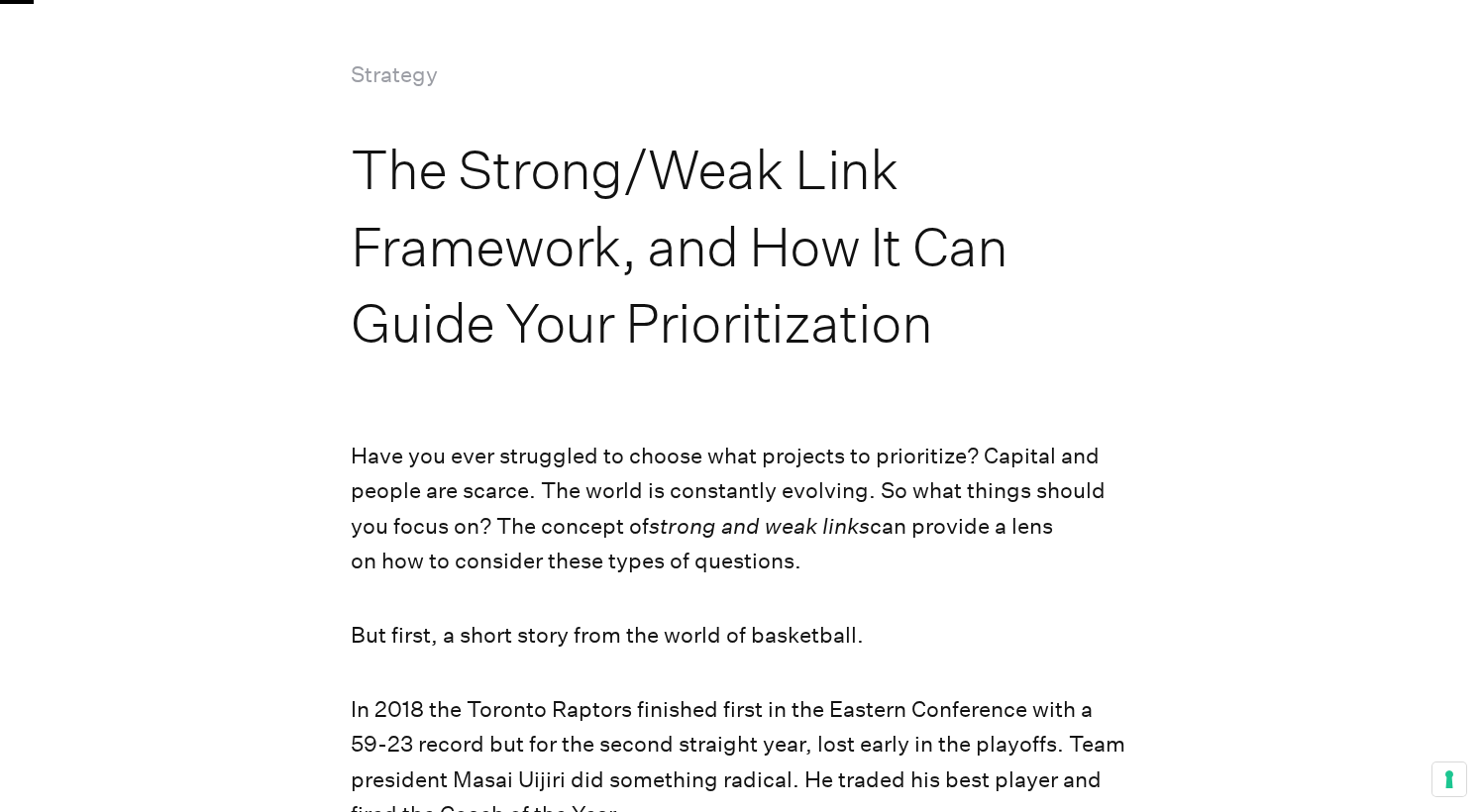 click on "Have you ever struggled to choose what projects to prioritize? Capital and people are scarce. The world is constantly evolving. So what things should you focus on? The concept of  strong and weak links  can provide a lens on how to consider these types of questions." at bounding box center (740, 509) 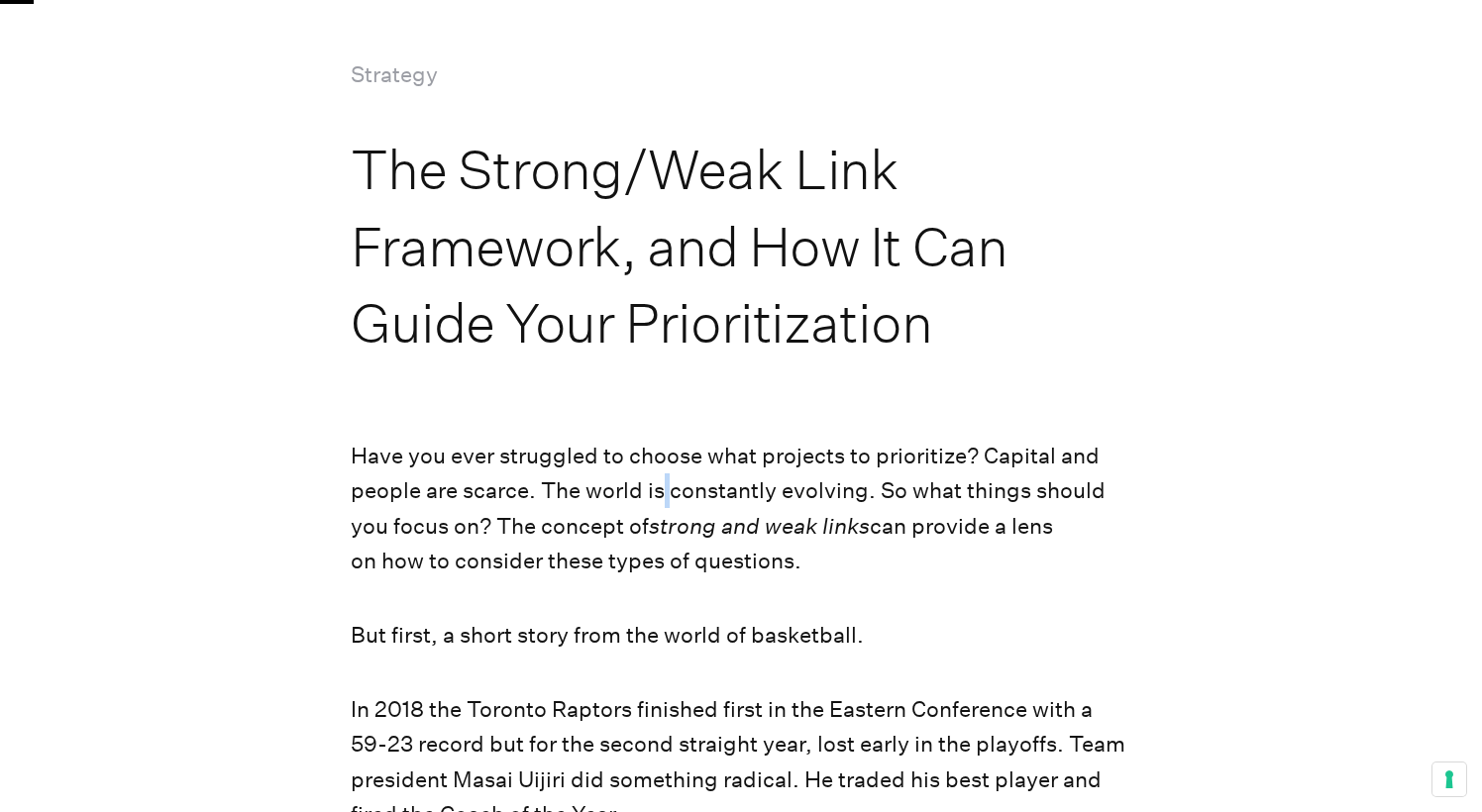 click on "Have you ever struggled to choose what projects to prioritize? Capital and people are scarce. The world is constantly evolving. So what things should you focus on? The concept of  strong and weak links  can provide a lens on how to consider these types of questions." at bounding box center (740, 509) 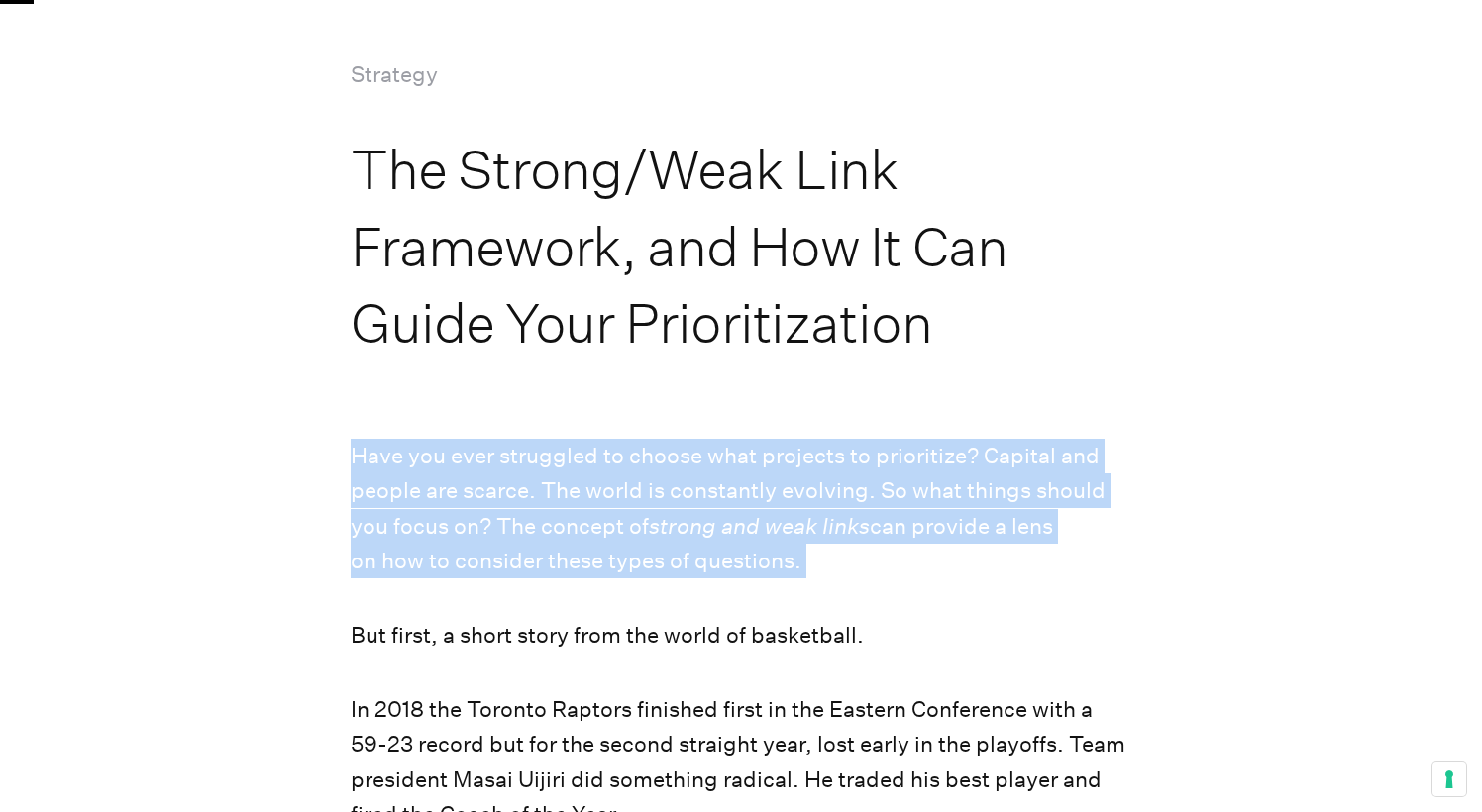 click on "Have you ever struggled to choose what projects to prioritize? Capital and people are scarce. The world is constantly evolving. So what things should you focus on? The concept of  strong and weak links  can provide a lens on how to consider these types of questions." at bounding box center (740, 509) 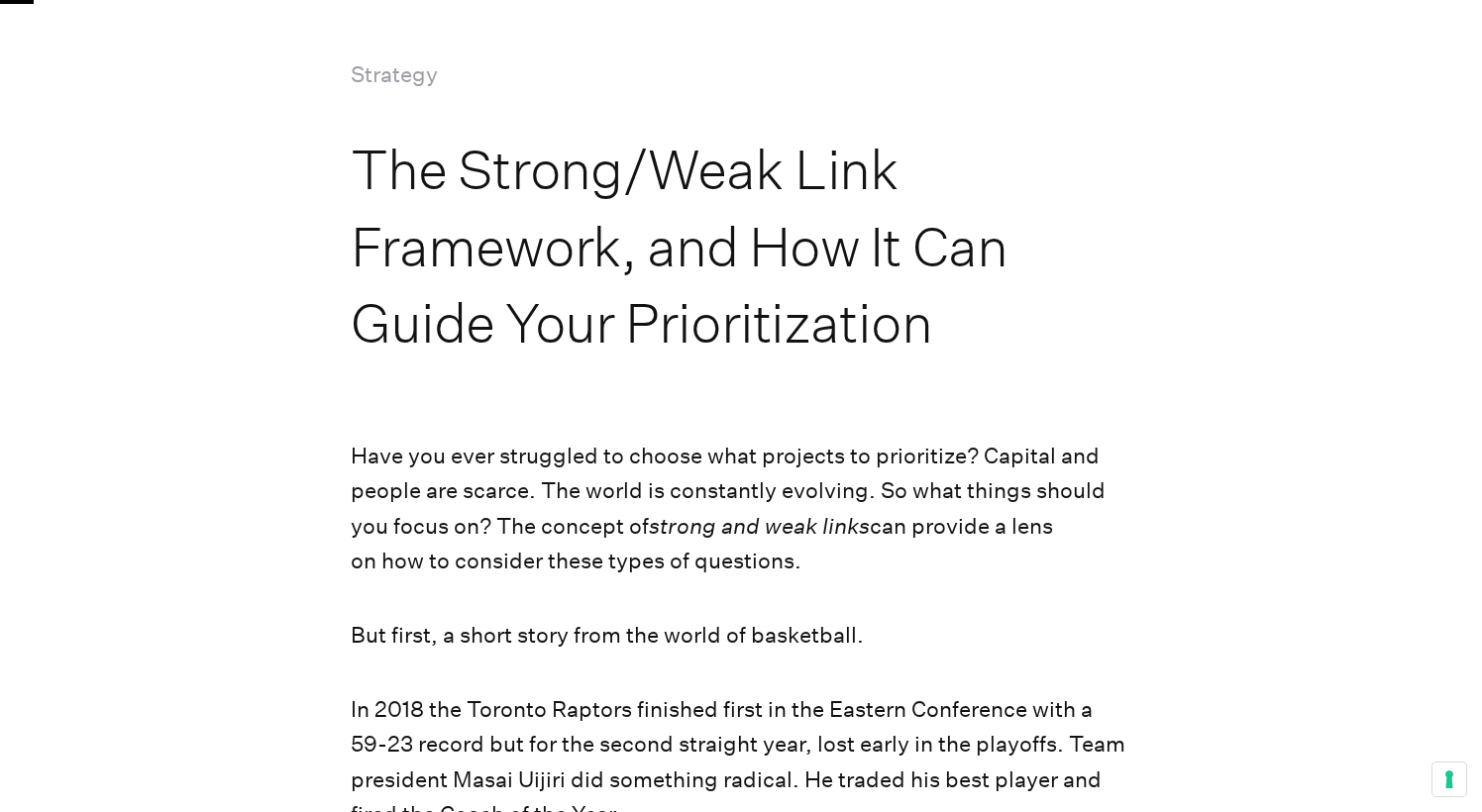 click on "Have you ever struggled to choose what projects to prioritize? Capital and people are scarce. The world is constantly evolving. So what things should you focus on? The concept of  strong and weak links  can provide a lens on how to consider these types of questions." at bounding box center [740, 509] 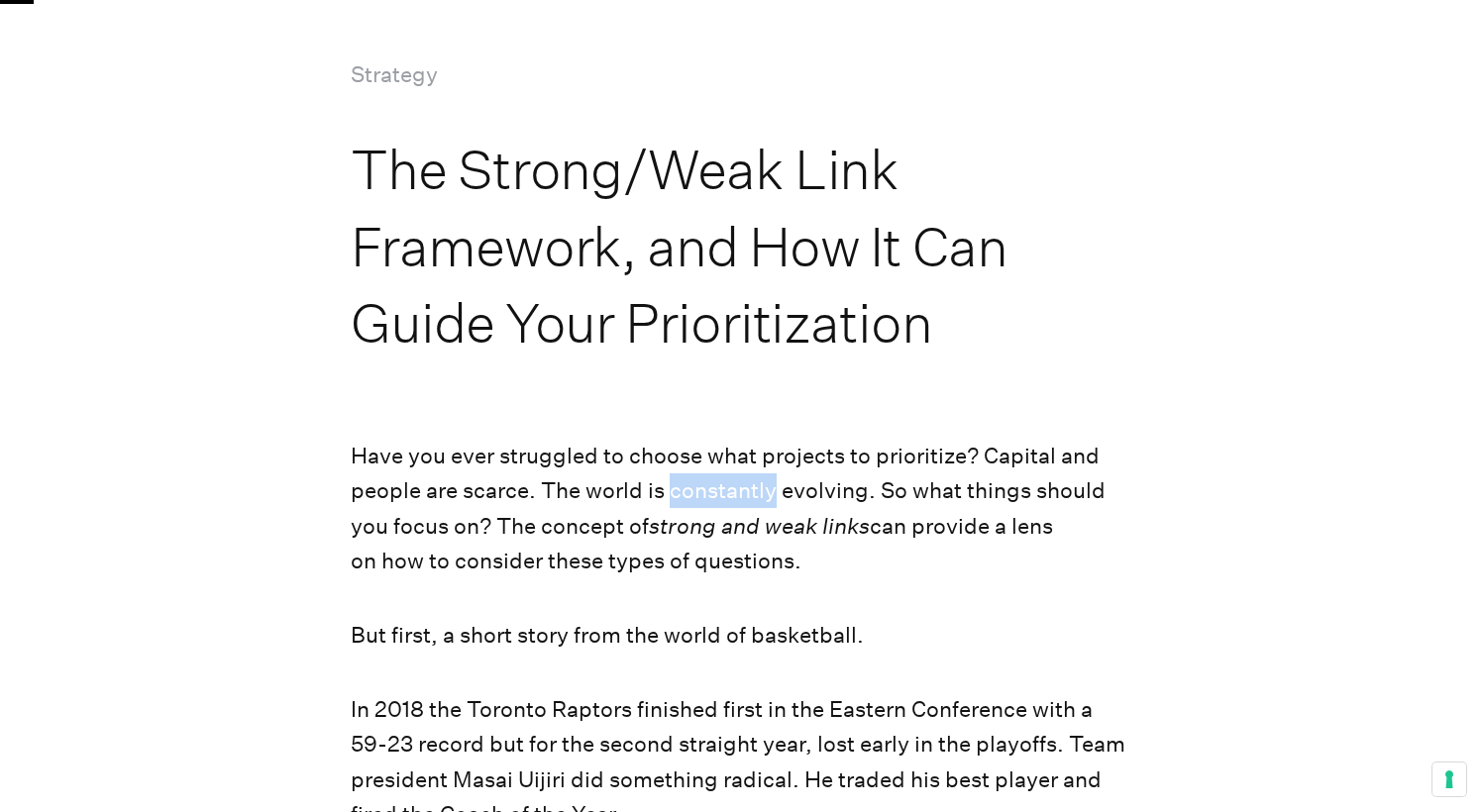 click on "strong and weak links" at bounding box center (759, 526) 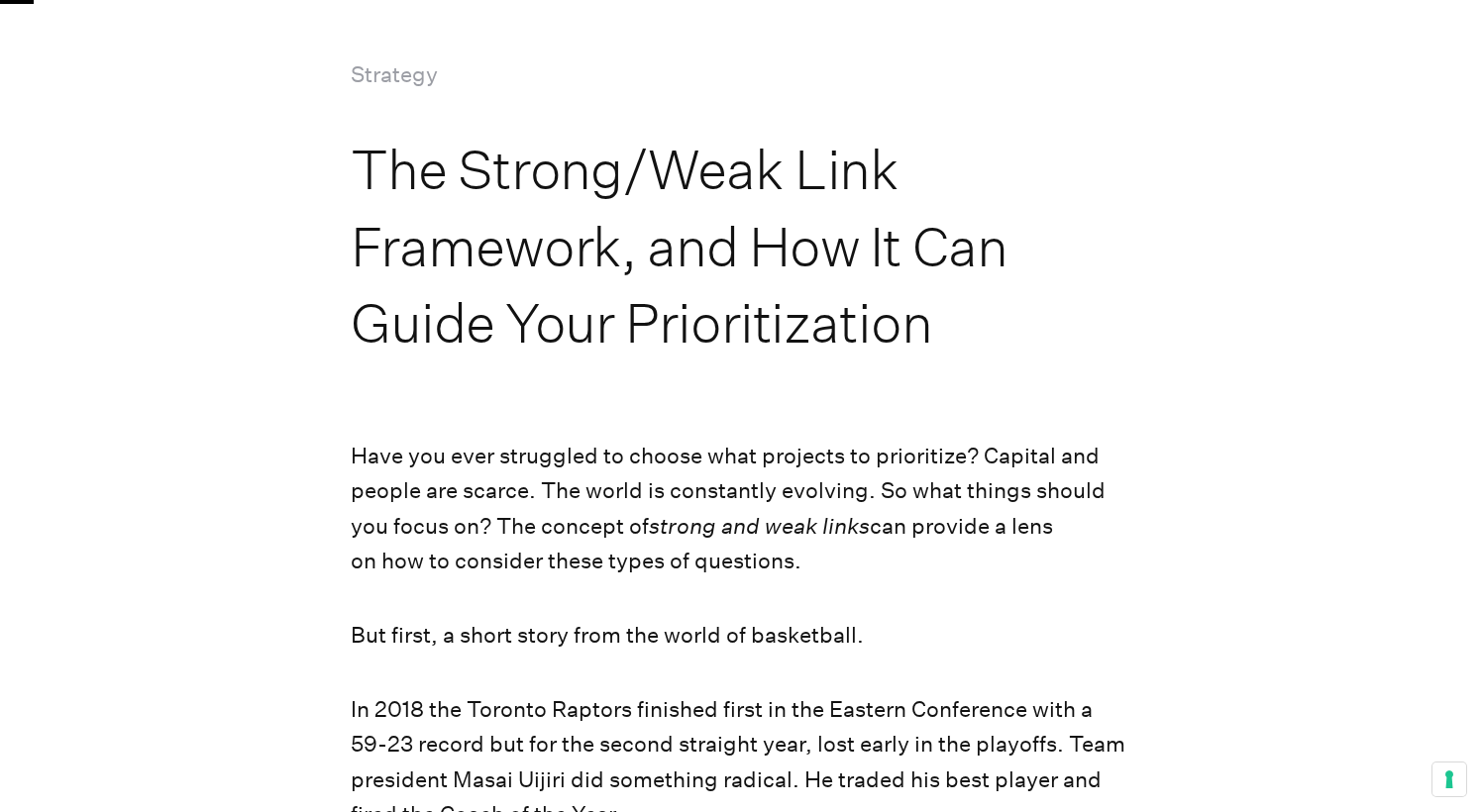 click on "strong and weak links" at bounding box center (759, 526) 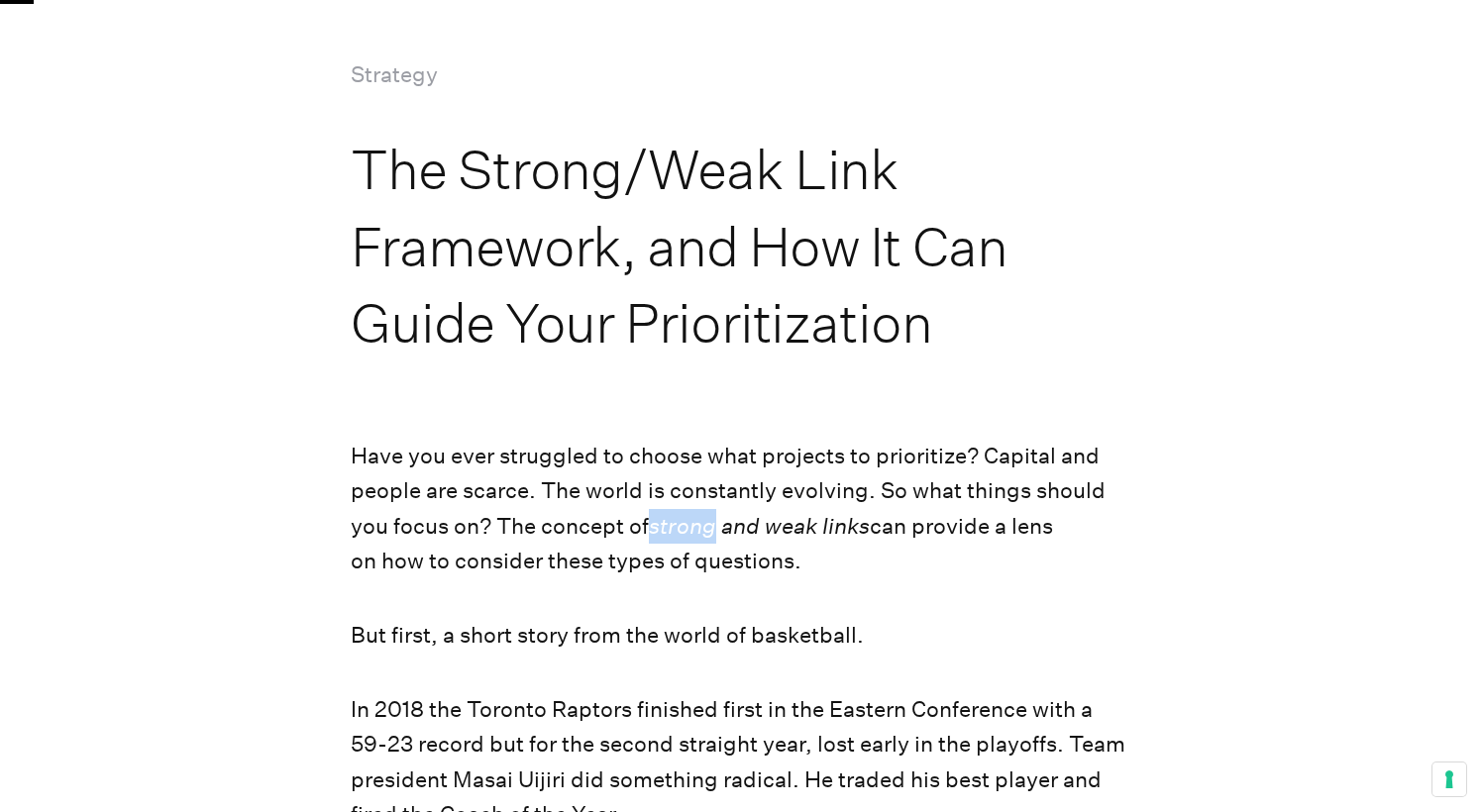click on "strong and weak links" at bounding box center [759, 526] 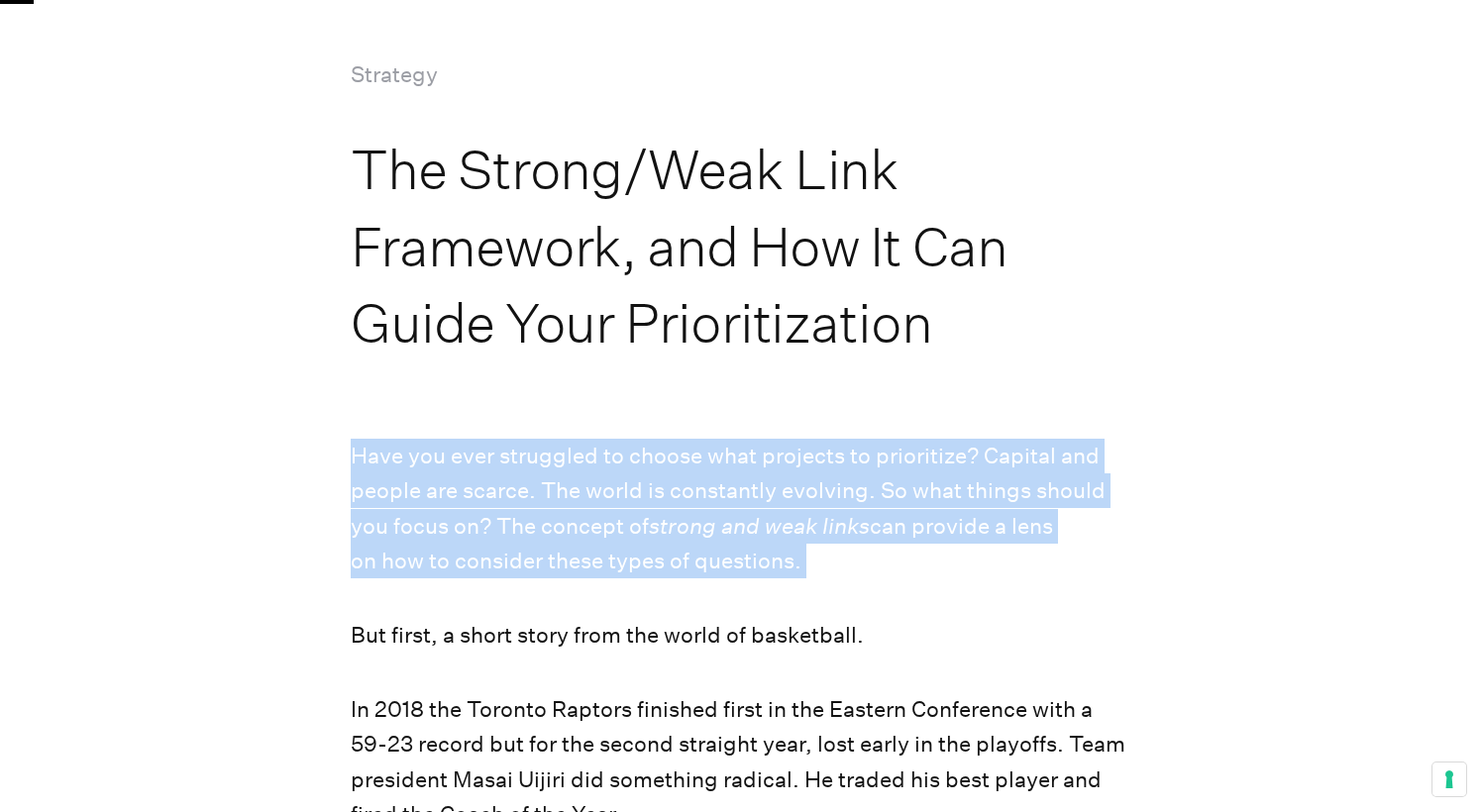click on "Have you ever struggled to choose what projects to prioritize? Capital and people are scarce. The world is constantly evolving. So what things should you focus on? The concept of  strong and weak links  can provide a lens on how to consider these types of questions." at bounding box center (740, 509) 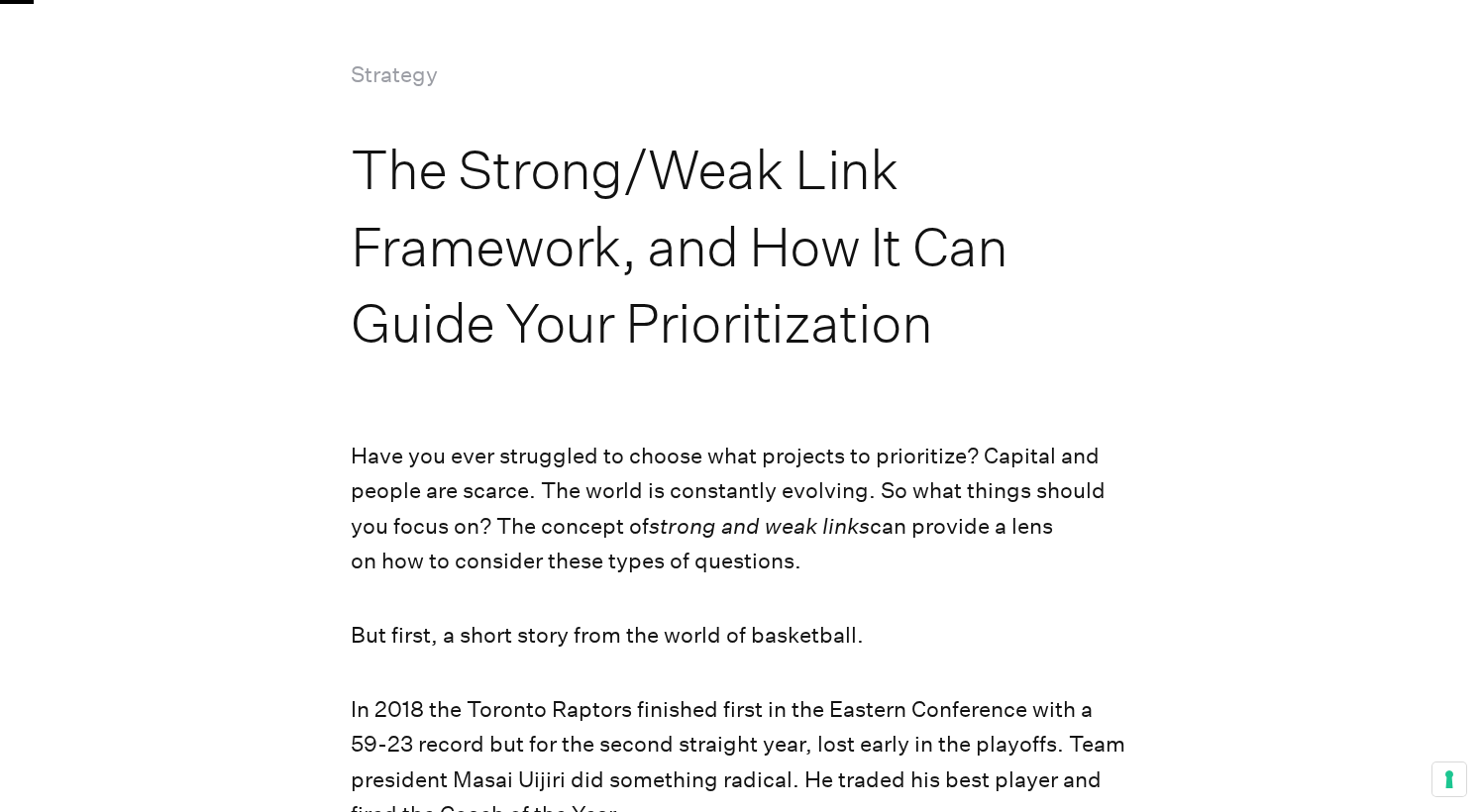 click on "Have you ever struggled to choose what projects to prioritize? Capital and people are scarce. The world is constantly evolving. So what things should you focus on? The concept of  strong and weak links  can provide a lens on how to consider these types of questions." at bounding box center (740, 509) 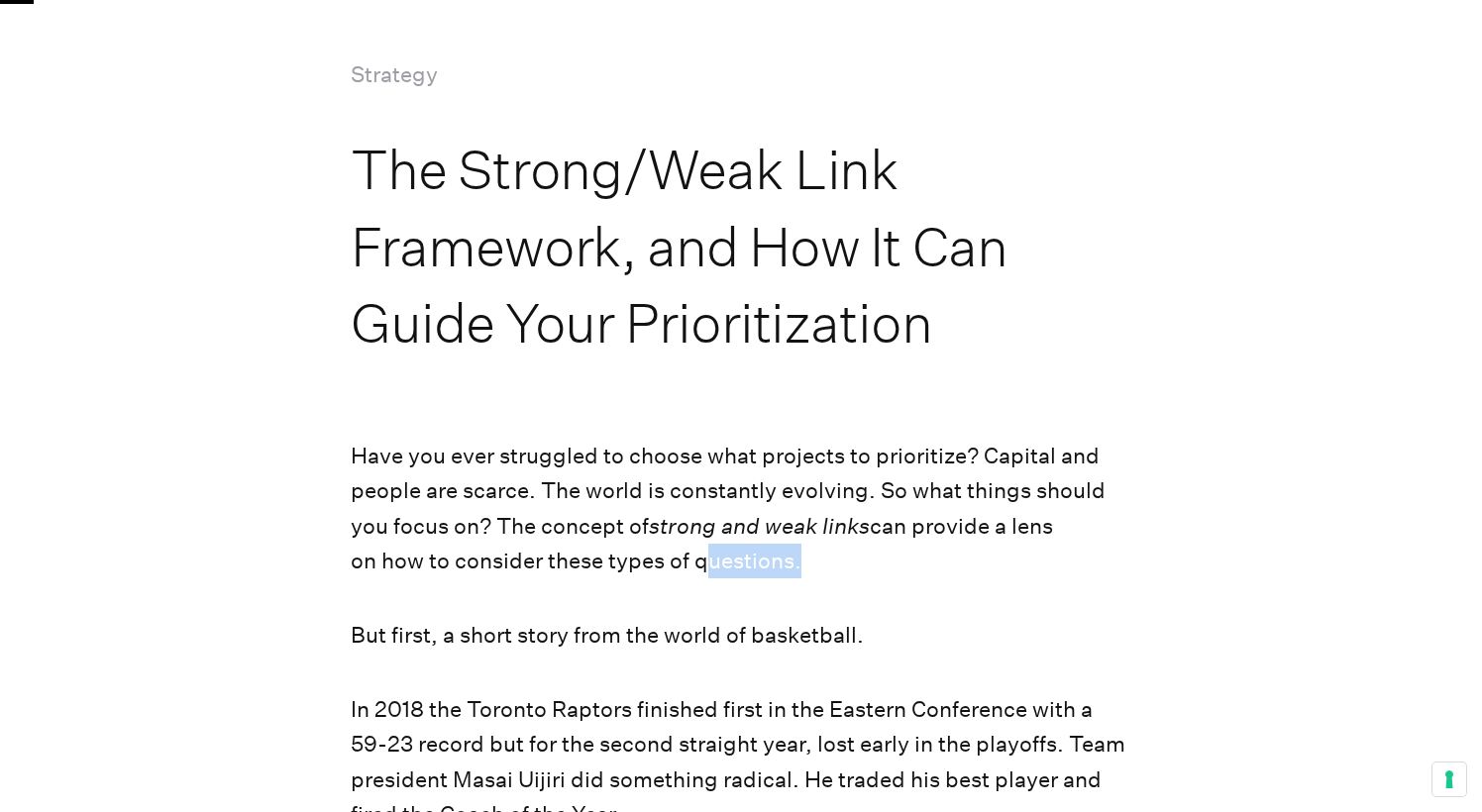 click on "Have you ever struggled to choose what projects to prioritize? Capital and people are scarce. The world is constantly evolving. So what things should you focus on? The concept of  strong and weak links  can provide a lens on how to consider these types of questions." at bounding box center [740, 509] 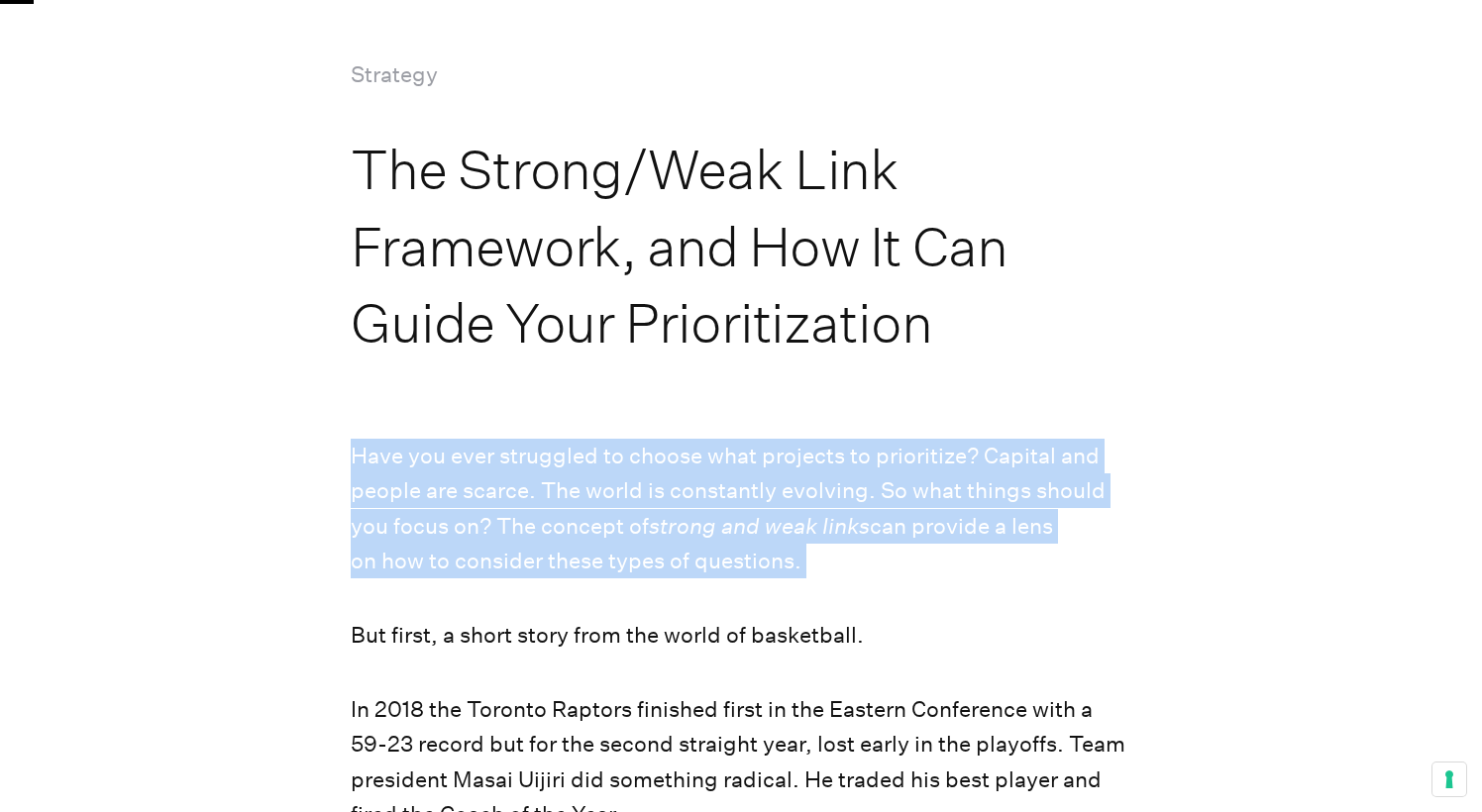 click on "strong and weak links" at bounding box center [759, 526] 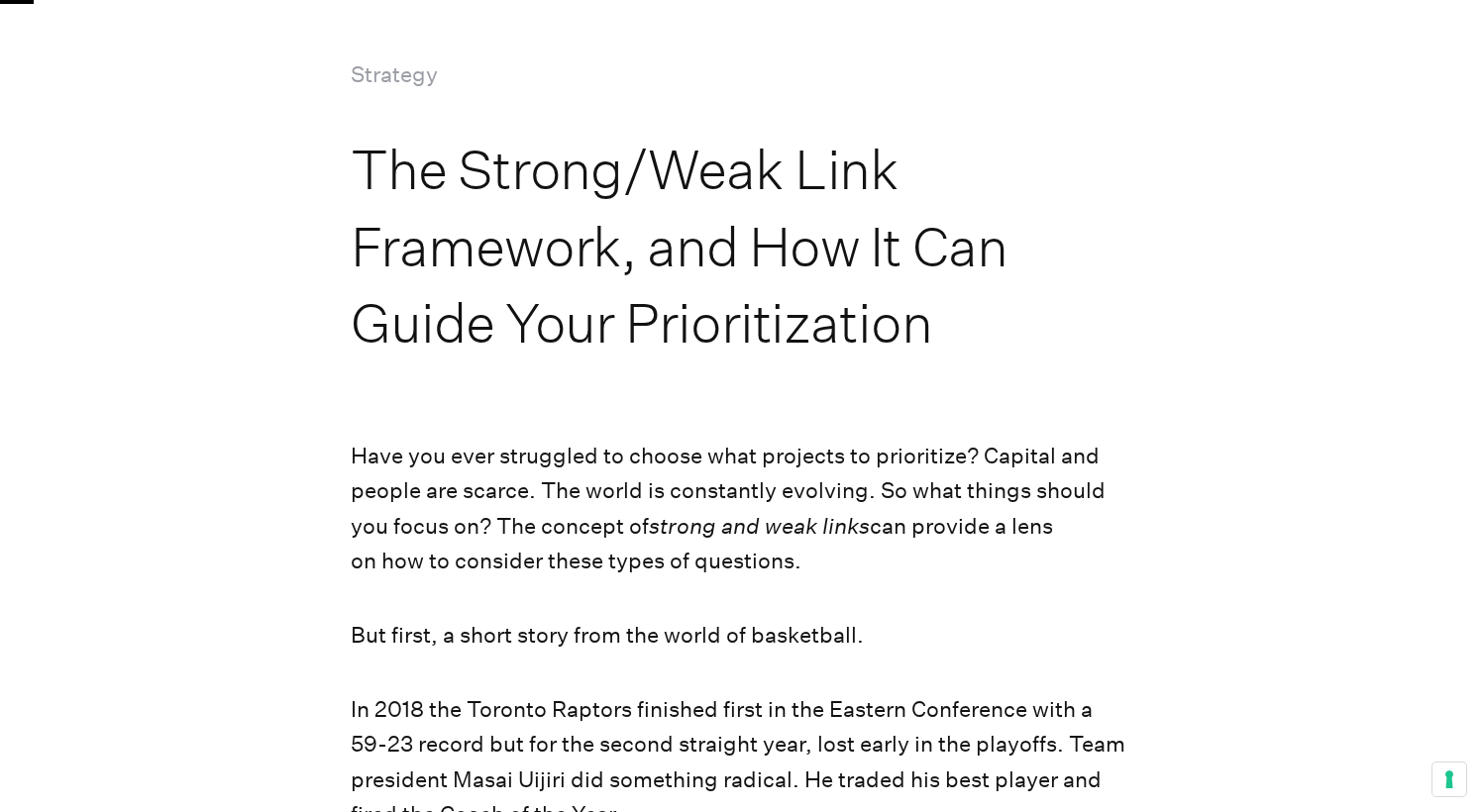 click on "Have you ever struggled to choose what projects to prioritize? Capital and people are scarce. The world is constantly evolving. So what things should you focus on? The concept of  strong and weak links  can provide a lens on how to consider these types of questions." at bounding box center [740, 509] 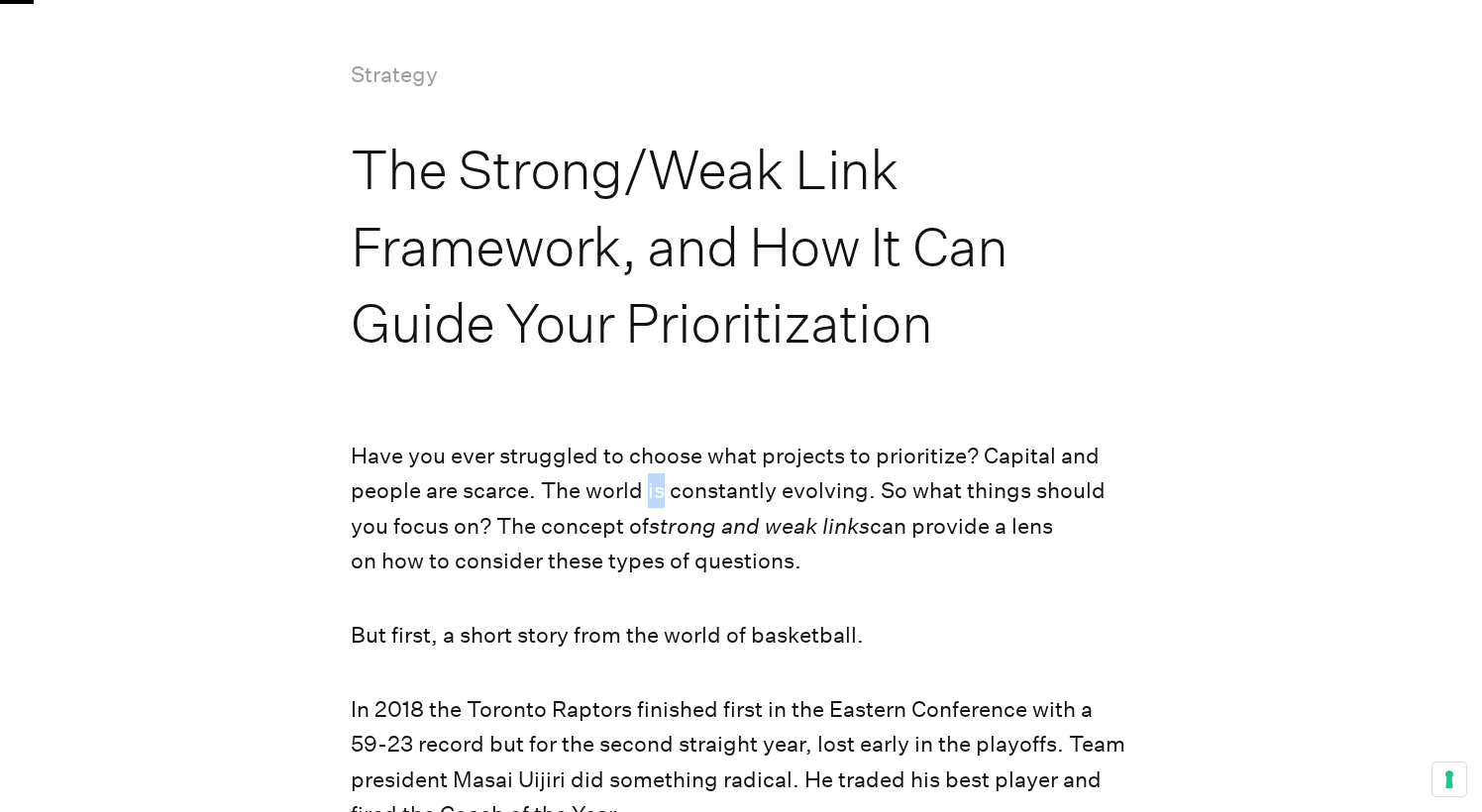 click on "Have you ever struggled to choose what projects to prioritize? Capital and people are scarce. The world is constantly evolving. So what things should you focus on? The concept of  strong and weak links  can provide a lens on how to consider these types of questions." at bounding box center [740, 509] 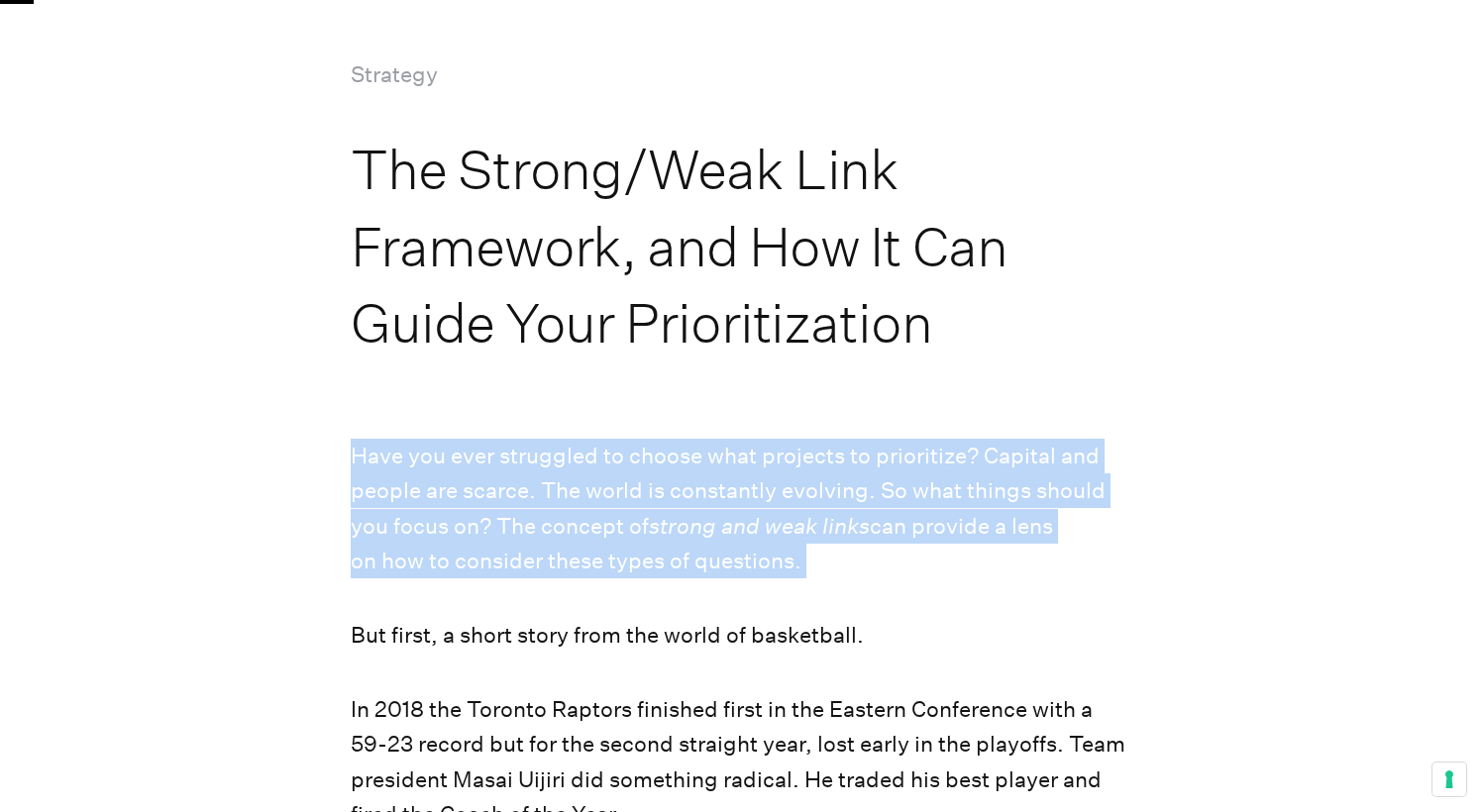 click on "strong and weak links" at bounding box center [759, 526] 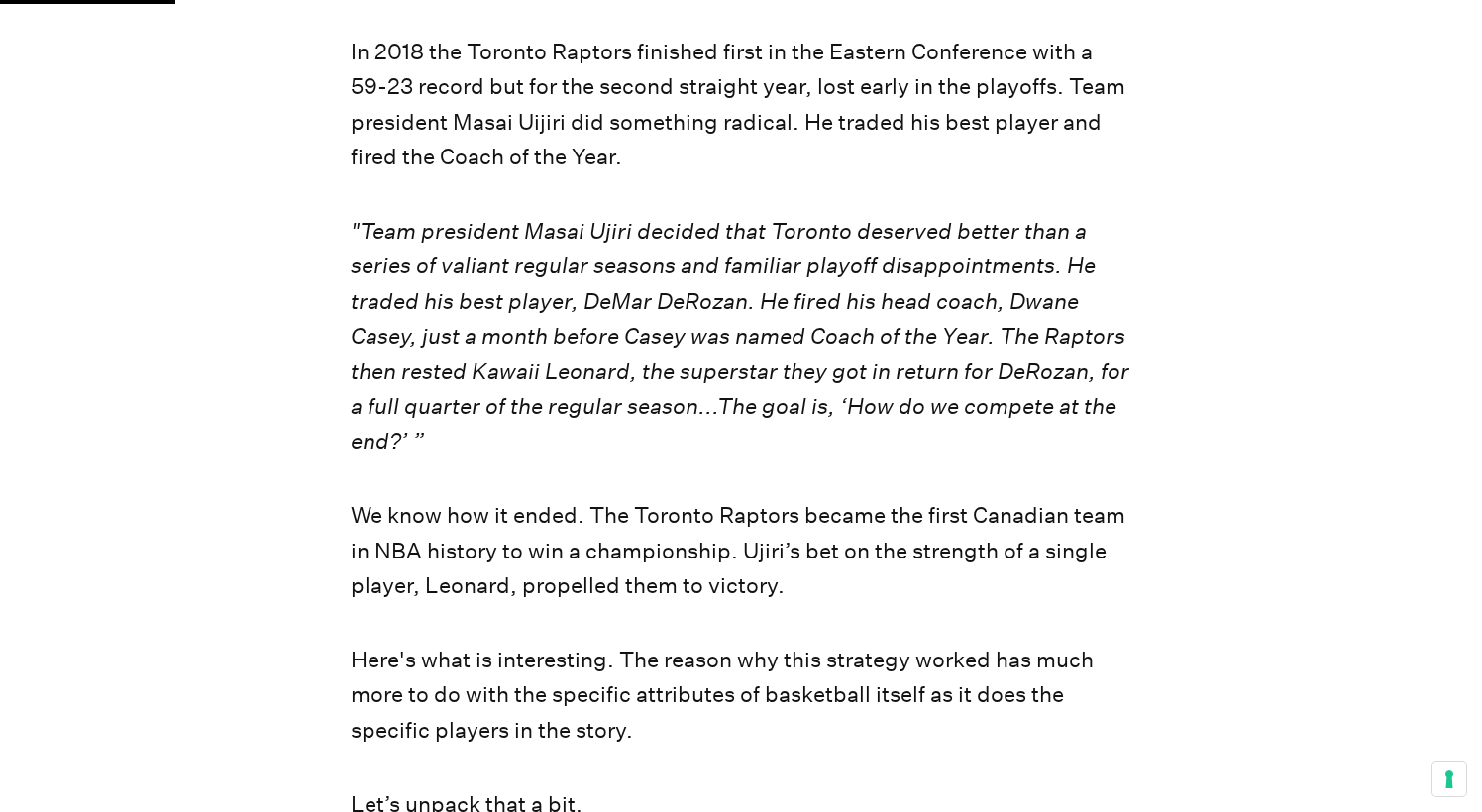 scroll, scrollTop: 814, scrollLeft: 0, axis: vertical 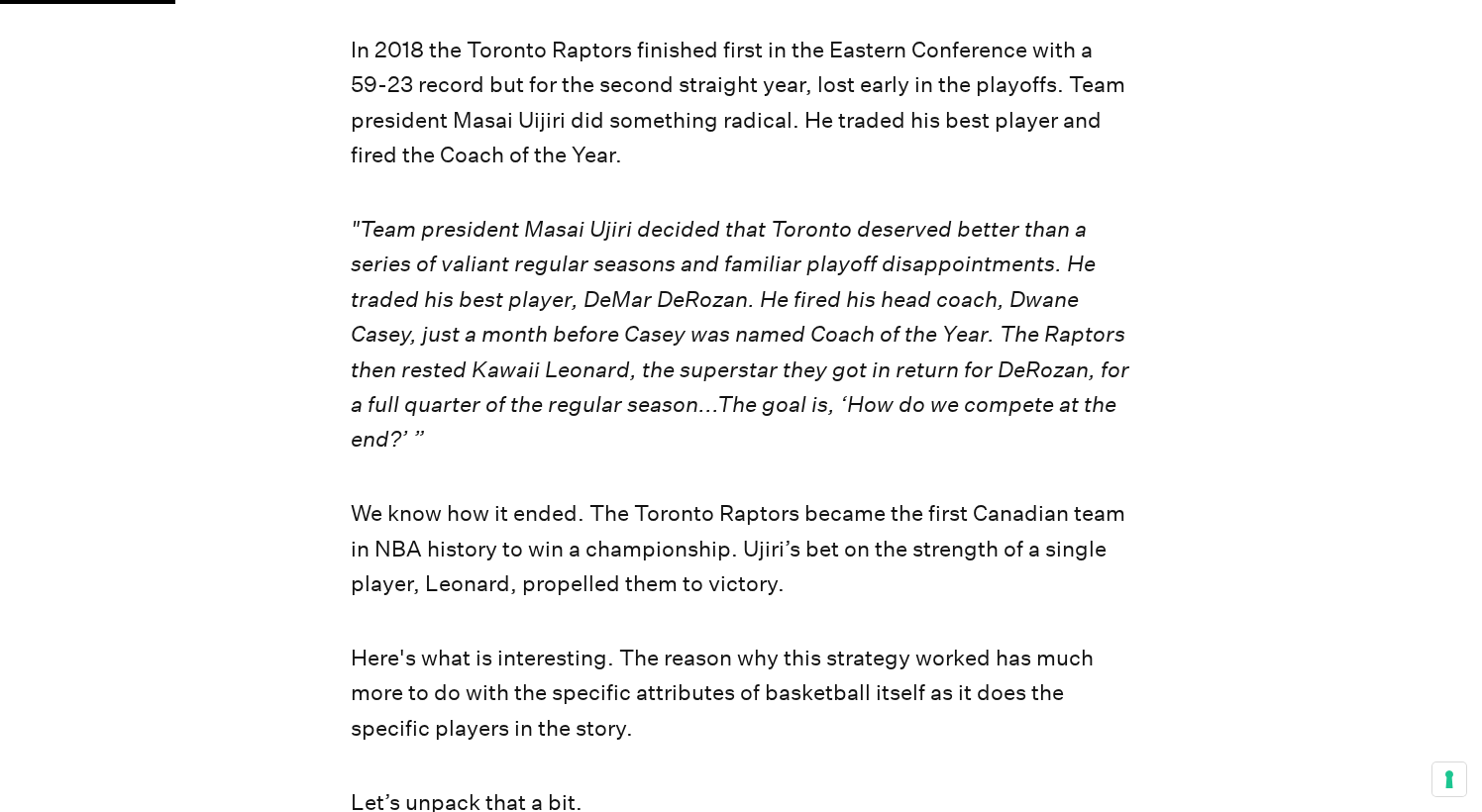 click on "We know how it ended. The Toronto Raptors became the first Canadian team in NBA history to win a championship. Ujiri’s bet on the strength of a single player, Leonard, propelled them to victory." at bounding box center (740, 549) 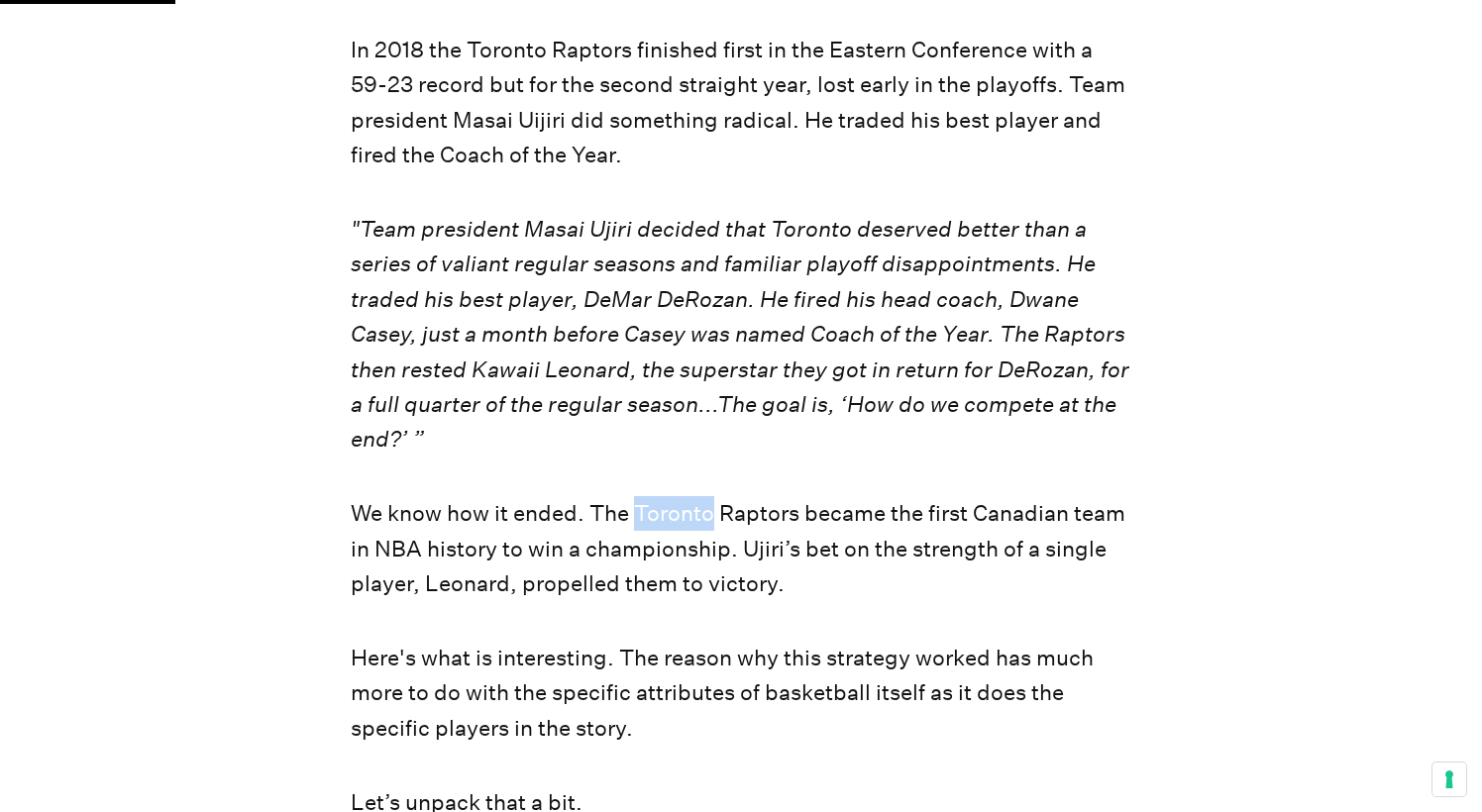 click on ""Team president Masai Ujiri decided that Toronto deserved better than a series of valiant regular seasons and familiar playoff disappointments. He traded his best player, DeMar DeRozan. He fired his head coach, Dwane Casey, just a month before Casey was named Coach of the Year. The Raptors then rested Kawaii Leonard, the superstar they got in return for DeRozan, for a full quarter of the regular season...The goal is, ‘How do we compete at the end?’ ”" at bounding box center (740, 334) 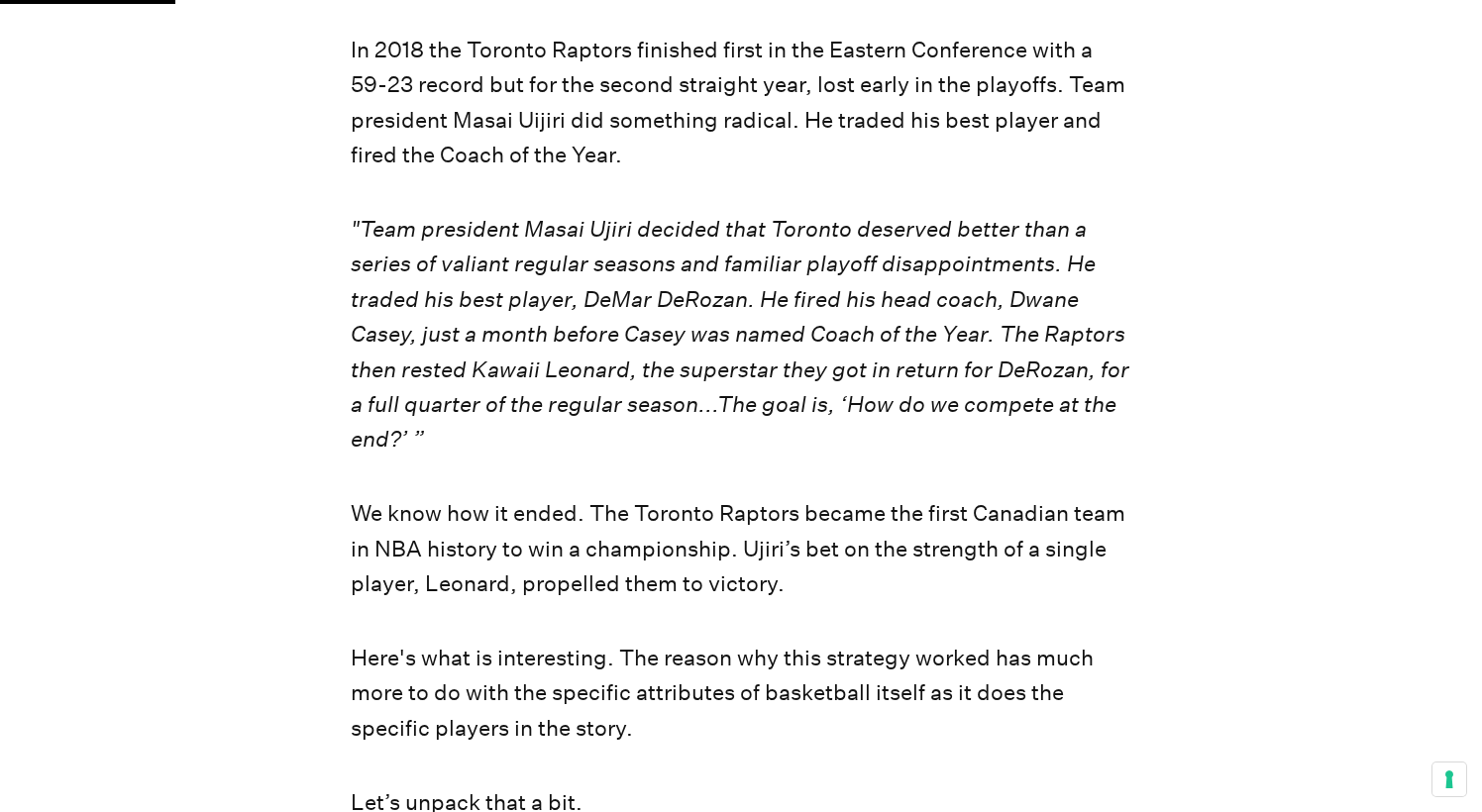 click on ""Team president Masai Ujiri decided that Toronto deserved better than a series of valiant regular seasons and familiar playoff disappointments. He traded his best player, DeMar DeRozan. He fired his head coach, Dwane Casey, just a month before Casey was named Coach of the Year. The Raptors then rested Kawaii Leonard, the superstar they got in return for DeRozan, for a full quarter of the regular season...The goal is, ‘How do we compete at the end?’ ”" at bounding box center (740, 334) 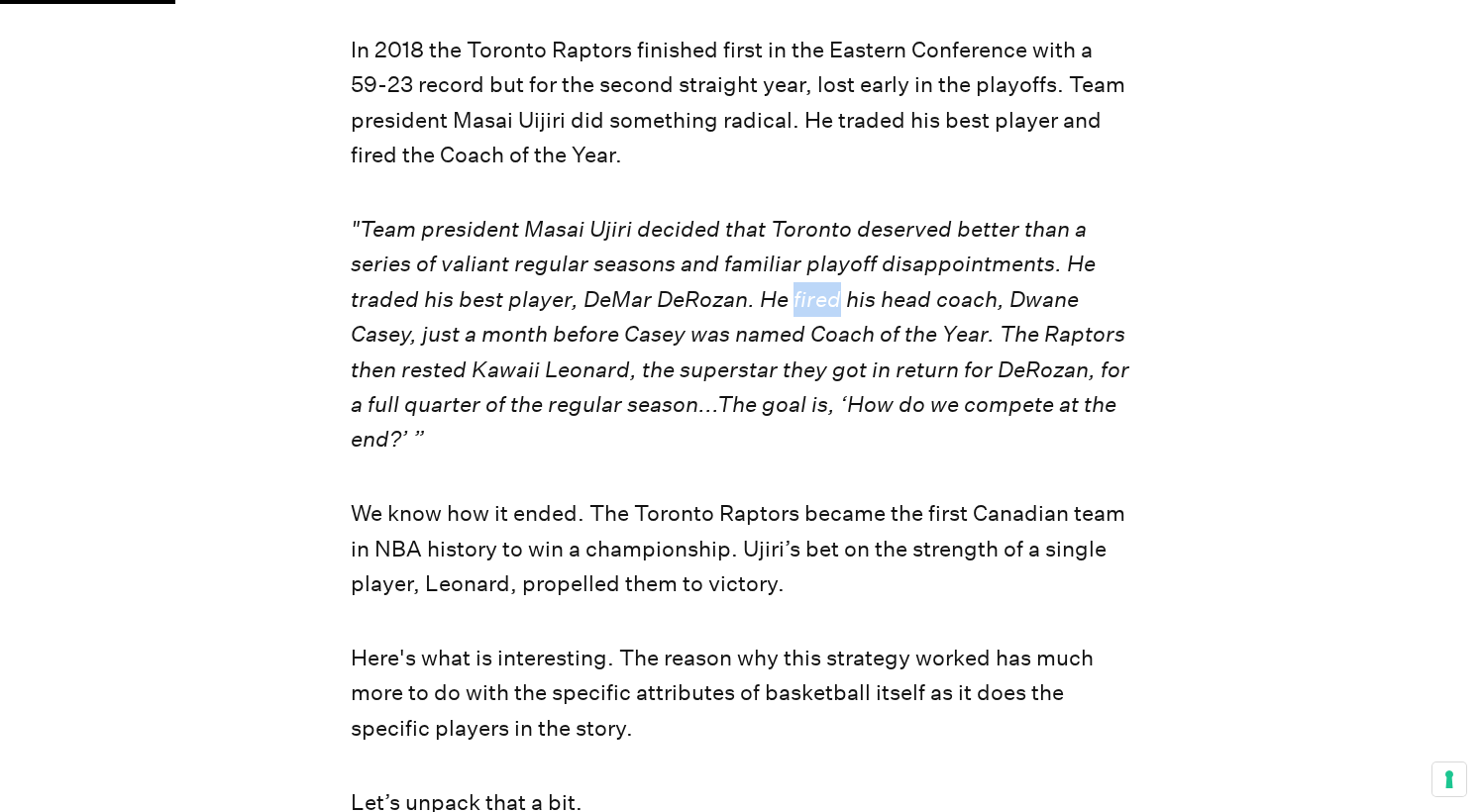 click on ""Team president Masai Ujiri decided that Toronto deserved better than a series of valiant regular seasons and familiar playoff disappointments. He traded his best player, DeMar DeRozan. He fired his head coach, Dwane Casey, just a month before Casey was named Coach of the Year. The Raptors then rested Kawaii Leonard, the superstar they got in return for DeRozan, for a full quarter of the regular season...The goal is, ‘How do we compete at the end?’ ”" at bounding box center (740, 334) 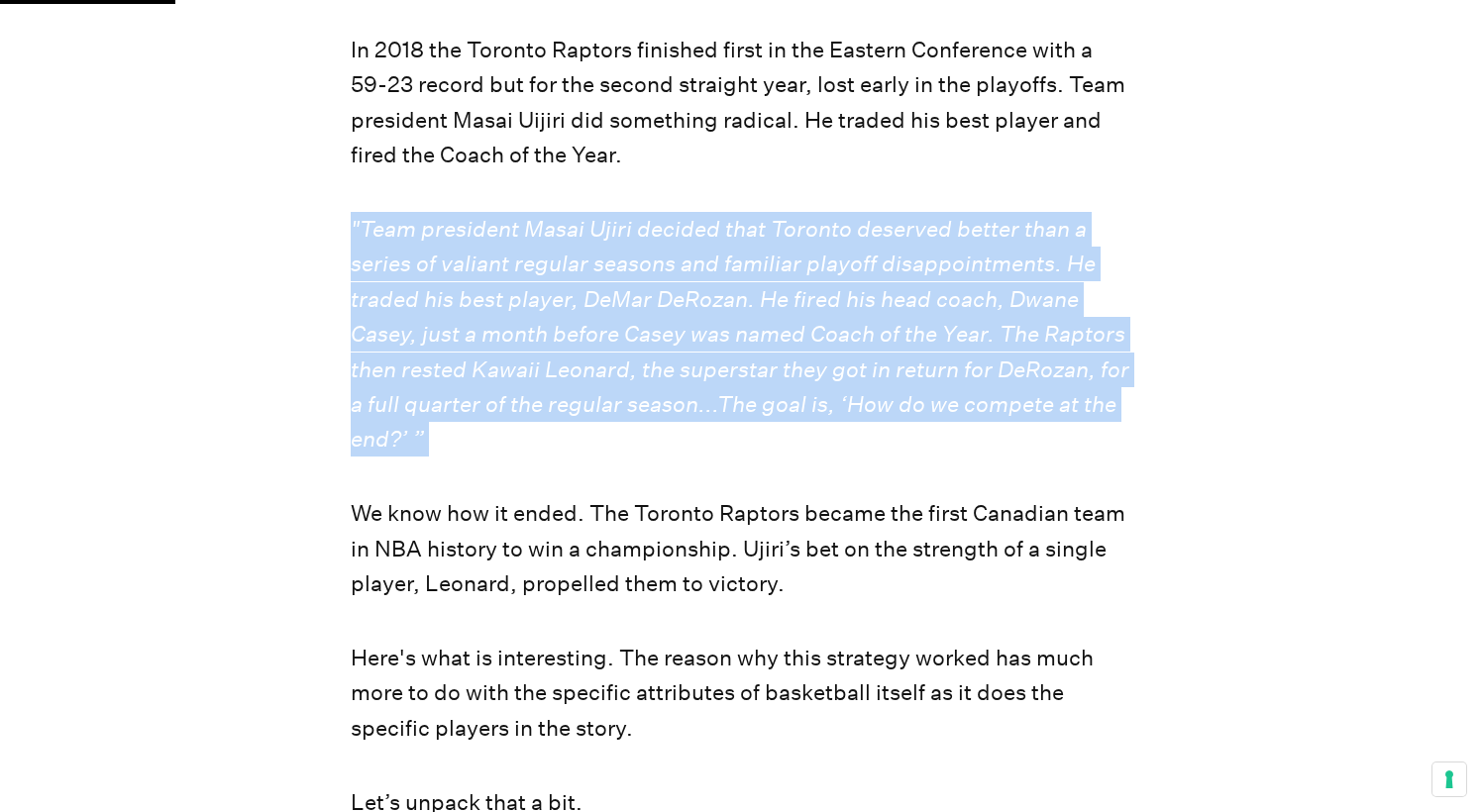 click on ""Team president Masai Ujiri decided that Toronto deserved better than a series of valiant regular seasons and familiar playoff disappointments. He traded his best player, DeMar DeRozan. He fired his head coach, Dwane Casey, just a month before Casey was named Coach of the Year. The Raptors then rested Kawaii Leonard, the superstar they got in return for DeRozan, for a full quarter of the regular season...The goal is, ‘How do we compete at the end?’ ”" at bounding box center [740, 334] 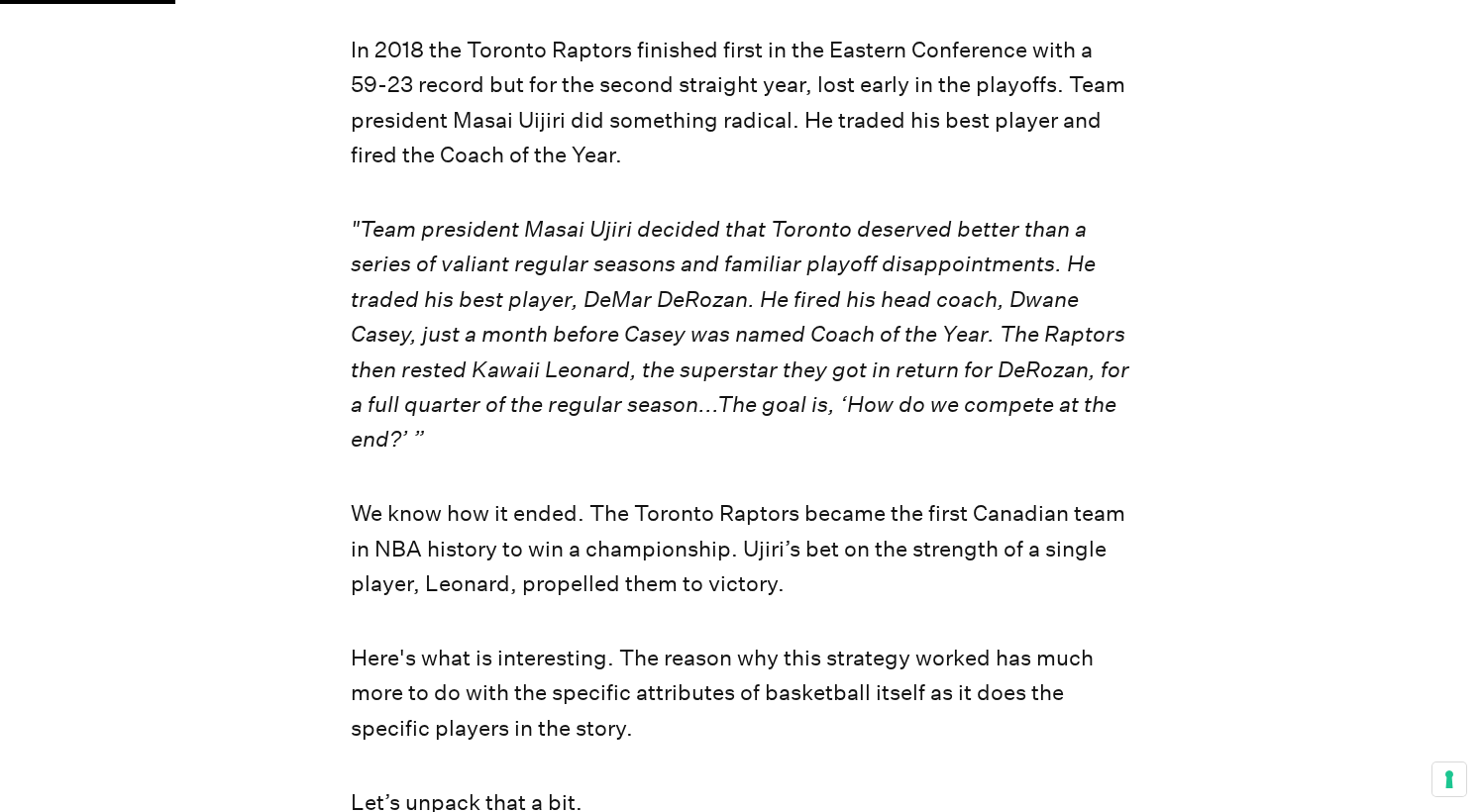 click on ""Team president Masai Ujiri decided that Toronto deserved better than a series of valiant regular seasons and familiar playoff disappointments. He traded his best player, DeMar DeRozan. He fired his head coach, Dwane Casey, just a month before Casey was named Coach of the Year. The Raptors then rested Kawaii Leonard, the superstar they got in return for DeRozan, for a full quarter of the regular season...The goal is, ‘How do we compete at the end?’ ”" at bounding box center (740, 334) 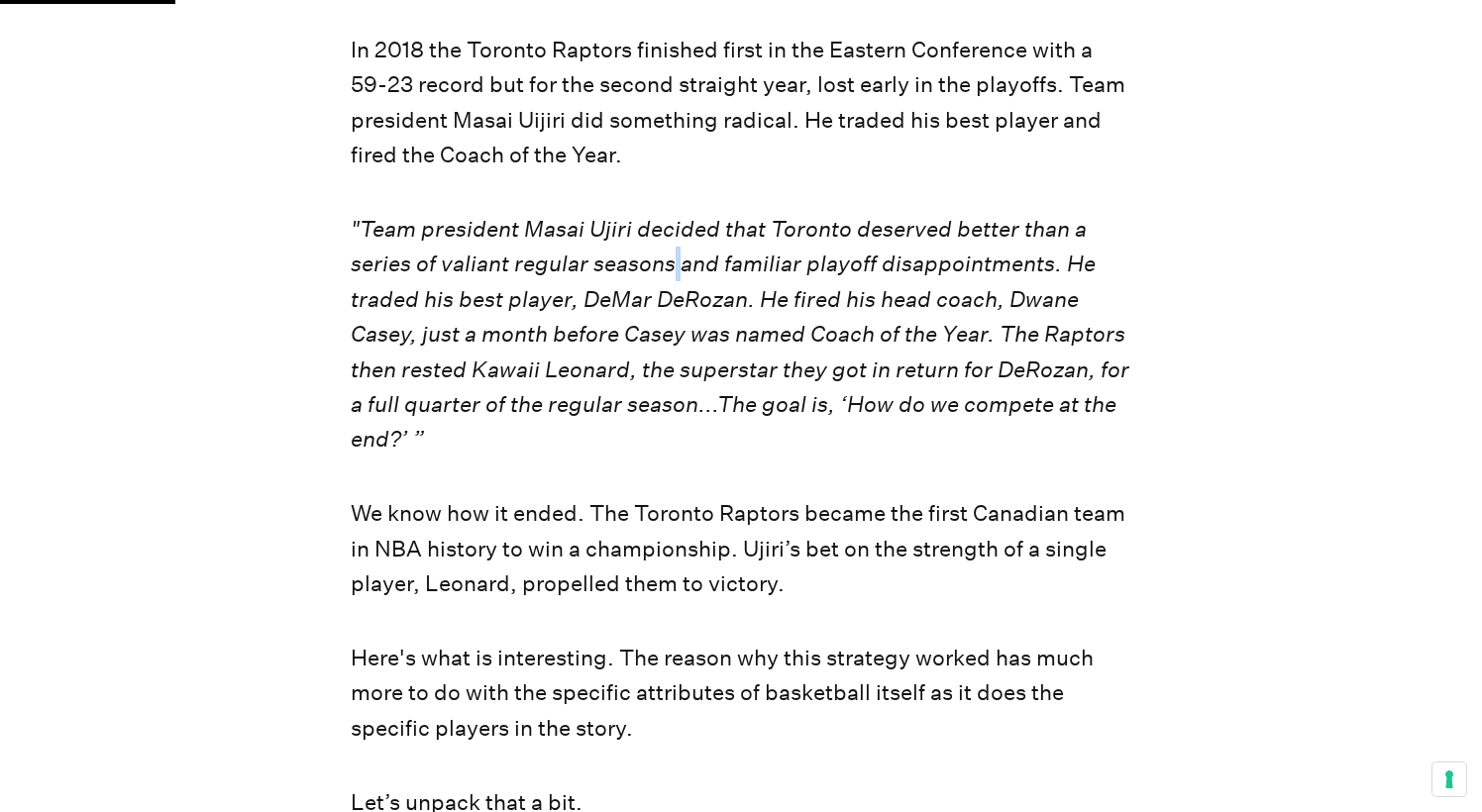 click on ""Team president Masai Ujiri decided that Toronto deserved better than a series of valiant regular seasons and familiar playoff disappointments. He traded his best player, DeMar DeRozan. He fired his head coach, Dwane Casey, just a month before Casey was named Coach of the Year. The Raptors then rested Kawaii Leonard, the superstar they got in return for DeRozan, for a full quarter of the regular season...The goal is, ‘How do we compete at the end?’ ”" at bounding box center (740, 334) 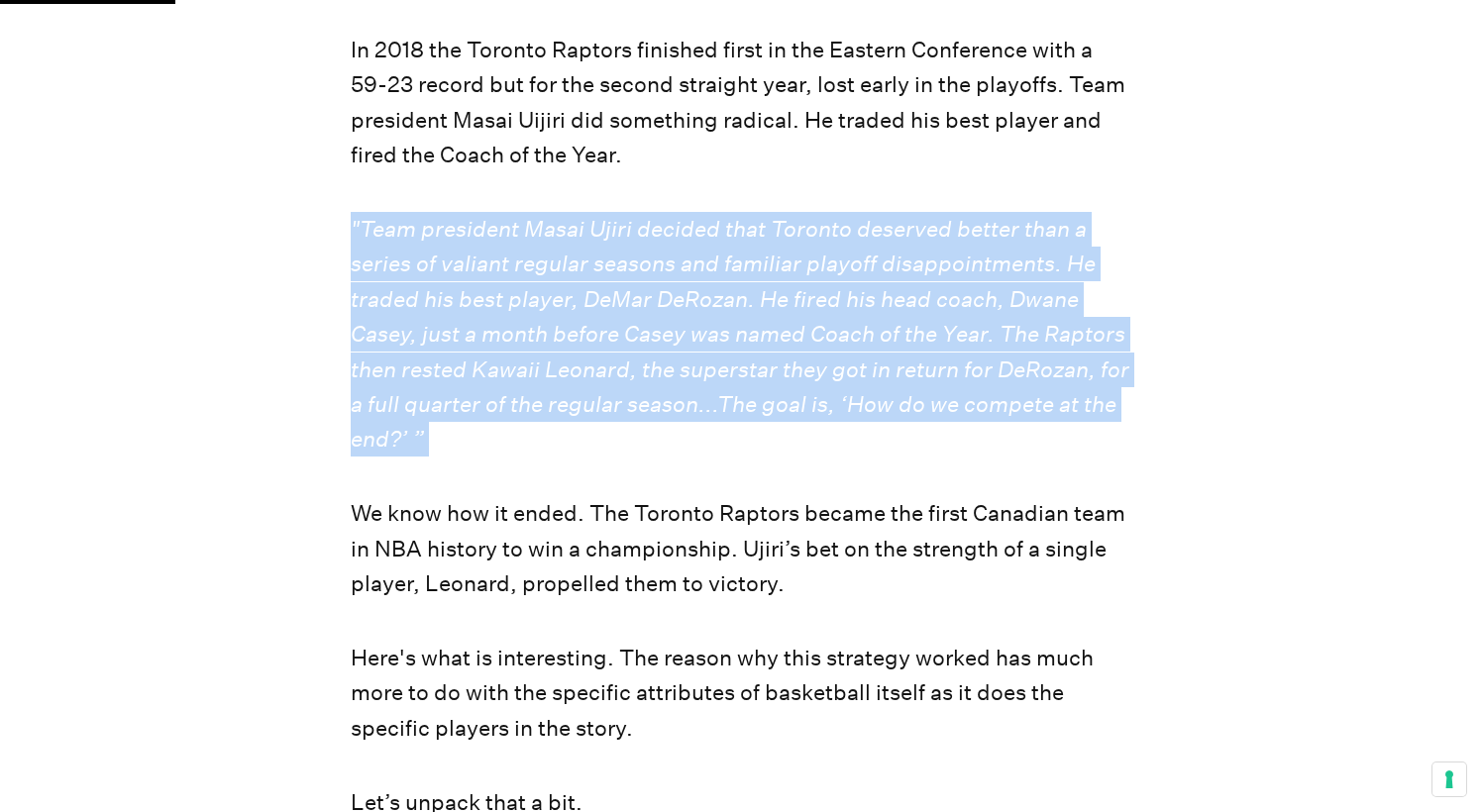 click on ""Team president Masai Ujiri decided that Toronto deserved better than a series of valiant regular seasons and familiar playoff disappointments. He traded his best player, DeMar DeRozan. He fired his head coach, Dwane Casey, just a month before Casey was named Coach of the Year. The Raptors then rested Kawaii Leonard, the superstar they got in return for DeRozan, for a full quarter of the regular season...The goal is, ‘How do we compete at the end?’ ”" at bounding box center [740, 335] 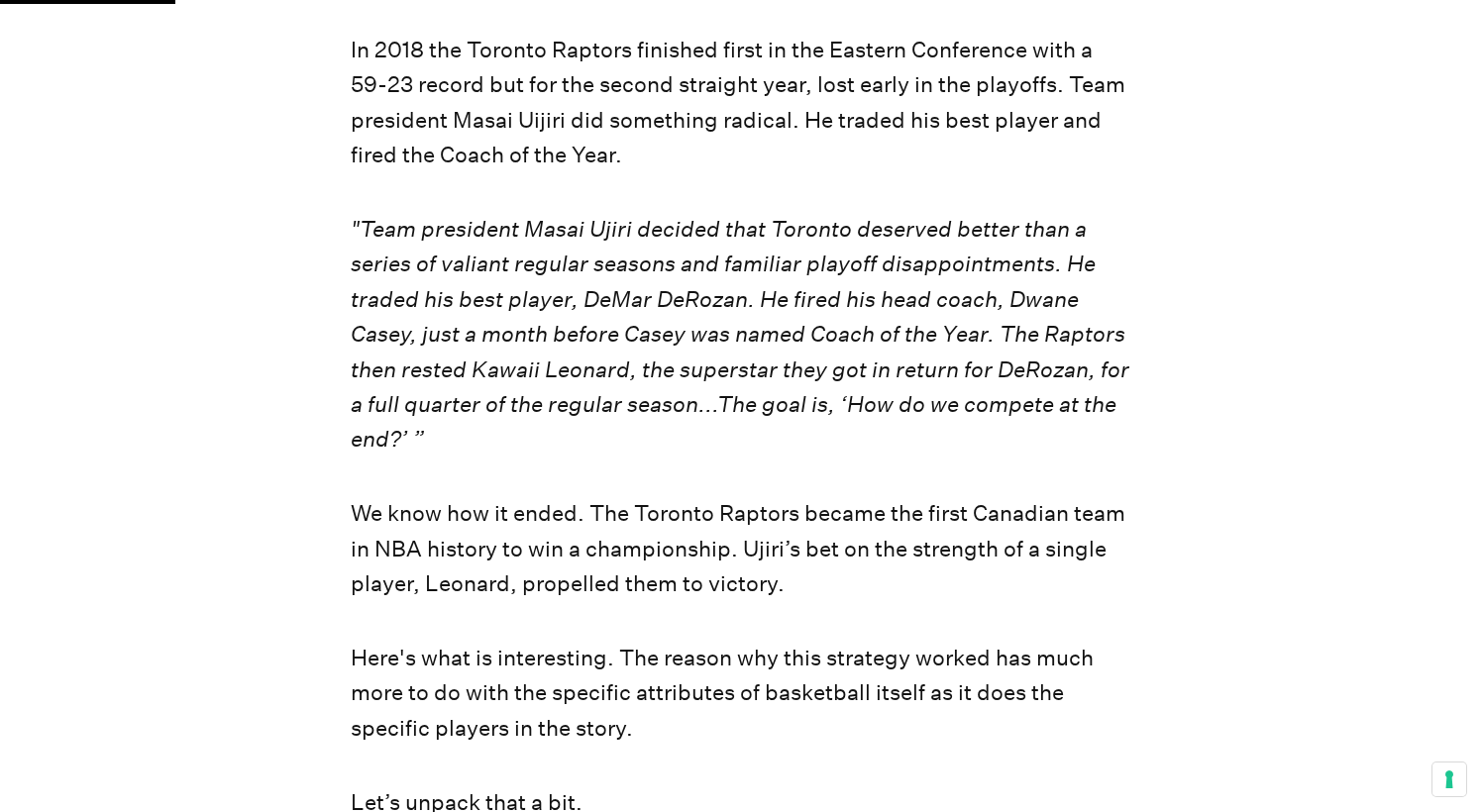 click on ""Team president Masai Ujiri decided that Toronto deserved better than a series of valiant regular seasons and familiar playoff disappointments. He traded his best player, DeMar DeRozan. He fired his head coach, Dwane Casey, just a month before Casey was named Coach of the Year. The Raptors then rested Kawaii Leonard, the superstar they got in return for DeRozan, for a full quarter of the regular season...The goal is, ‘How do we compete at the end?’ ”" at bounding box center [740, 335] 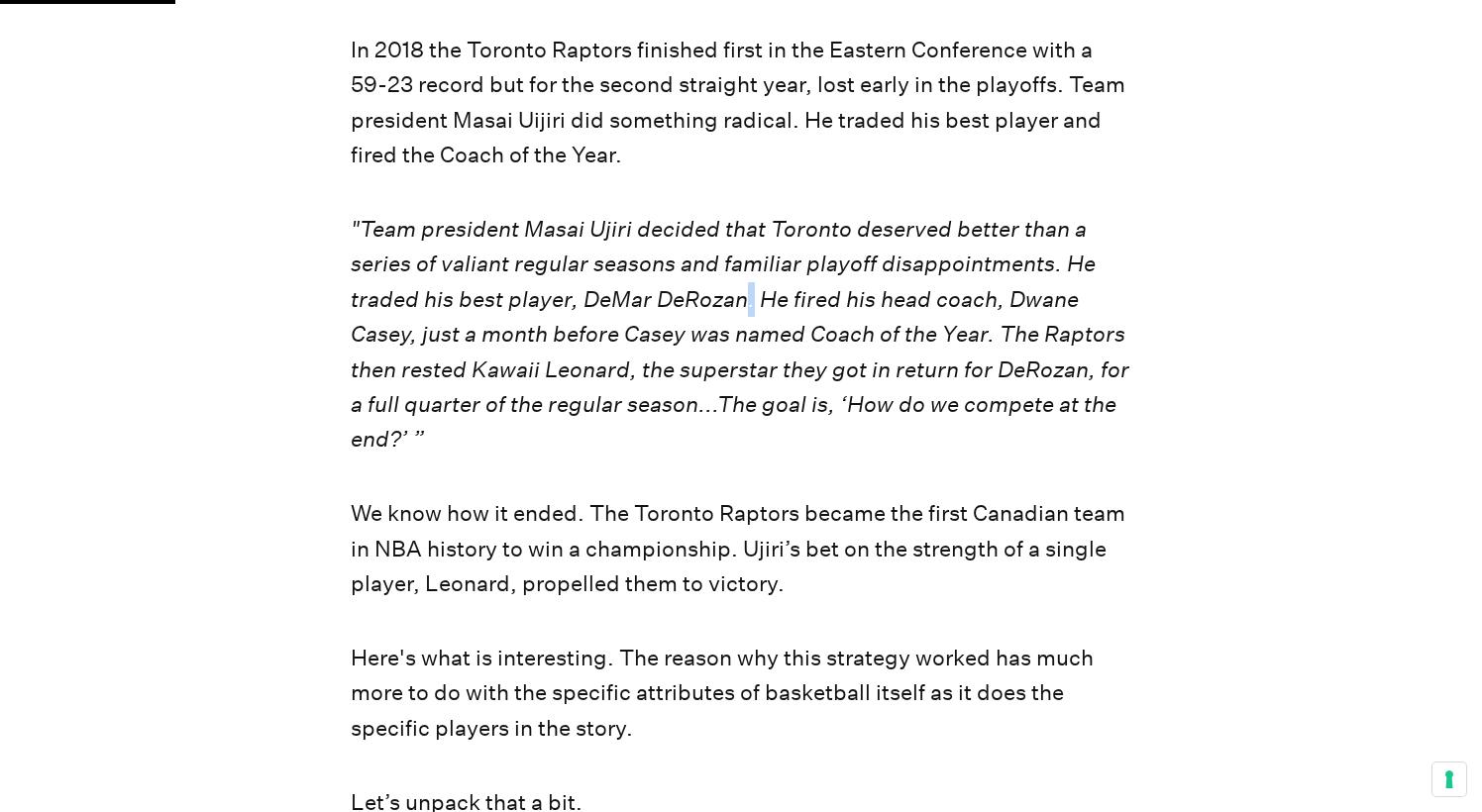 click on ""Team president Masai Ujiri decided that Toronto deserved better than a series of valiant regular seasons and familiar playoff disappointments. He traded his best player, DeMar DeRozan. He fired his head coach, Dwane Casey, just a month before Casey was named Coach of the Year. The Raptors then rested Kawaii Leonard, the superstar they got in return for DeRozan, for a full quarter of the regular season...The goal is, ‘How do we compete at the end?’ ”" at bounding box center [740, 335] 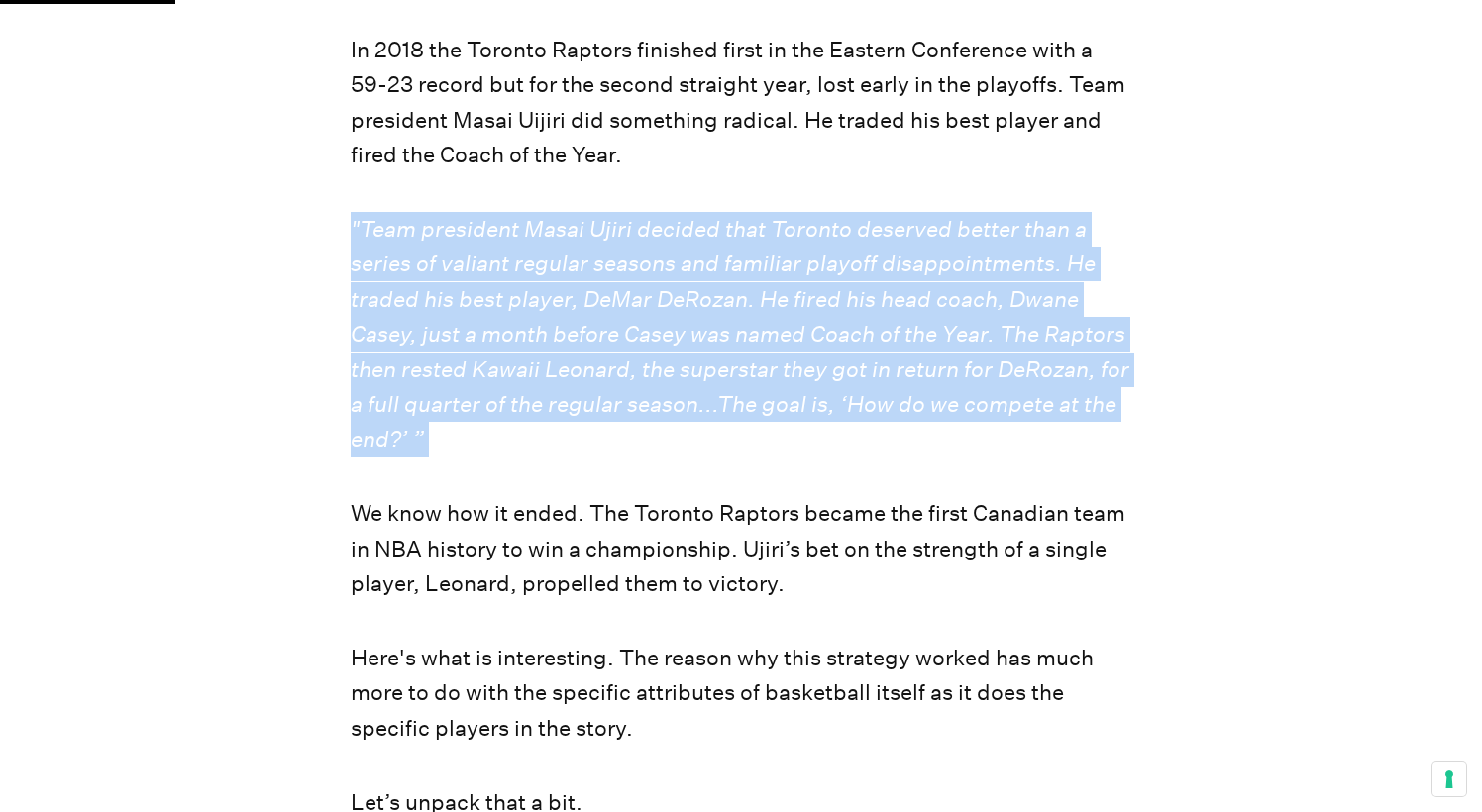 click on ""Team president Masai Ujiri decided that Toronto deserved better than a series of valiant regular seasons and familiar playoff disappointments. He traded his best player, DeMar DeRozan. He fired his head coach, Dwane Casey, just a month before Casey was named Coach of the Year. The Raptors then rested Kawaii Leonard, the superstar they got in return for DeRozan, for a full quarter of the regular season...The goal is, ‘How do we compete at the end?’ ”" at bounding box center (740, 335) 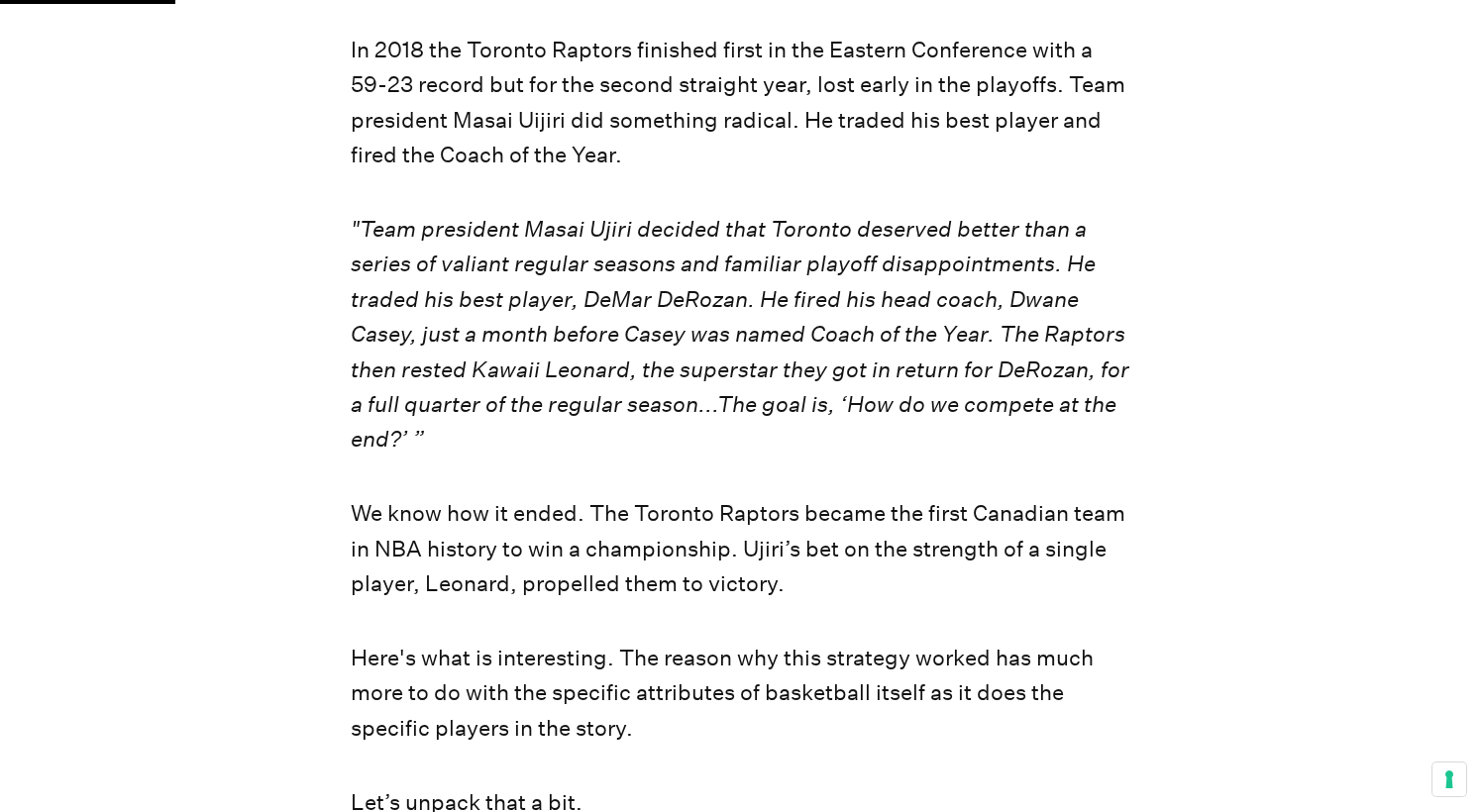 click on ""Team president Masai Ujiri decided that Toronto deserved better than a series of valiant regular seasons and familiar playoff disappointments. He traded his best player, DeMar DeRozan. He fired his head coach, Dwane Casey, just a month before Casey was named Coach of the Year. The Raptors then rested Kawaii Leonard, the superstar they got in return for DeRozan, for a full quarter of the regular season...The goal is, ‘How do we compete at the end?’ ”" at bounding box center (740, 335) 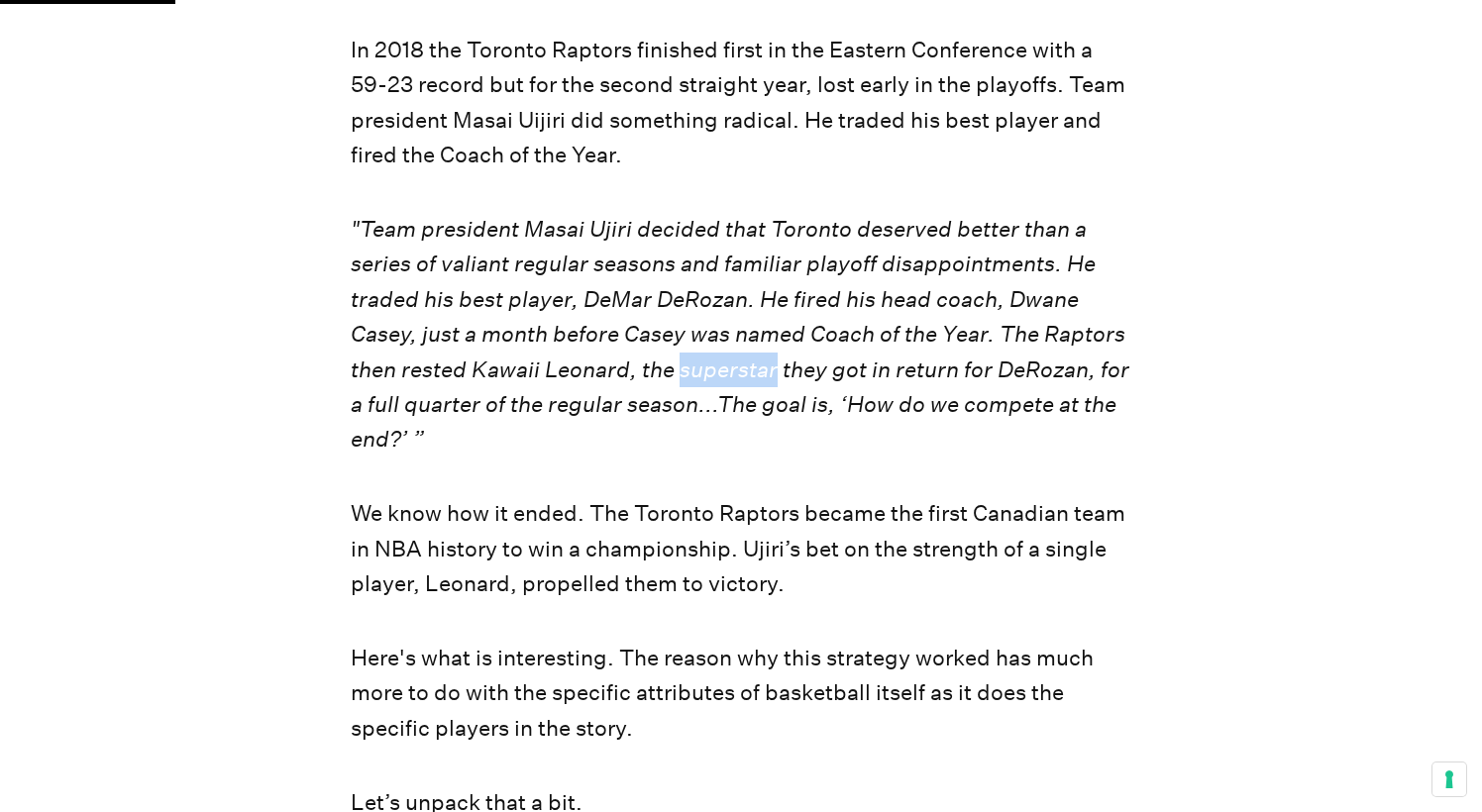 click on ""Team president Masai Ujiri decided that Toronto deserved better than a series of valiant regular seasons and familiar playoff disappointments. He traded his best player, DeMar DeRozan. He fired his head coach, Dwane Casey, just a month before Casey was named Coach of the Year. The Raptors then rested Kawaii Leonard, the superstar they got in return for DeRozan, for a full quarter of the regular season...The goal is, ‘How do we compete at the end?’ ”" at bounding box center [740, 335] 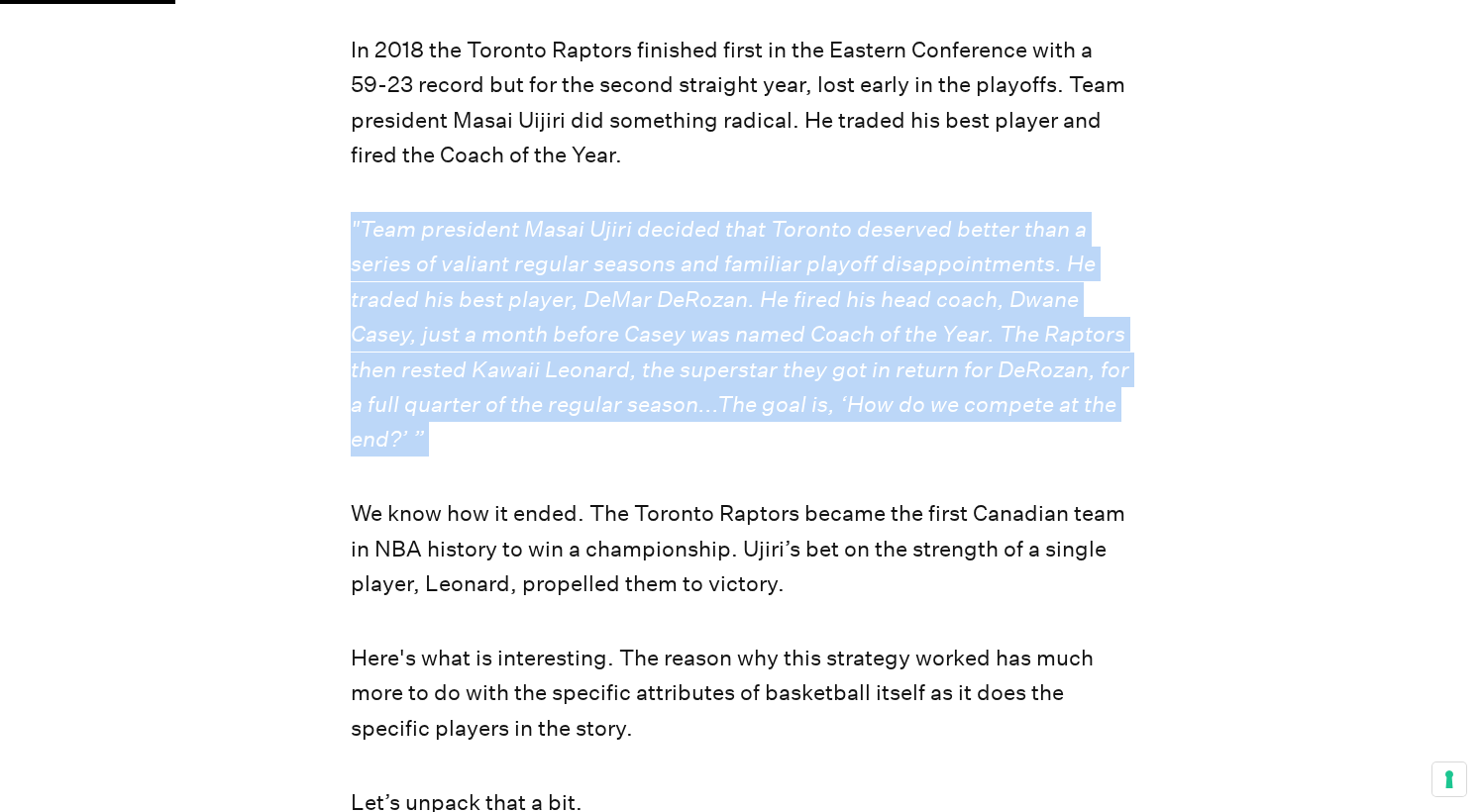 click on ""Team president Masai Ujiri decided that Toronto deserved better than a series of valiant regular seasons and familiar playoff disappointments. He traded his best player, DeMar DeRozan. He fired his head coach, Dwane Casey, just a month before Casey was named Coach of the Year. The Raptors then rested Kawaii Leonard, the superstar they got in return for DeRozan, for a full quarter of the regular season...The goal is, ‘How do we compete at the end?’ ”" at bounding box center (740, 334) 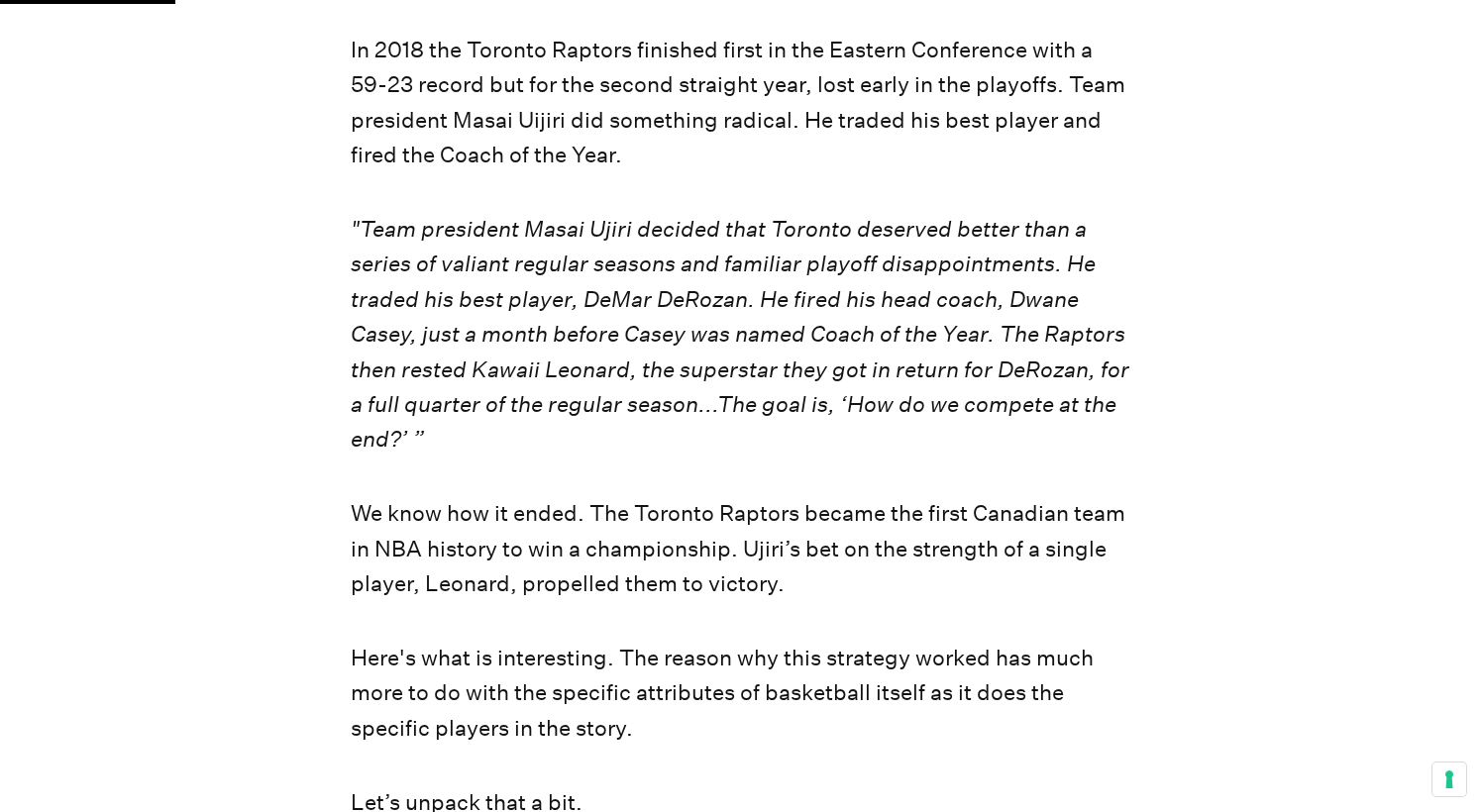 click on ""Team president Masai Ujiri decided that Toronto deserved better than a series of valiant regular seasons and familiar playoff disappointments. He traded his best player, DeMar DeRozan. He fired his head coach, Dwane Casey, just a month before Casey was named Coach of the Year. The Raptors then rested Kawaii Leonard, the superstar they got in return for DeRozan, for a full quarter of the regular season...The goal is, ‘How do we compete at the end?’ ”" at bounding box center [740, 334] 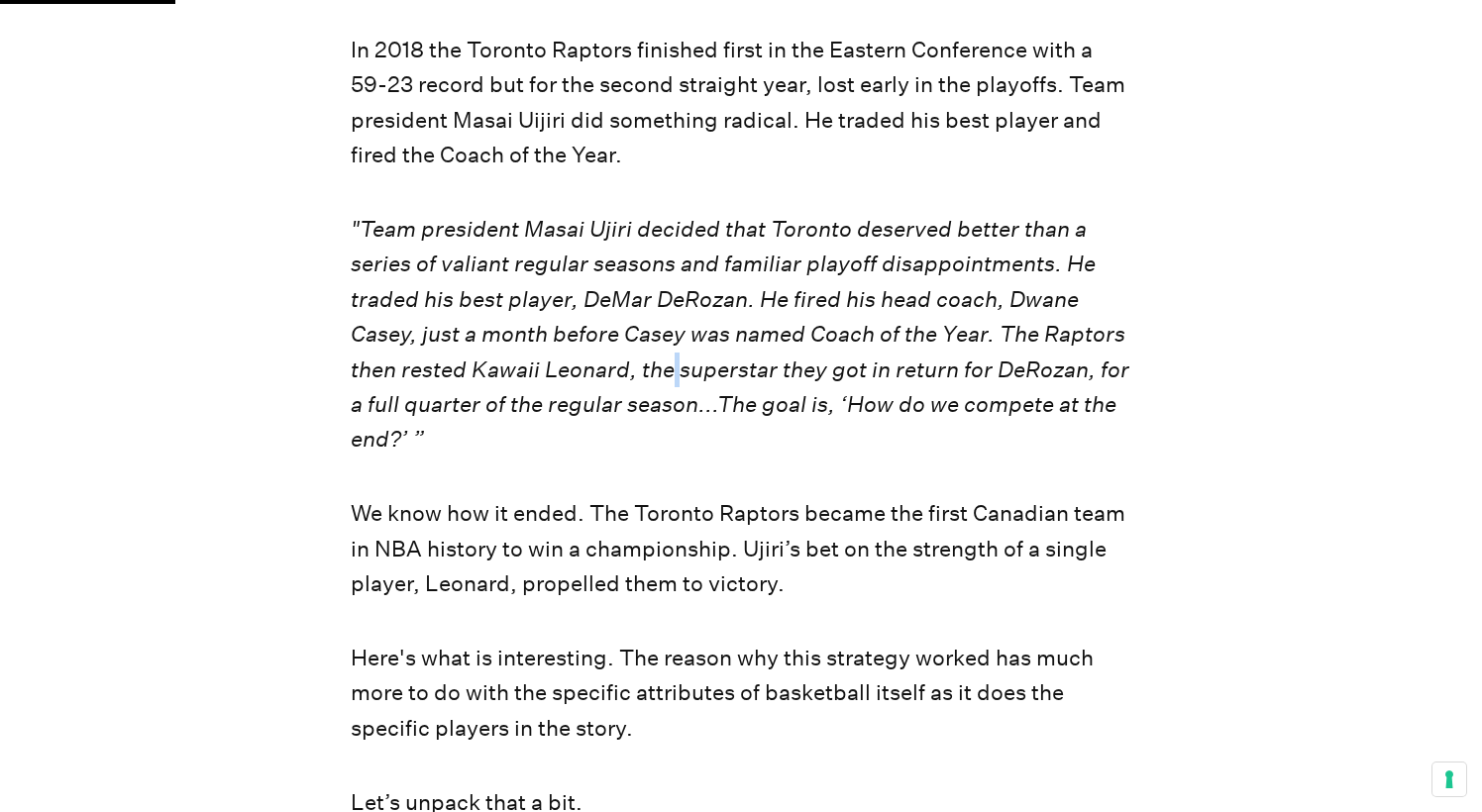 click on ""Team president Masai Ujiri decided that Toronto deserved better than a series of valiant regular seasons and familiar playoff disappointments. He traded his best player, DeMar DeRozan. He fired his head coach, Dwane Casey, just a month before Casey was named Coach of the Year. The Raptors then rested Kawaii Leonard, the superstar they got in return for DeRozan, for a full quarter of the regular season...The goal is, ‘How do we compete at the end?’ ”" at bounding box center [740, 334] 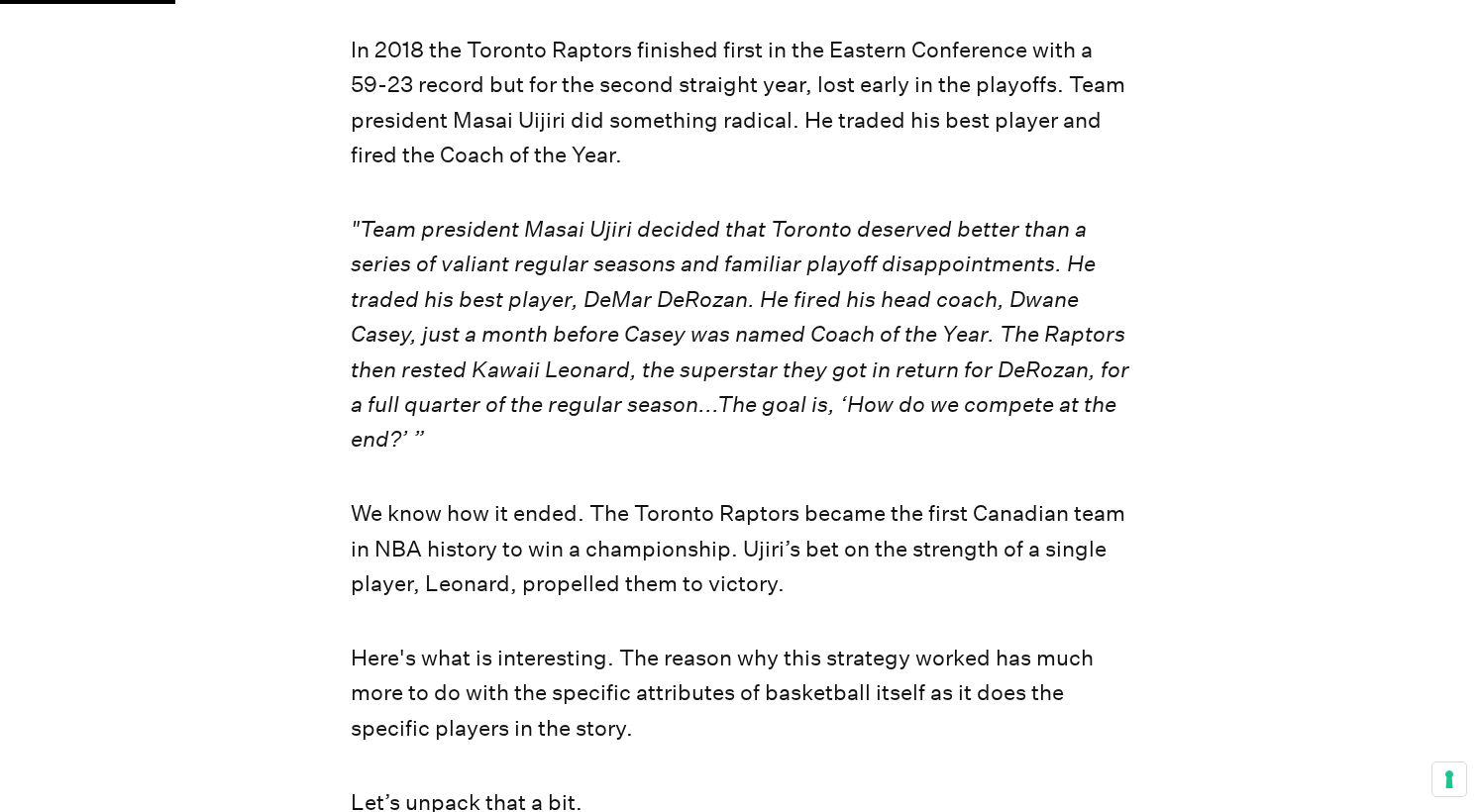 click on ""Team president Masai Ujiri decided that Toronto deserved better than a series of valiant regular seasons and familiar playoff disappointments. He traded his best player, DeMar DeRozan. He fired his head coach, Dwane Casey, just a month before Casey was named Coach of the Year. The Raptors then rested Kawaii Leonard, the superstar they got in return for DeRozan, for a full quarter of the regular season...The goal is, ‘How do we compete at the end?’ ”" at bounding box center [740, 334] 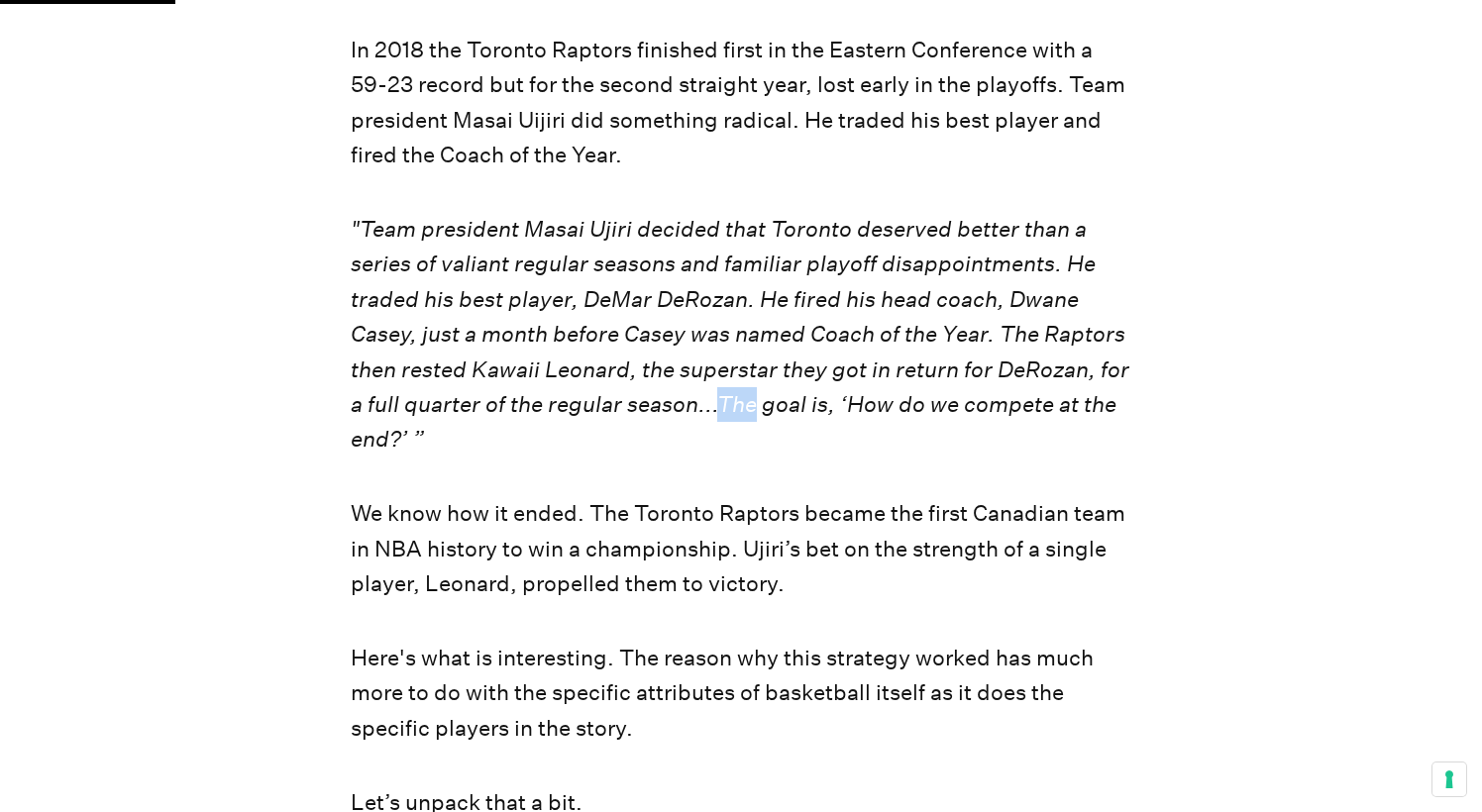 click on ""Team president Masai Ujiri decided that Toronto deserved better than a series of valiant regular seasons and familiar playoff disappointments. He traded his best player, DeMar DeRozan. He fired his head coach, Dwane Casey, just a month before Casey was named Coach of the Year. The Raptors then rested Kawaii Leonard, the superstar they got in return for DeRozan, for a full quarter of the regular season...The goal is, ‘How do we compete at the end?’ ”" at bounding box center [740, 334] 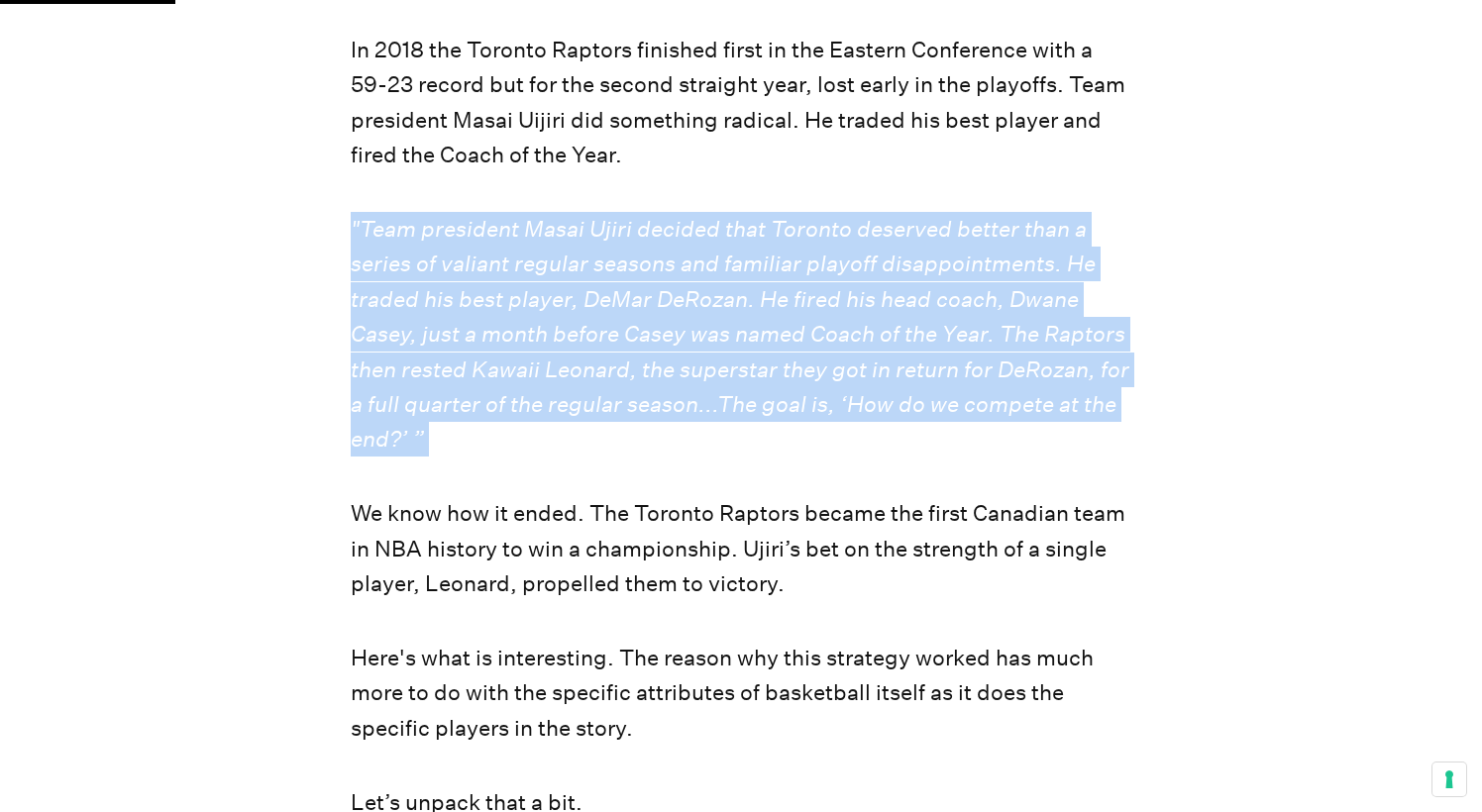 click on ""Team president Masai Ujiri decided that Toronto deserved better than a series of valiant regular seasons and familiar playoff disappointments. He traded his best player, DeMar DeRozan. He fired his head coach, Dwane Casey, just a month before Casey was named Coach of the Year. The Raptors then rested Kawaii Leonard, the superstar they got in return for DeRozan, for a full quarter of the regular season...The goal is, ‘How do we compete at the end?’ ”" at bounding box center (740, 334) 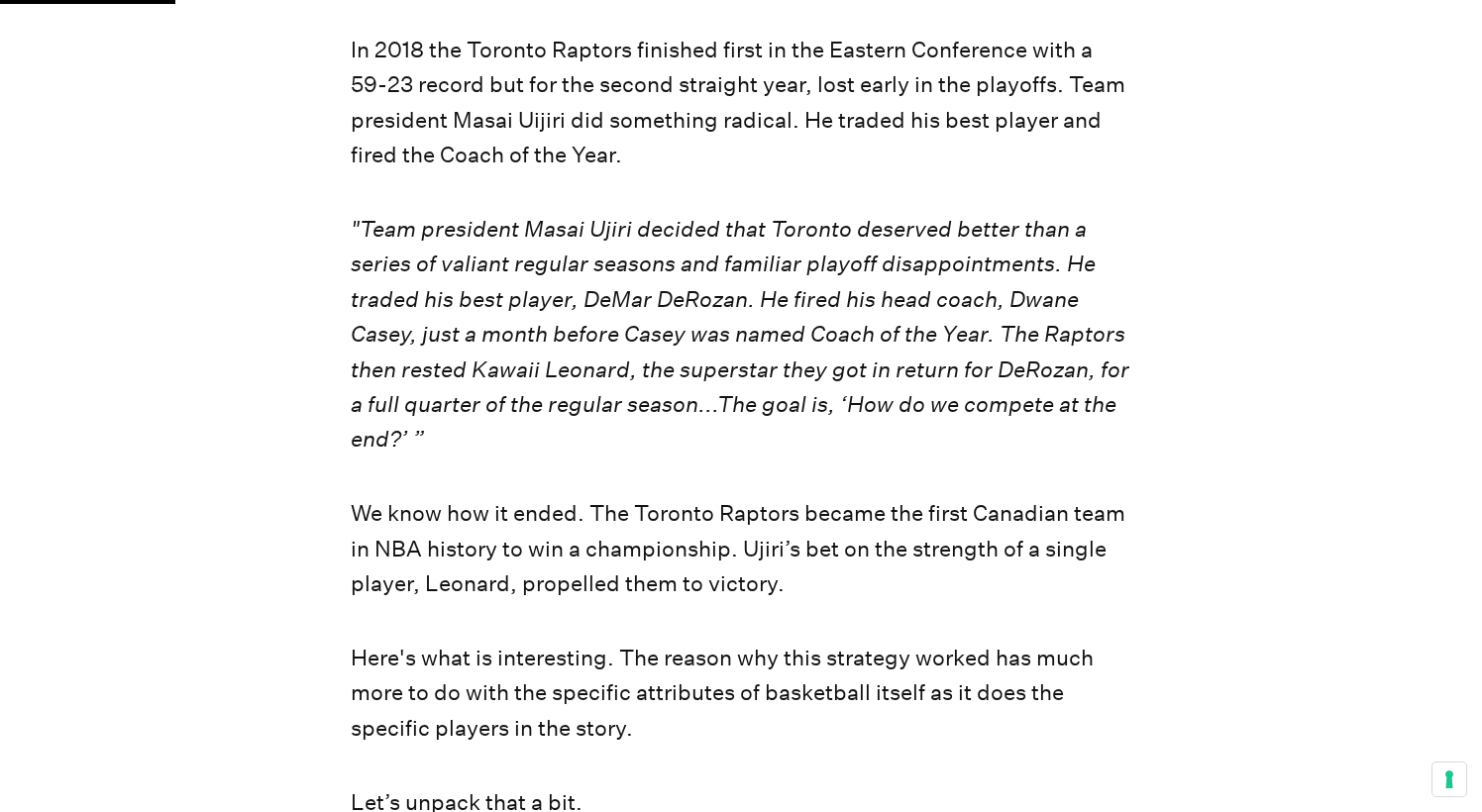 click on ""Team president Masai Ujiri decided that Toronto deserved better than a series of valiant regular seasons and familiar playoff disappointments. He traded his best player, DeMar DeRozan. He fired his head coach, Dwane Casey, just a month before Casey was named Coach of the Year. The Raptors then rested Kawaii Leonard, the superstar they got in return for DeRozan, for a full quarter of the regular season...The goal is, ‘How do we compete at the end?’ ”" at bounding box center (740, 334) 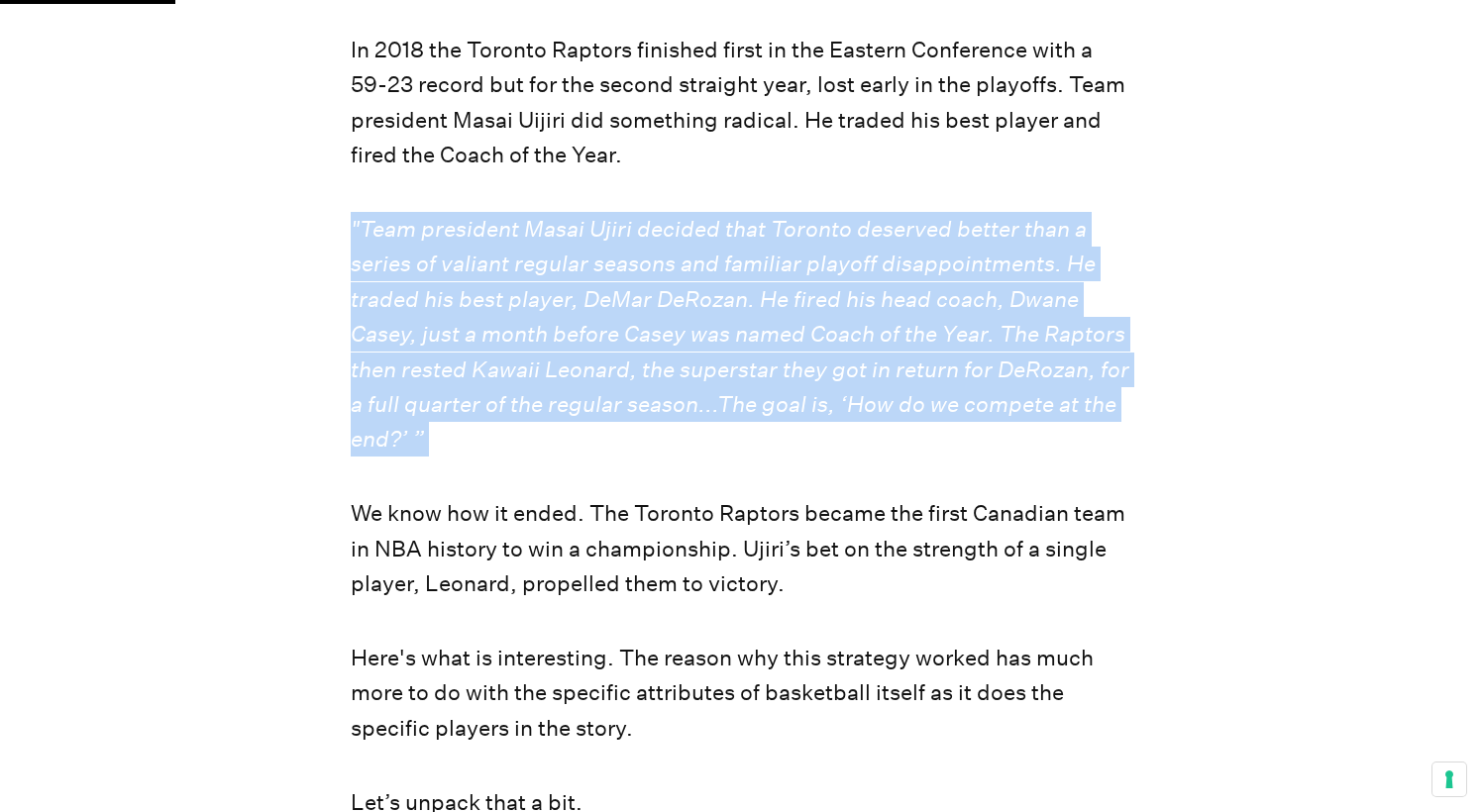 click on ""Team president Masai Ujiri decided that Toronto deserved better than a series of valiant regular seasons and familiar playoff disappointments. He traded his best player, DeMar DeRozan. He fired his head coach, Dwane Casey, just a month before Casey was named Coach of the Year. The Raptors then rested Kawaii Leonard, the superstar they got in return for DeRozan, for a full quarter of the regular season...The goal is, ‘How do we compete at the end?’ ”" at bounding box center [740, 334] 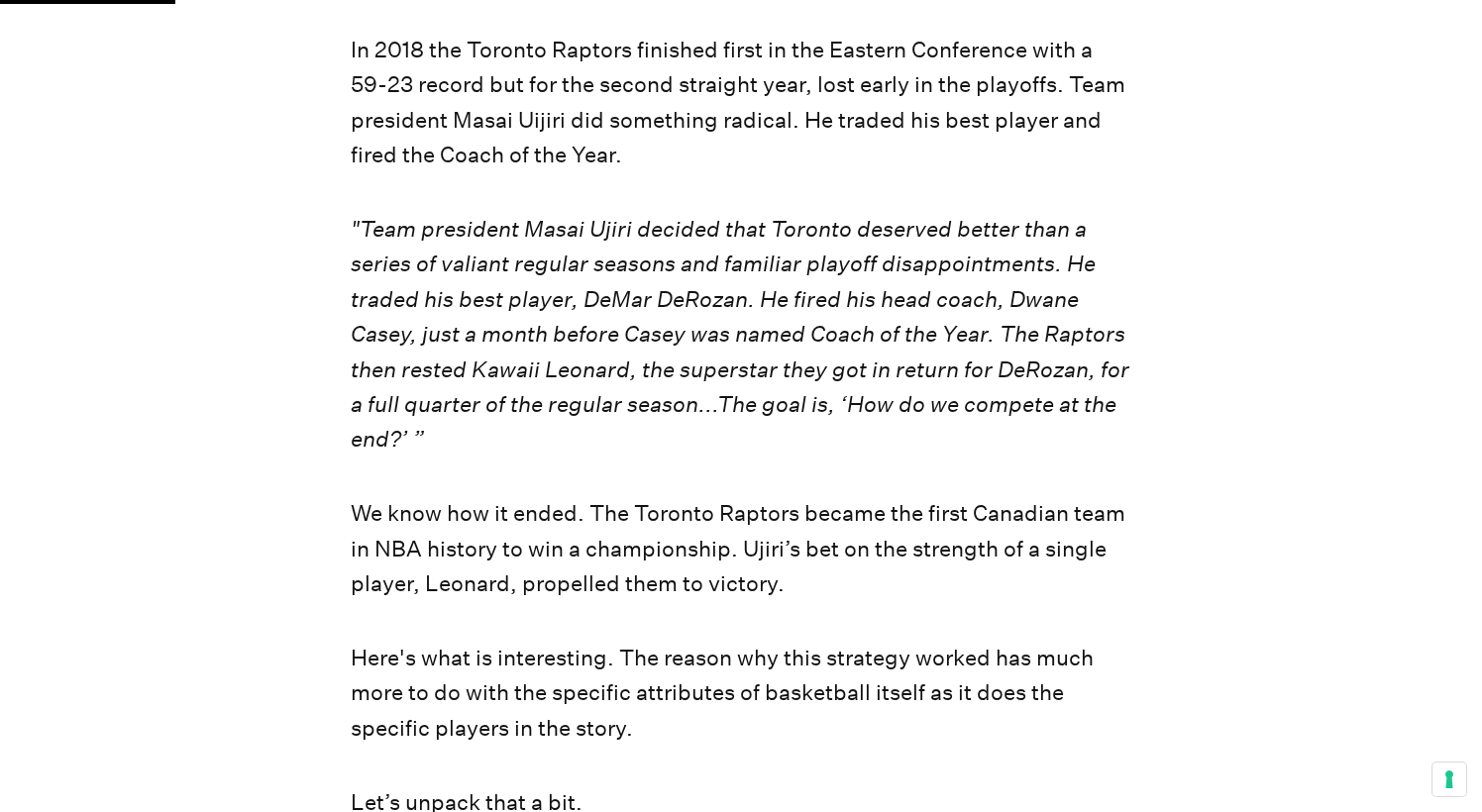 click on ""Team president Masai Ujiri decided that Toronto deserved better than a series of valiant regular seasons and familiar playoff disappointments. He traded his best player, DeMar DeRozan. He fired his head coach, Dwane Casey, just a month before Casey was named Coach of the Year. The Raptors then rested Kawaii Leonard, the superstar they got in return for DeRozan, for a full quarter of the regular season...The goal is, ‘How do we compete at the end?’ ”" at bounding box center (740, 334) 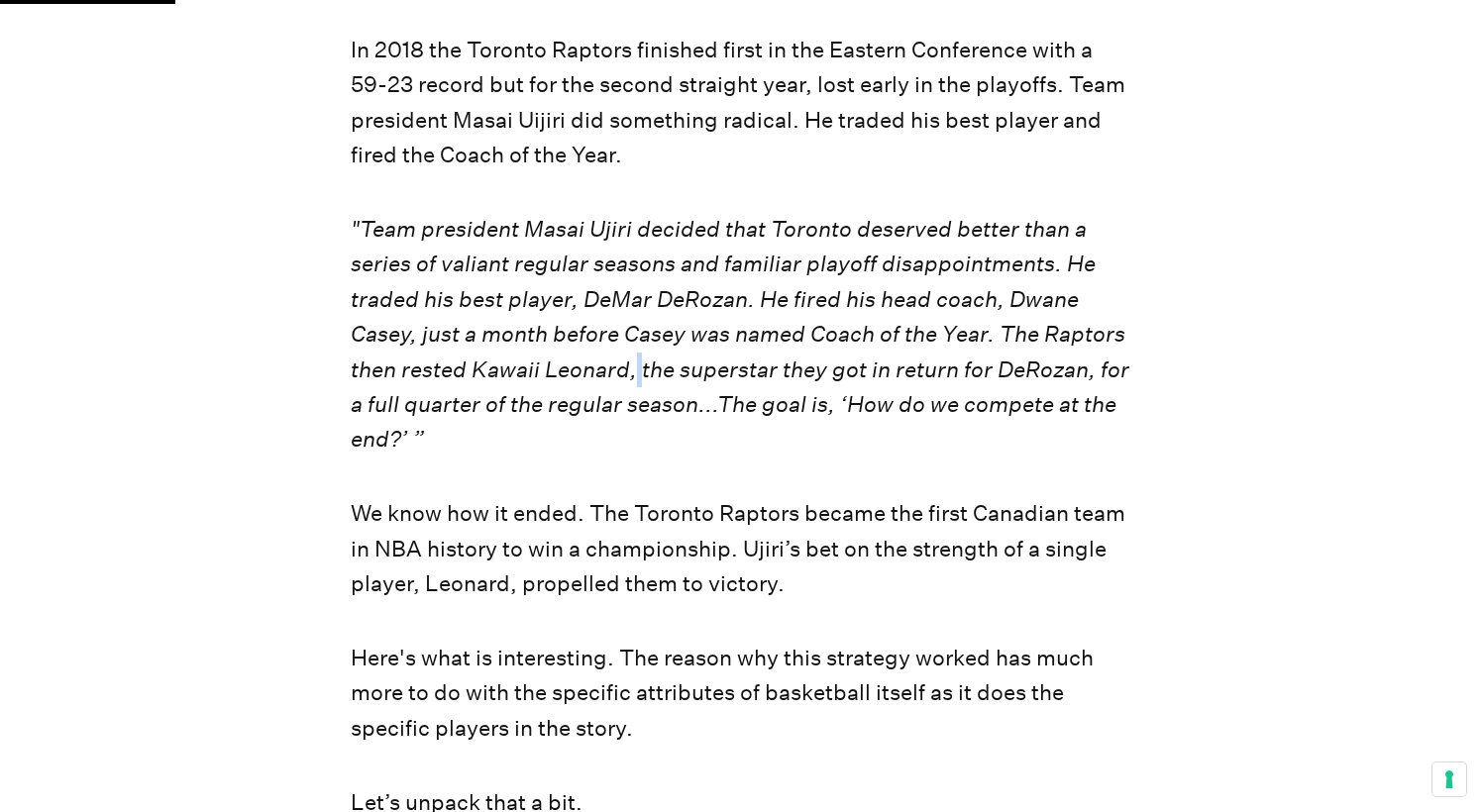 click on ""Team president Masai Ujiri decided that Toronto deserved better than a series of valiant regular seasons and familiar playoff disappointments. He traded his best player, DeMar DeRozan. He fired his head coach, Dwane Casey, just a month before Casey was named Coach of the Year. The Raptors then rested Kawaii Leonard, the superstar they got in return for DeRozan, for a full quarter of the regular season...The goal is, ‘How do we compete at the end?’ ”" at bounding box center (740, 334) 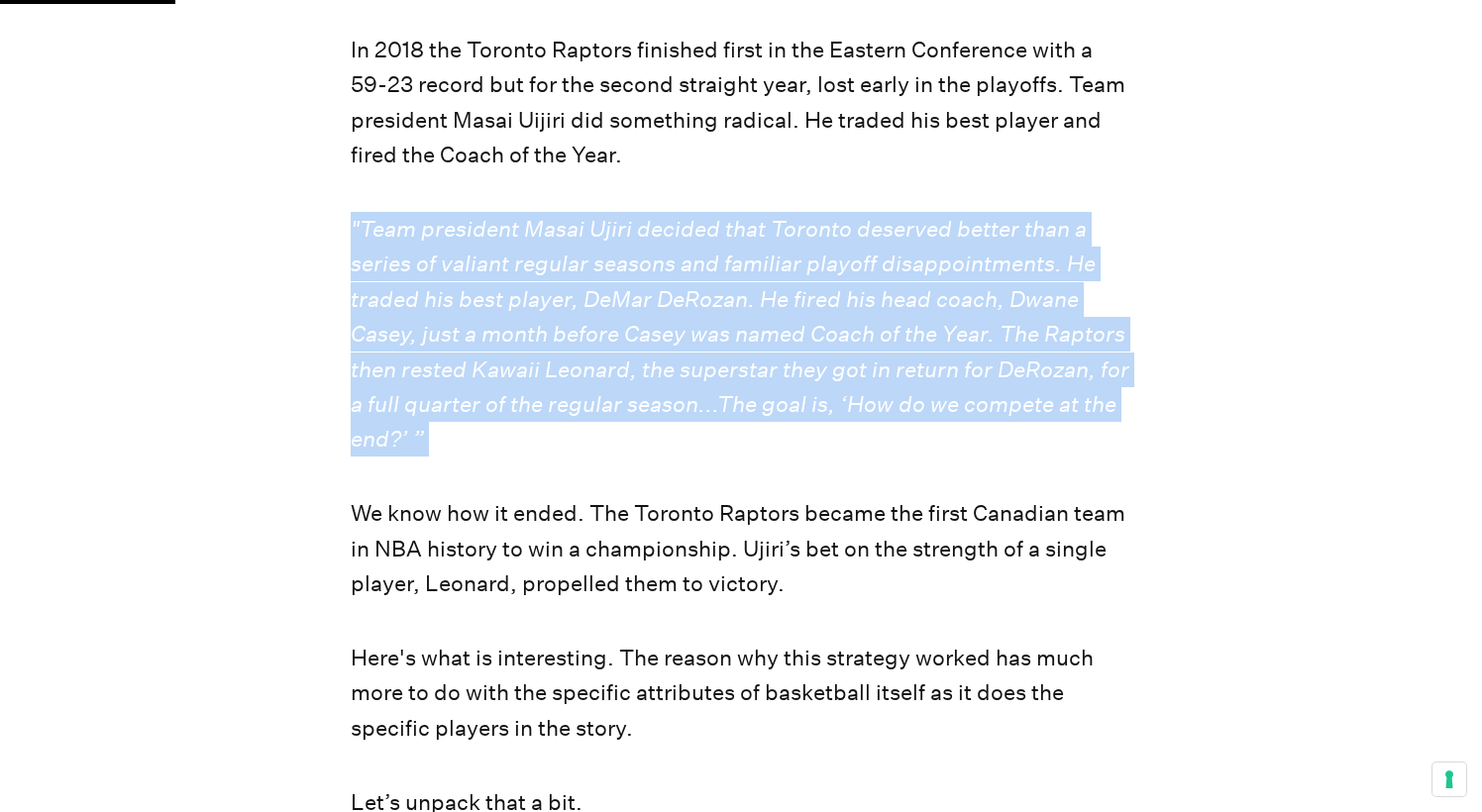 click on ""Team president Masai Ujiri decided that Toronto deserved better than a series of valiant regular seasons and familiar playoff disappointments. He traded his best player, DeMar DeRozan. He fired his head coach, Dwane Casey, just a month before Casey was named Coach of the Year. The Raptors then rested Kawaii Leonard, the superstar they got in return for DeRozan, for a full quarter of the regular season...The goal is, ‘How do we compete at the end?’ ”" at bounding box center [740, 334] 